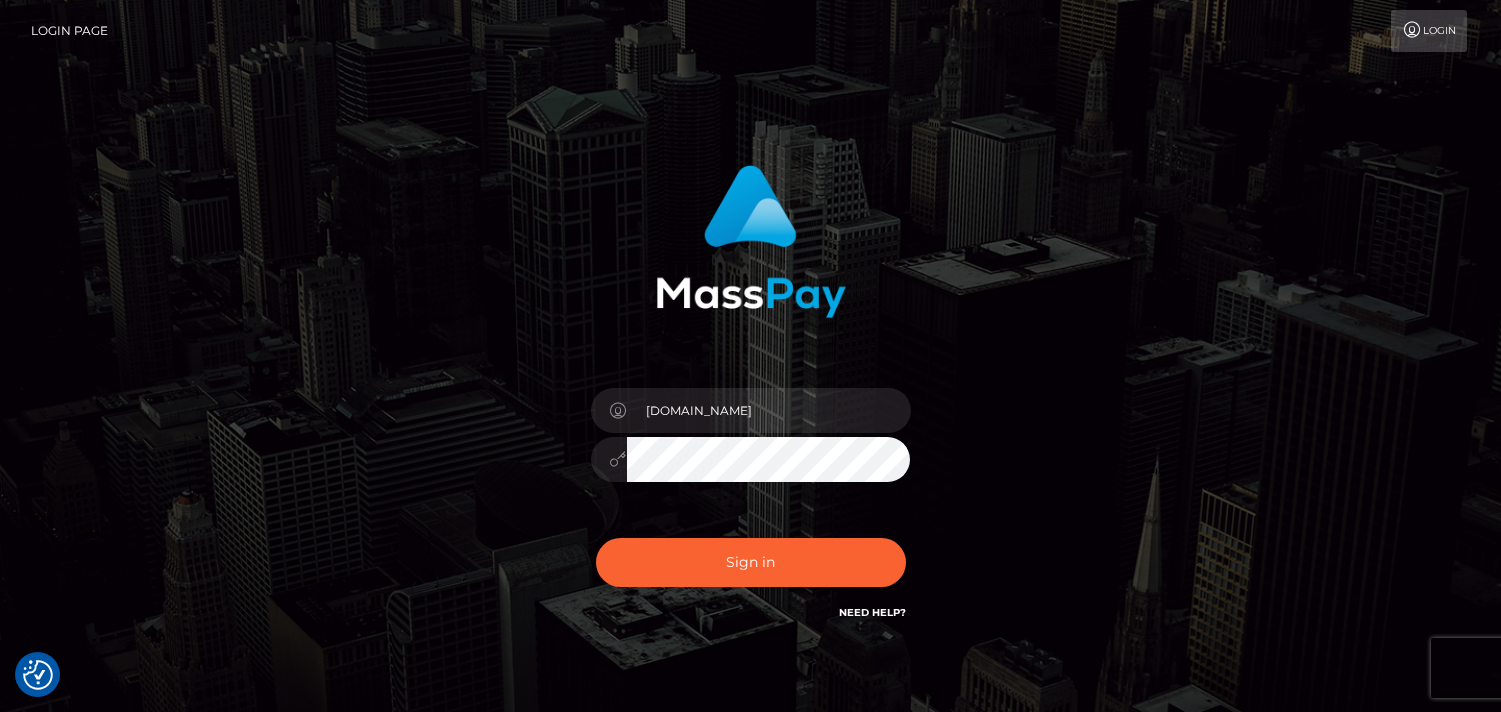 scroll, scrollTop: 0, scrollLeft: 0, axis: both 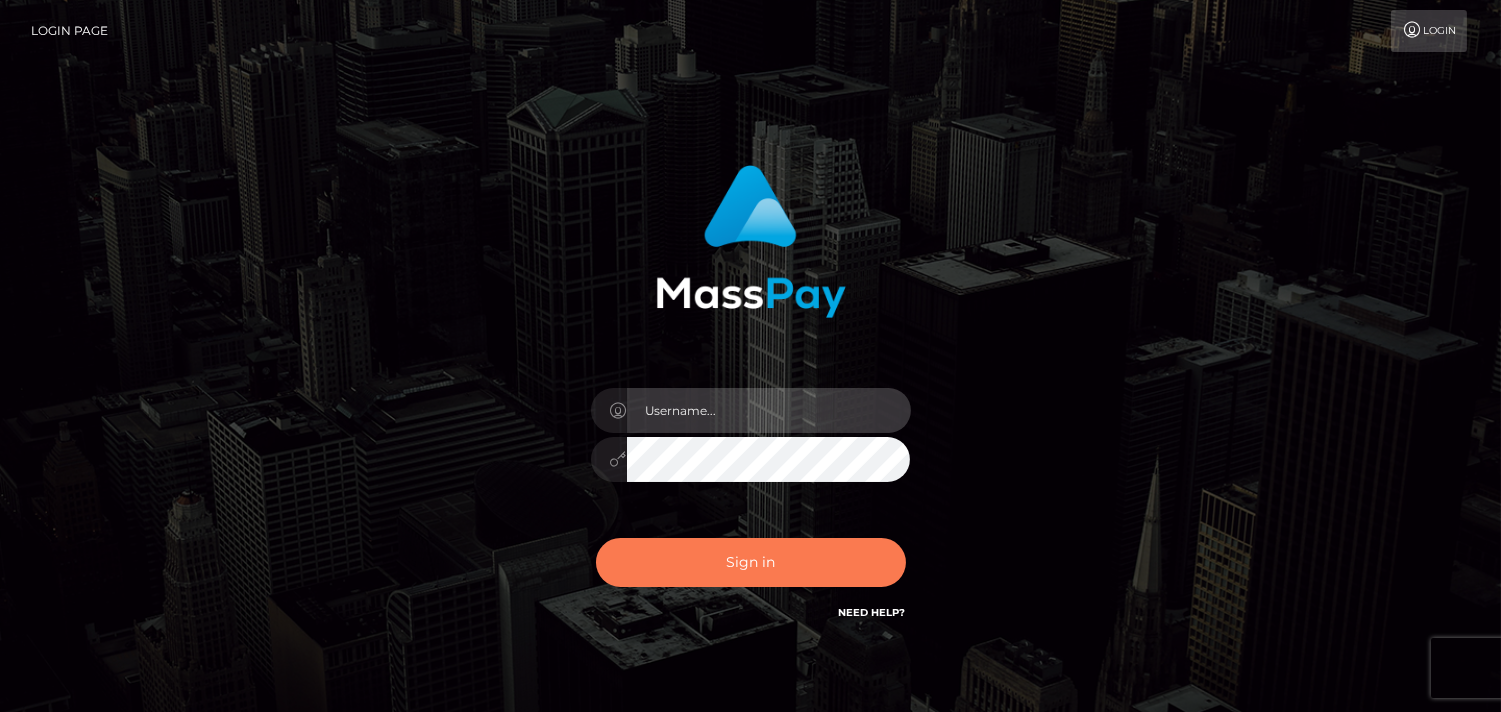 type on "Pk.es" 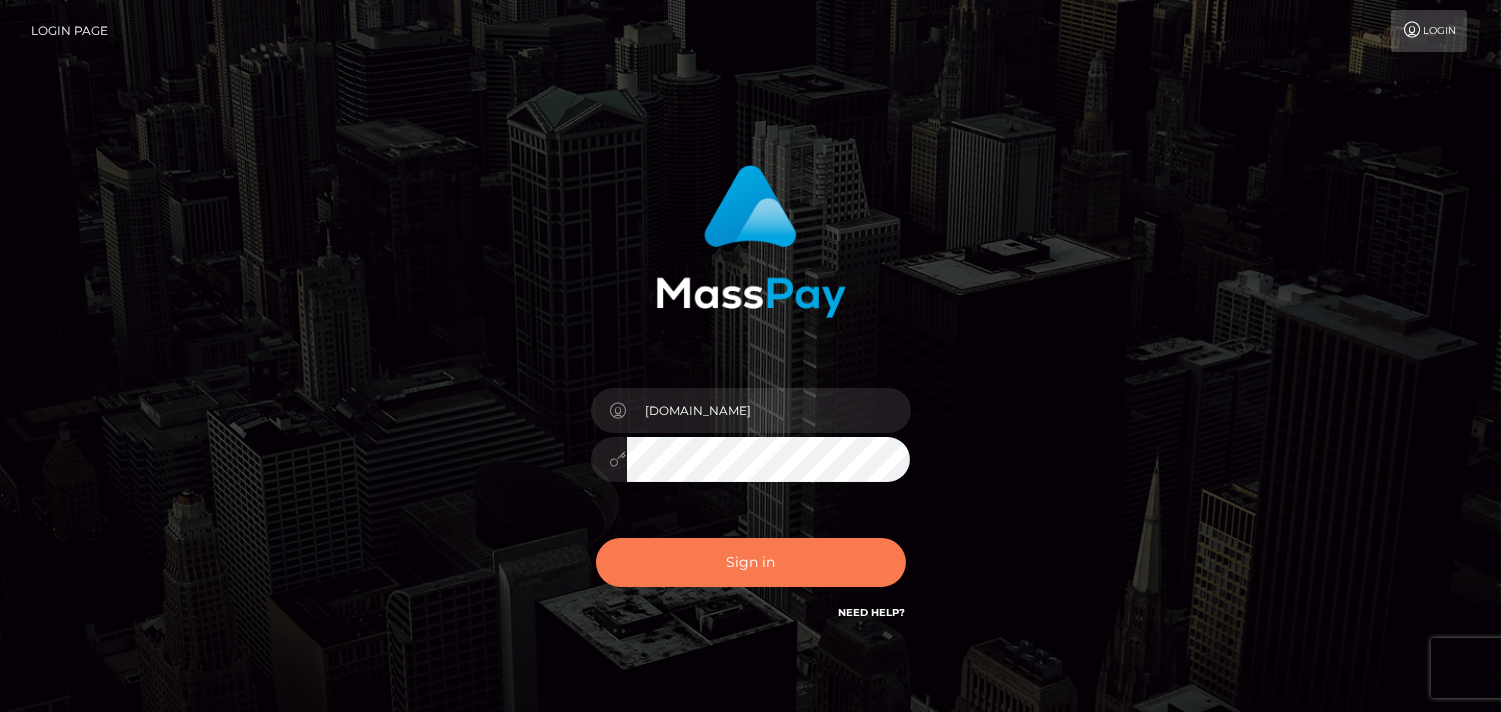 click on "Sign in" at bounding box center (751, 562) 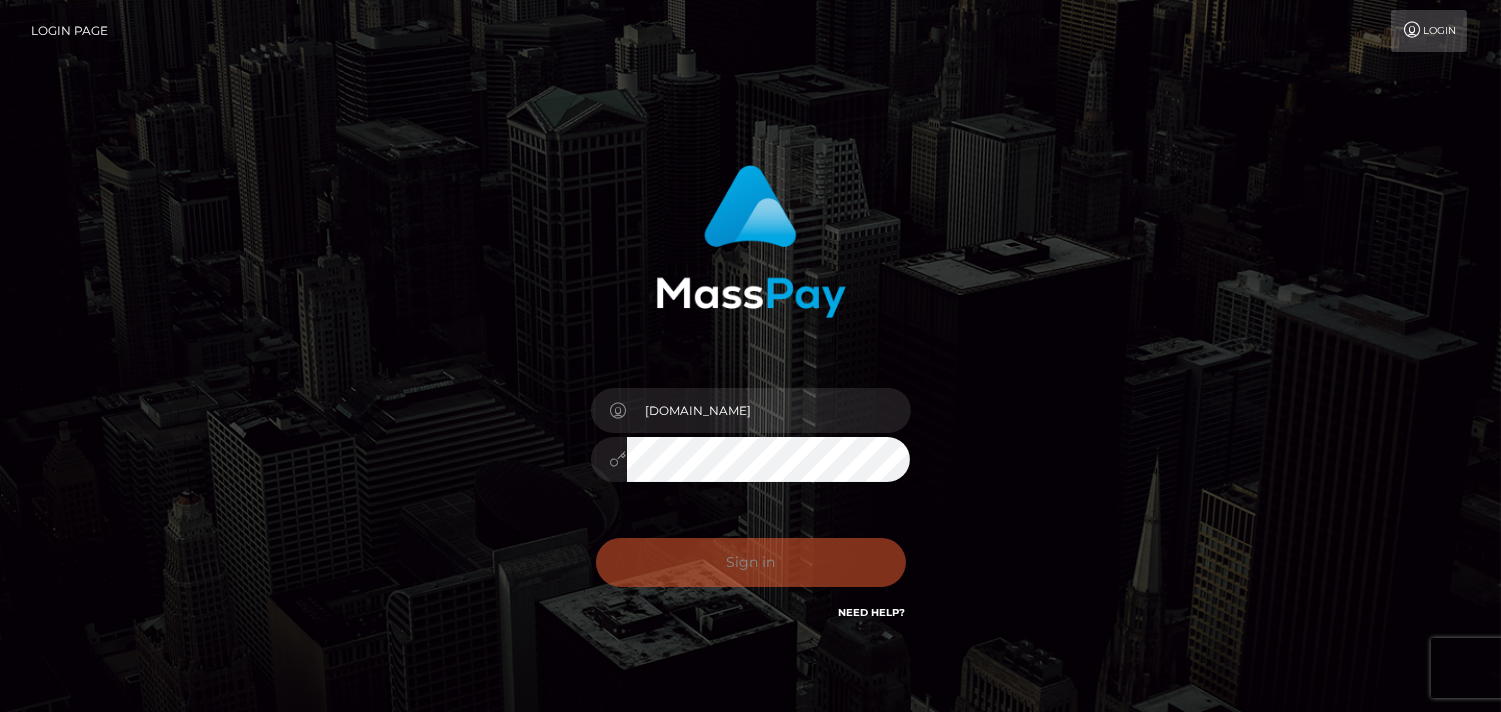 click on "Sign in
Need
Help?" at bounding box center (751, 570) 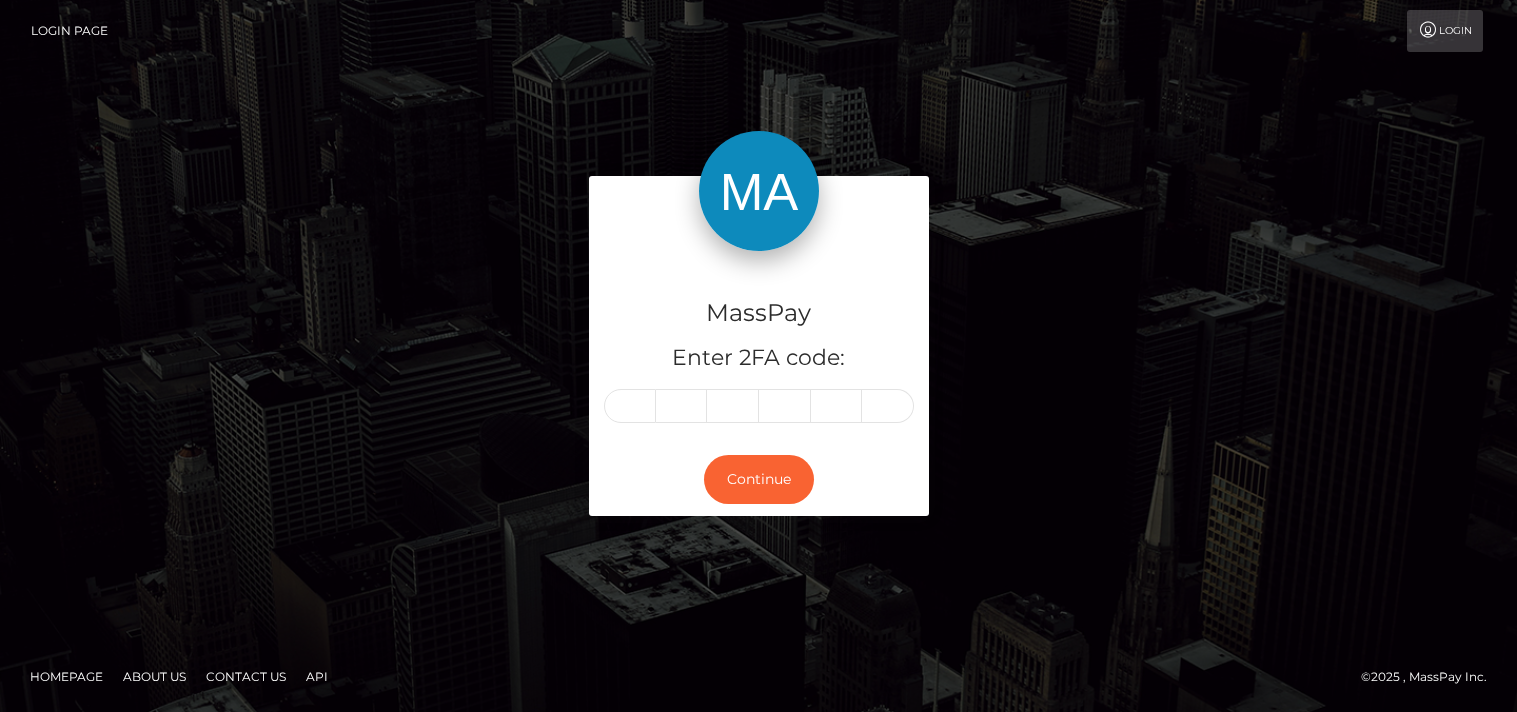 scroll, scrollTop: 0, scrollLeft: 0, axis: both 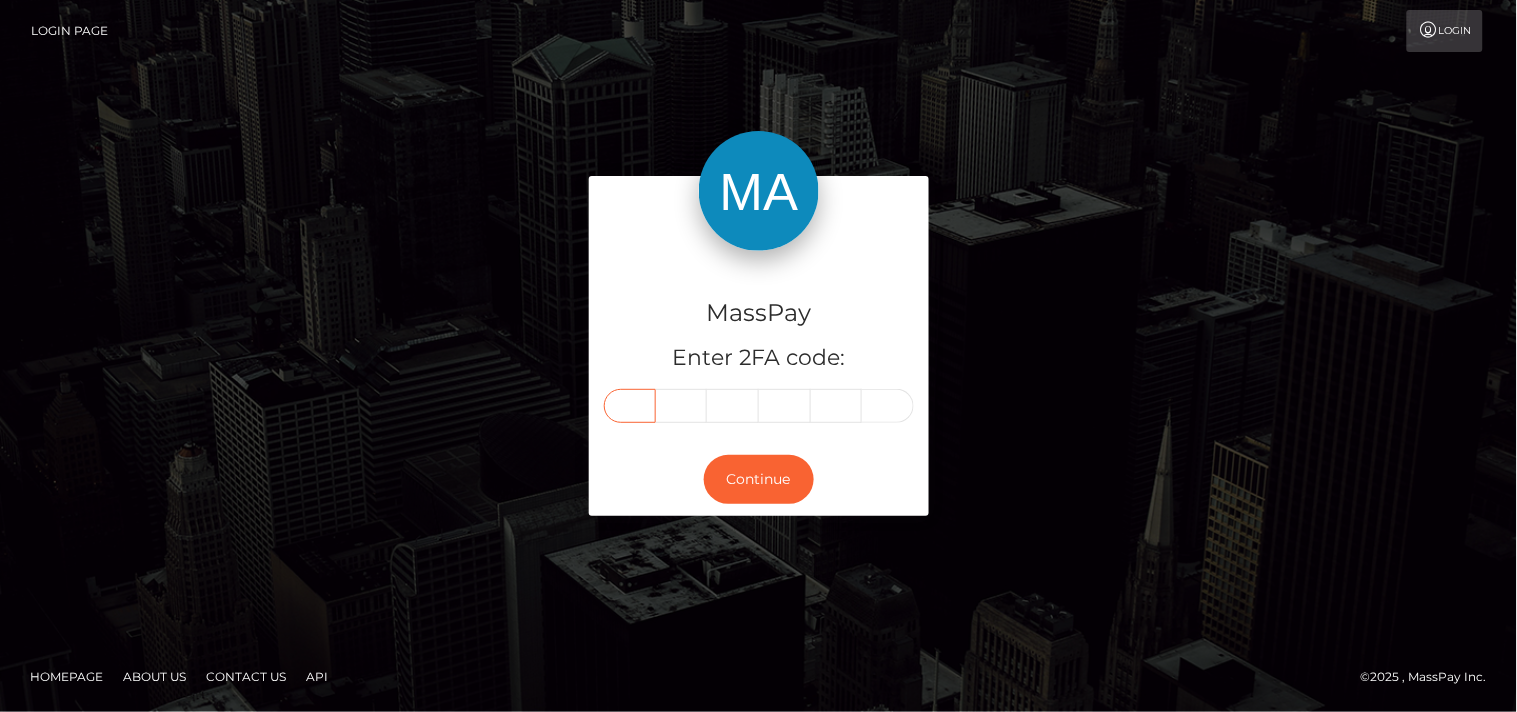 click at bounding box center (630, 406) 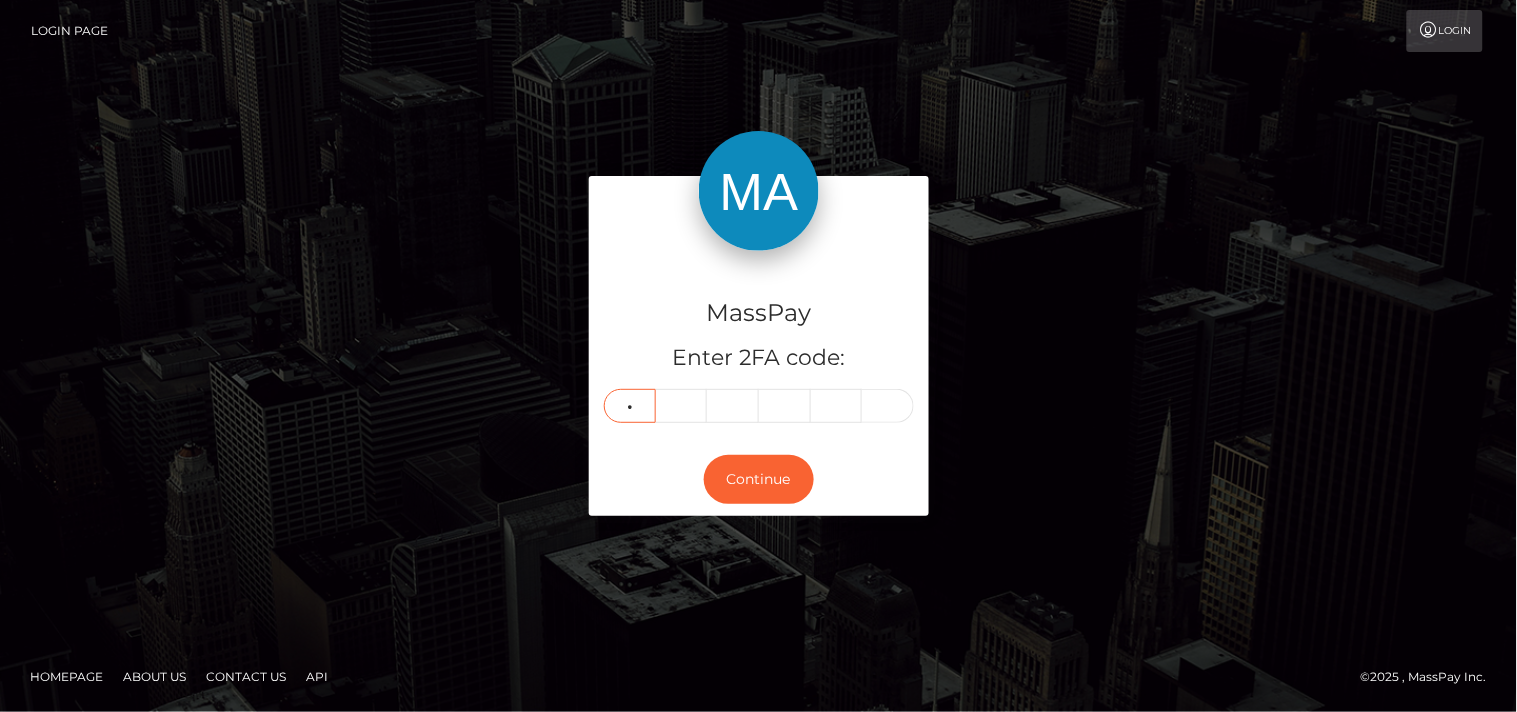 type on "1" 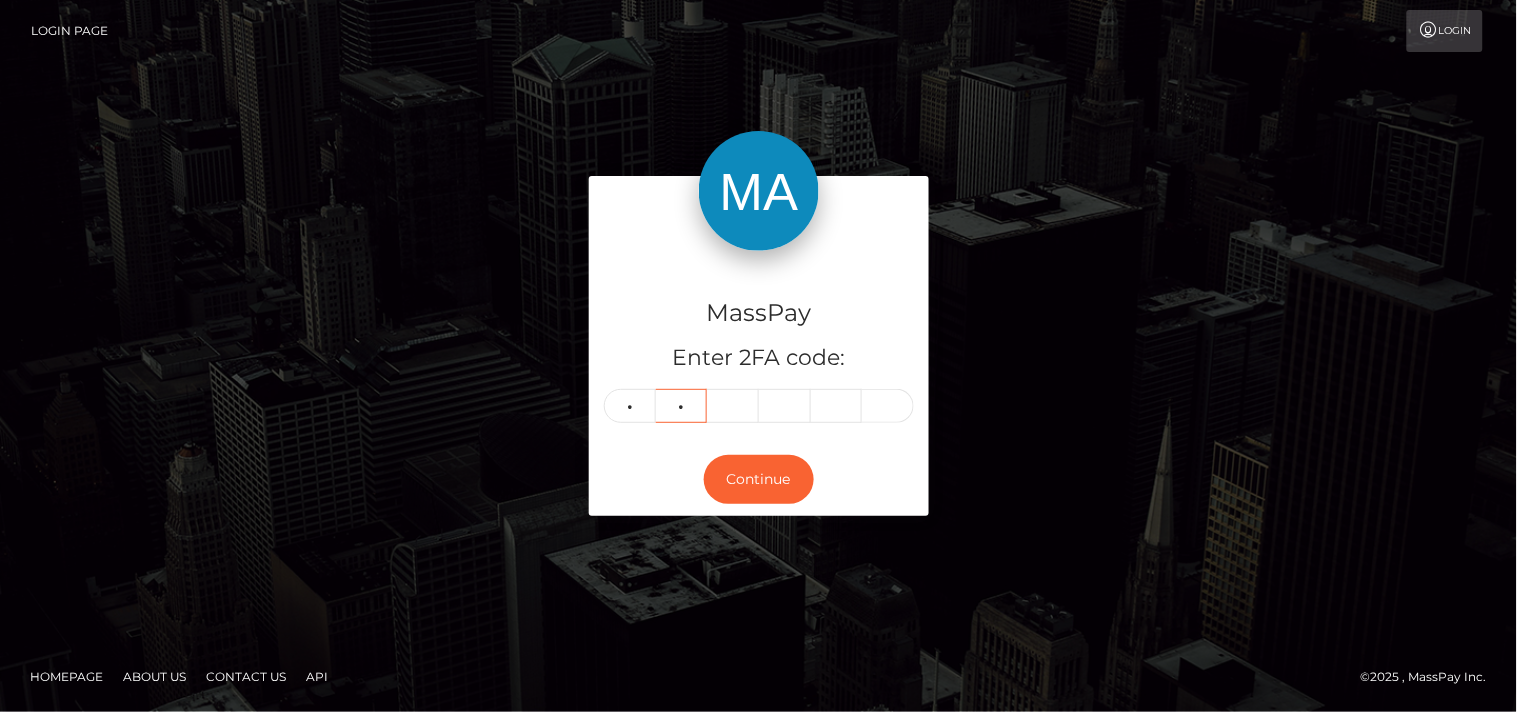 type on "7" 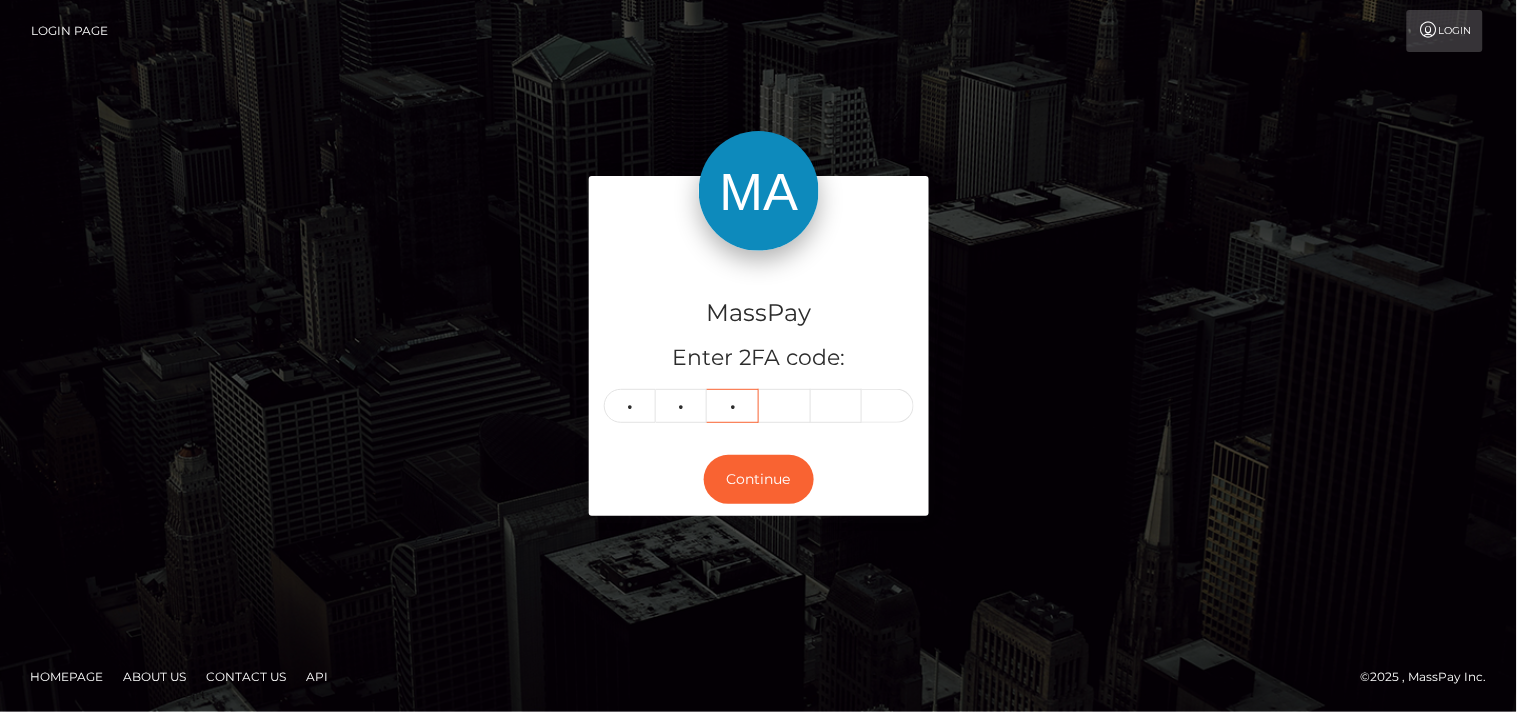 type on "4" 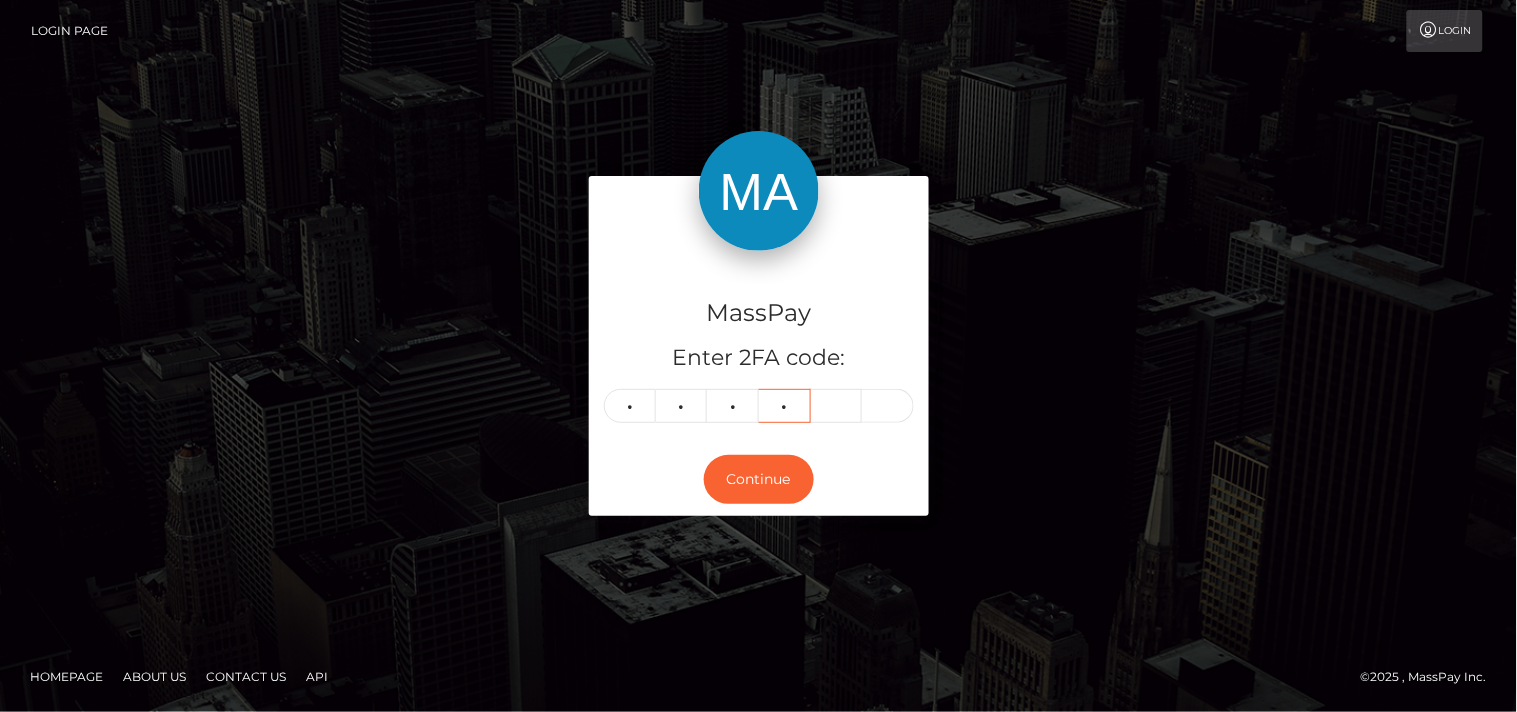 type on "1" 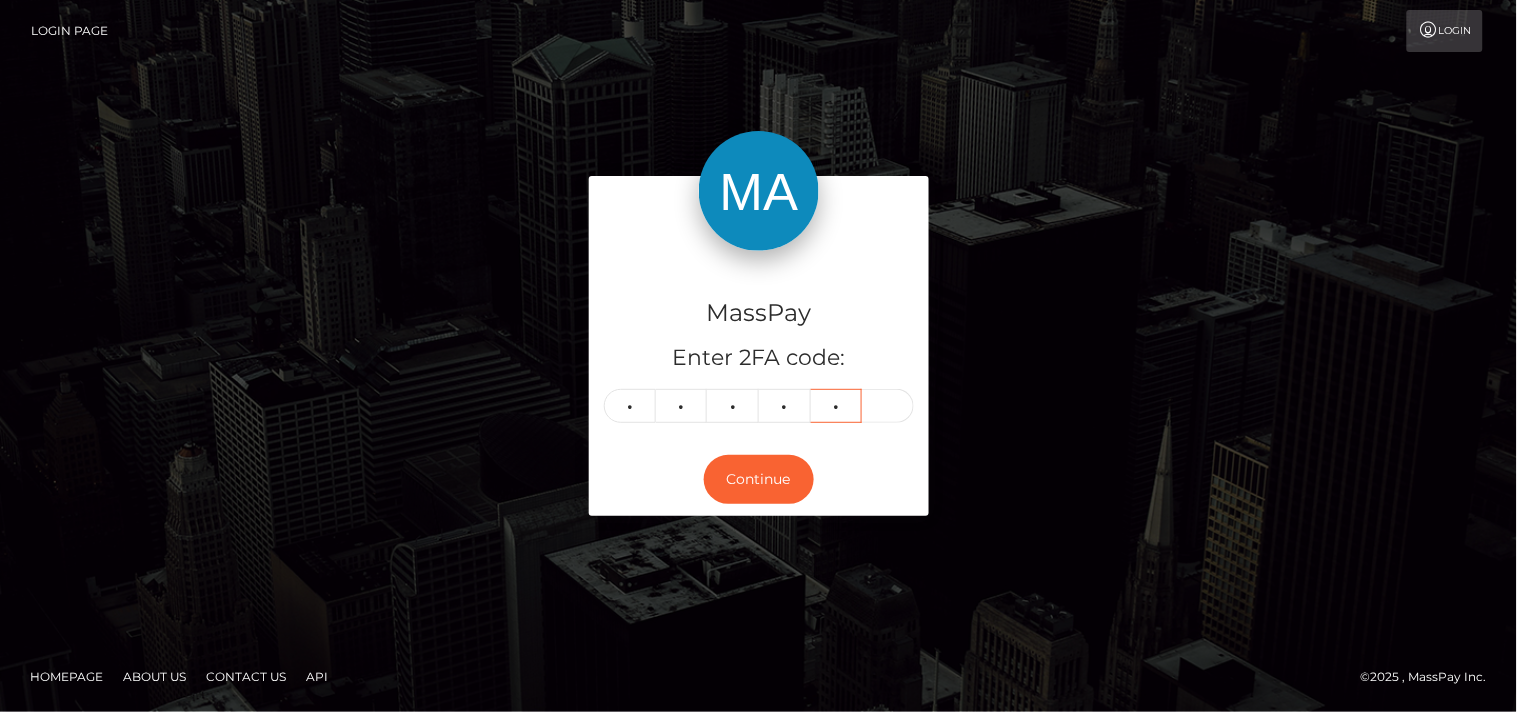 type on "1" 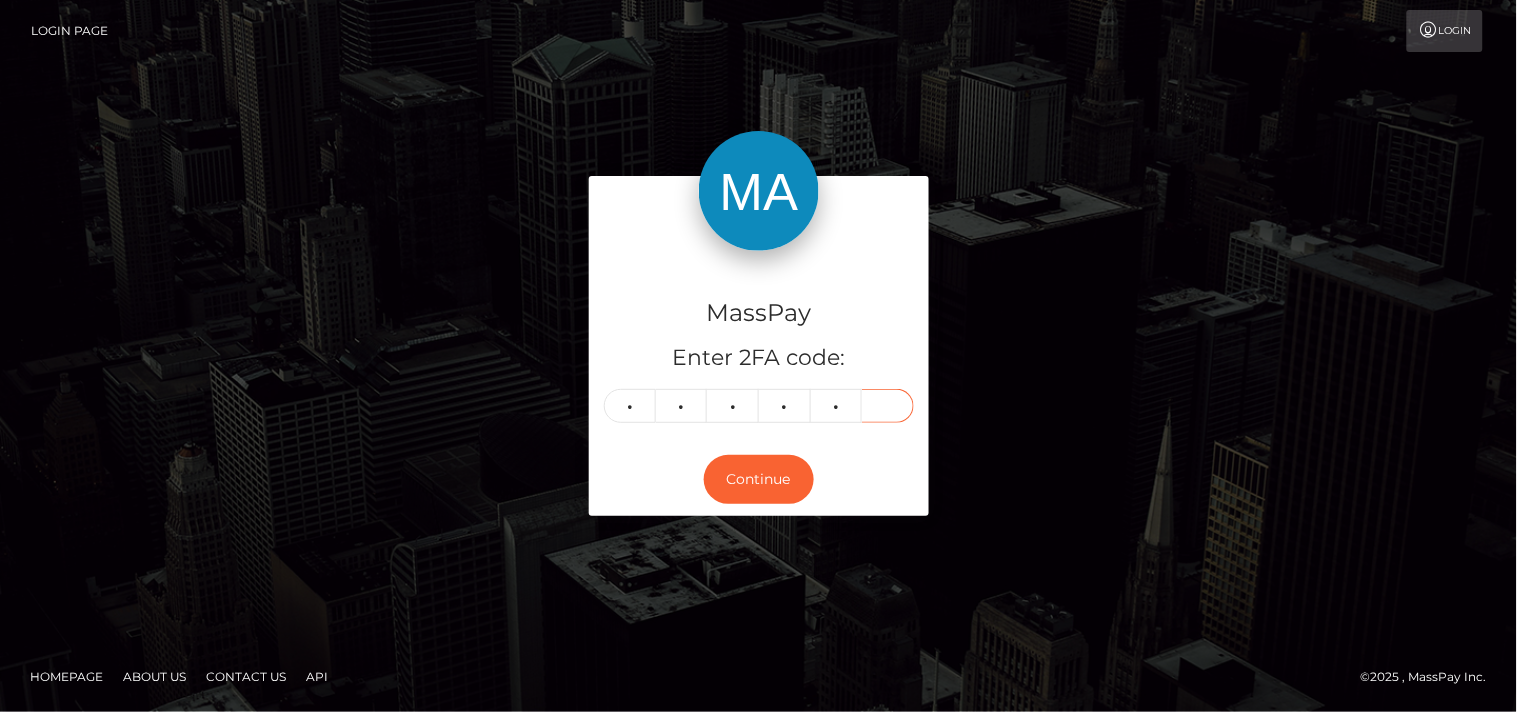 type on "6" 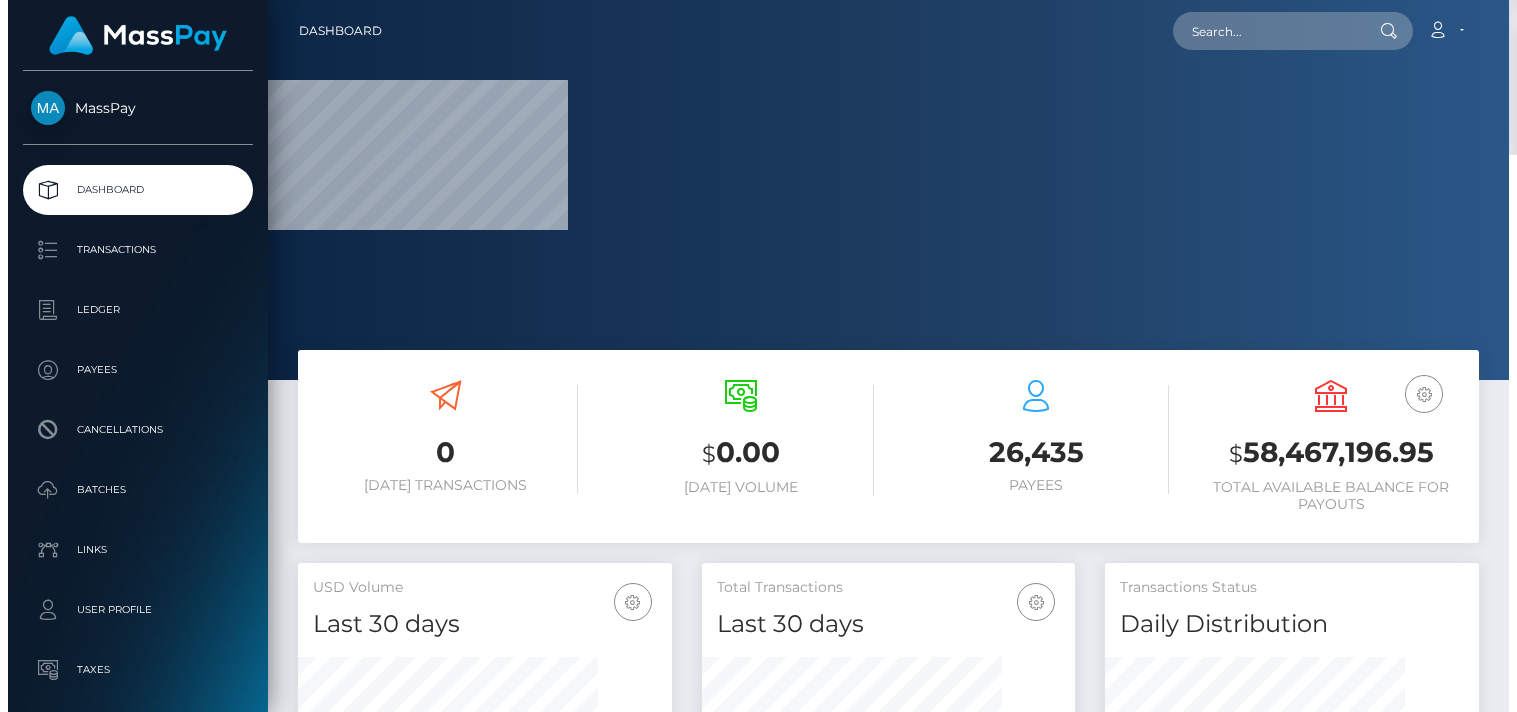 scroll, scrollTop: 0, scrollLeft: 0, axis: both 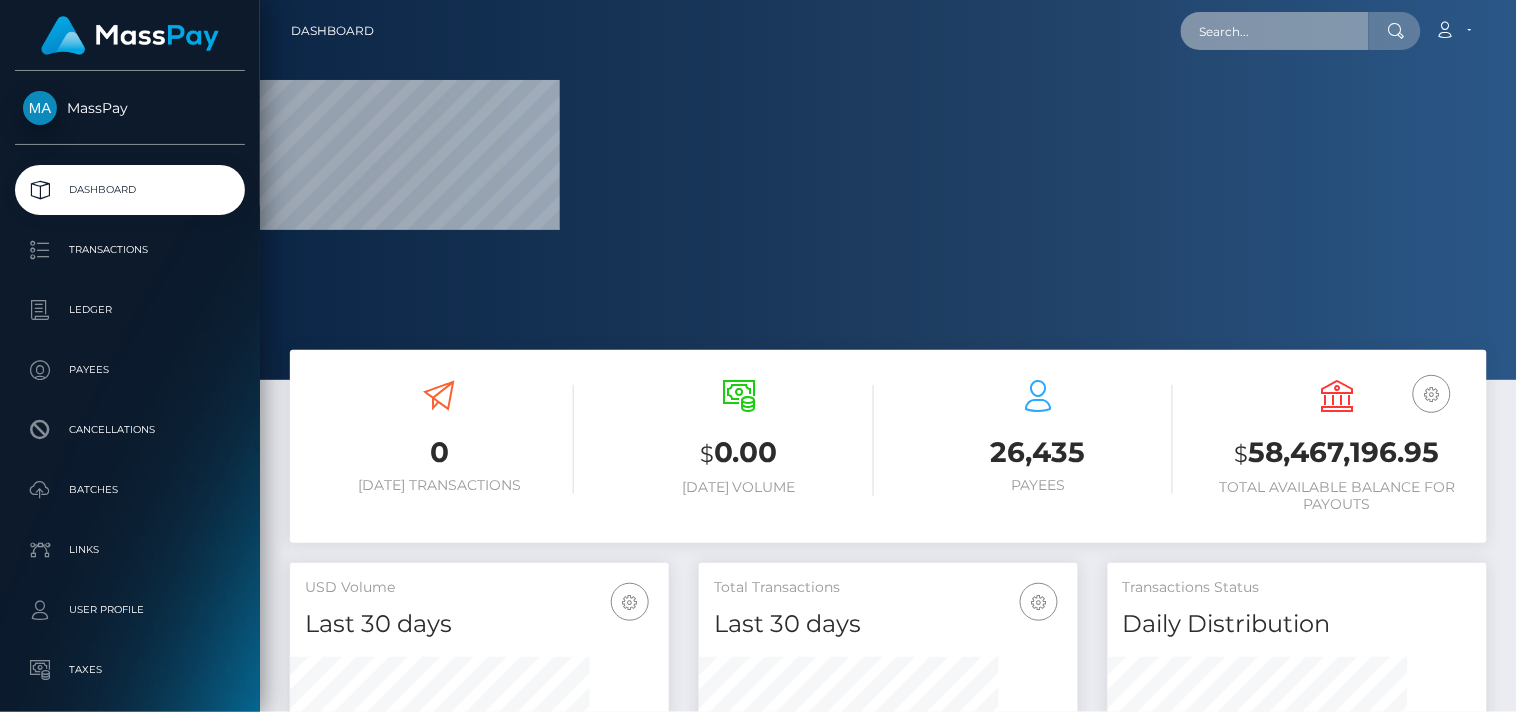click at bounding box center [1275, 31] 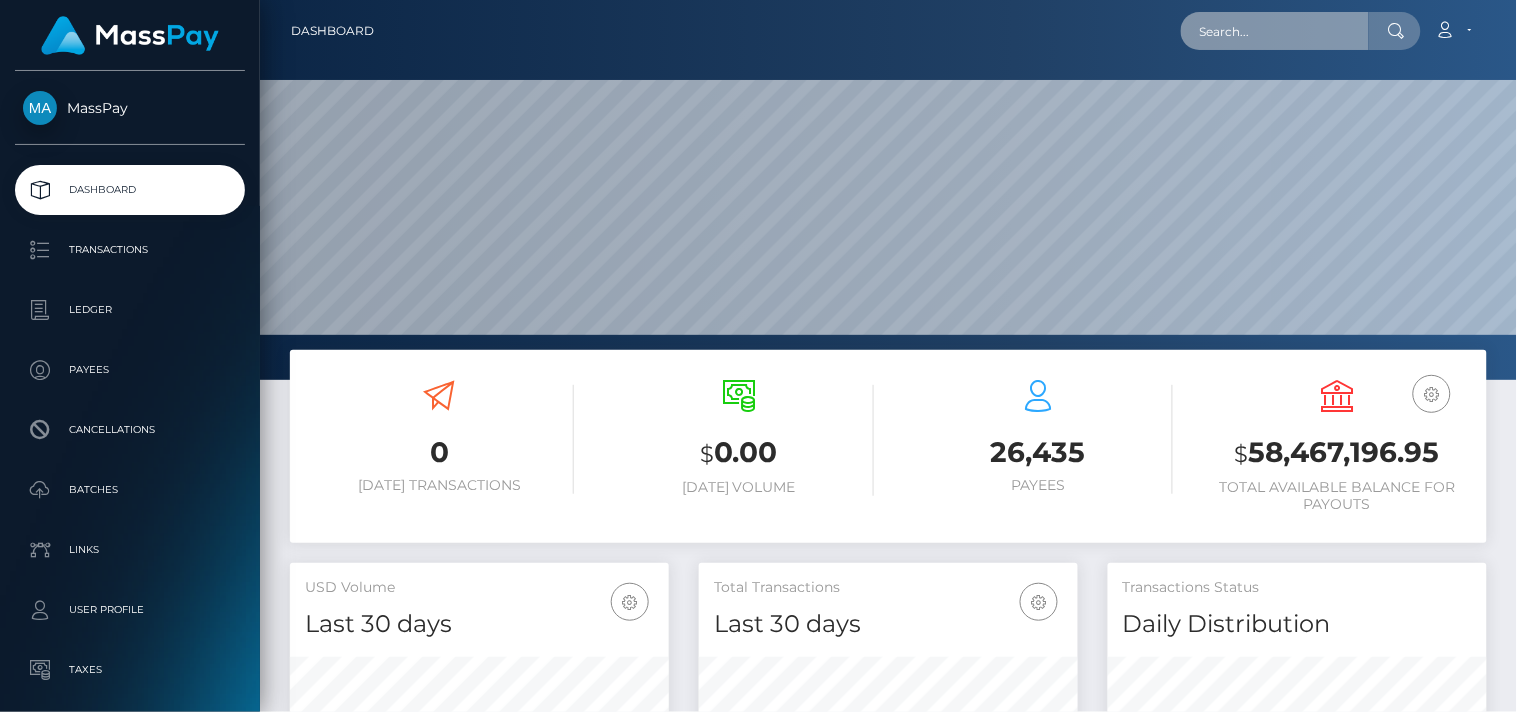 scroll, scrollTop: 999620, scrollLeft: 998742, axis: both 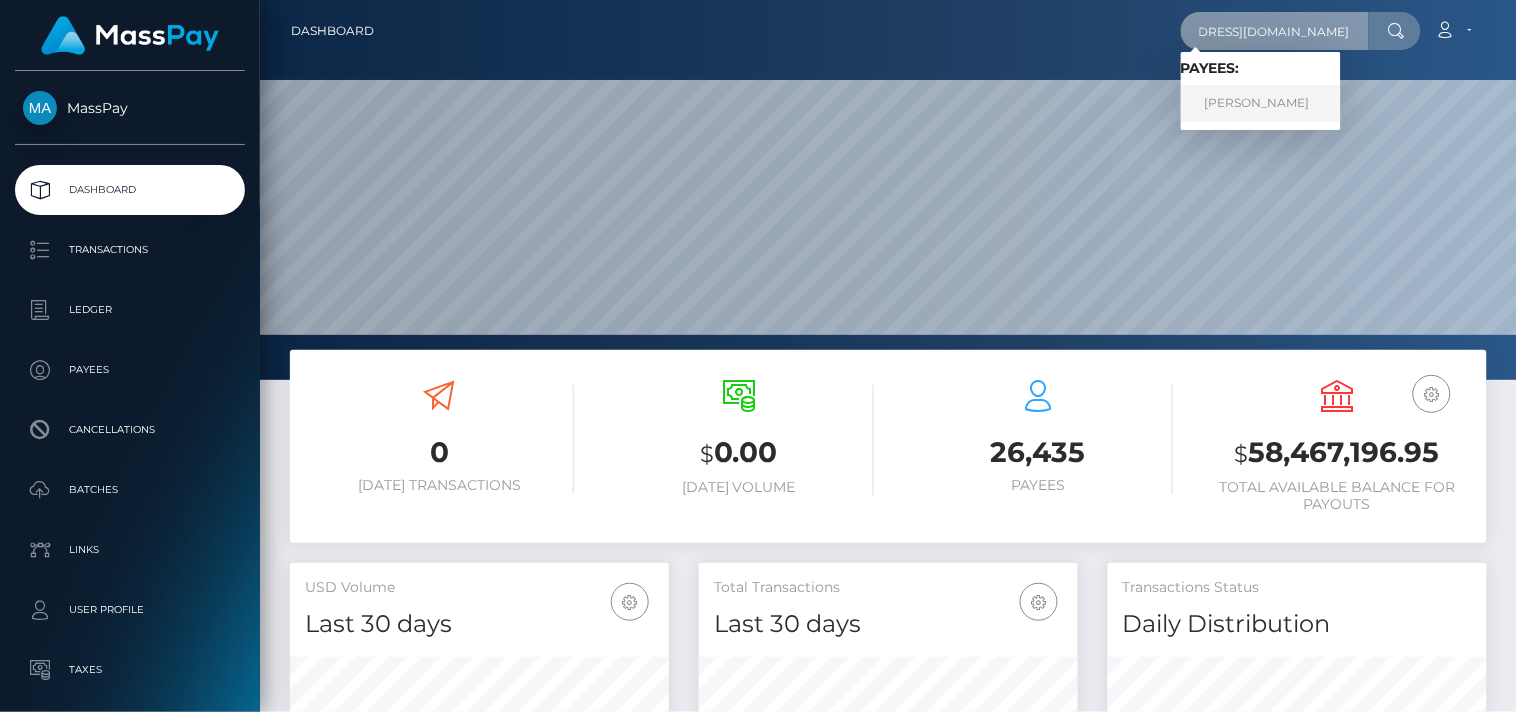 type on "mistresslongnails2000@outlook.com" 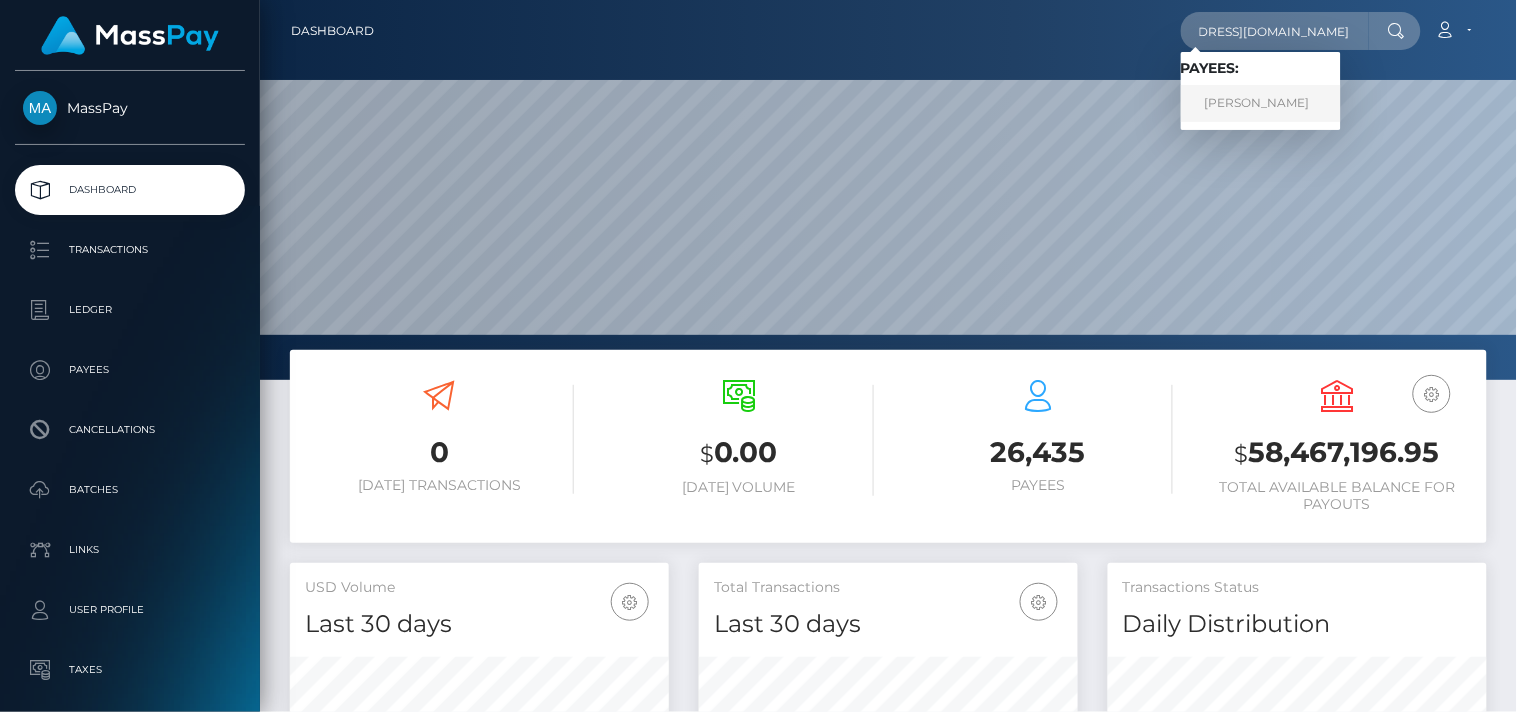scroll, scrollTop: 0, scrollLeft: 0, axis: both 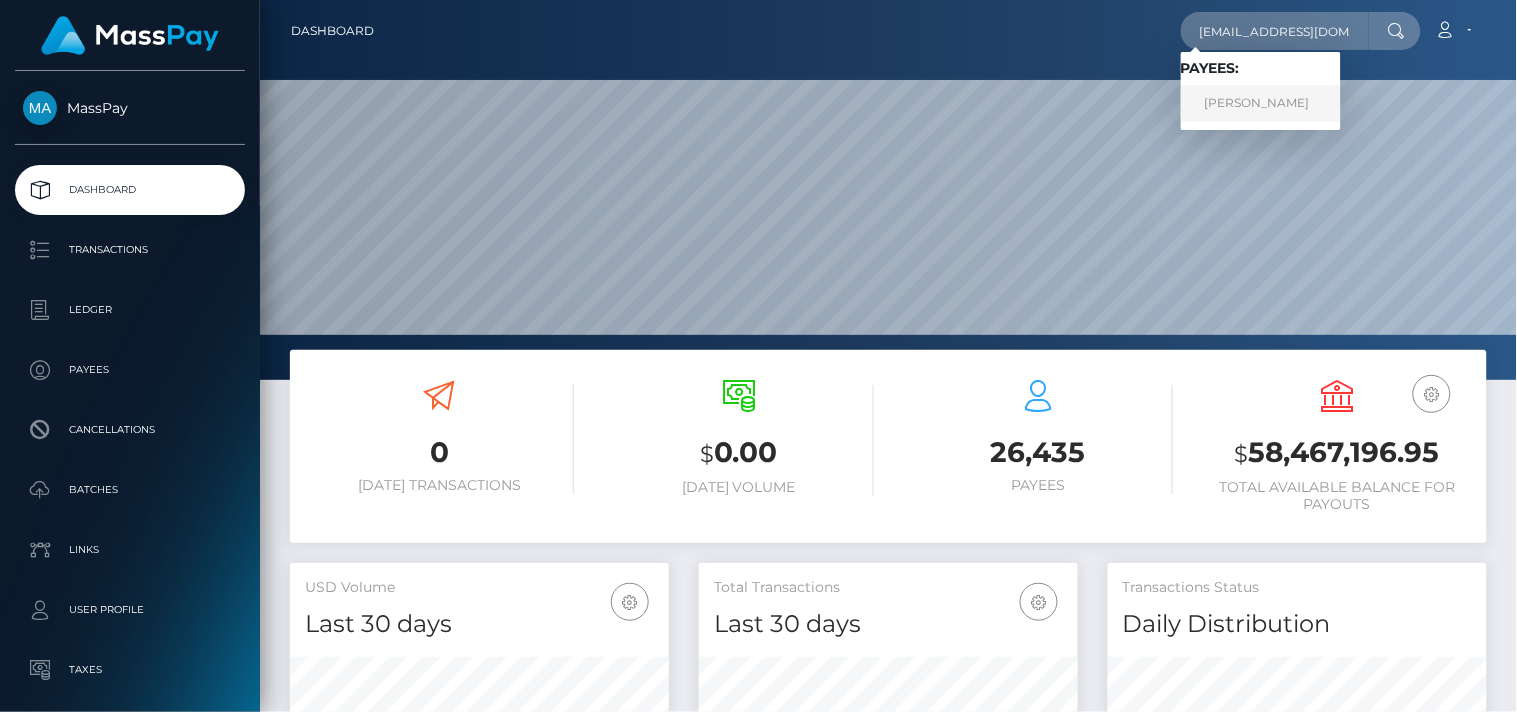 click on "NATALIIA  HONCHARENKO" at bounding box center [1261, 103] 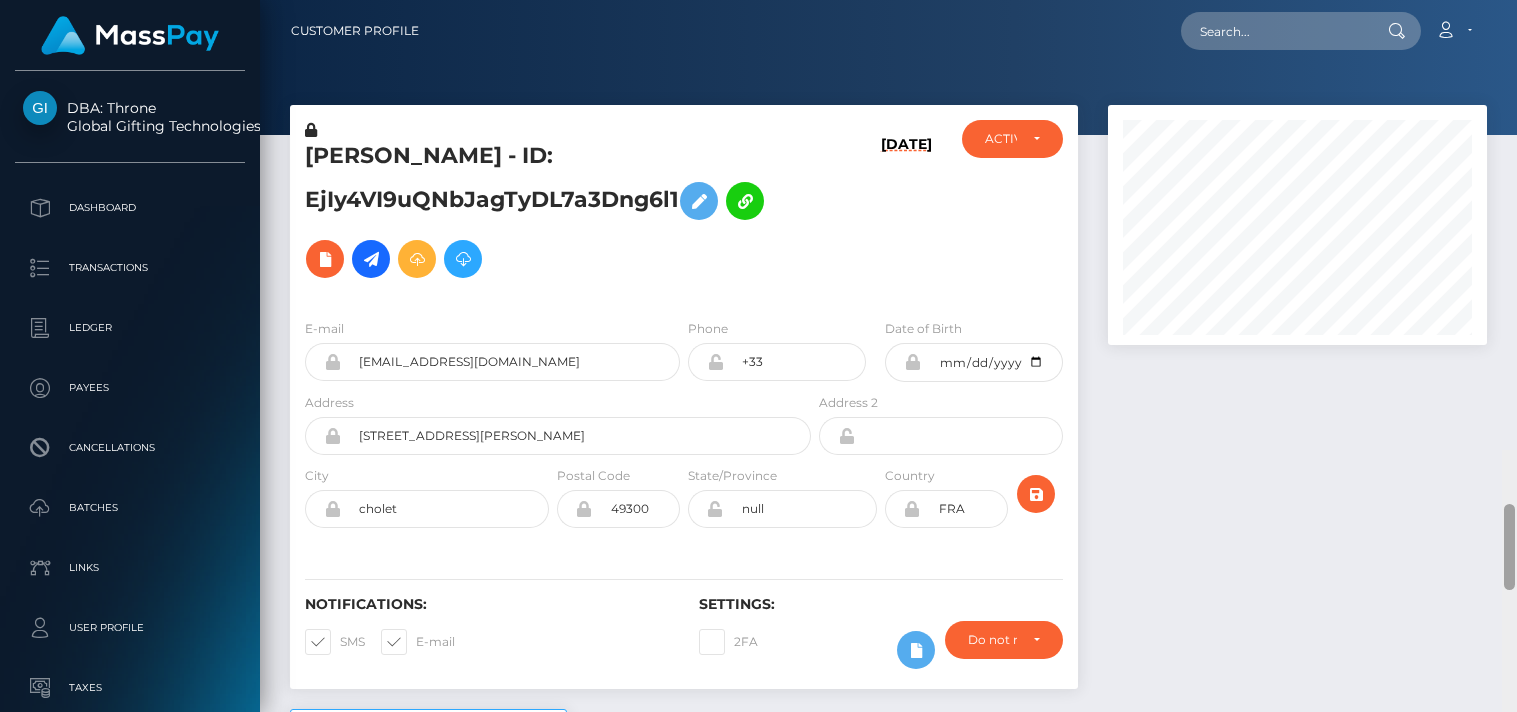 scroll, scrollTop: 0, scrollLeft: 0, axis: both 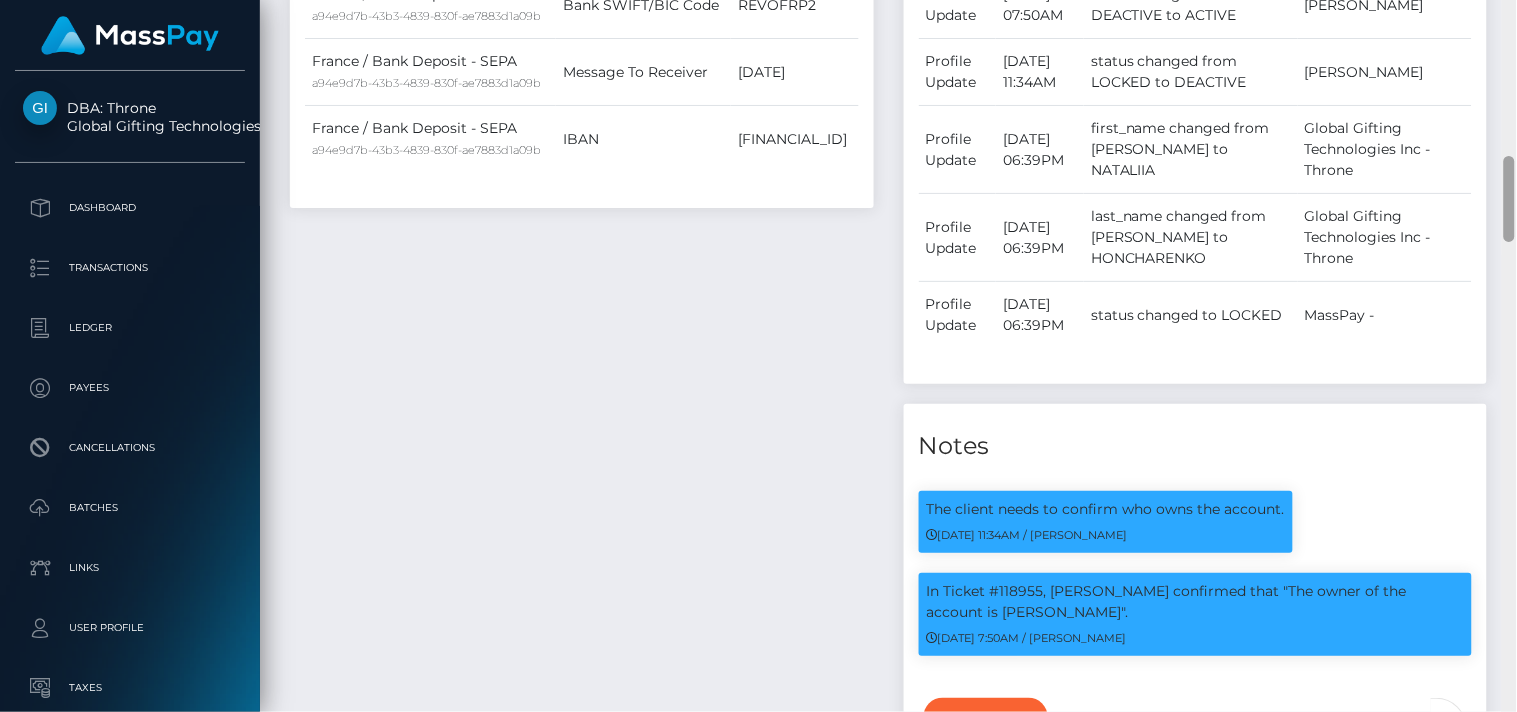 drag, startPoint x: 1511, startPoint y: 94, endPoint x: 1516, endPoint y: 196, distance: 102.122475 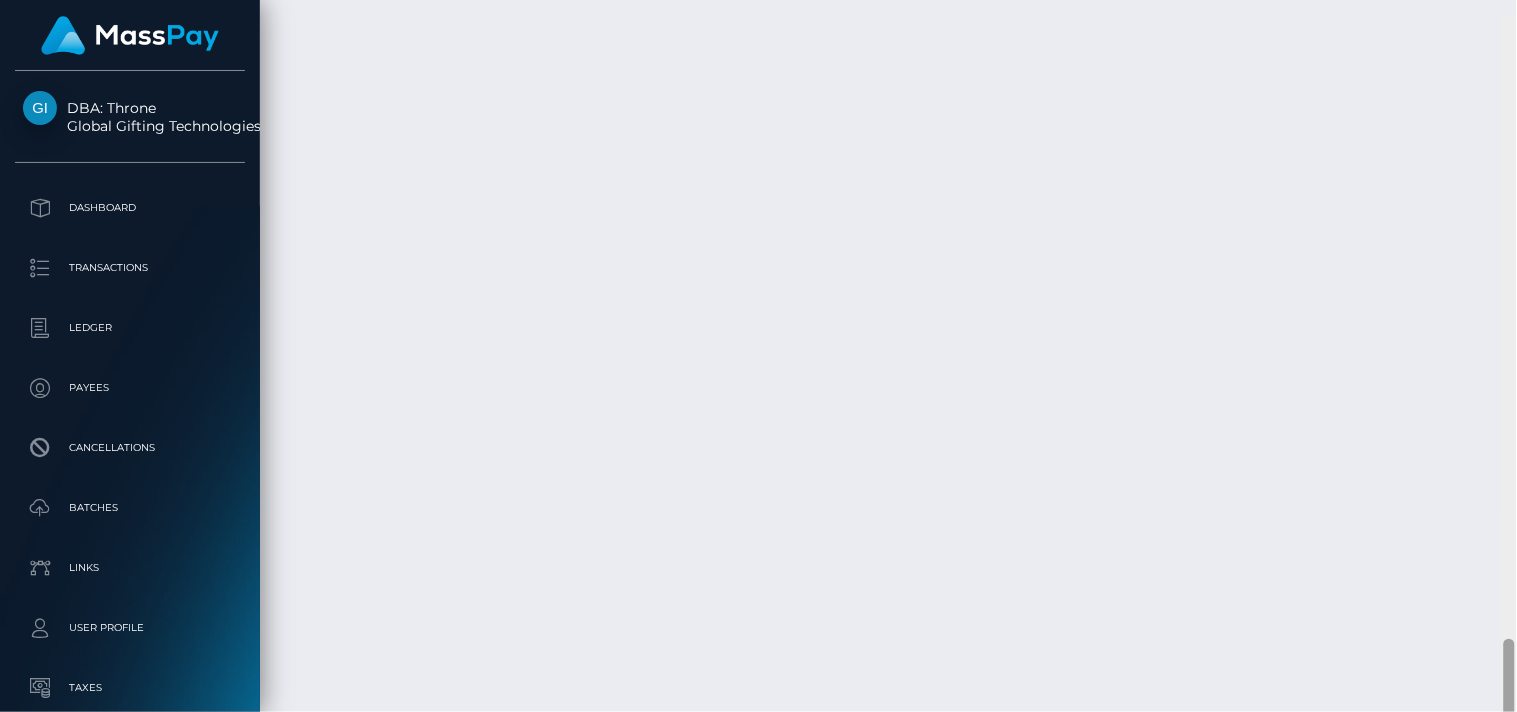 scroll, scrollTop: 5137, scrollLeft: 0, axis: vertical 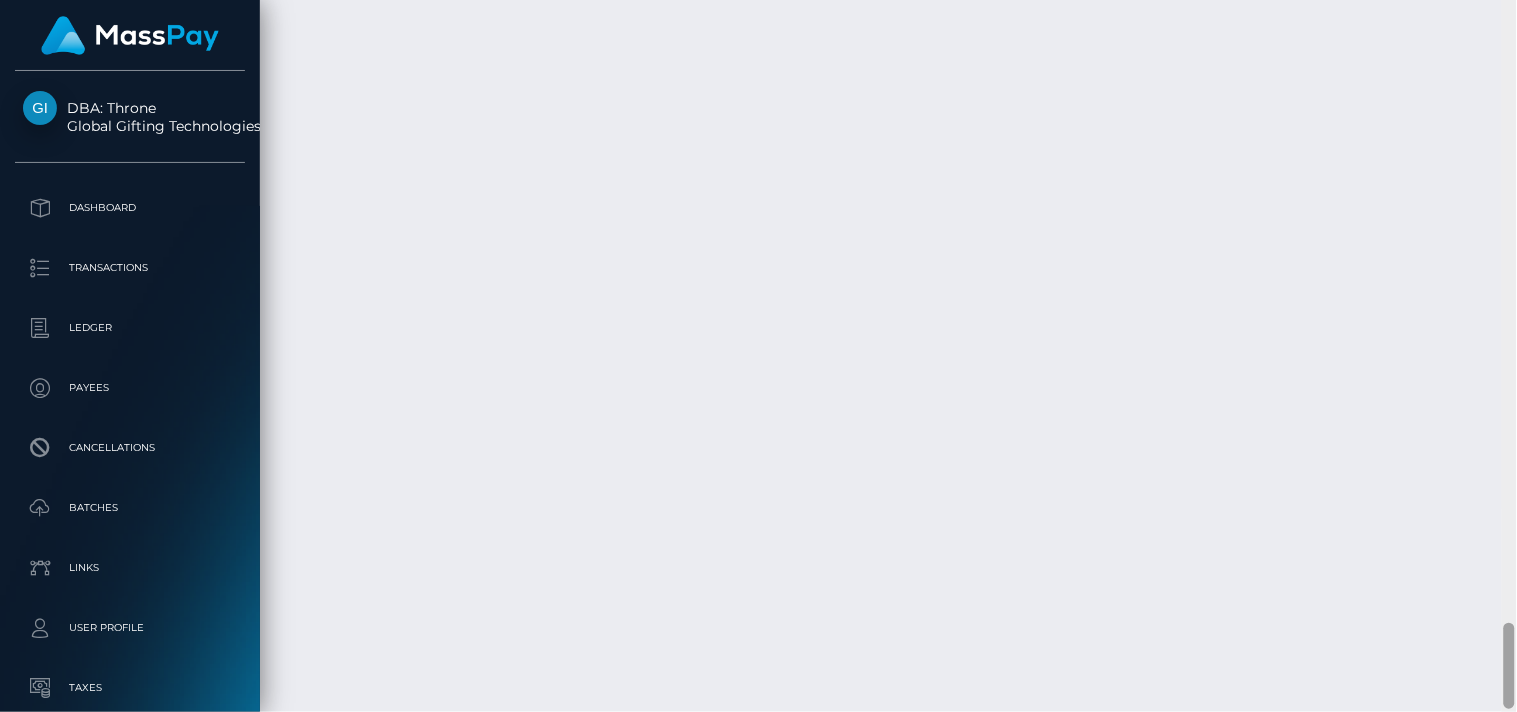 drag, startPoint x: 1511, startPoint y: 193, endPoint x: 1516, endPoint y: 660, distance: 467.02676 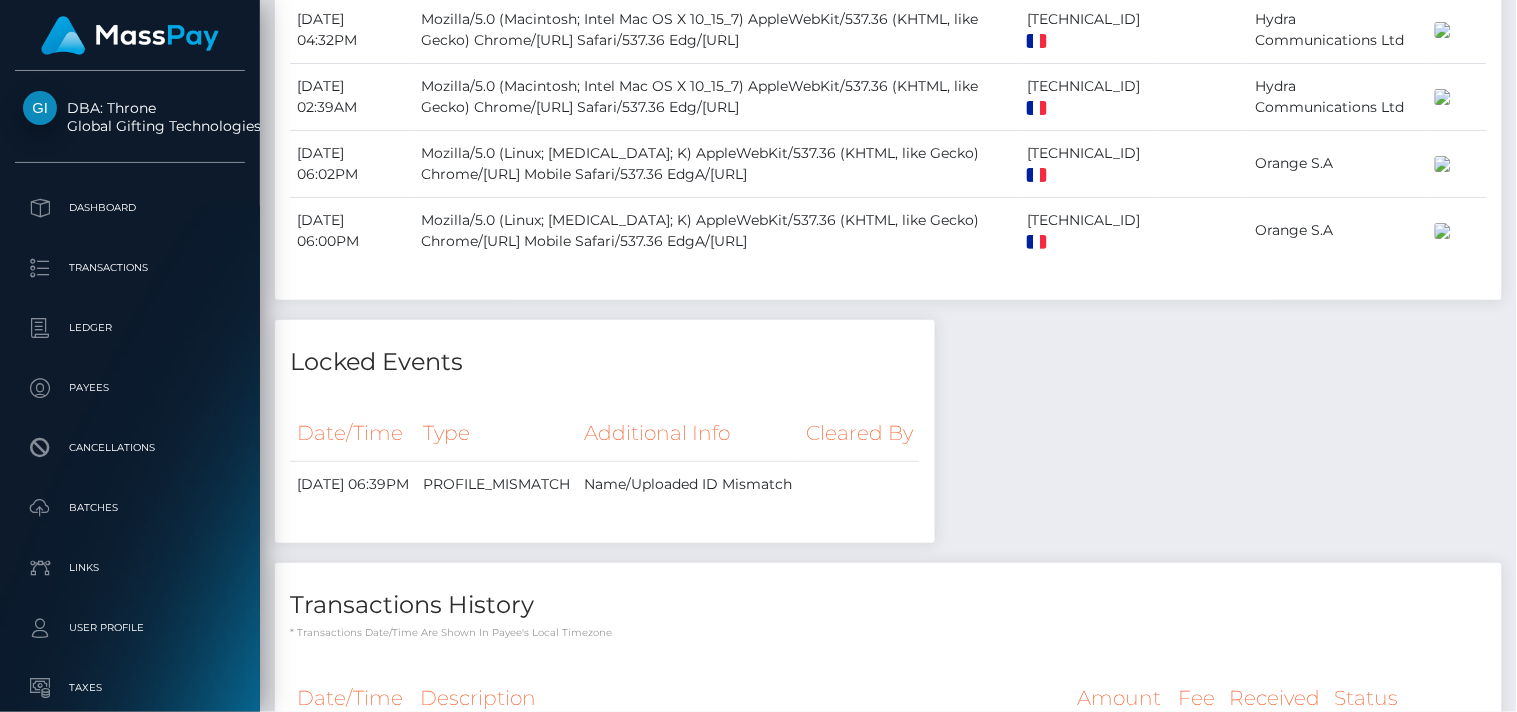 scroll, scrollTop: 1017, scrollLeft: 0, axis: vertical 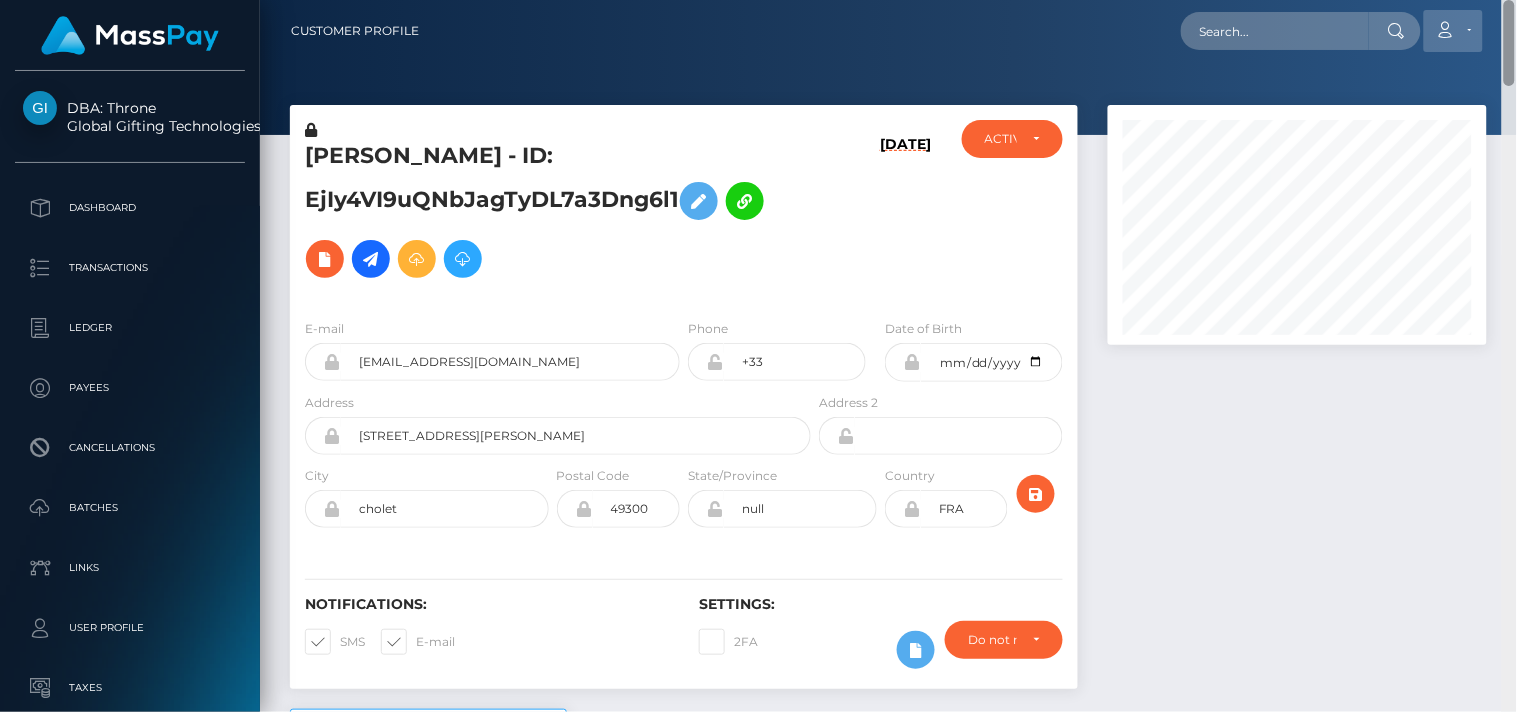 drag, startPoint x: 1514, startPoint y: 647, endPoint x: 1434, endPoint y: 16, distance: 636.0511 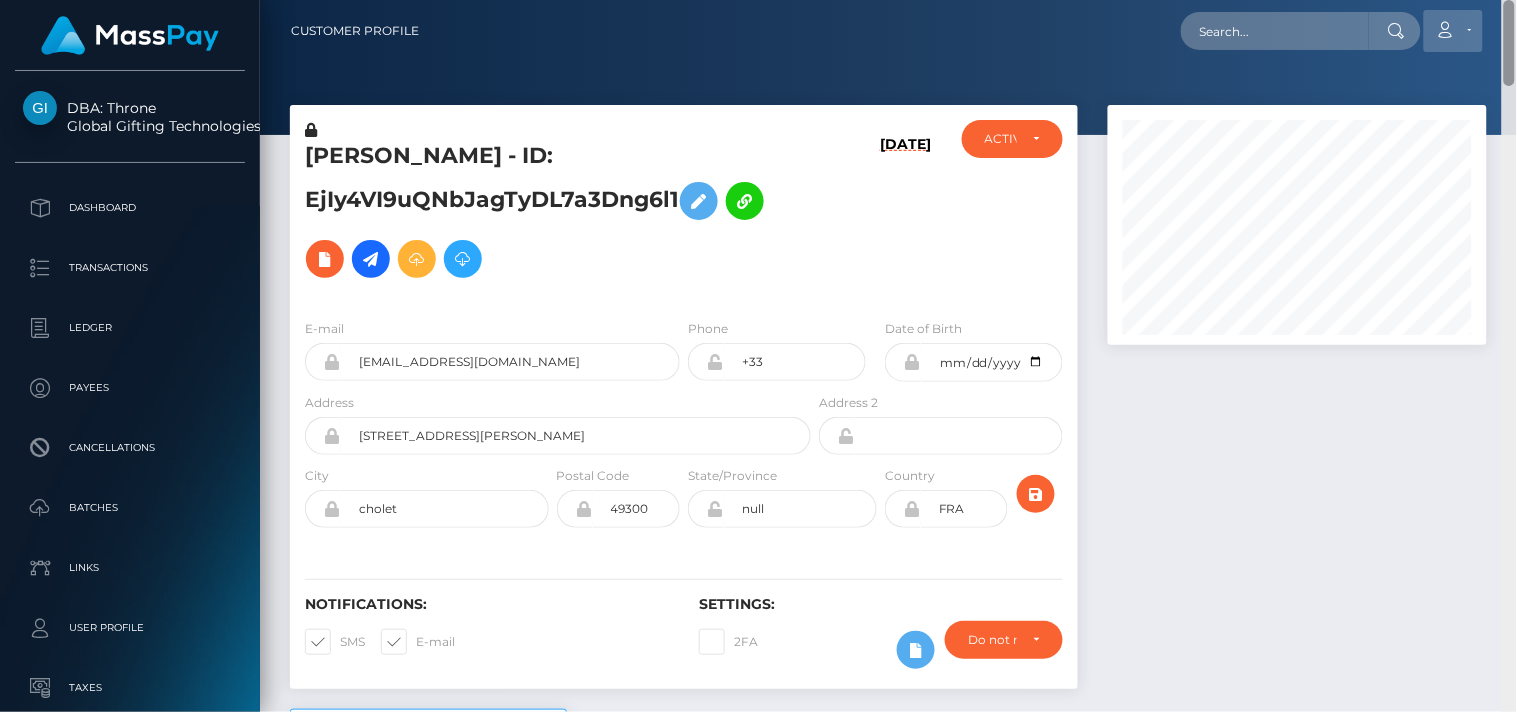 click on "Customer Profile
Loading...
Loading..." at bounding box center [888, 356] 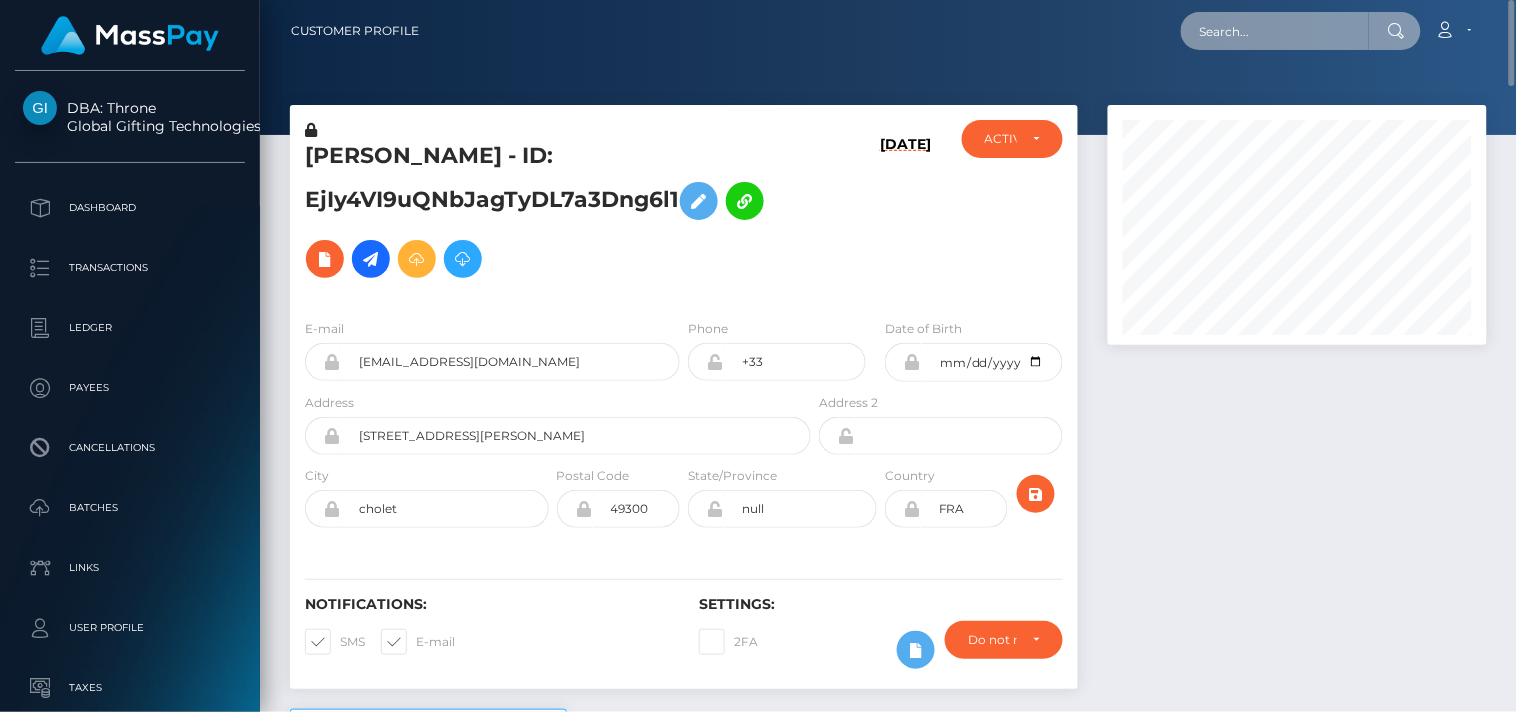 click at bounding box center [1275, 31] 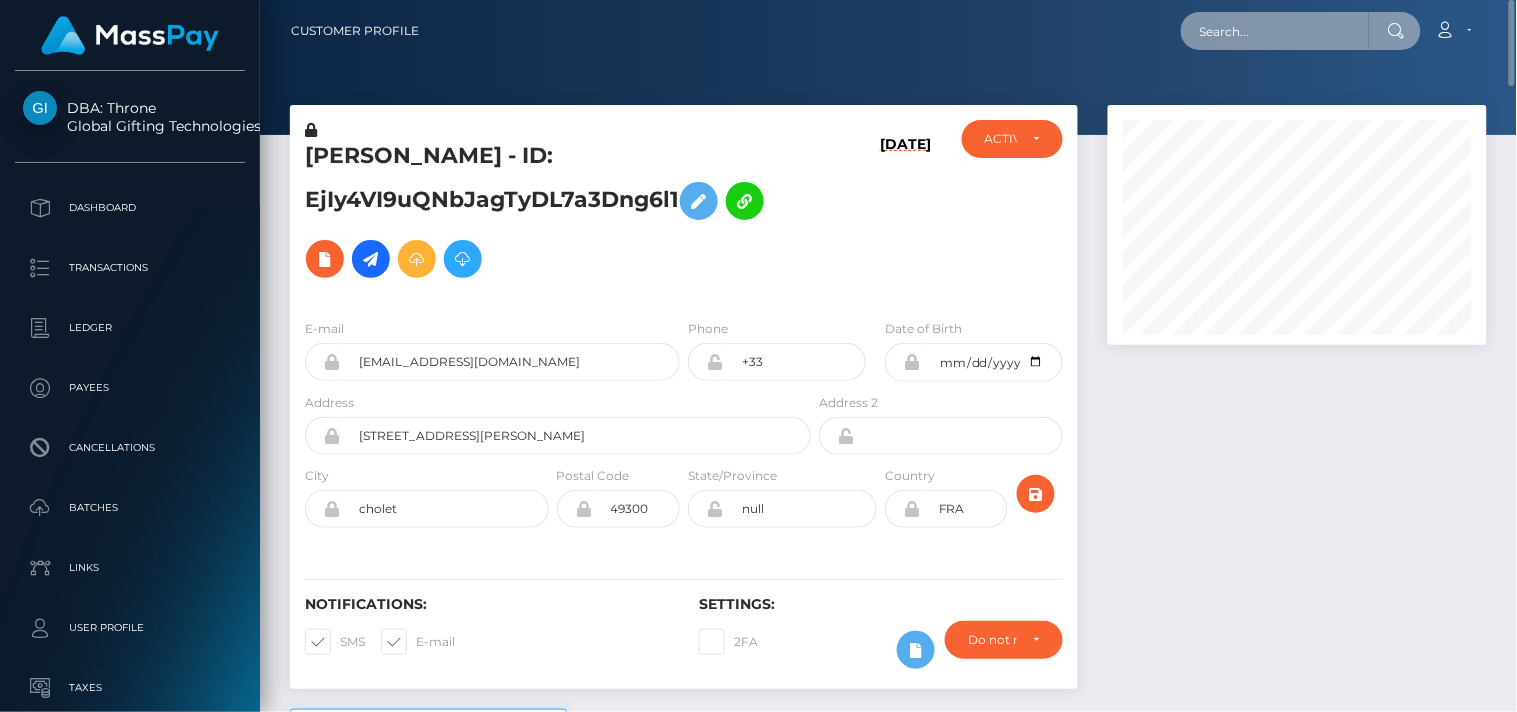 paste on "sunnysideupbaconfrance@gmail.com" 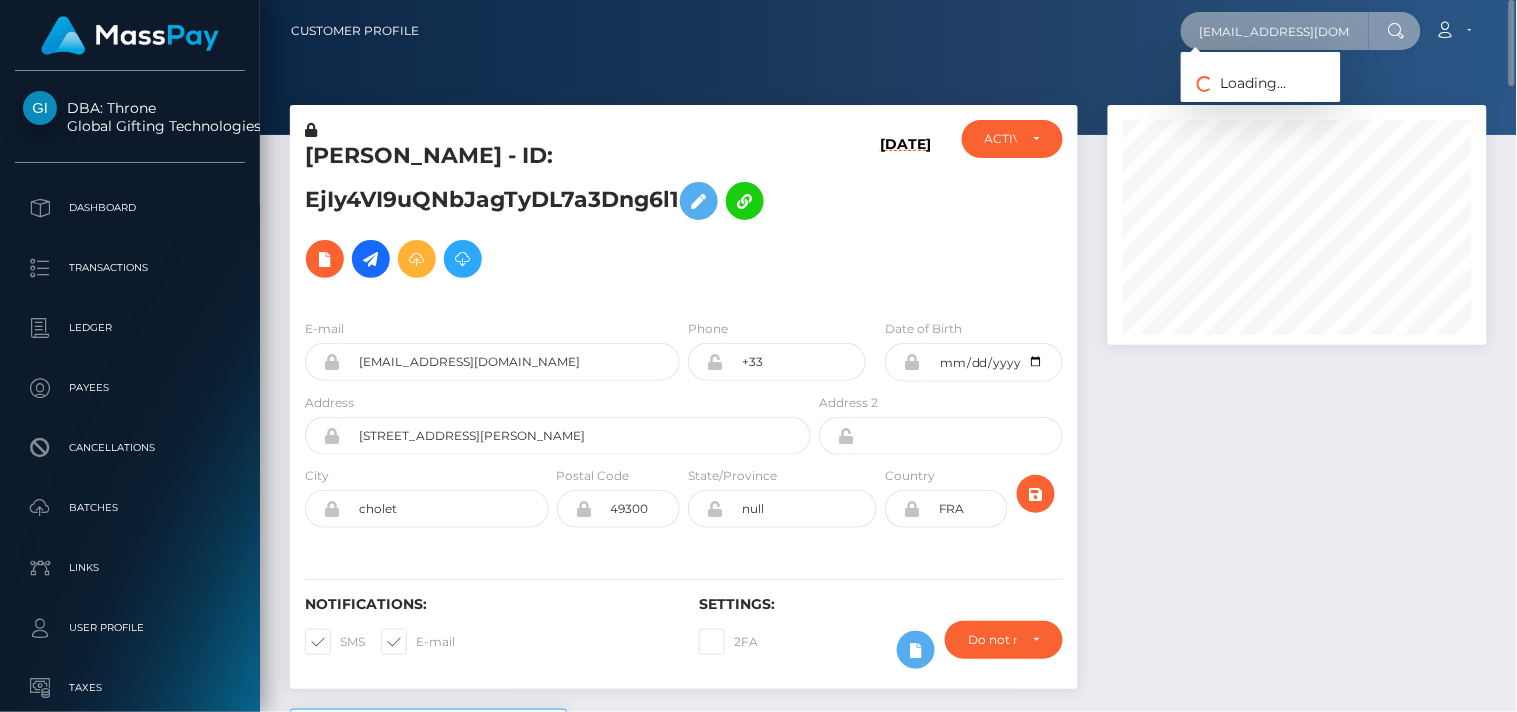 scroll, scrollTop: 0, scrollLeft: 75, axis: horizontal 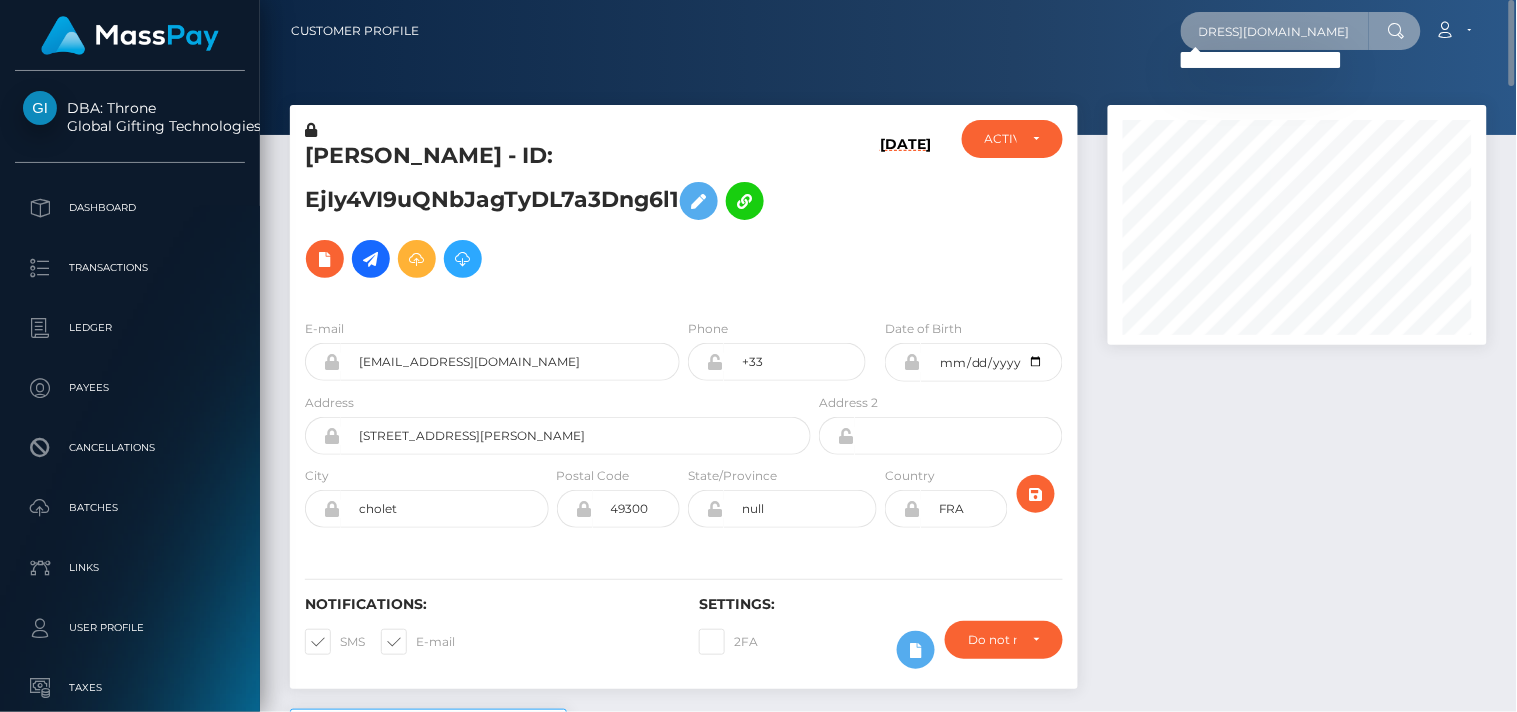 type on "sunnysideupbaconfrance@gmail.com" 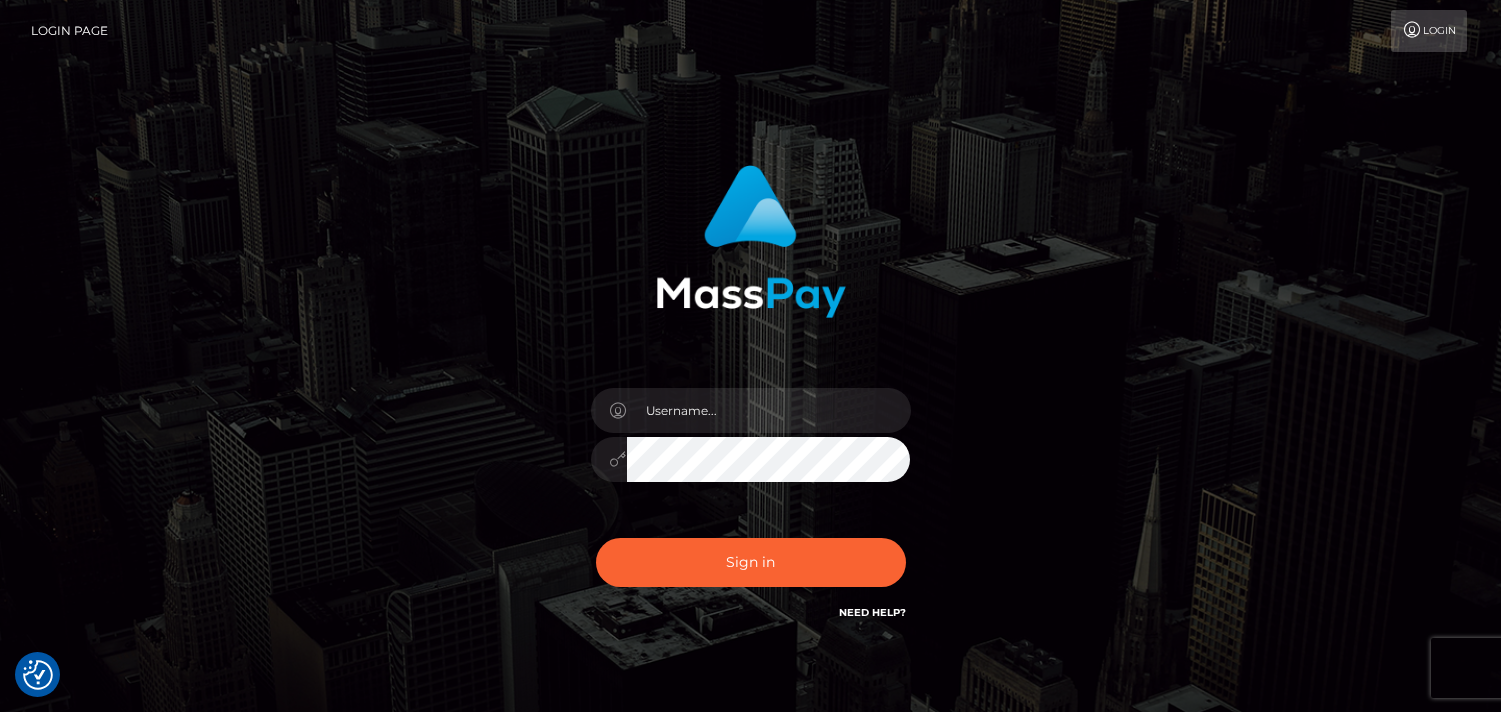 scroll, scrollTop: 0, scrollLeft: 0, axis: both 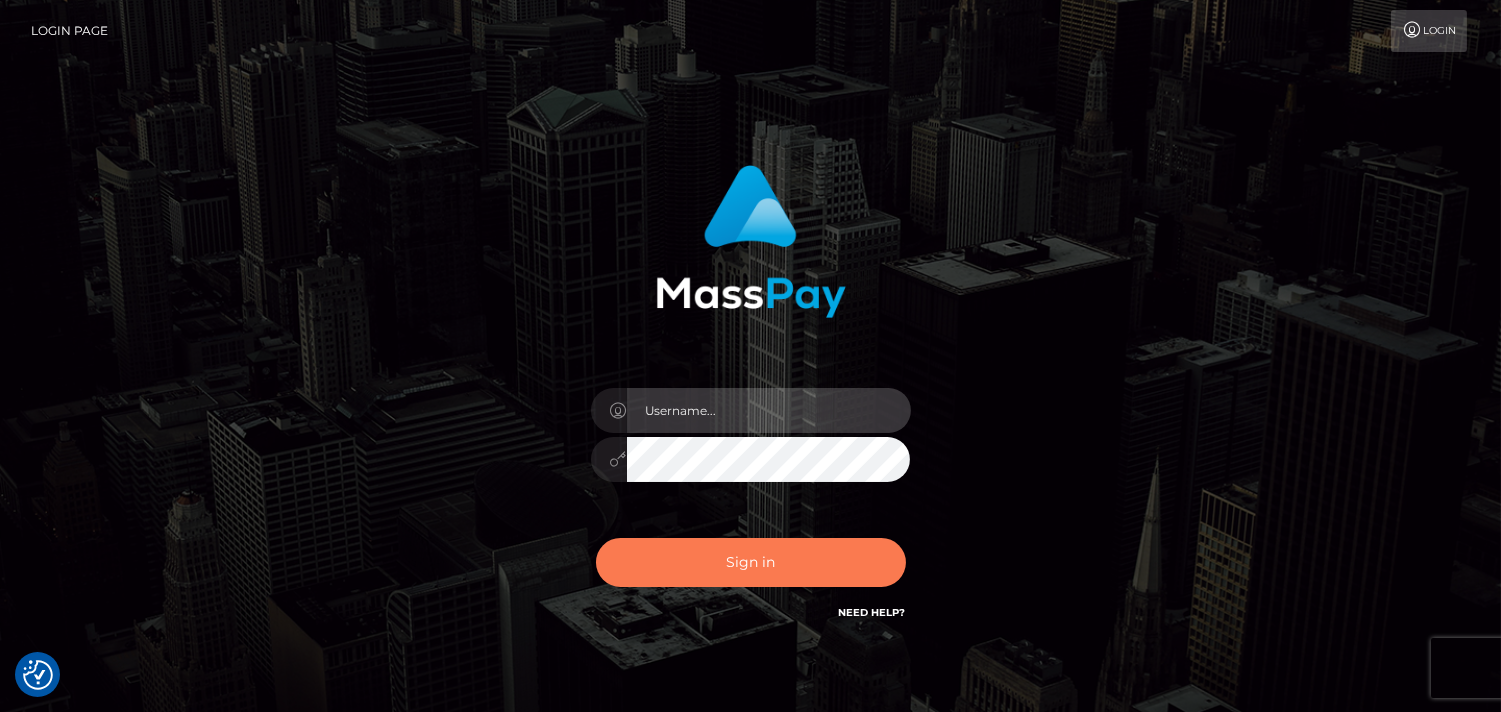 type on "[DOMAIN_NAME]" 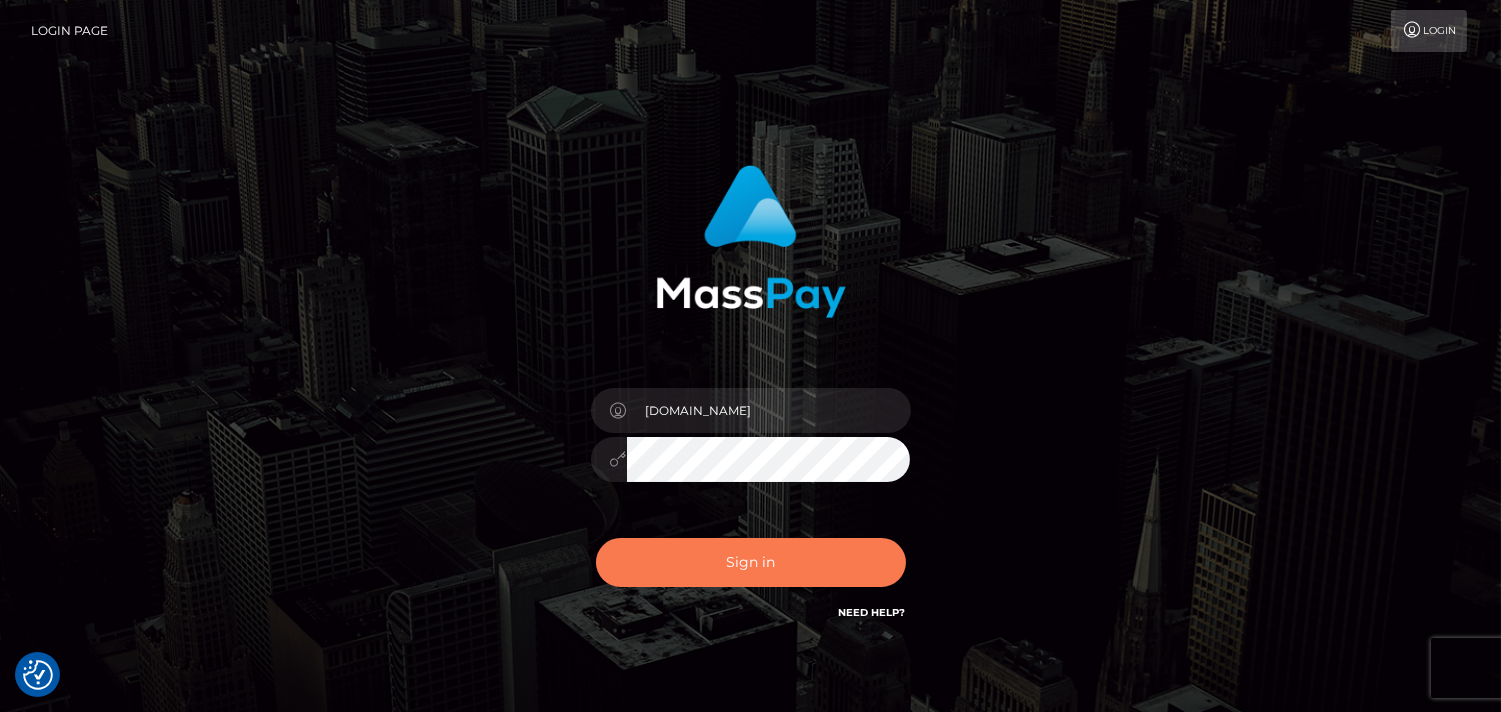 click on "Sign in" at bounding box center [751, 562] 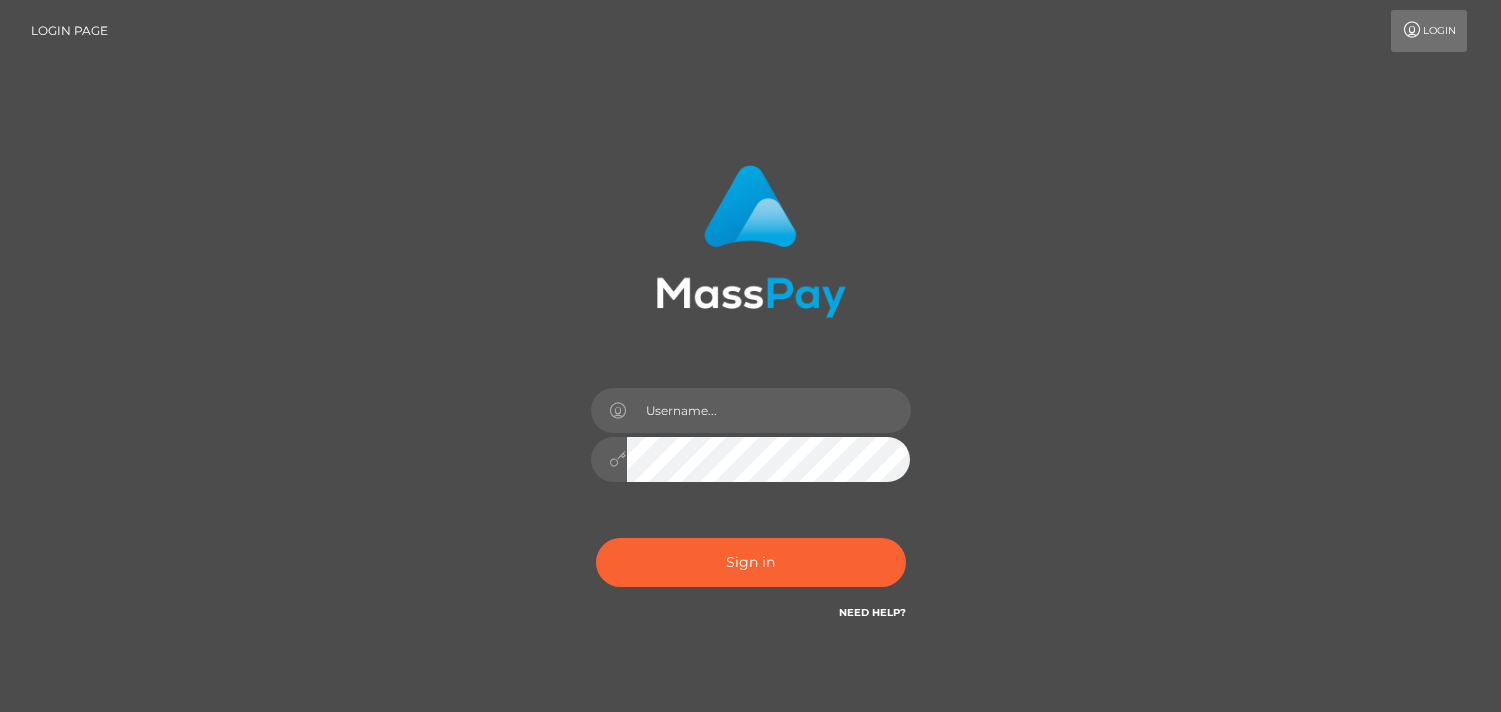 scroll, scrollTop: 0, scrollLeft: 0, axis: both 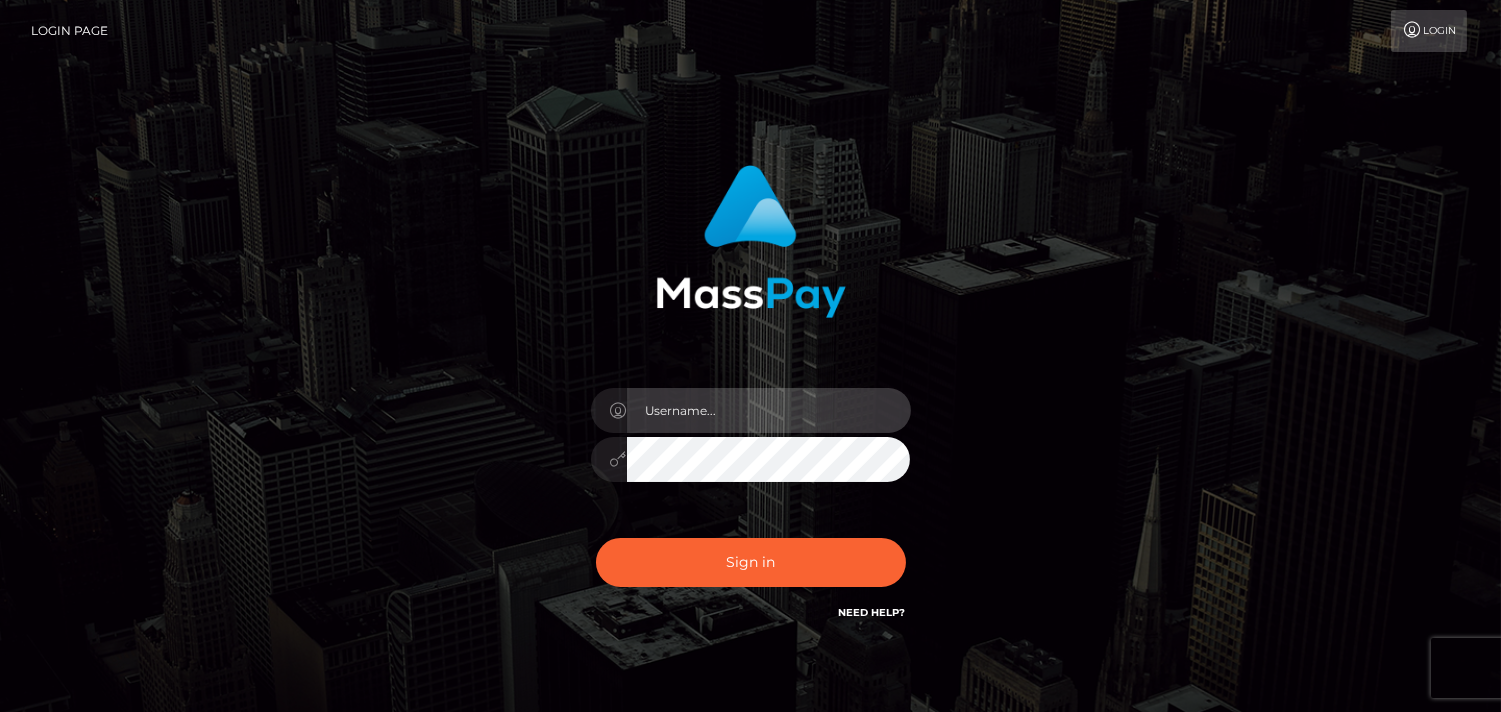 type on "[DOMAIN_NAME]" 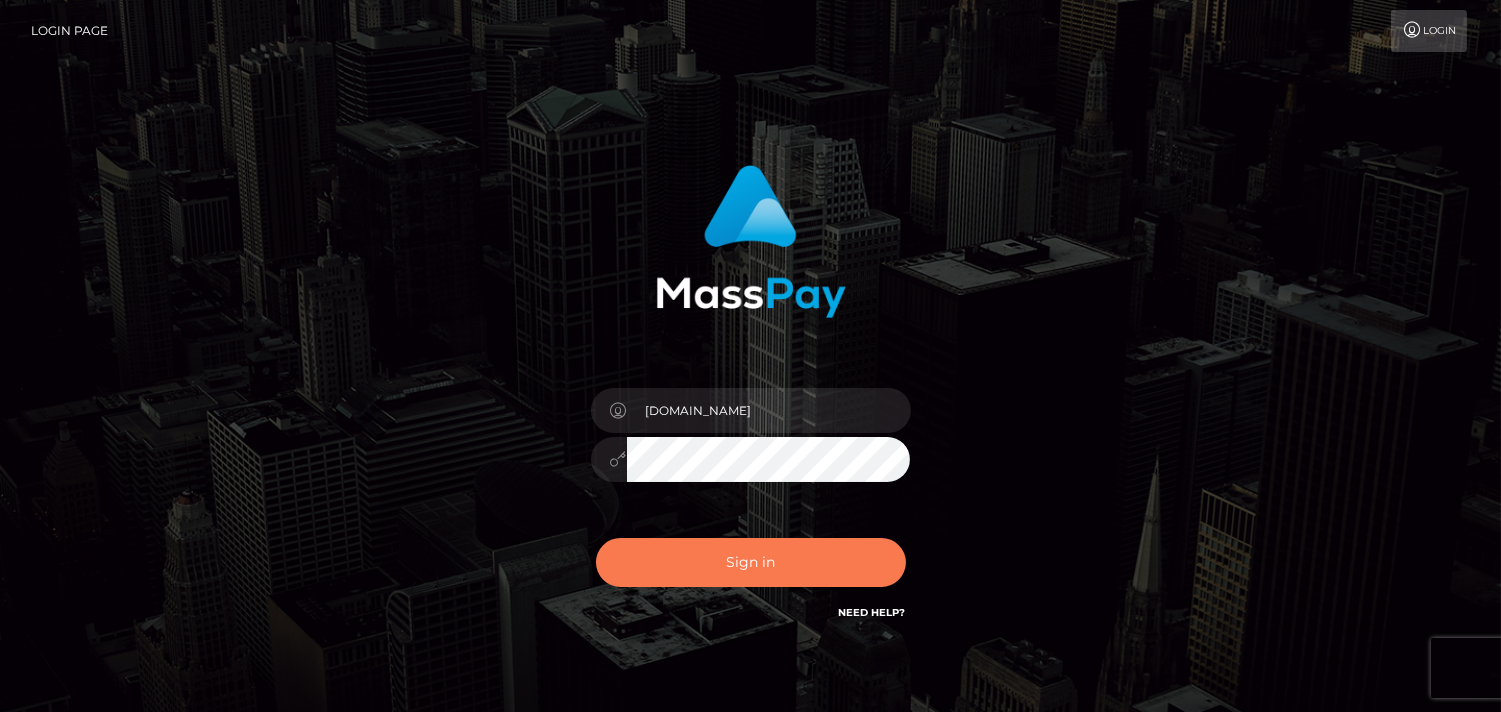 click on "Sign in" at bounding box center [751, 562] 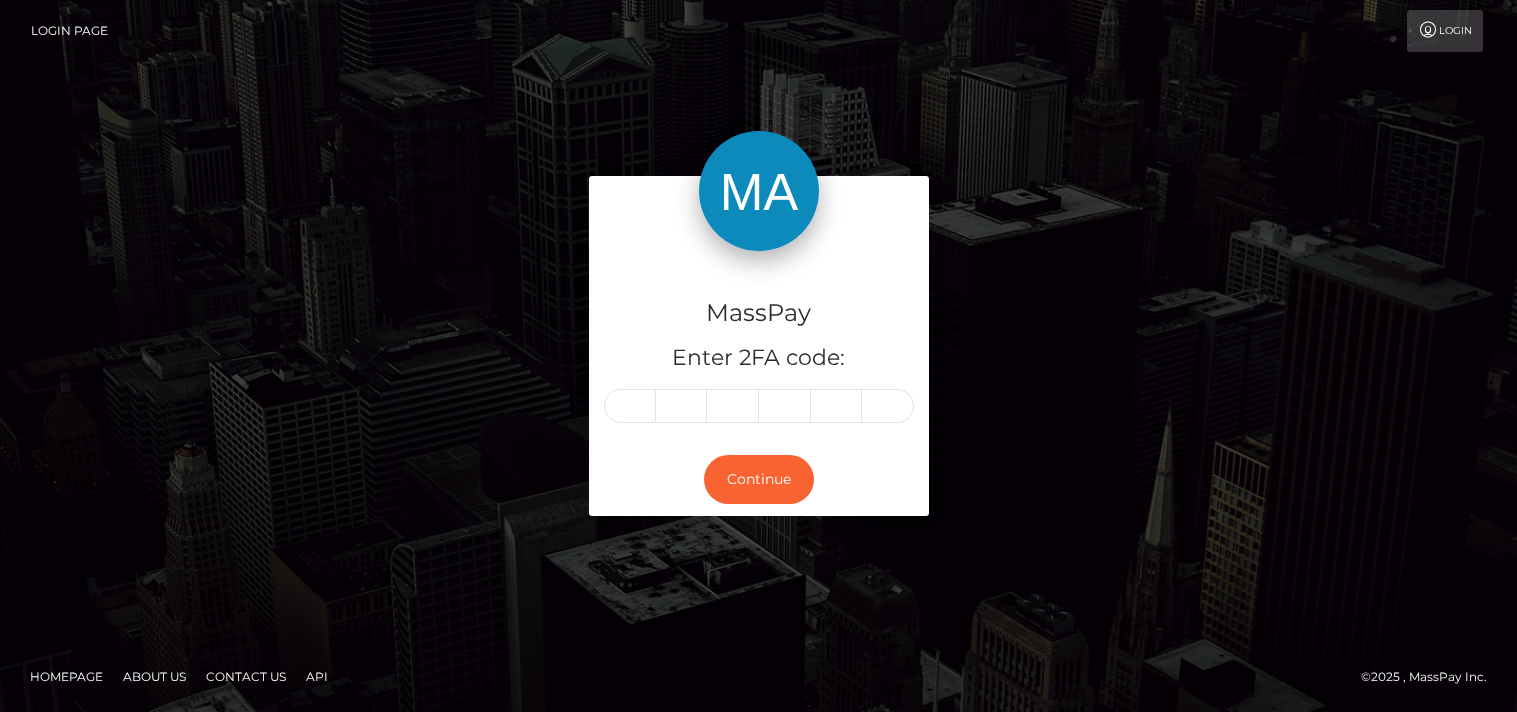 scroll, scrollTop: 0, scrollLeft: 0, axis: both 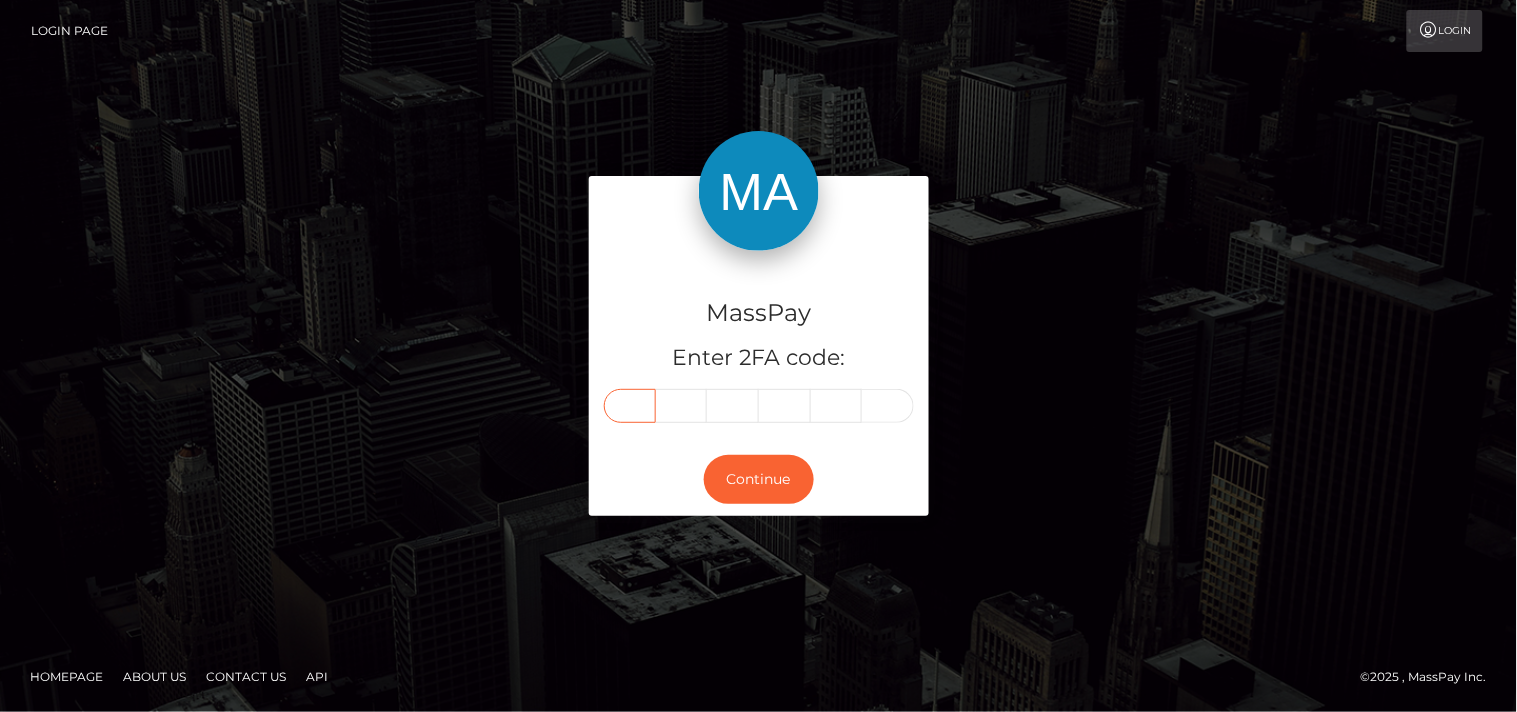 click at bounding box center [630, 406] 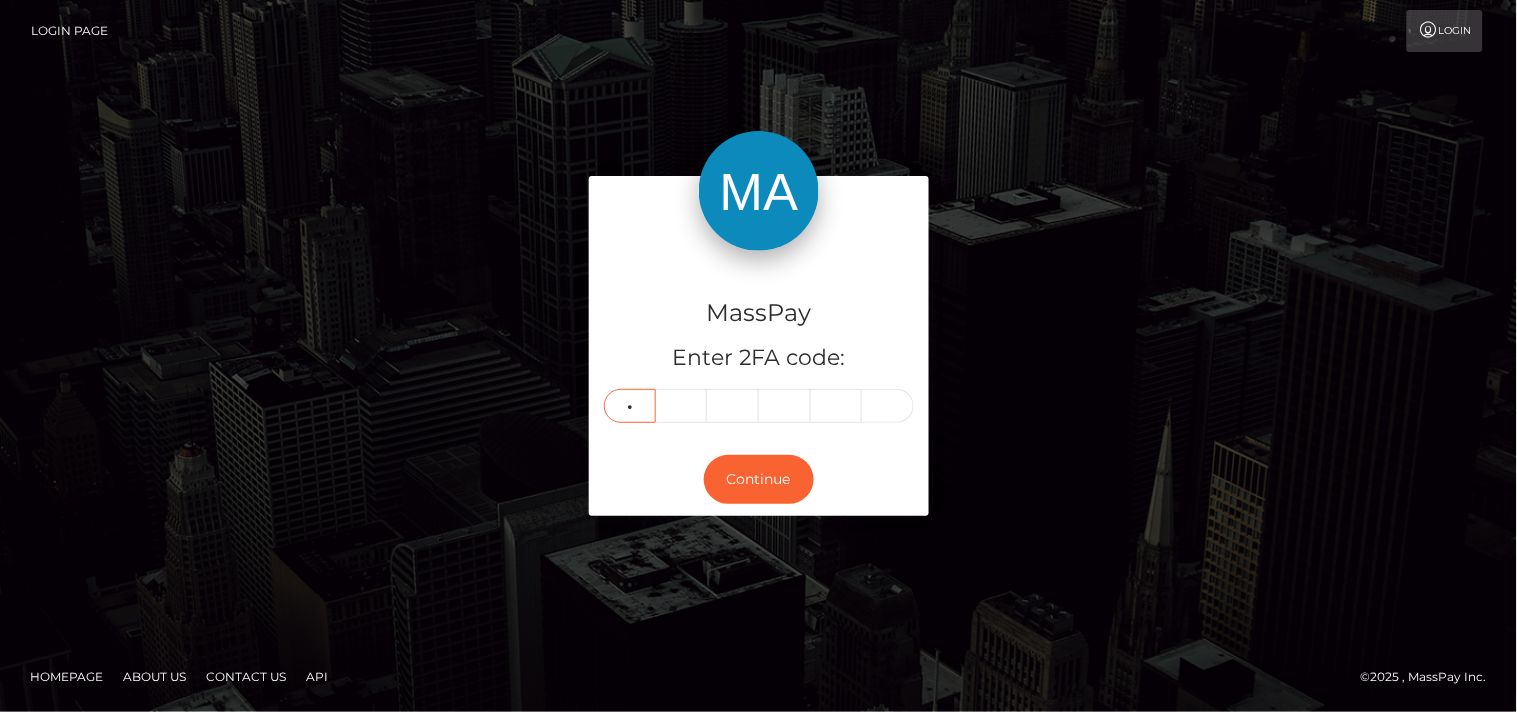 type on "2" 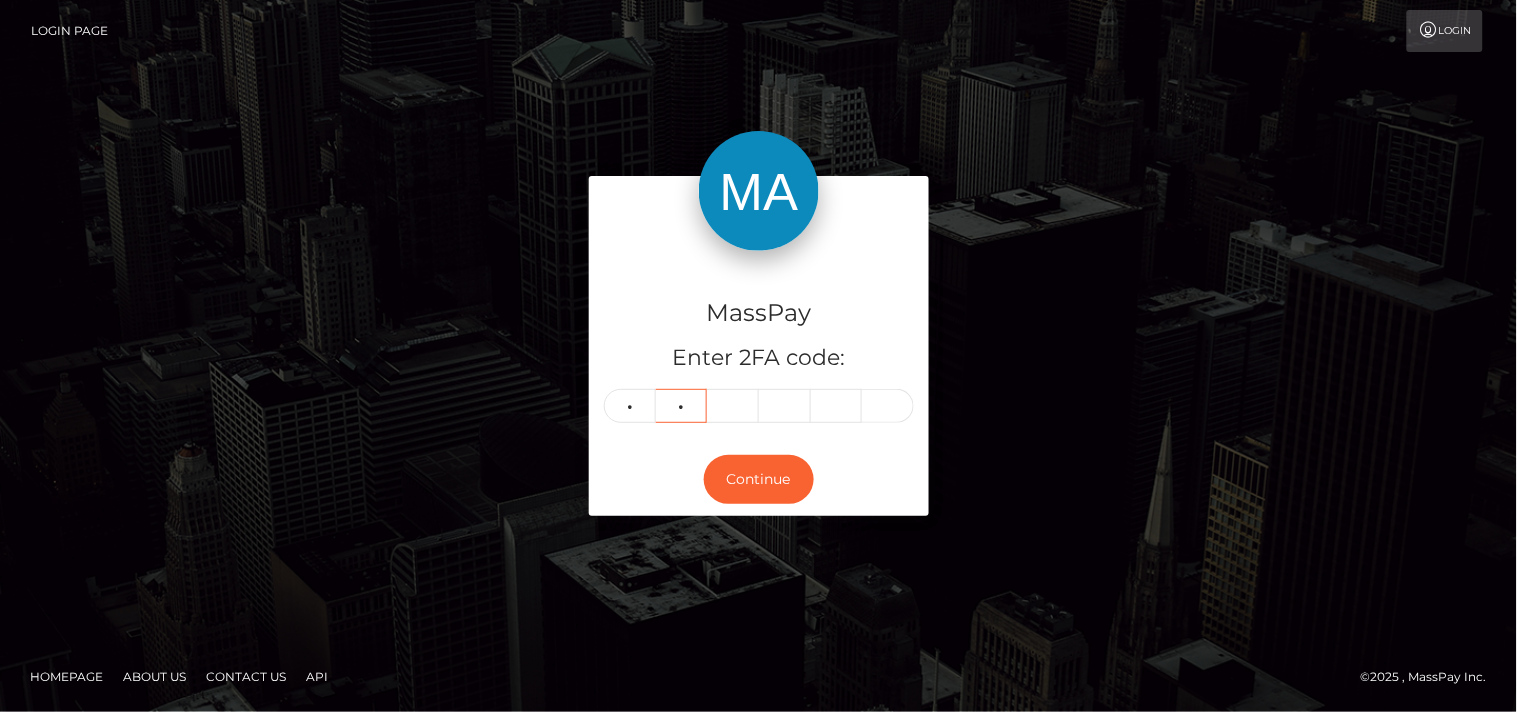 type on "0" 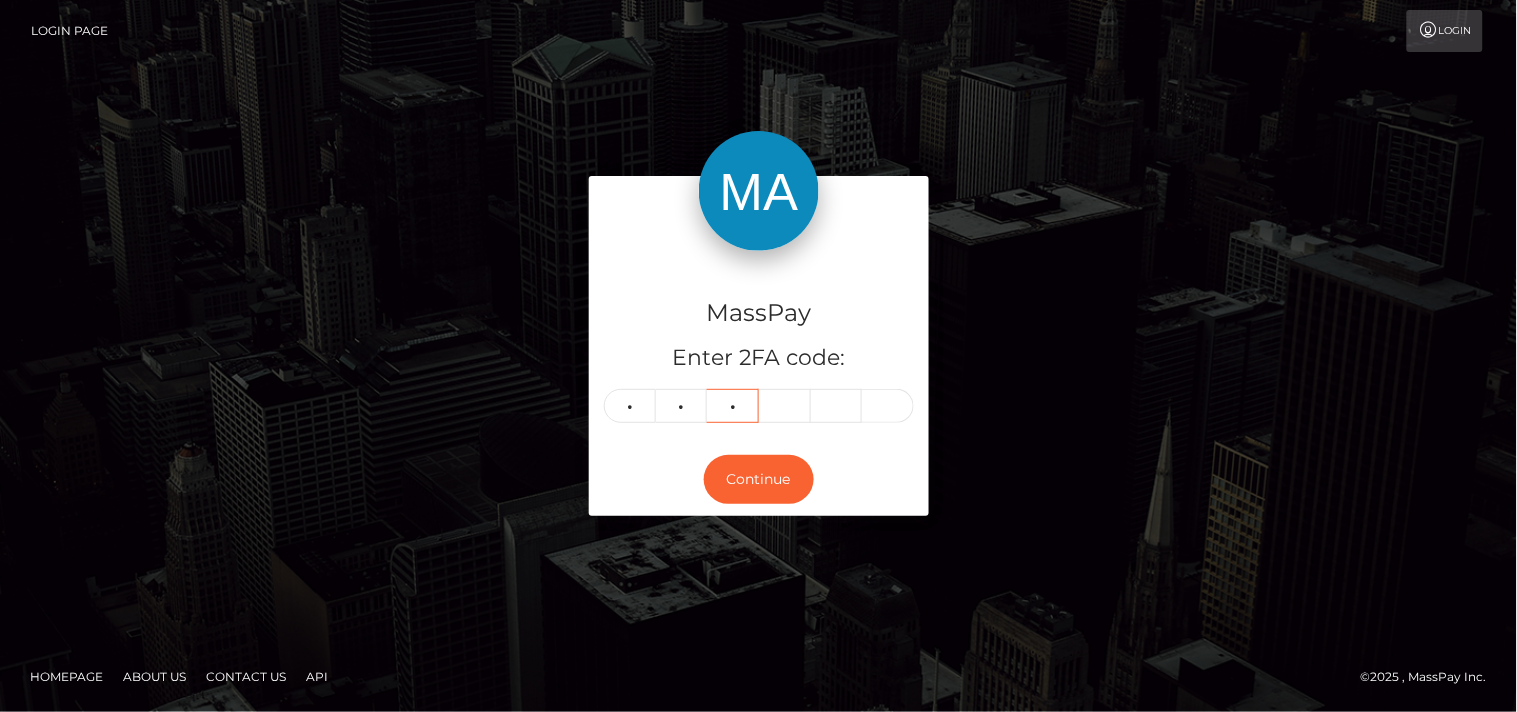 type on "6" 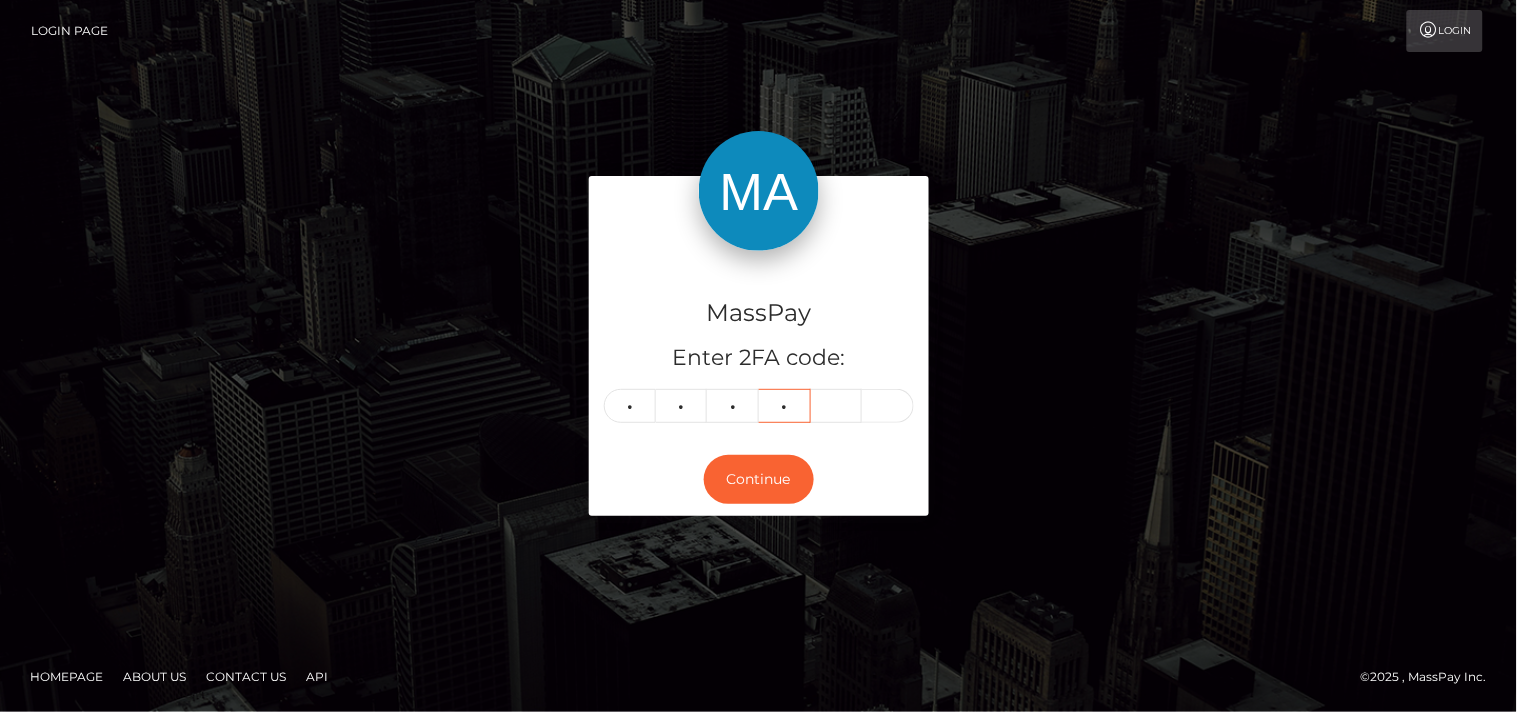 type on "3" 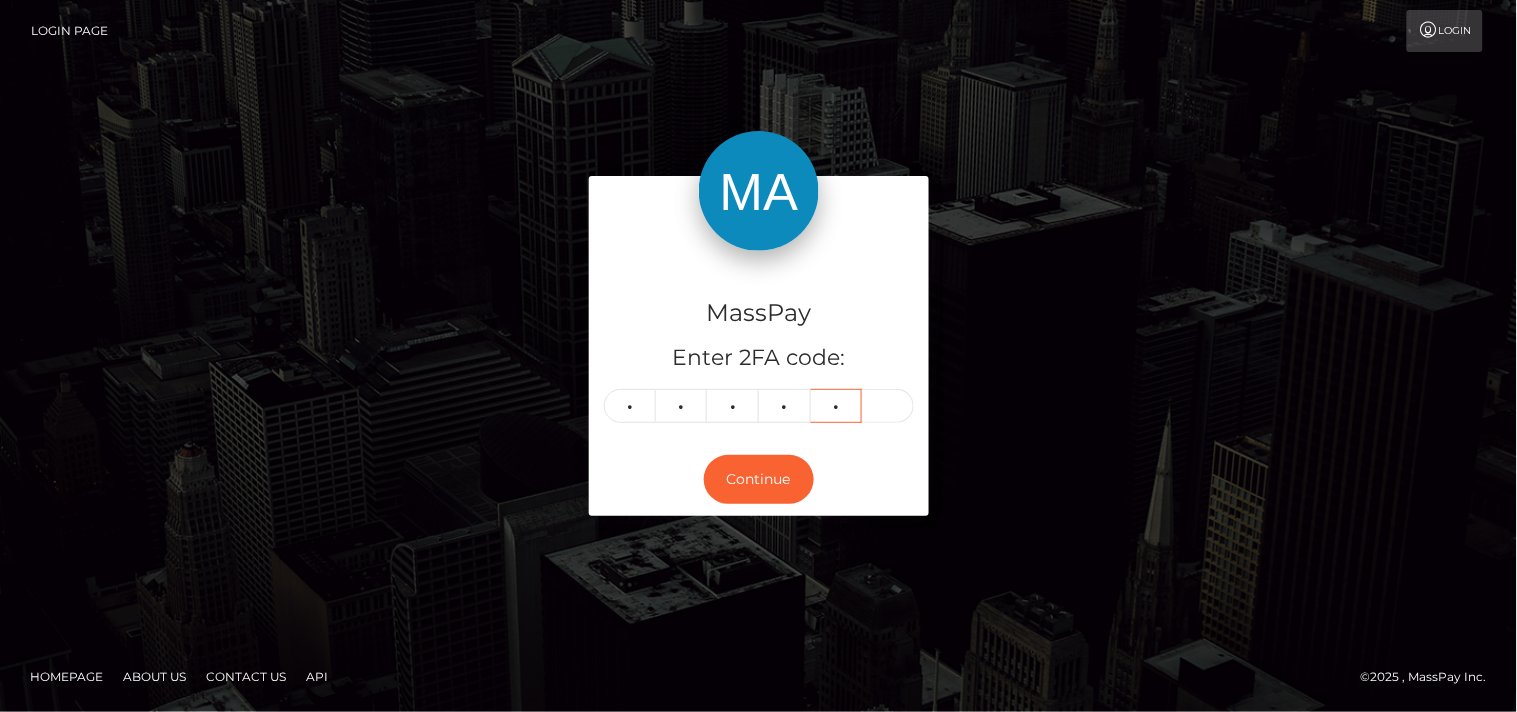 type on "9" 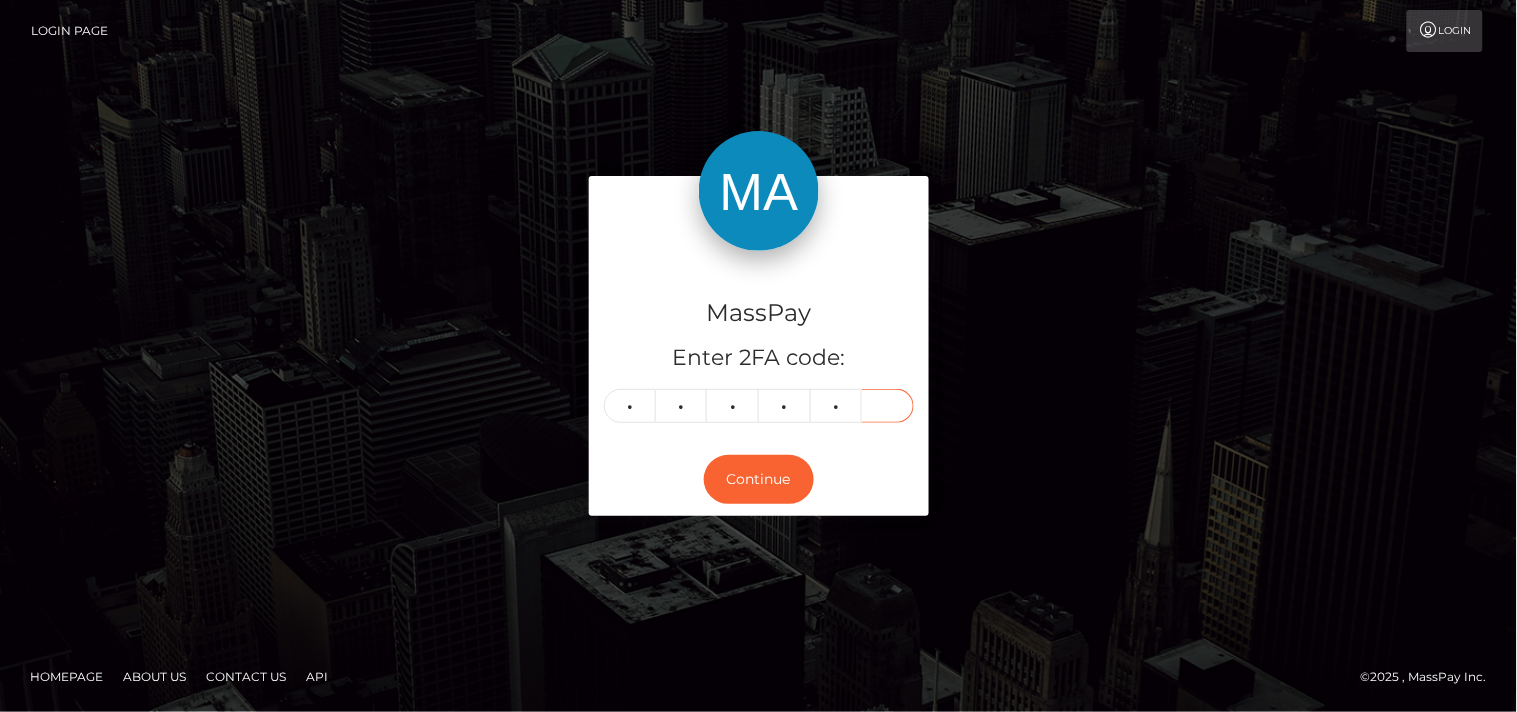 type on "5" 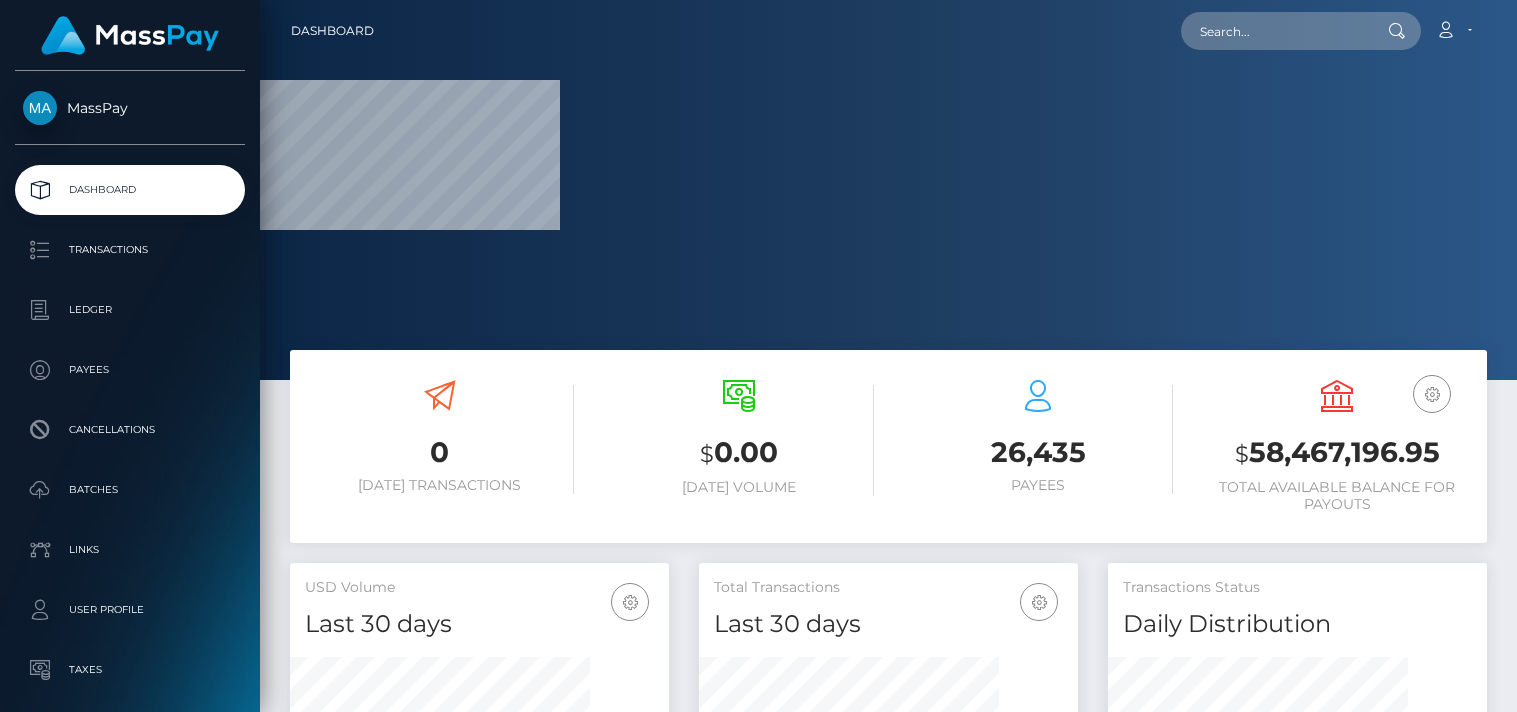 scroll, scrollTop: 0, scrollLeft: 0, axis: both 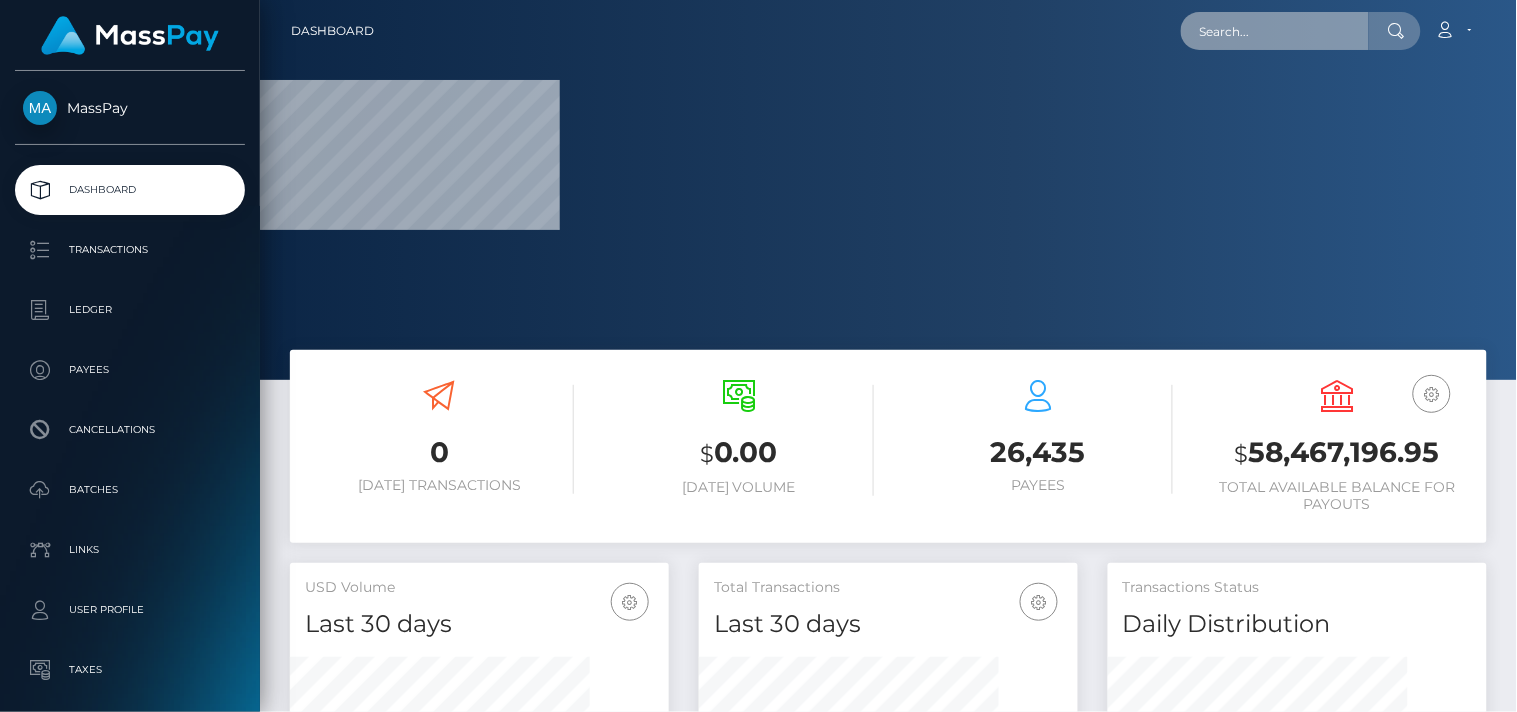 click at bounding box center [1275, 31] 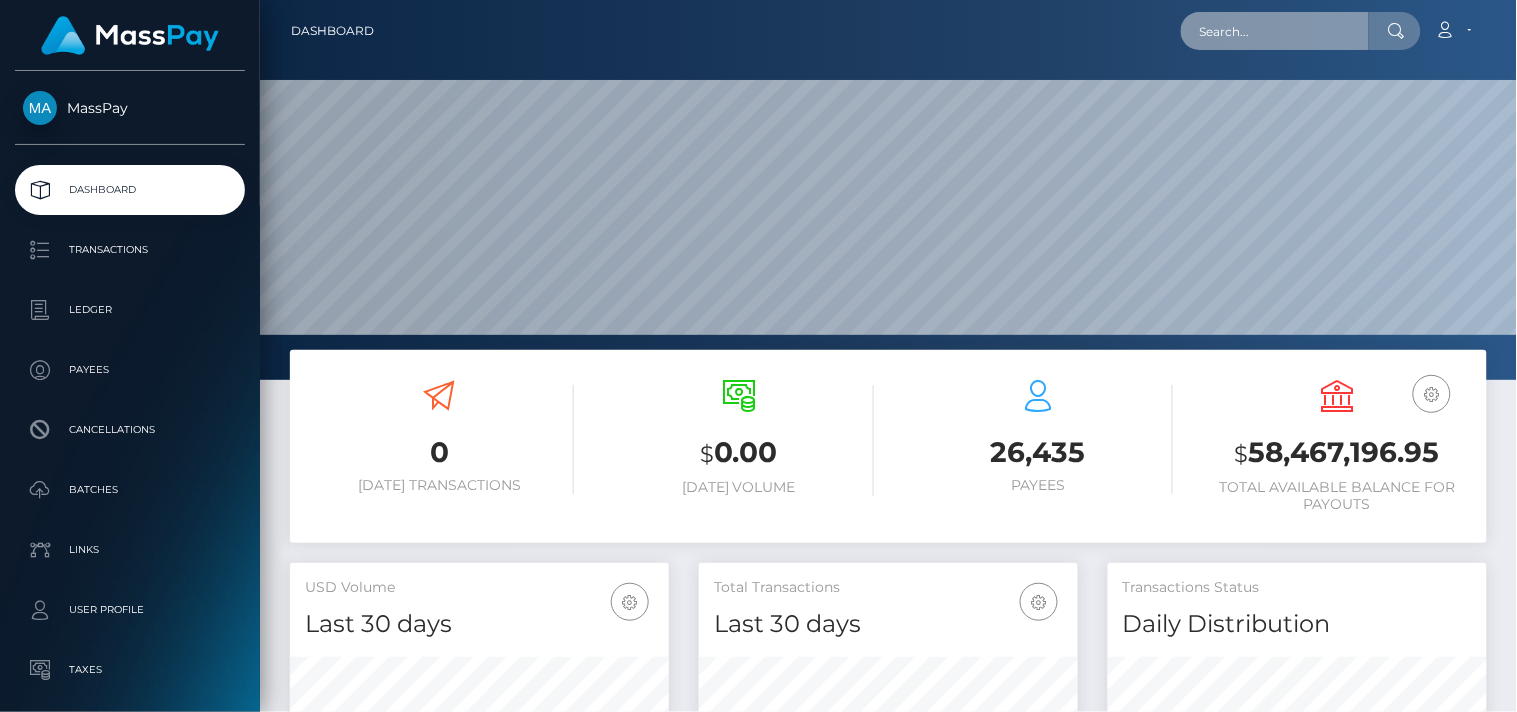 scroll, scrollTop: 999620, scrollLeft: 998742, axis: both 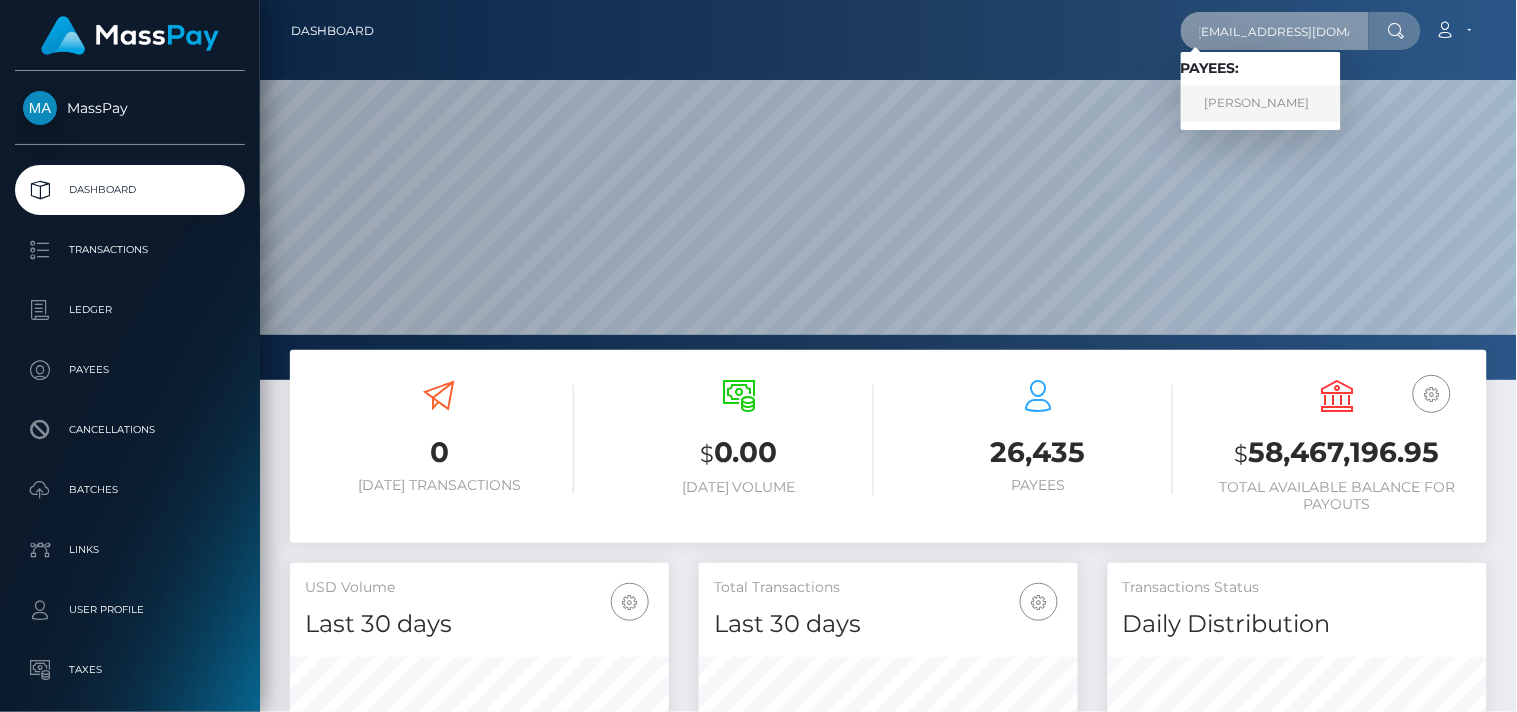 type on "kmaylifestyle@gmail.com" 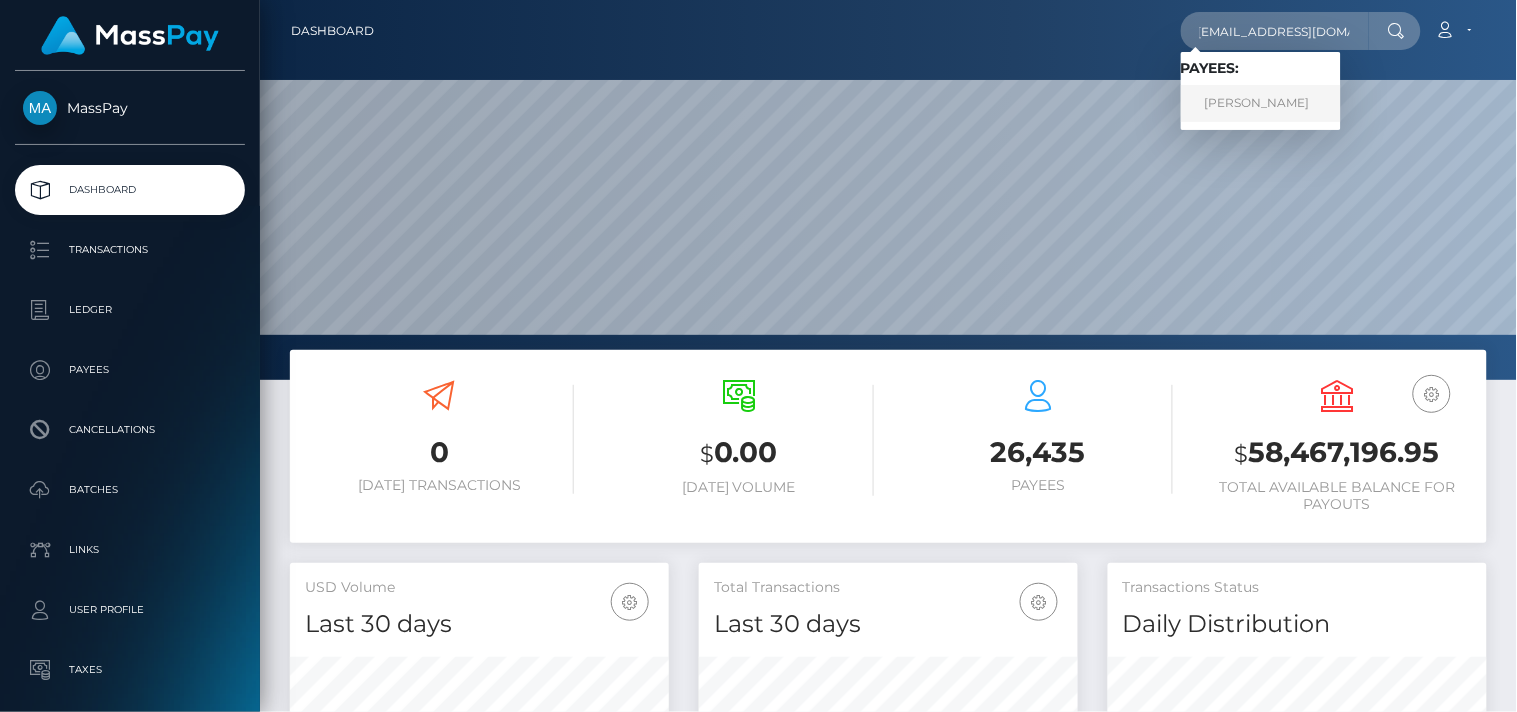 scroll, scrollTop: 0, scrollLeft: 0, axis: both 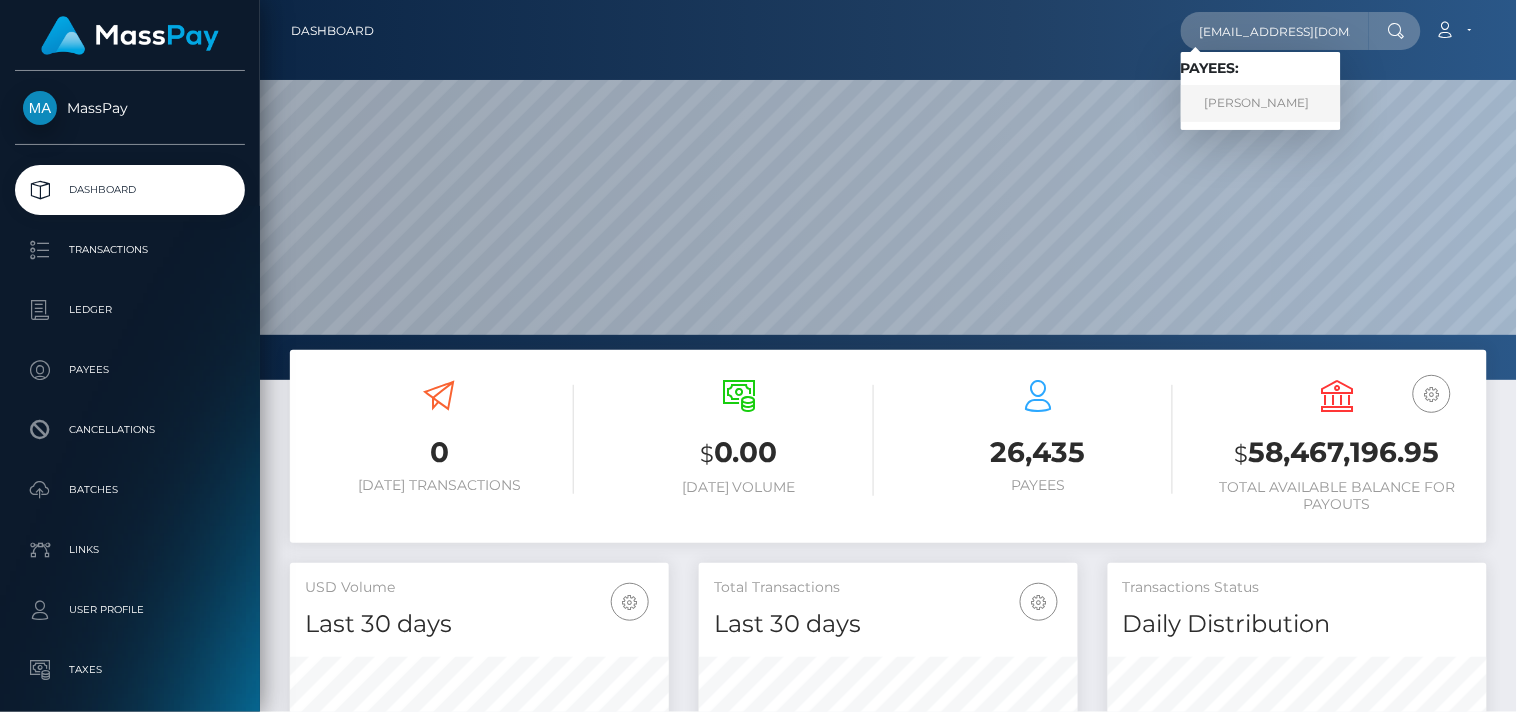 click on "Karen  May" at bounding box center (1261, 103) 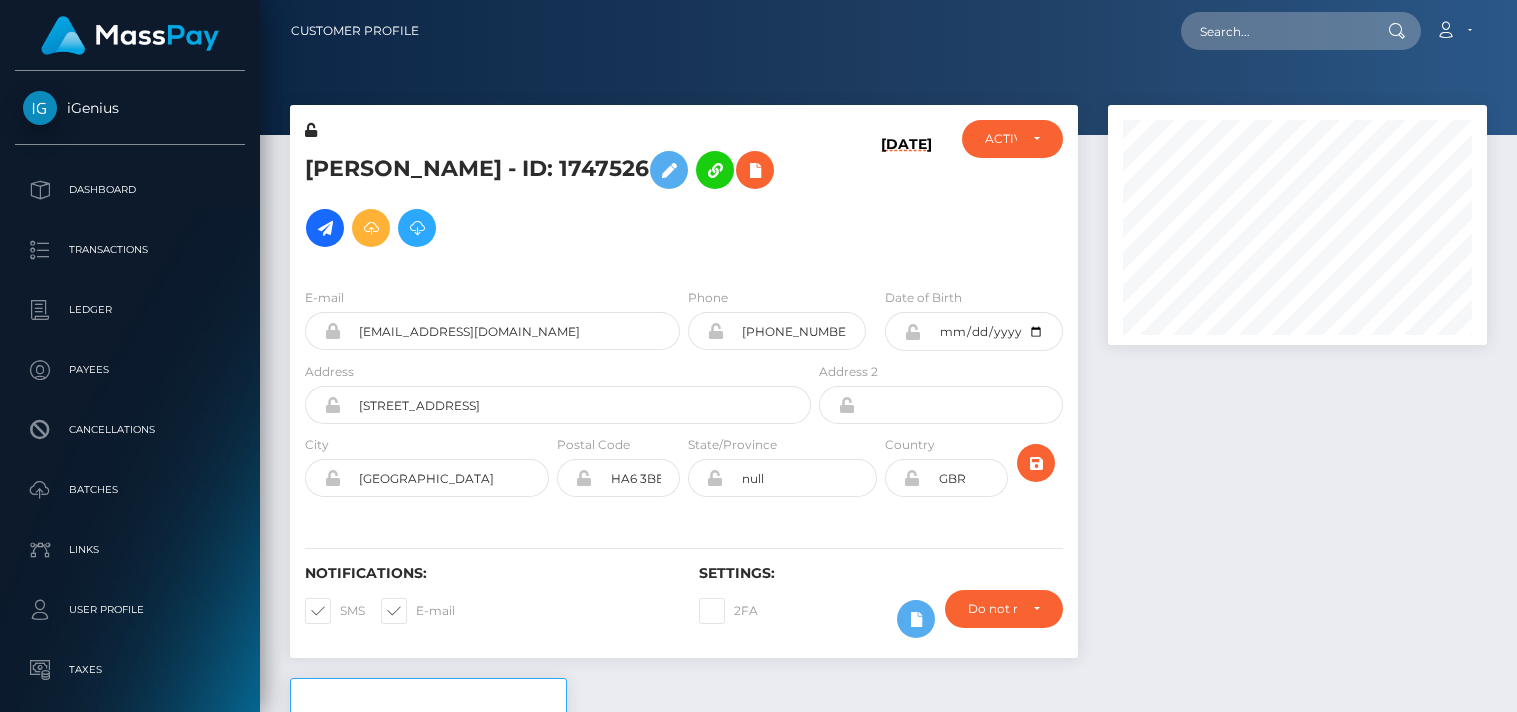 scroll, scrollTop: 0, scrollLeft: 0, axis: both 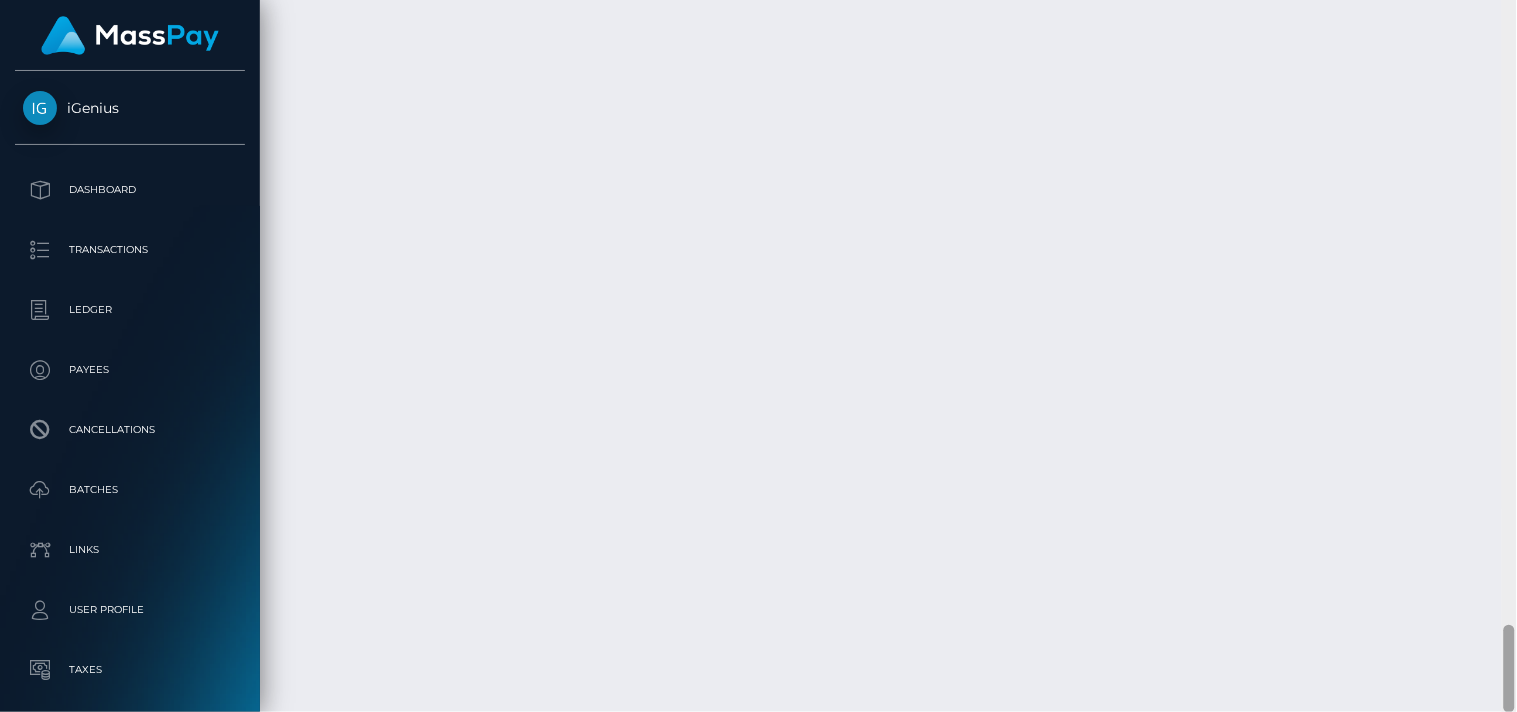 drag, startPoint x: 0, startPoint y: 0, endPoint x: 1516, endPoint y: 755, distance: 1693.6 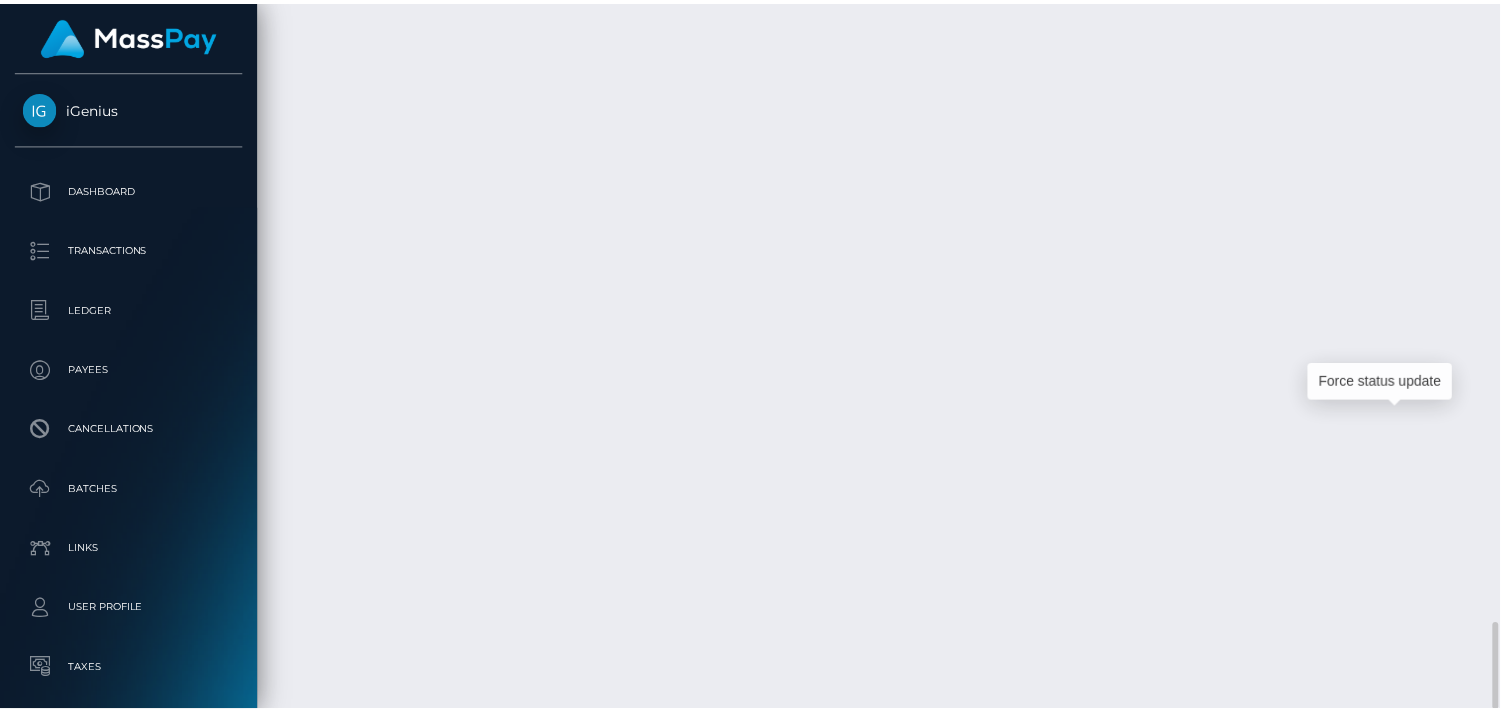scroll, scrollTop: 240, scrollLeft: 380, axis: both 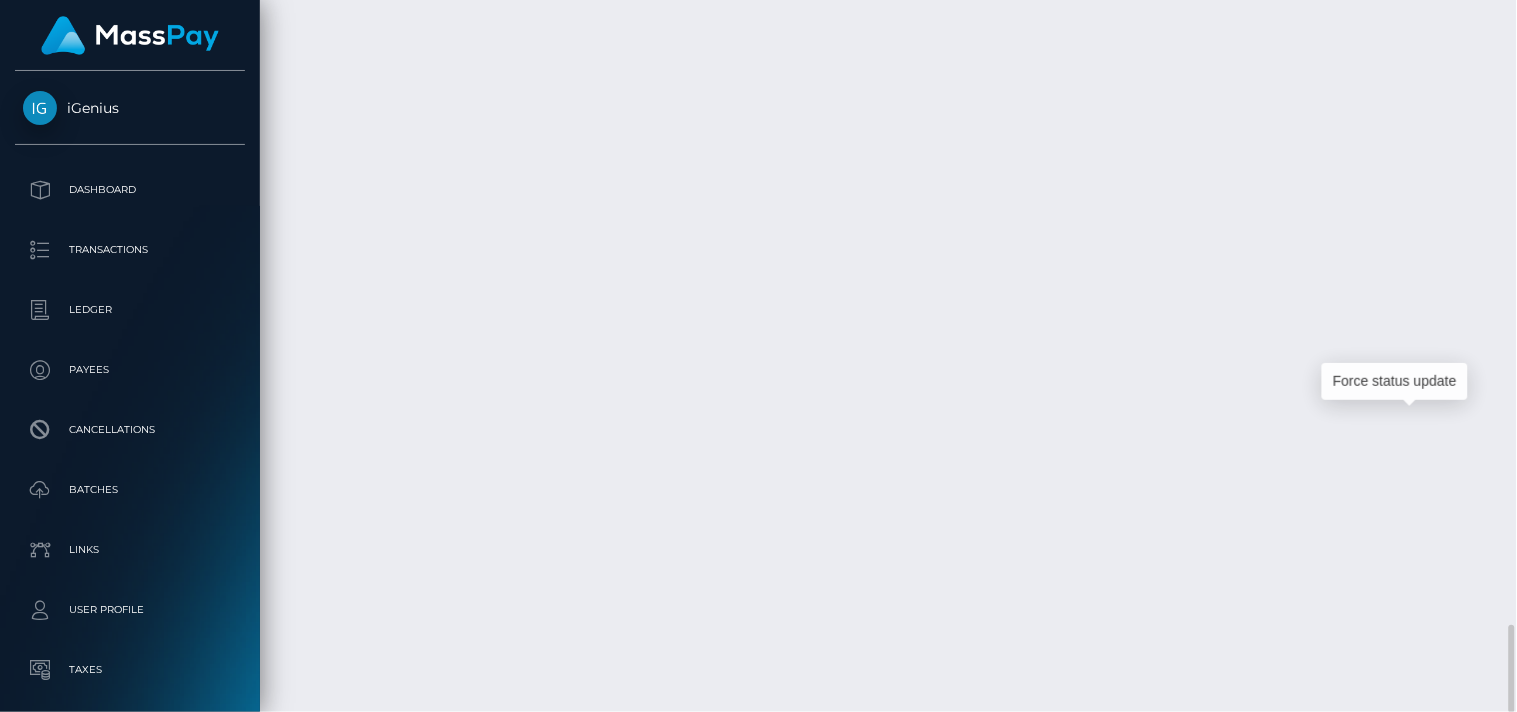 click at bounding box center [1418, -1817] 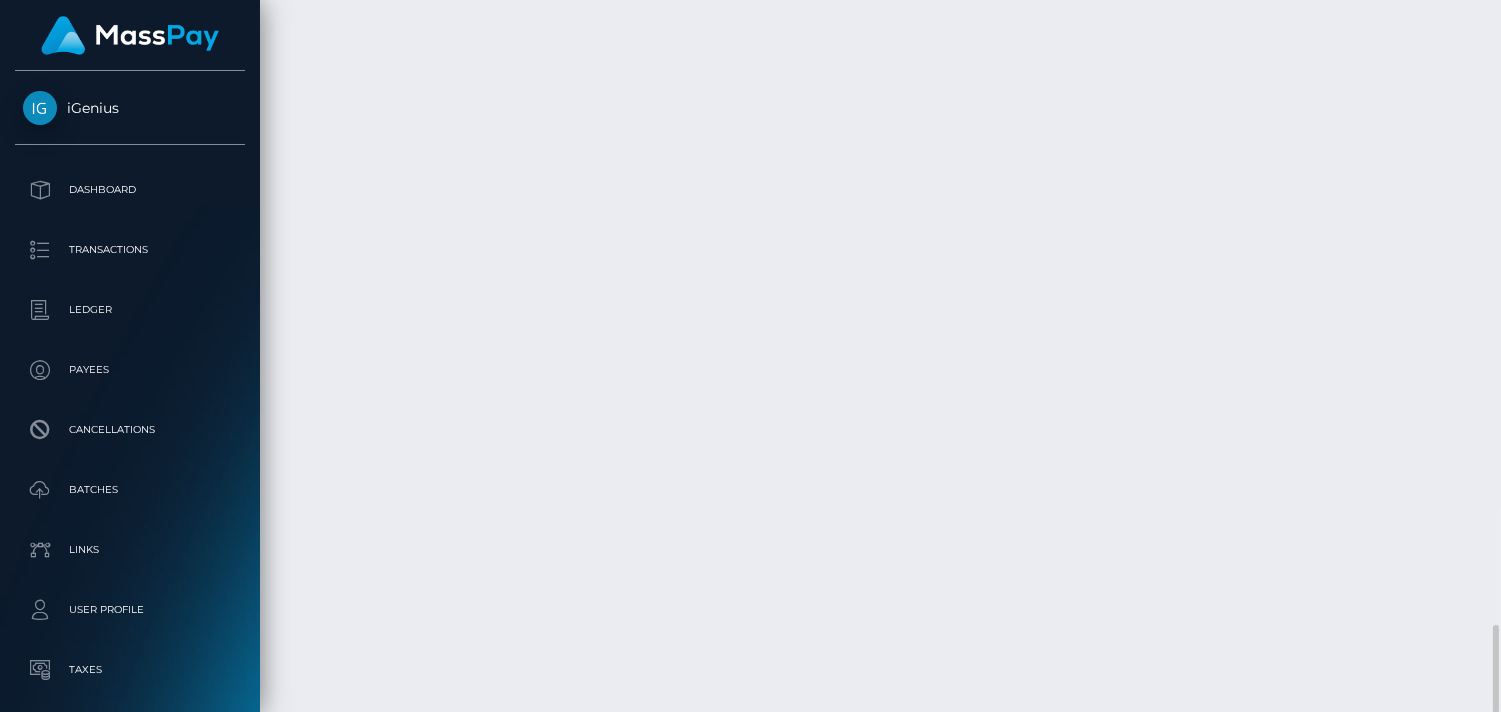 scroll, scrollTop: 240, scrollLeft: 374, axis: both 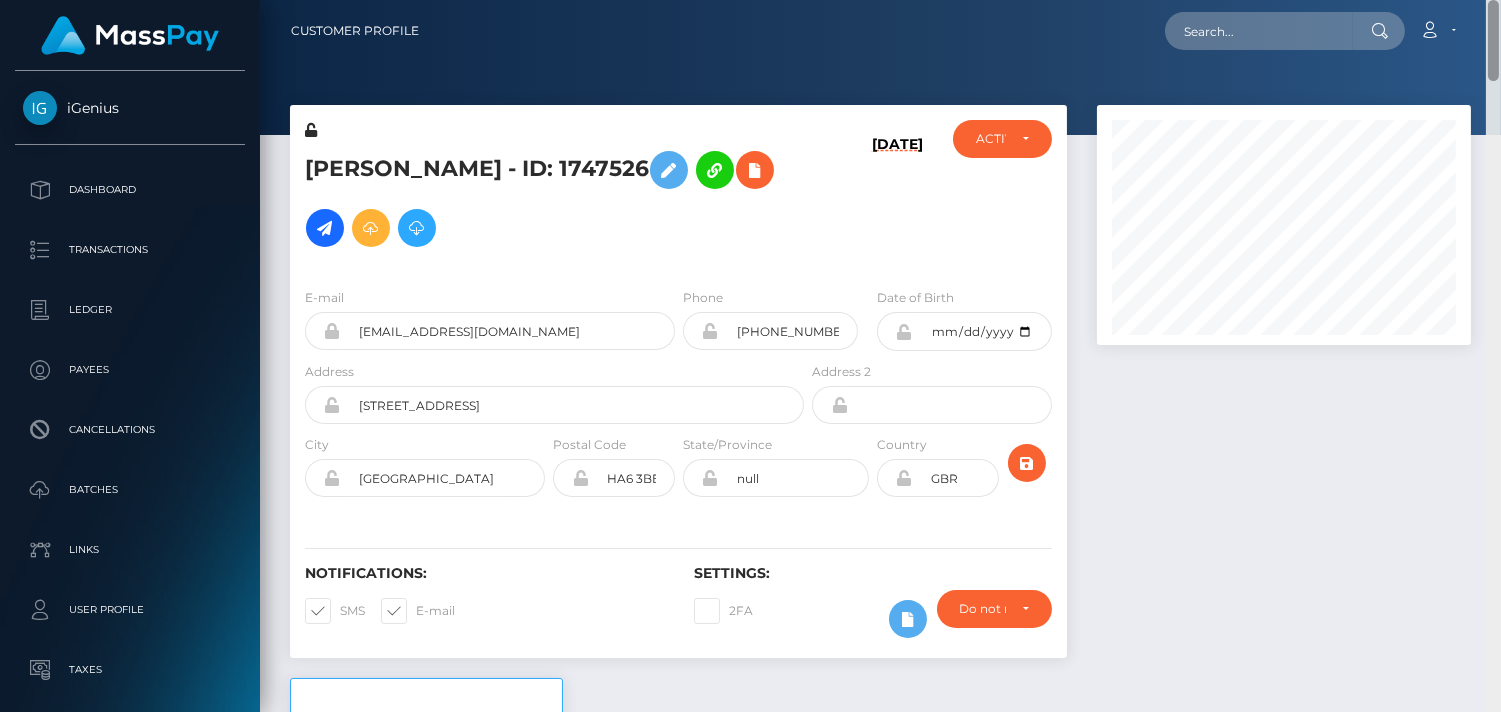 drag, startPoint x: 1494, startPoint y: 632, endPoint x: 1480, endPoint y: -61, distance: 693.1414 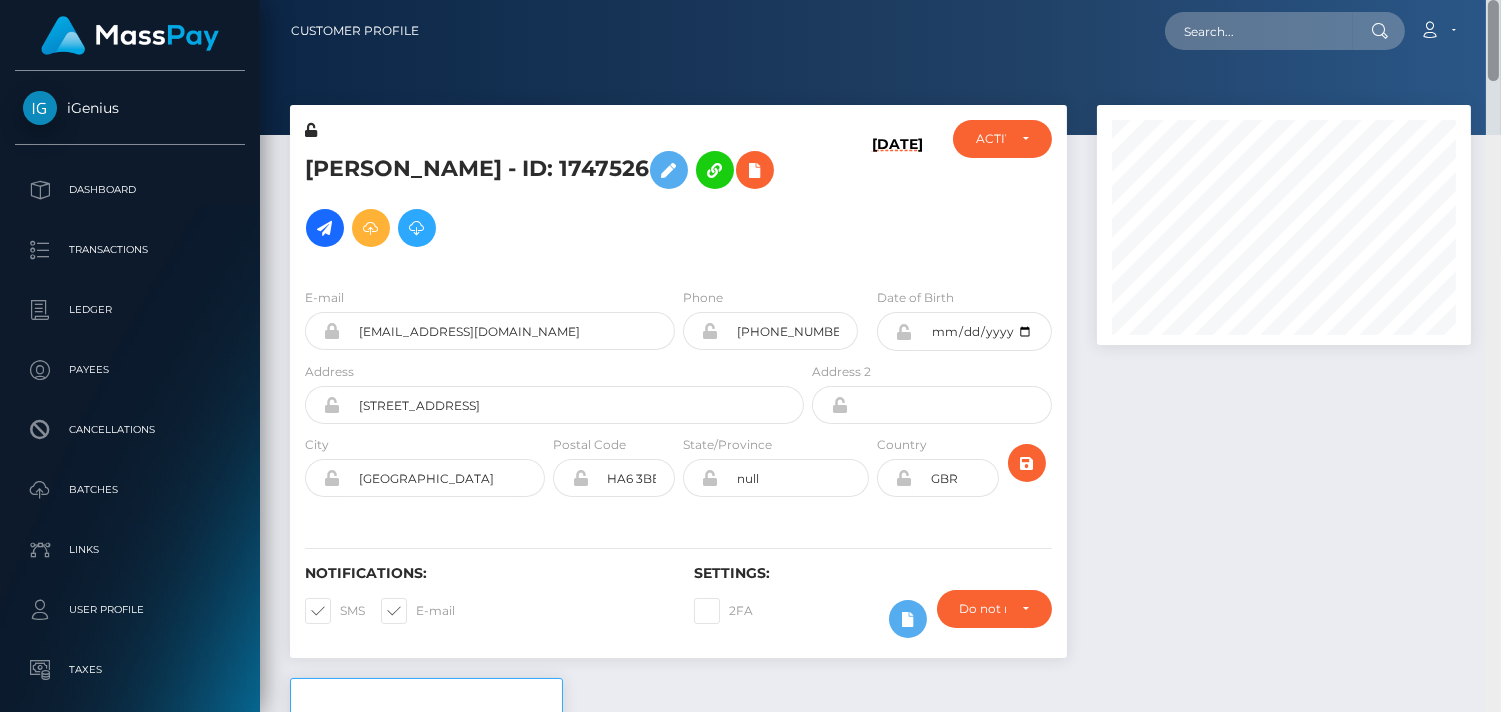 click on "iGenius
Dashboard
Transactions
Ledger
Payees
Cancellations Links" at bounding box center (750, 356) 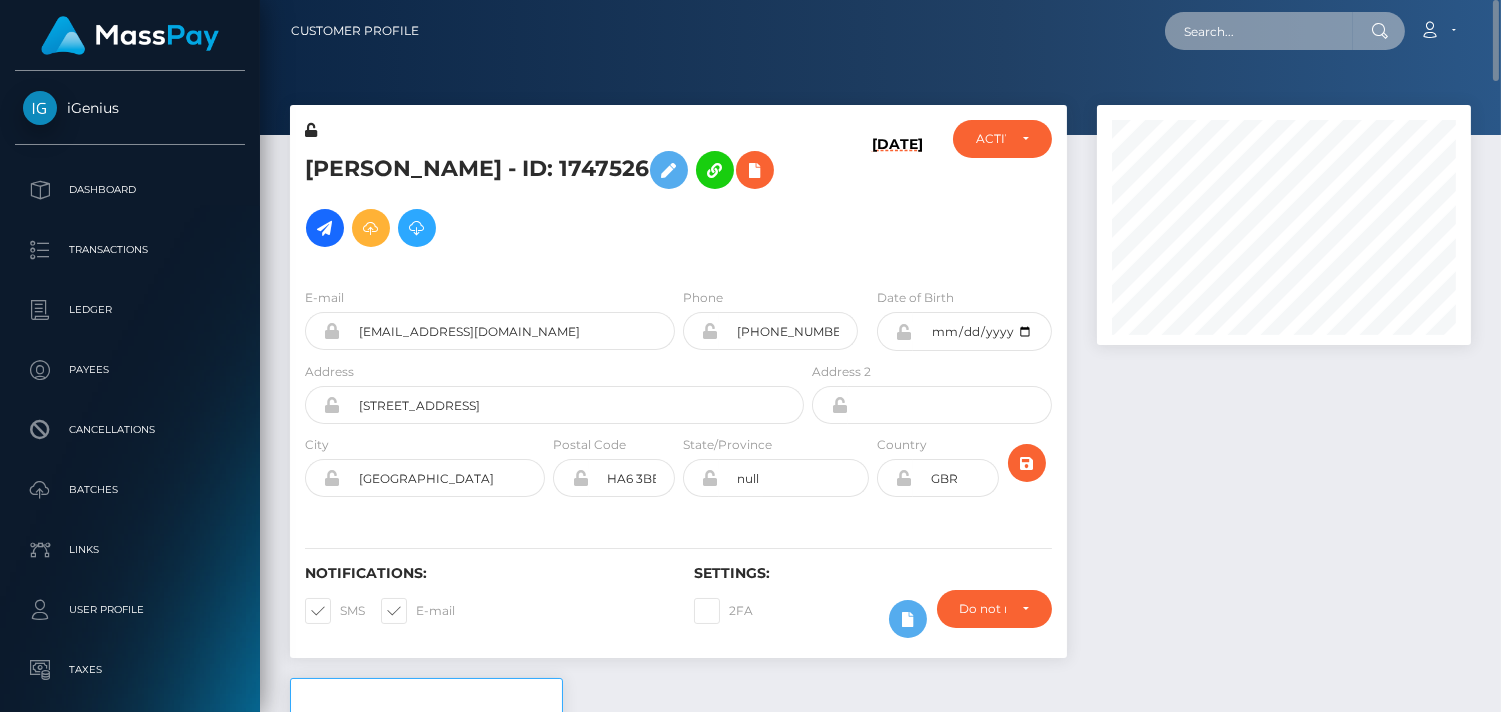 click at bounding box center [1259, 31] 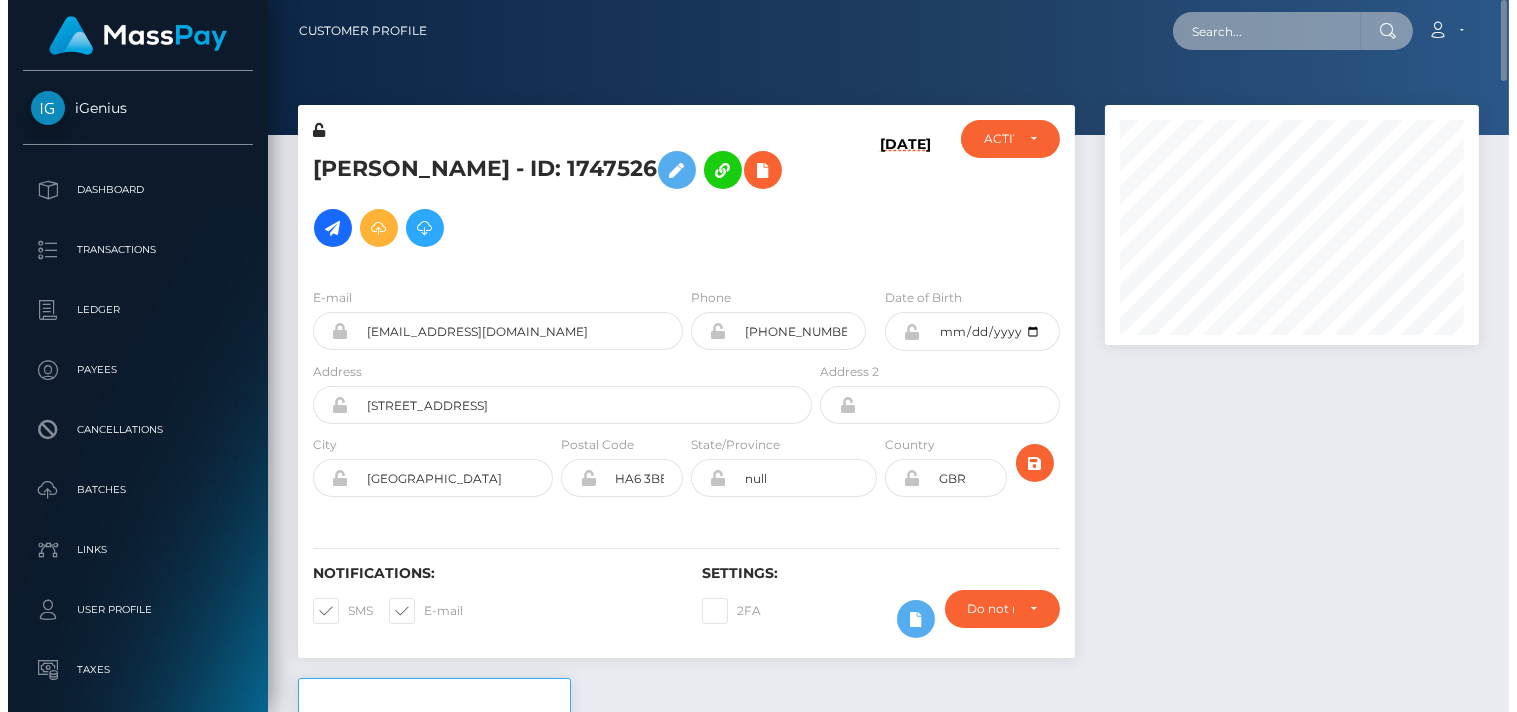 scroll, scrollTop: 999760, scrollLeft: 999621, axis: both 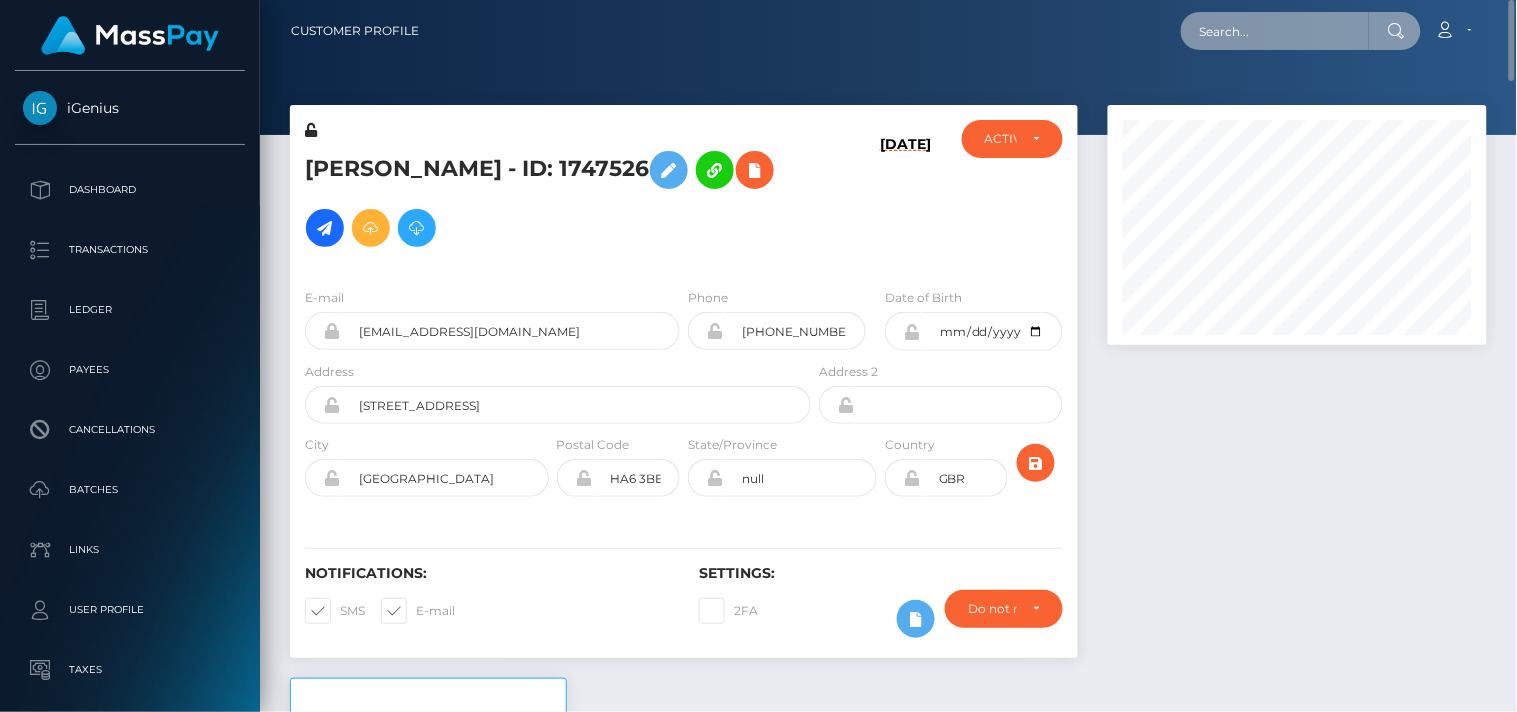 paste on "greekgirl6@web.de" 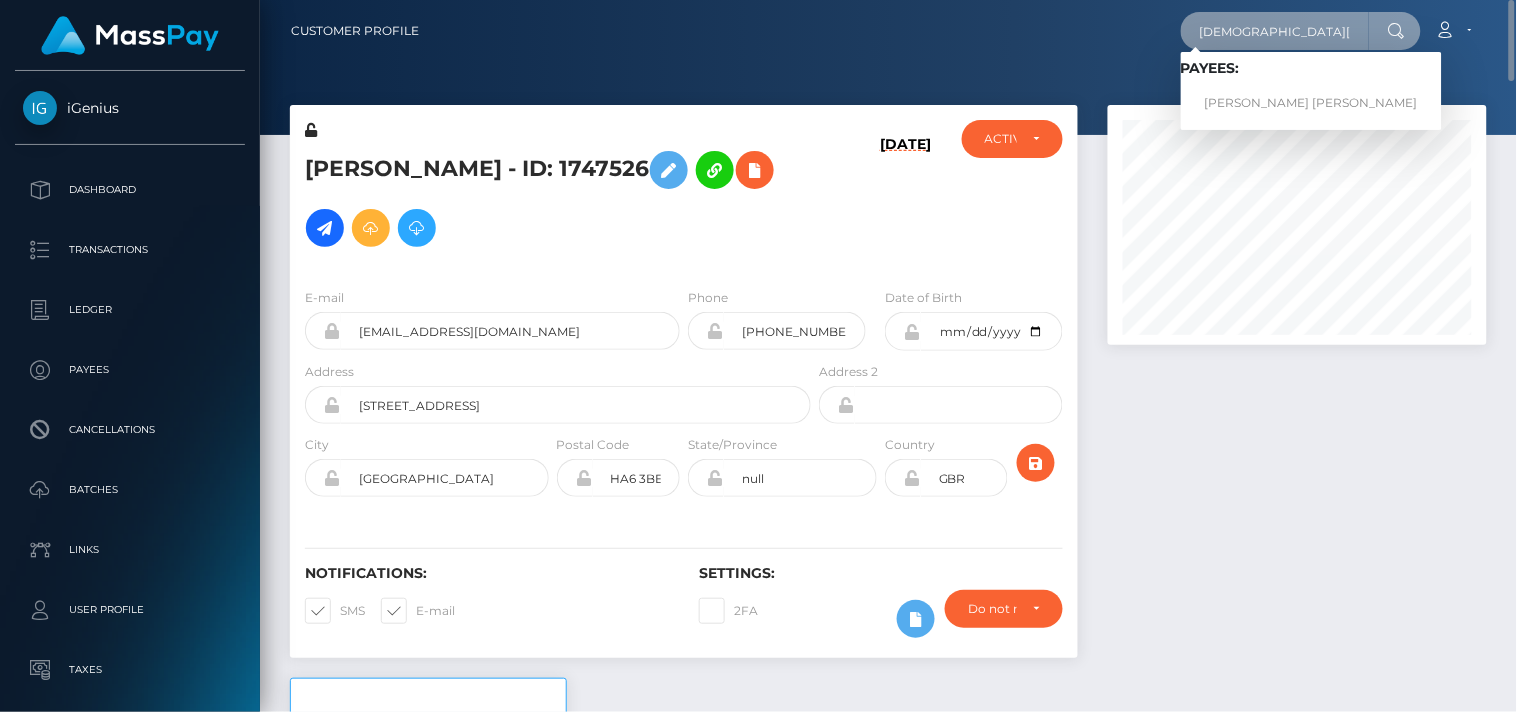 type on "greekgirl6@web.de" 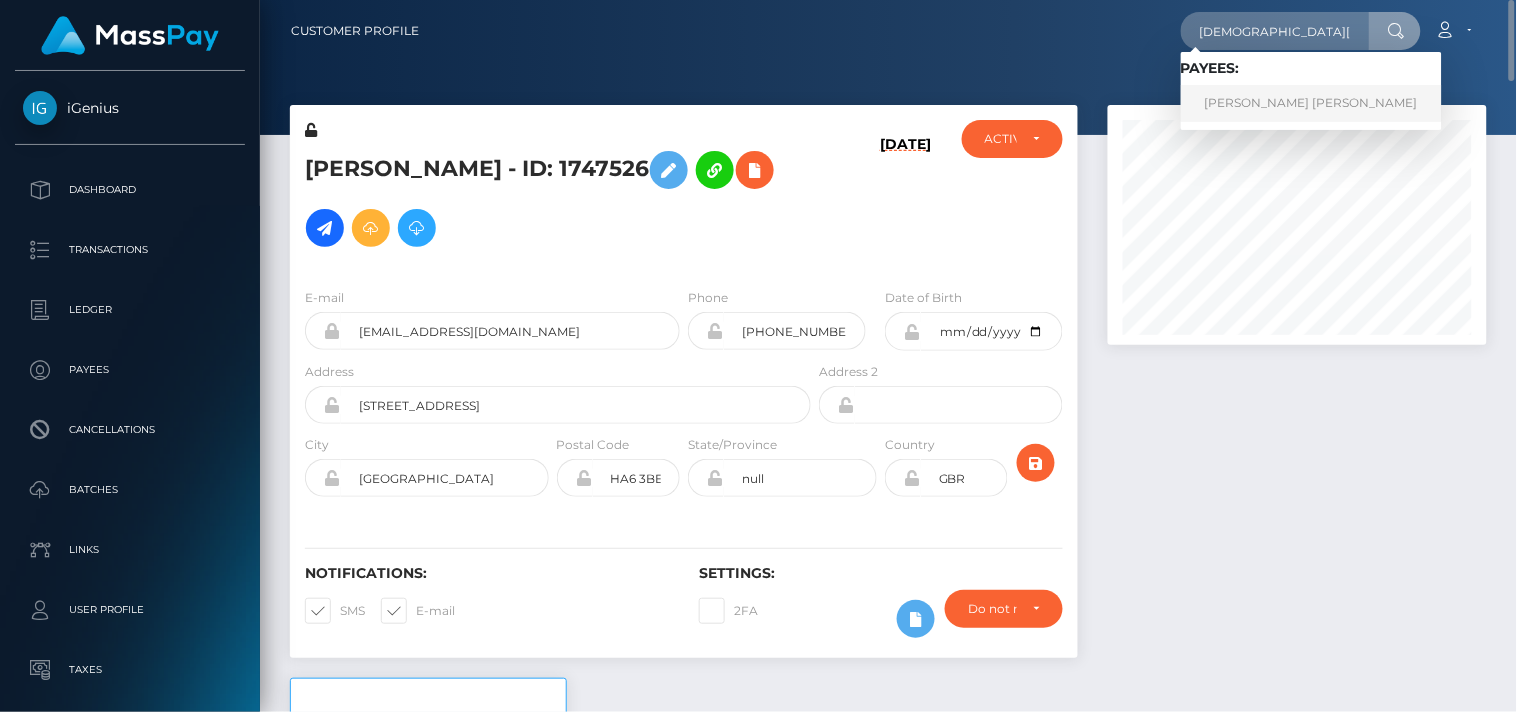 click on "Martina Raphaela  Lopez Verdecia" at bounding box center (1311, 103) 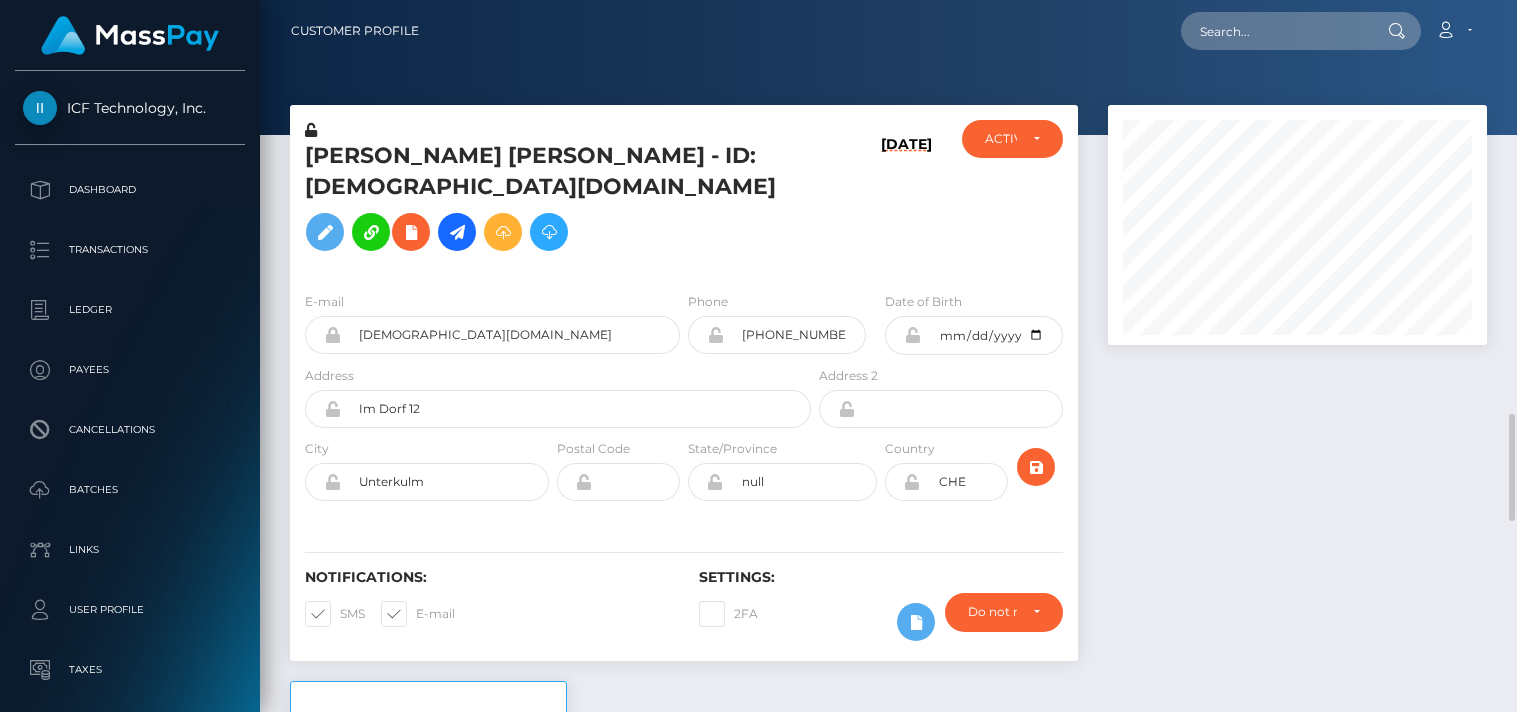 scroll, scrollTop: 0, scrollLeft: 0, axis: both 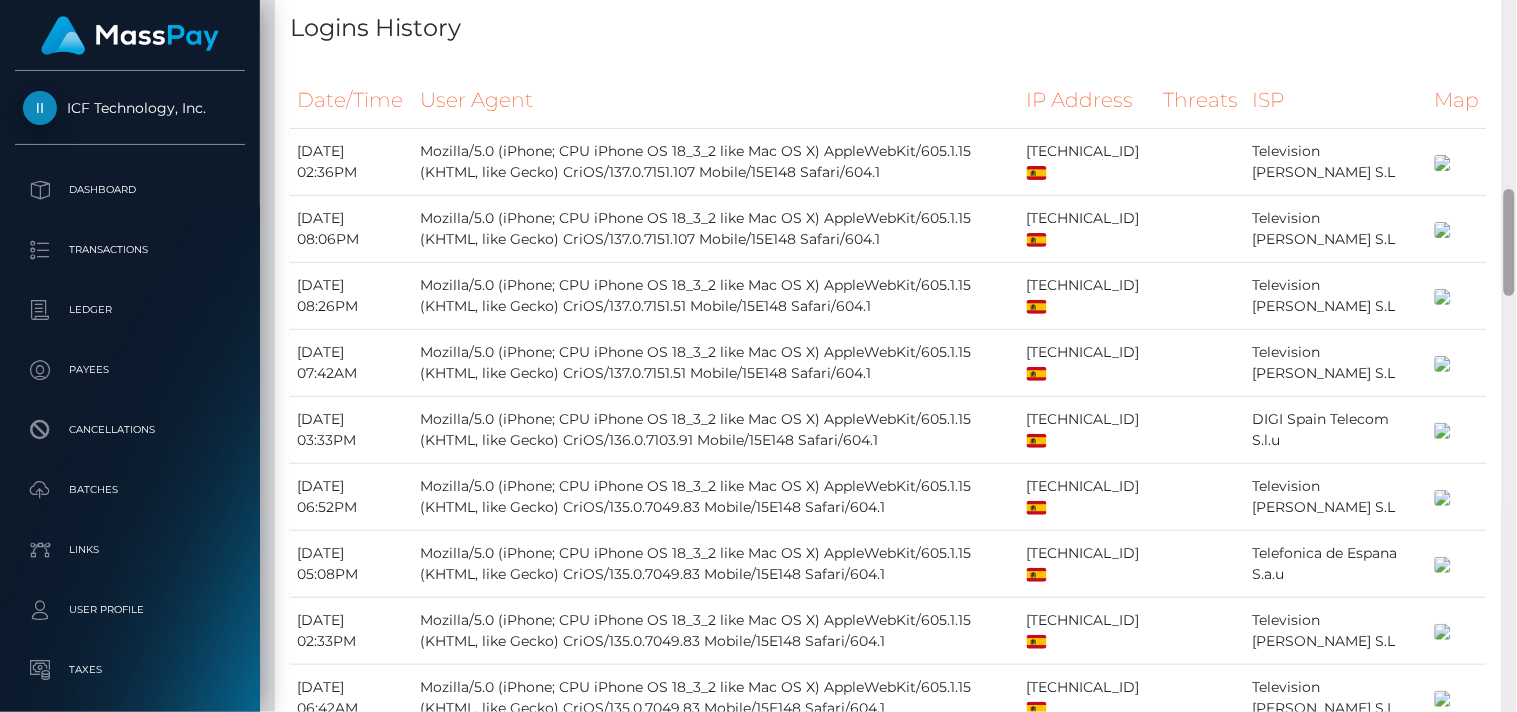click at bounding box center [1509, 356] 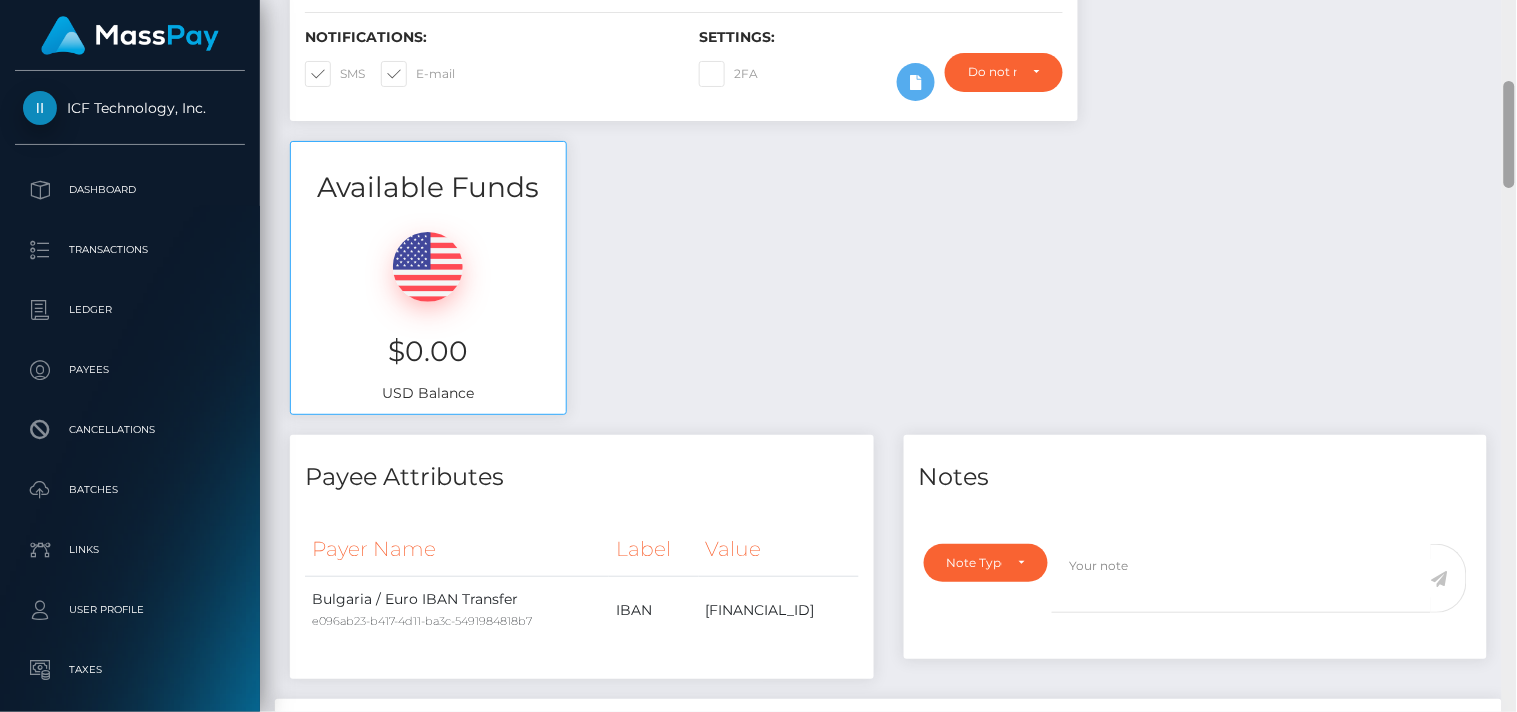 drag, startPoint x: 1516, startPoint y: 158, endPoint x: 1513, endPoint y: 101, distance: 57.07889 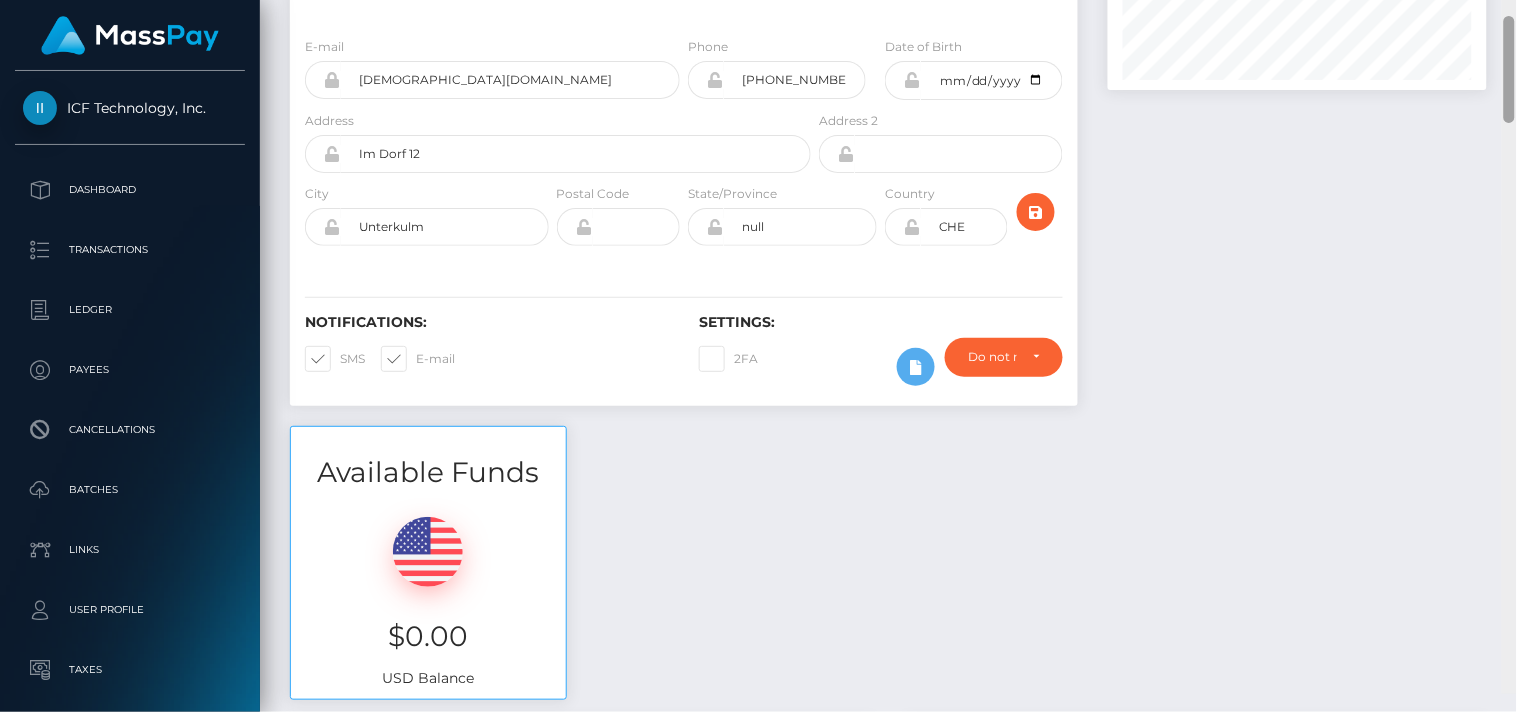 scroll, scrollTop: 236, scrollLeft: 0, axis: vertical 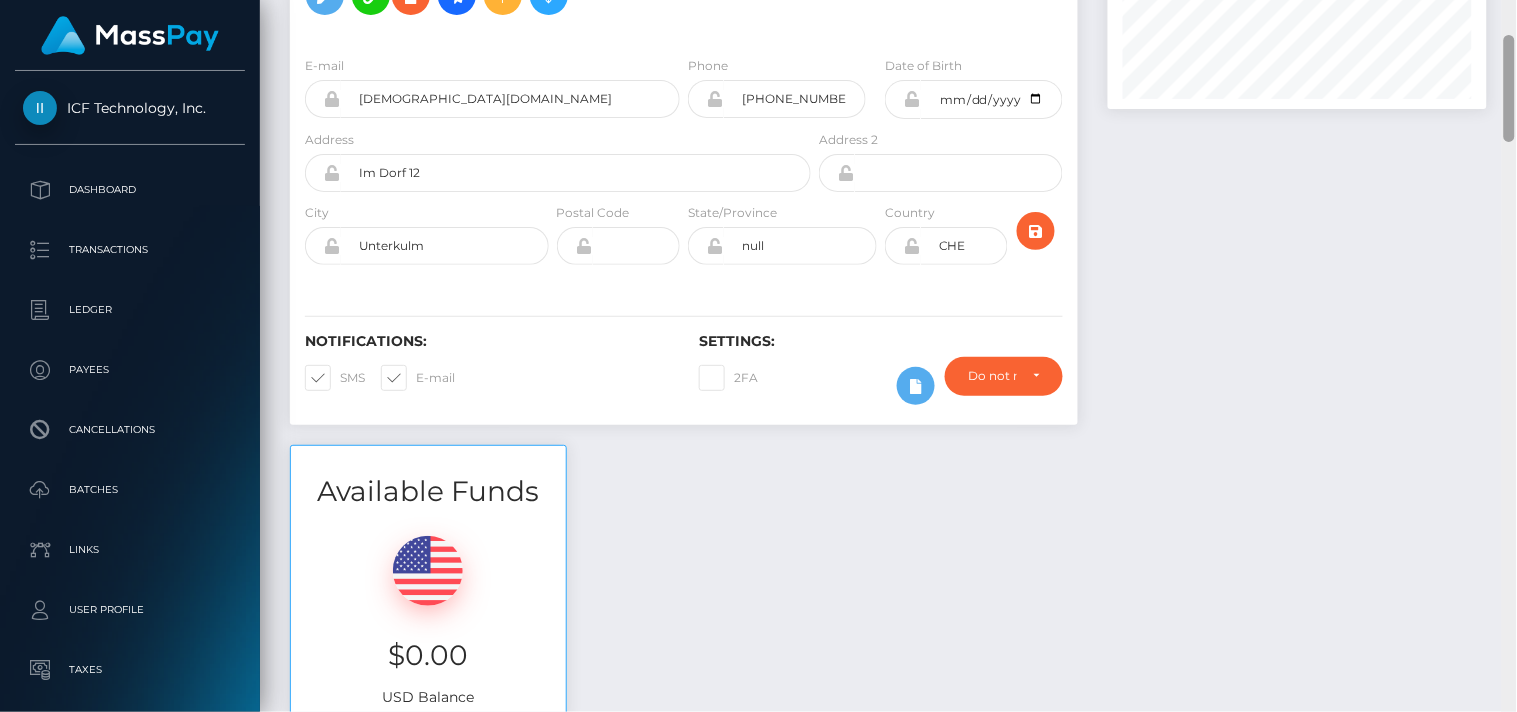 click on "Customer Profile
Loading...
Loading..." at bounding box center (888, 356) 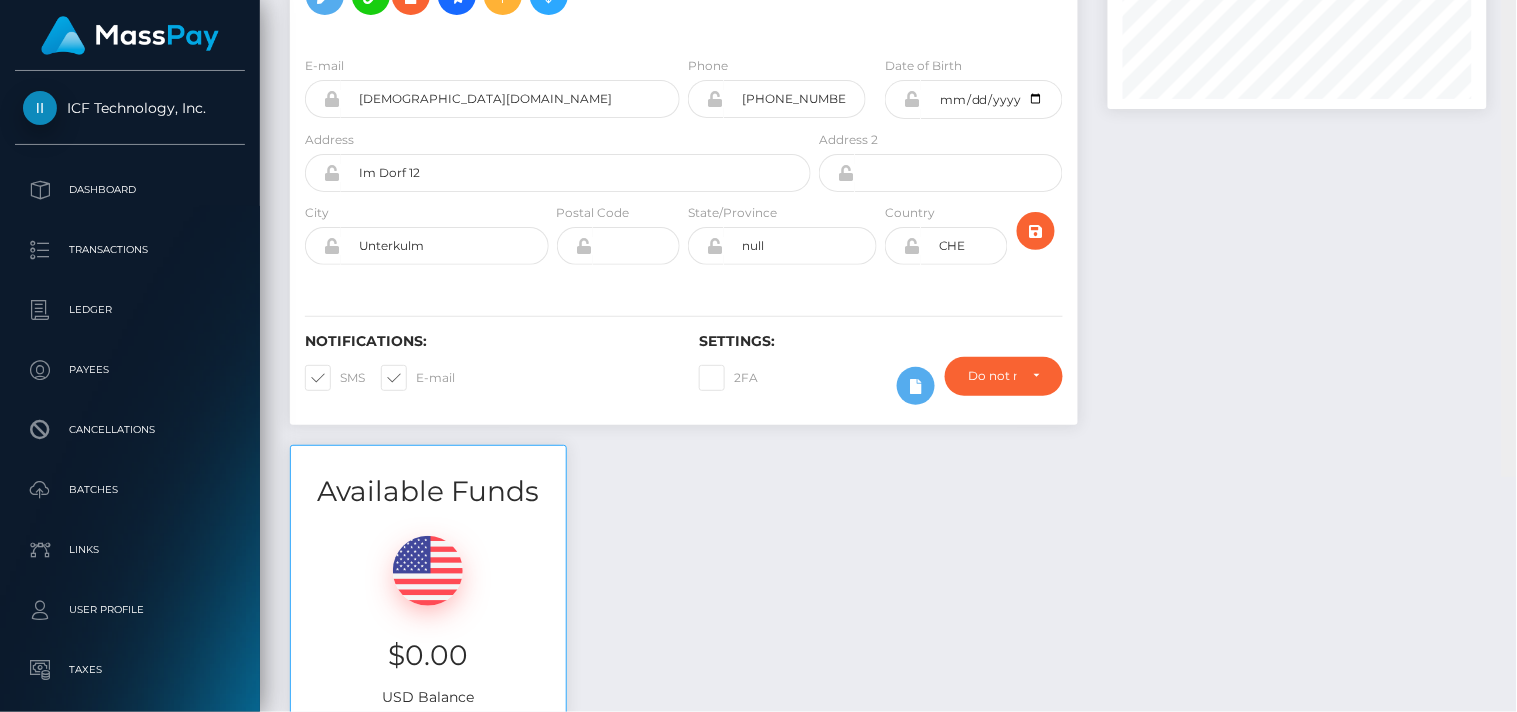 scroll, scrollTop: 0, scrollLeft: 0, axis: both 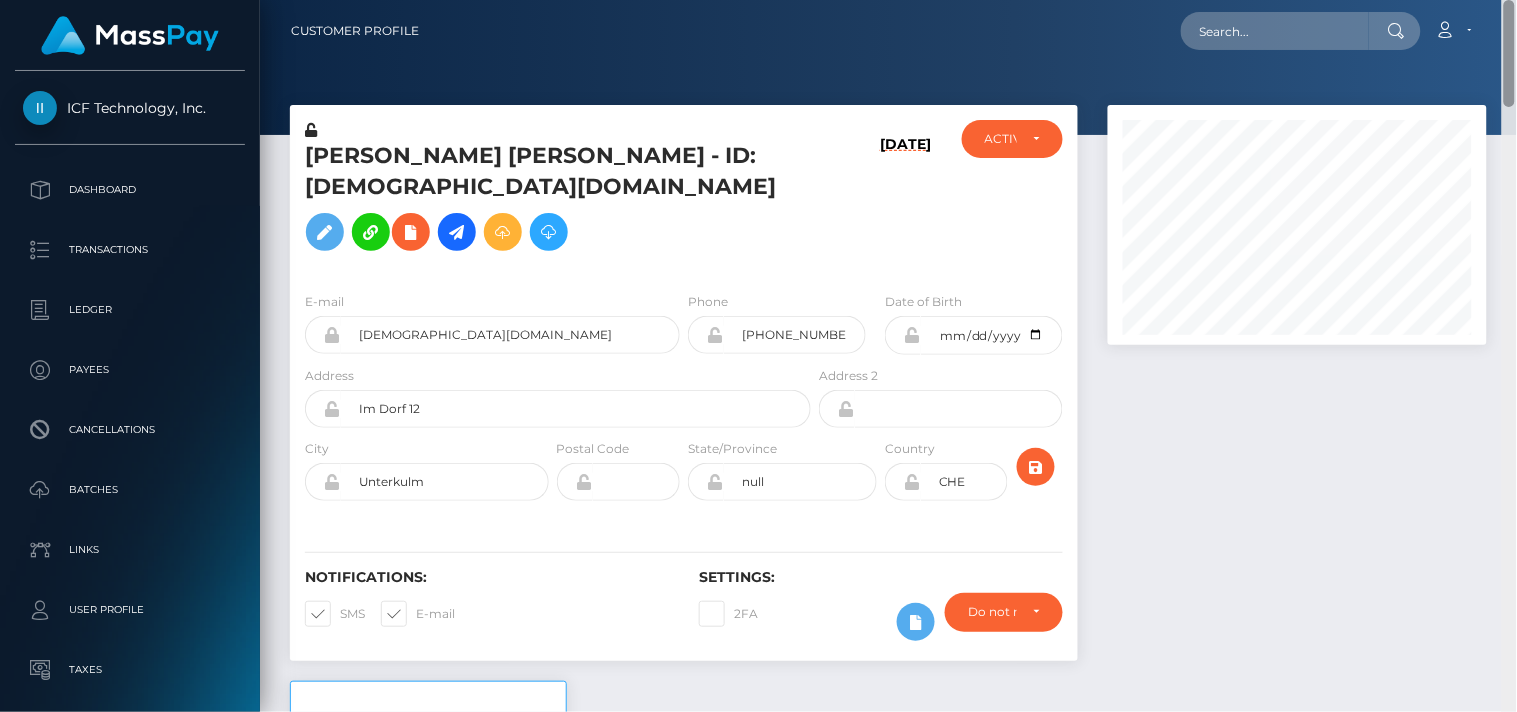 drag, startPoint x: 1511, startPoint y: 124, endPoint x: 1501, endPoint y: 22, distance: 102.48902 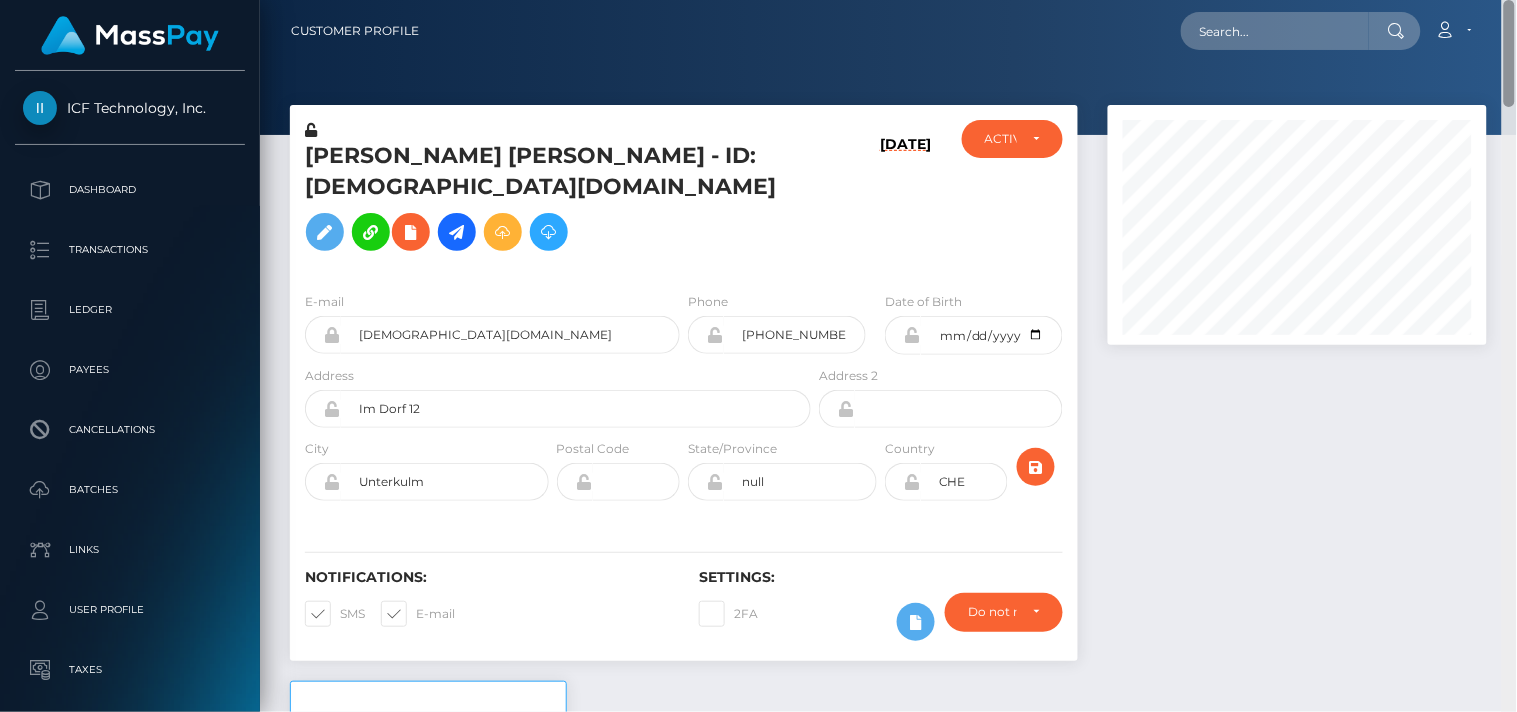 click on "Customer Profile
Loading...
Loading..." at bounding box center (888, 356) 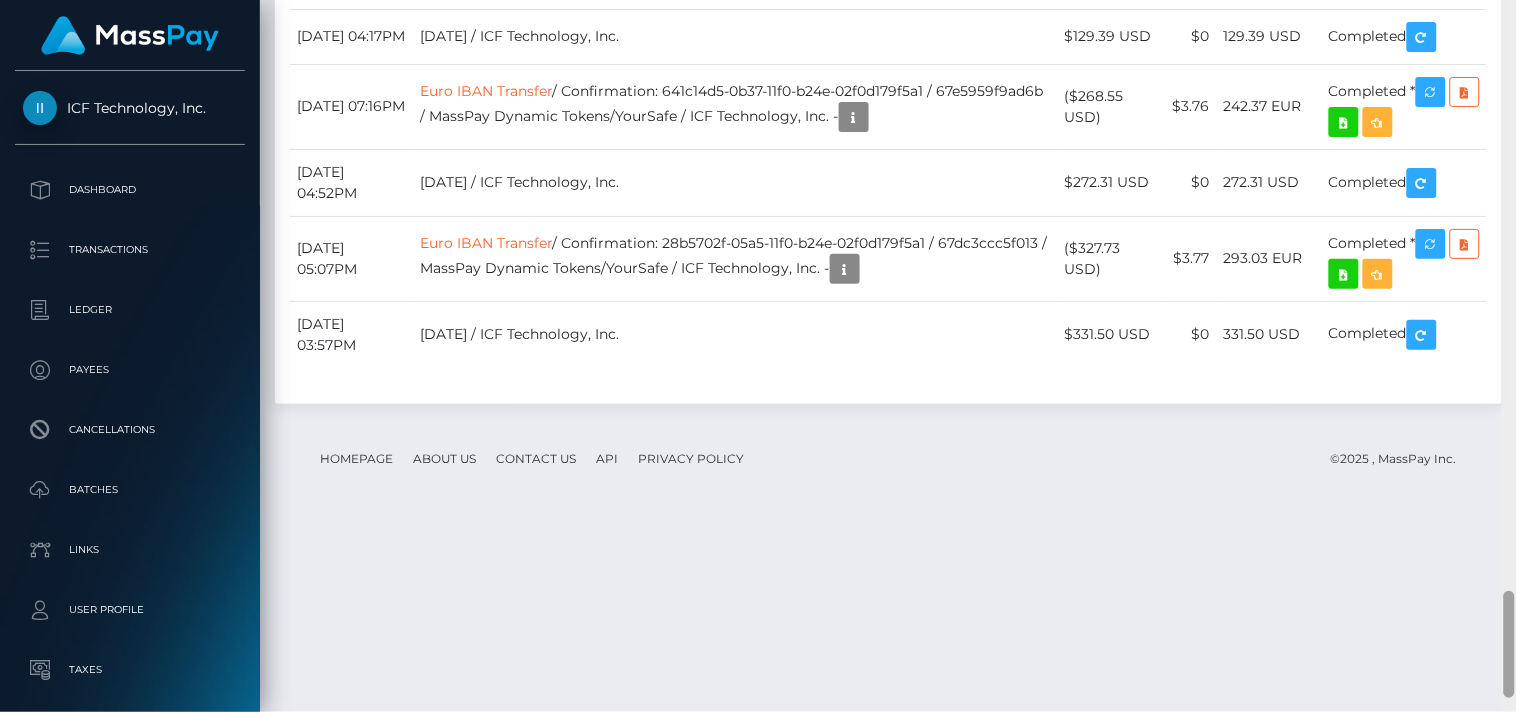 scroll, scrollTop: 4002, scrollLeft: 0, axis: vertical 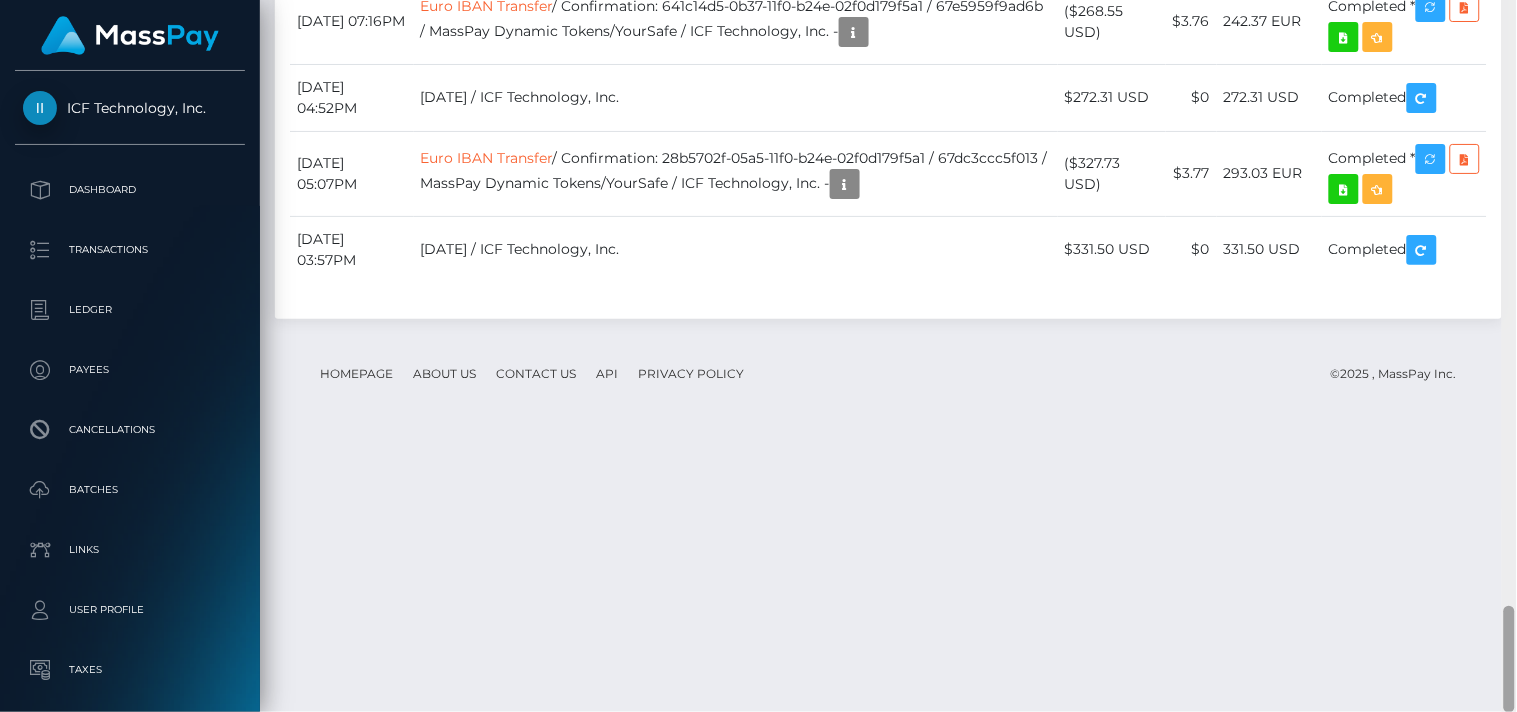 drag, startPoint x: 1506, startPoint y: 85, endPoint x: 1516, endPoint y: 751, distance: 666.0751 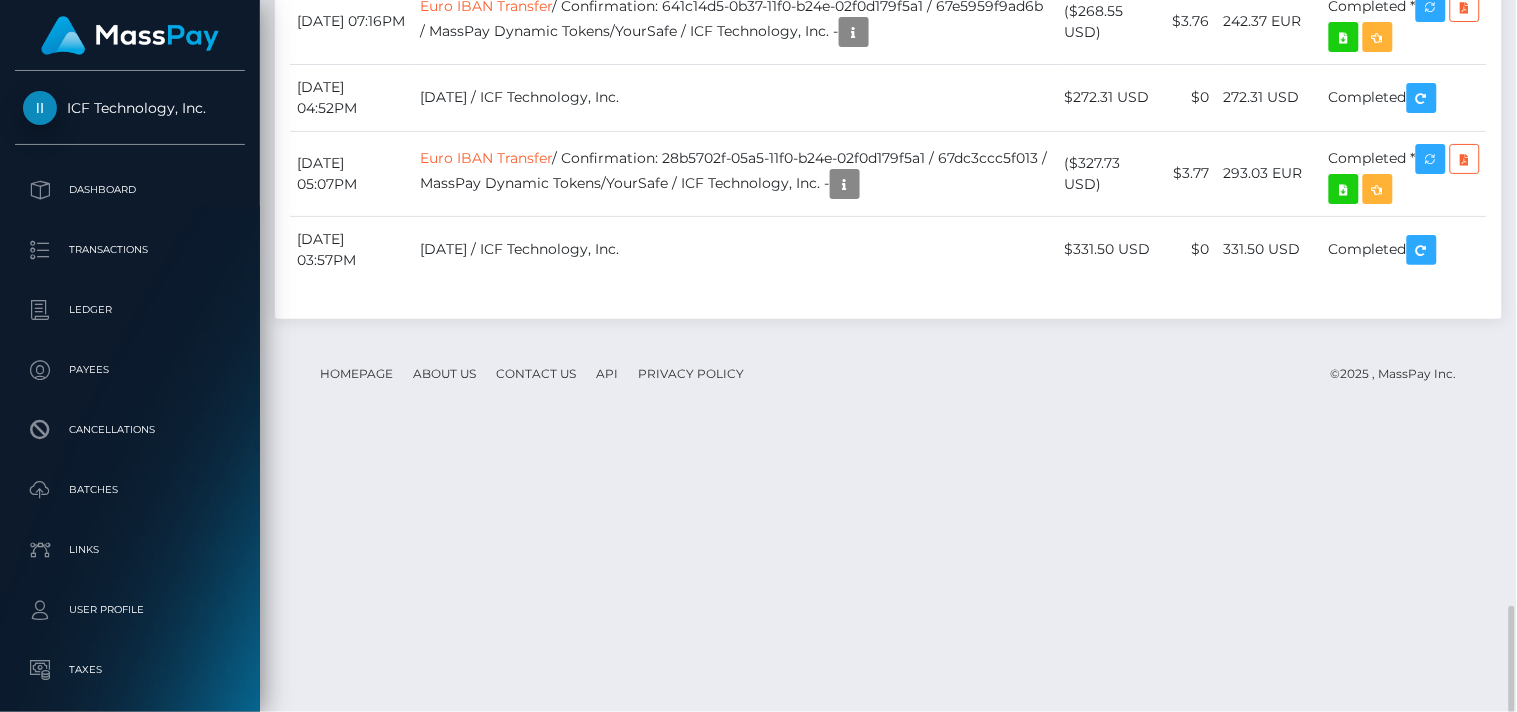 scroll, scrollTop: 240, scrollLeft: 380, axis: both 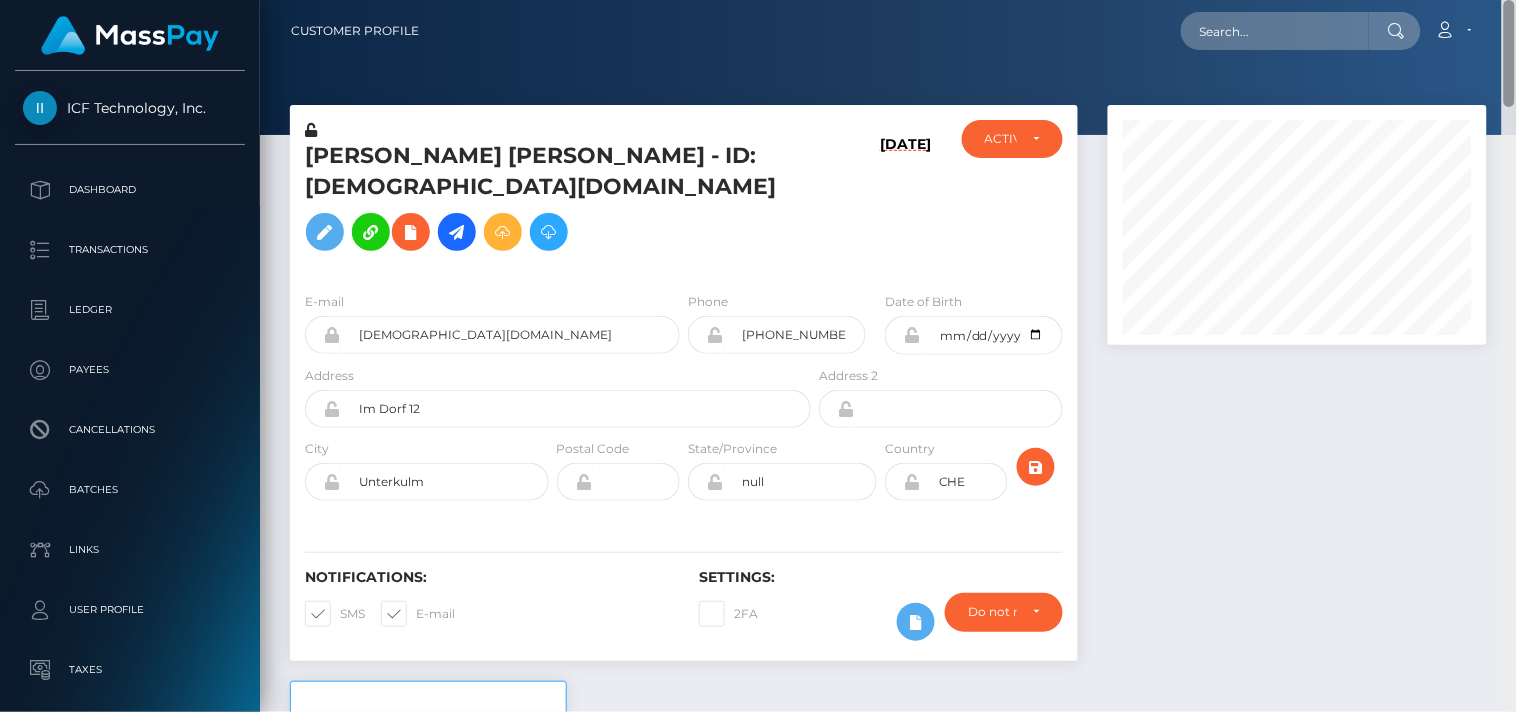 drag, startPoint x: 1512, startPoint y: 623, endPoint x: 1450, endPoint y: -26, distance: 651.9548 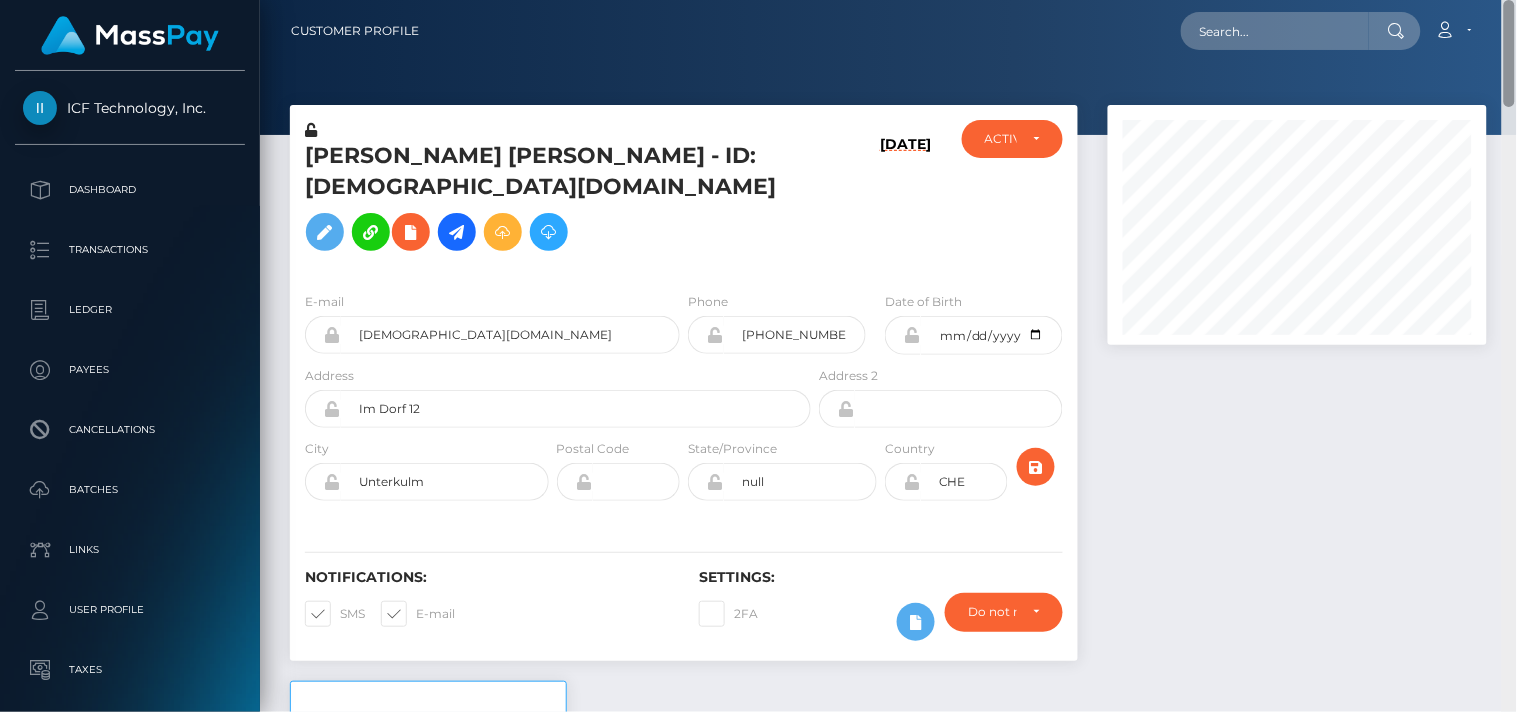 click on "ICF Technology, Inc.
Dashboard
Transactions
Ledger
Payees
Batches" at bounding box center (758, 356) 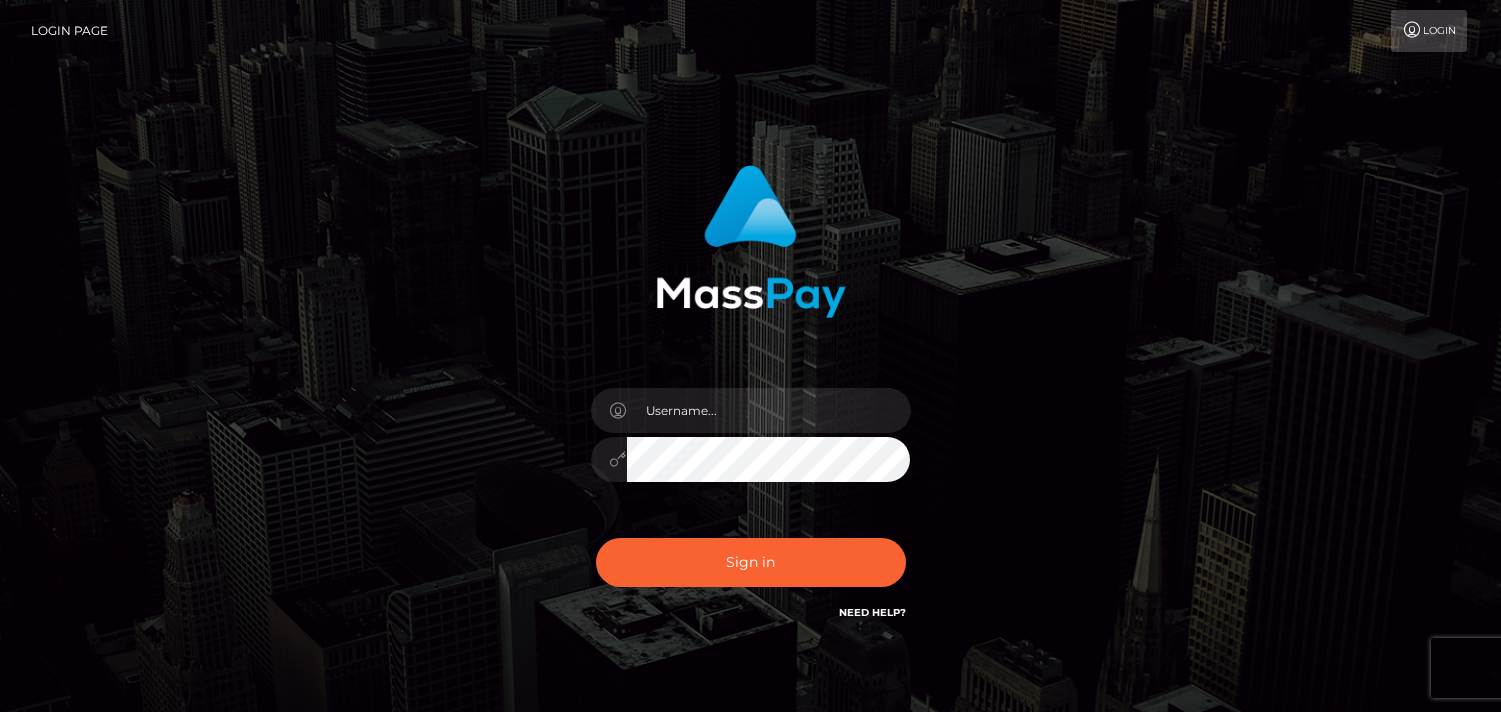 scroll, scrollTop: 0, scrollLeft: 0, axis: both 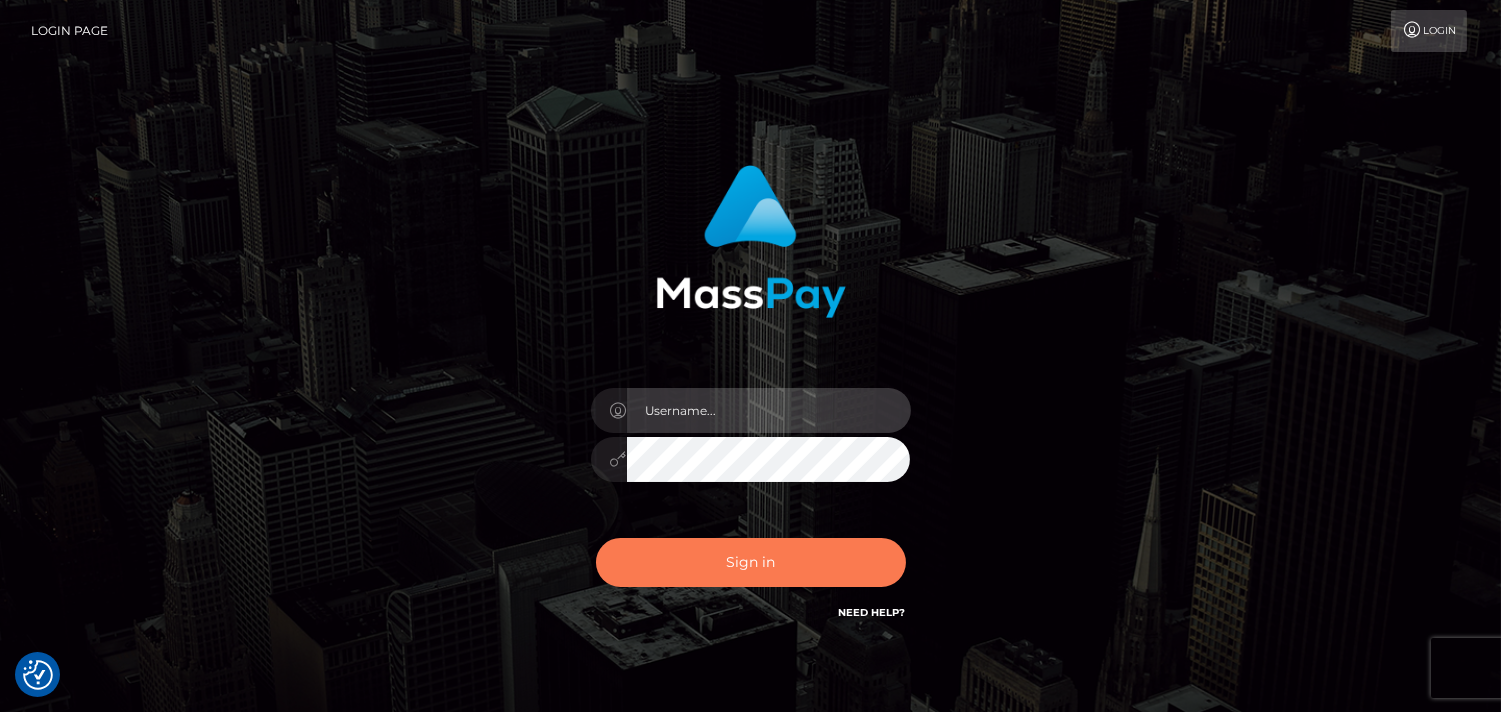 type on "[DOMAIN_NAME]" 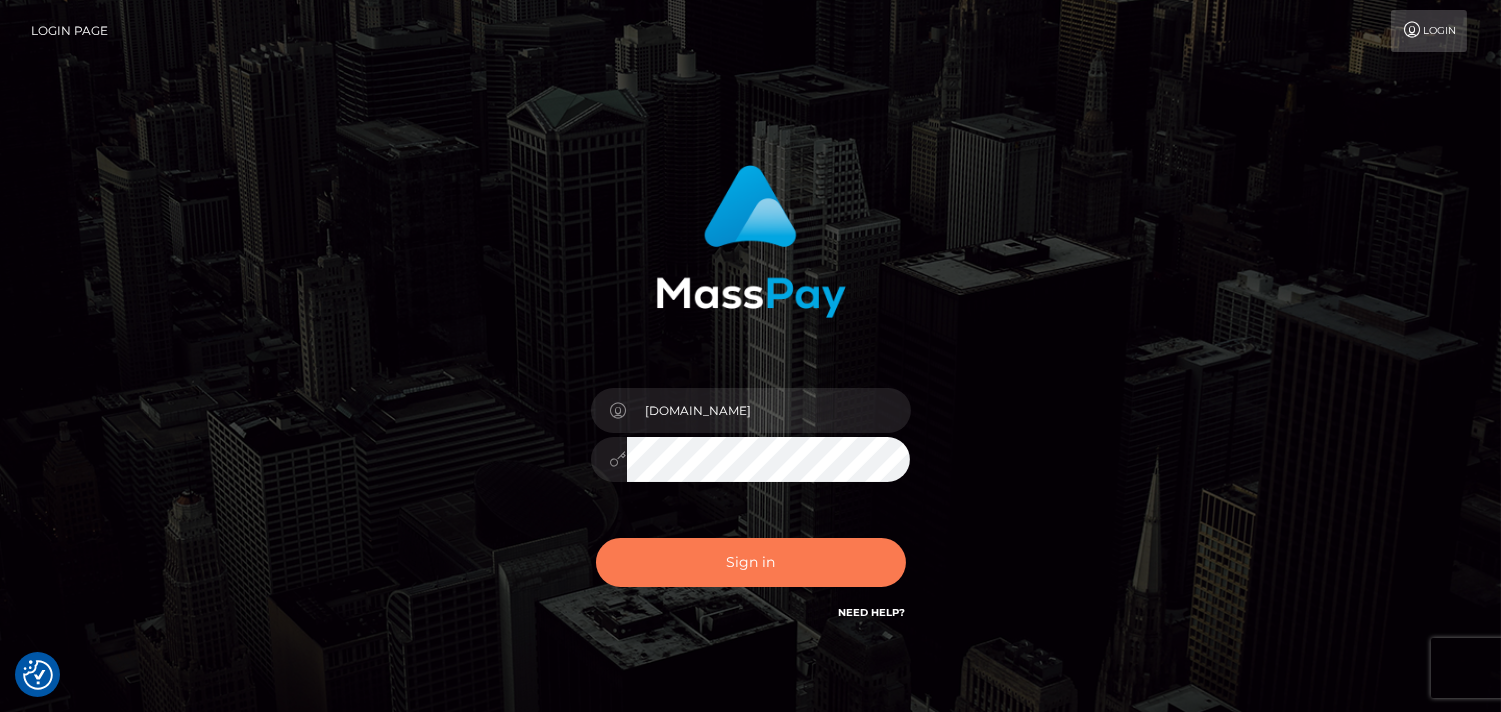 click on "Sign in" at bounding box center [751, 562] 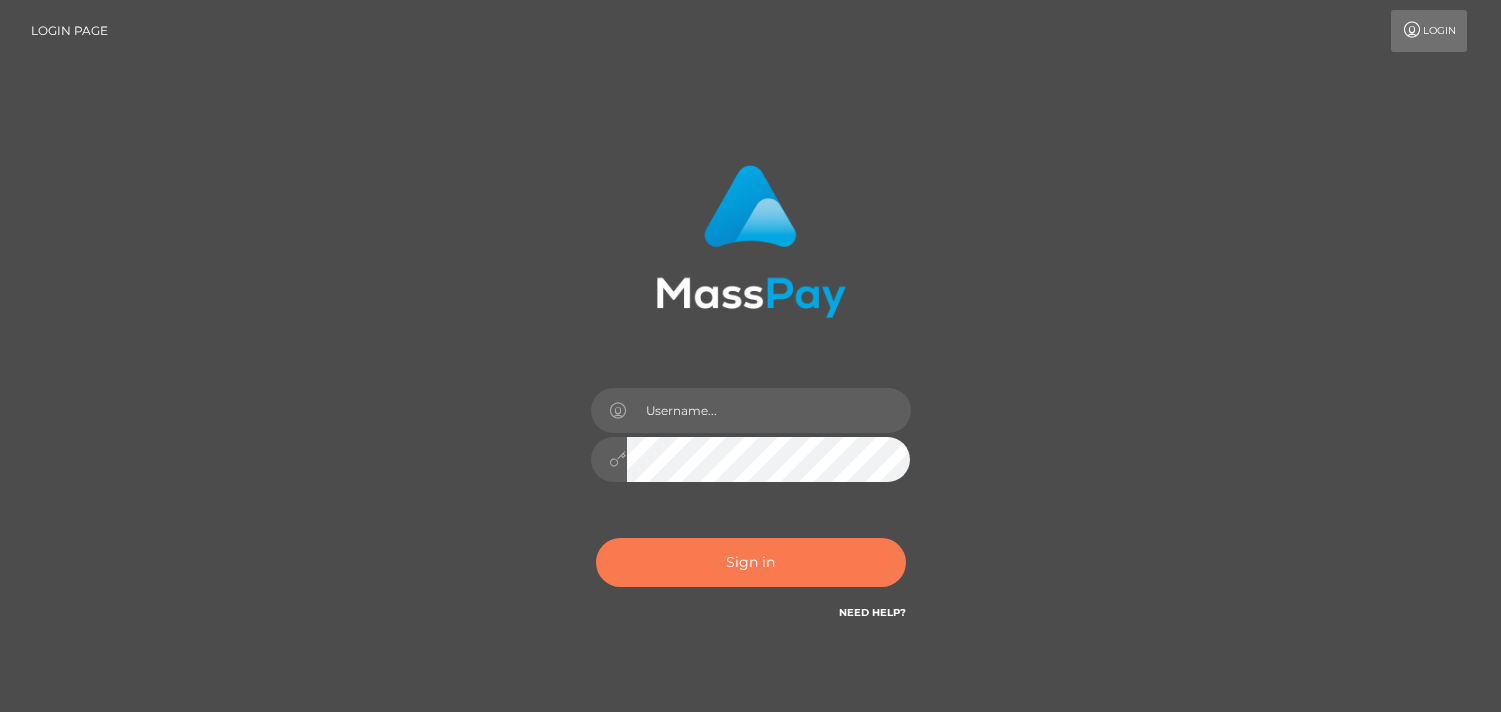 scroll, scrollTop: 0, scrollLeft: 0, axis: both 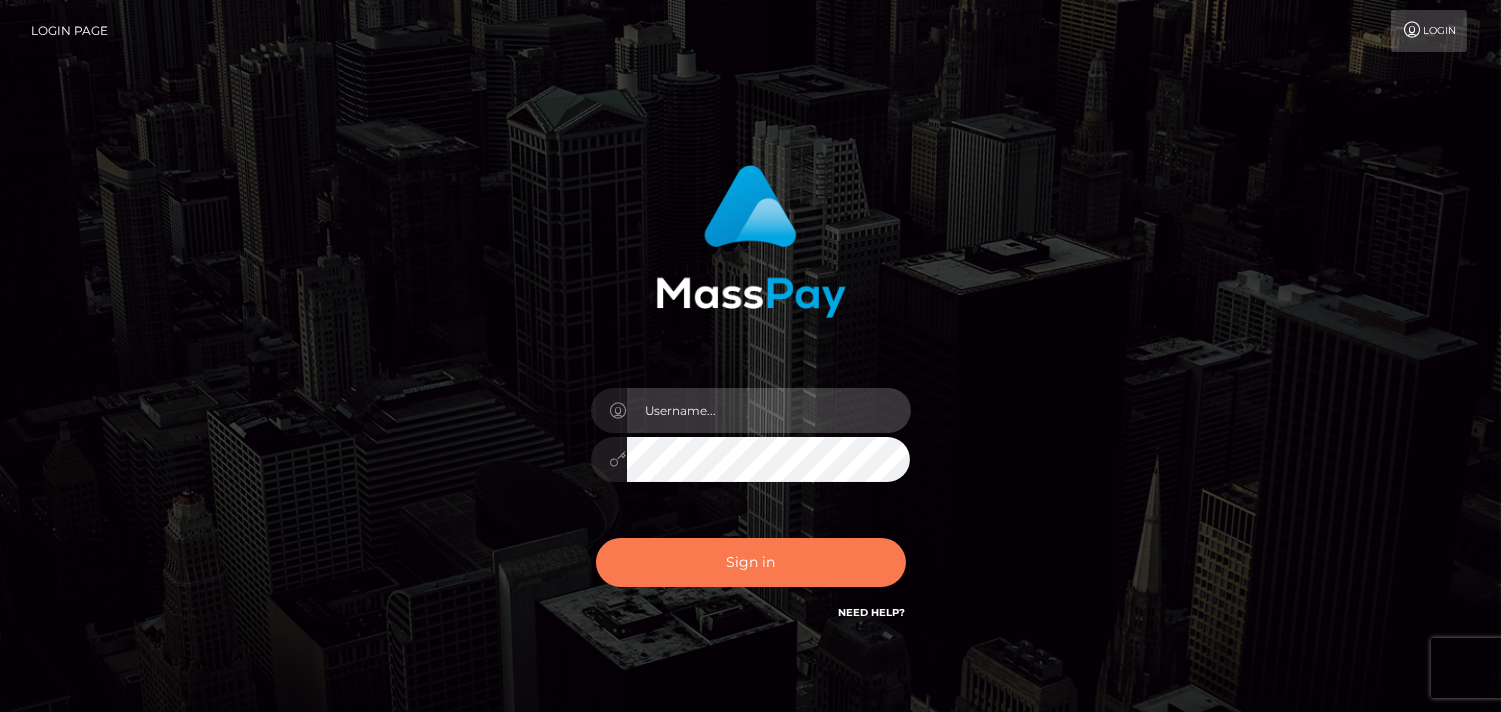 type on "[DOMAIN_NAME]" 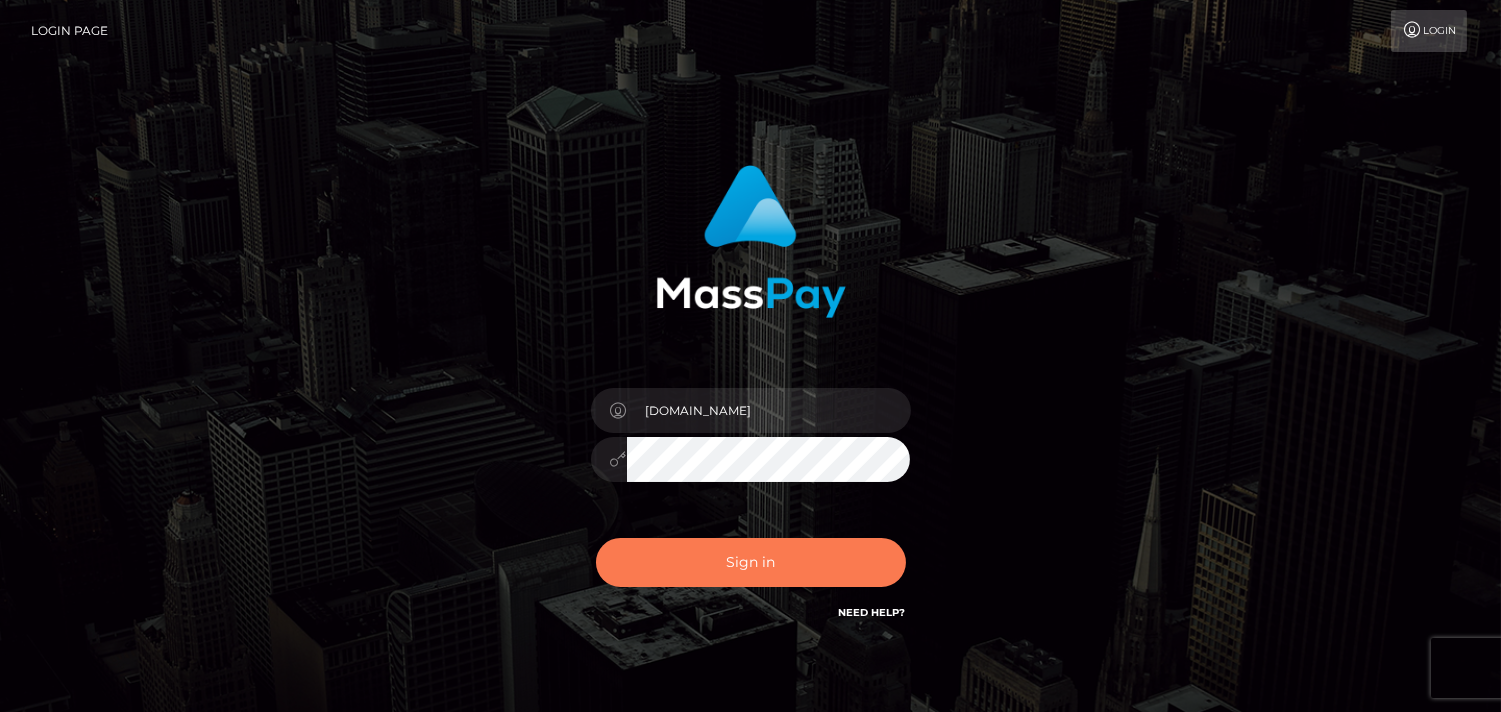 click on "Sign in" at bounding box center (751, 562) 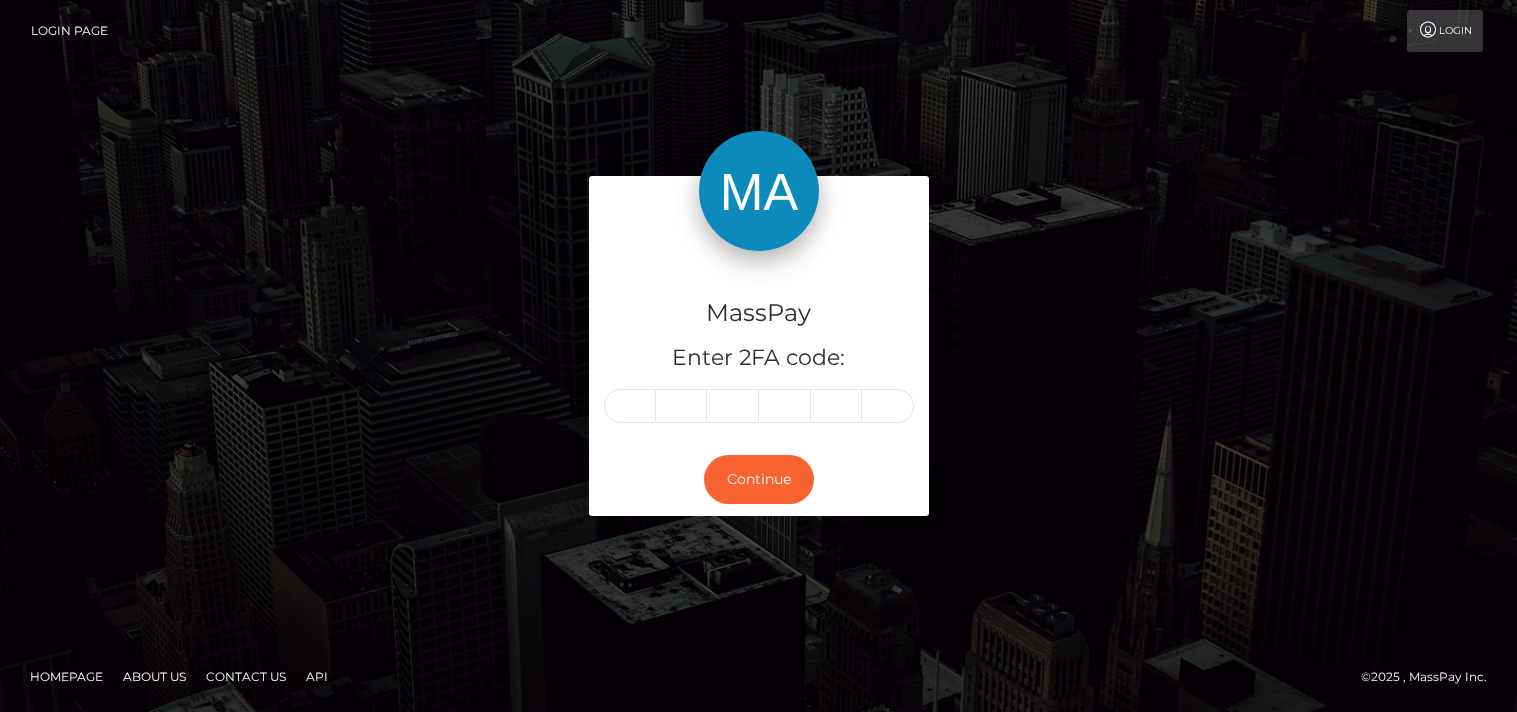 scroll, scrollTop: 0, scrollLeft: 0, axis: both 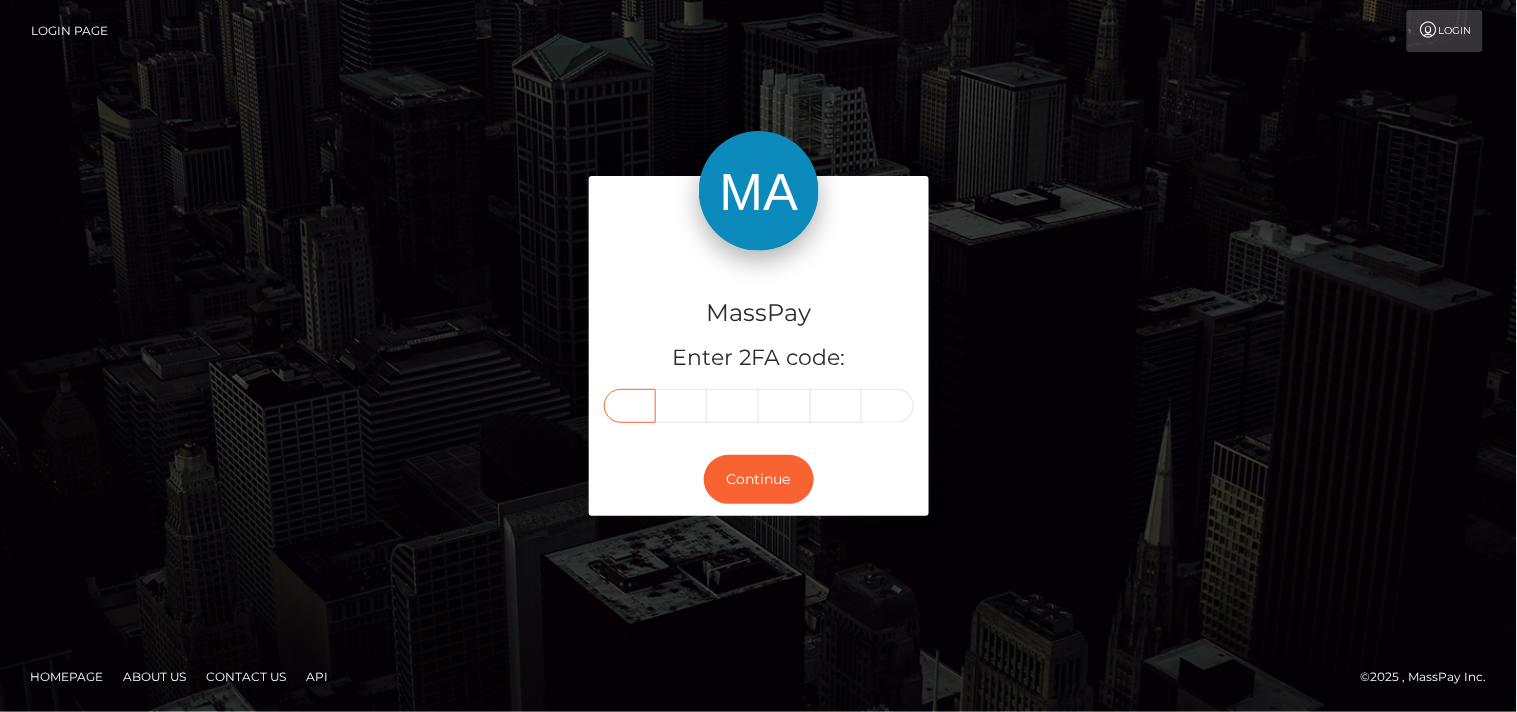 click at bounding box center [630, 406] 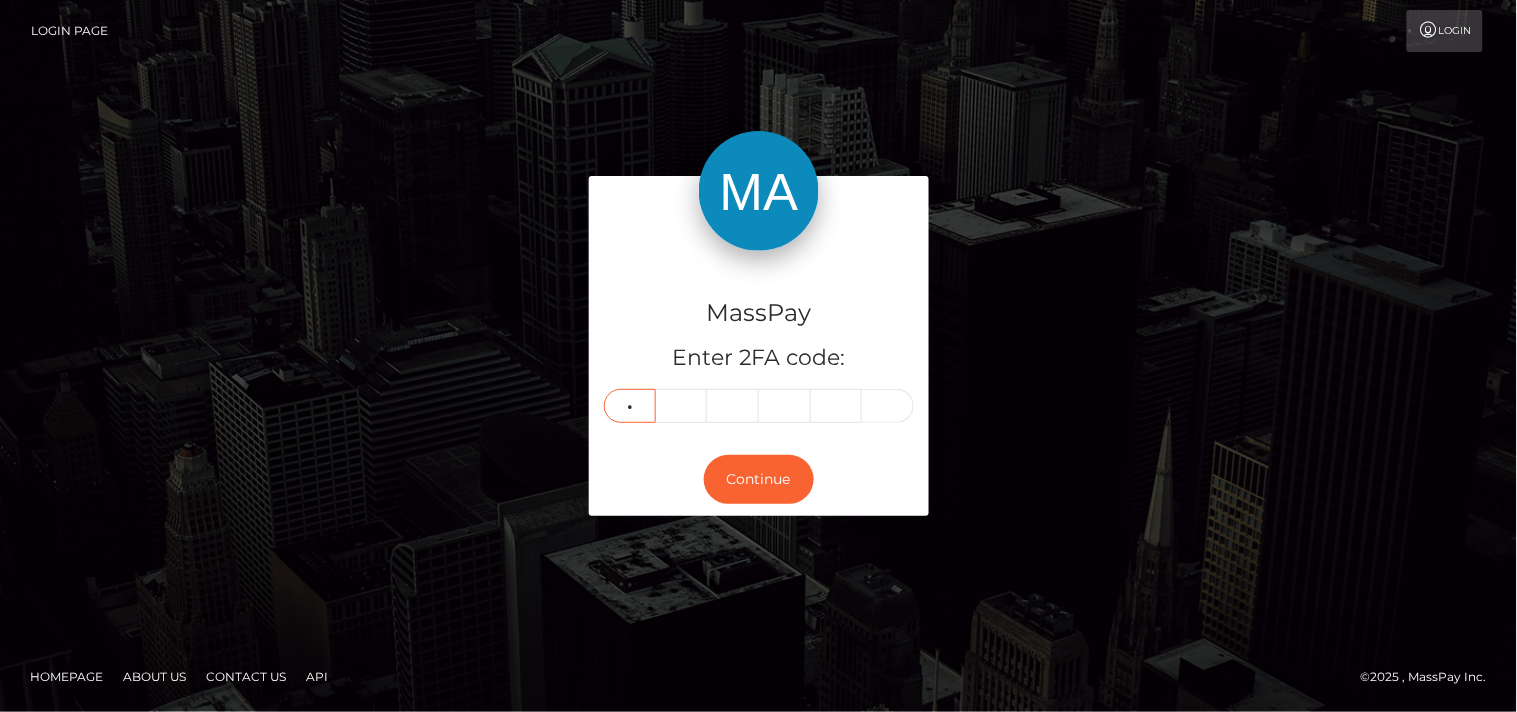 type on "5" 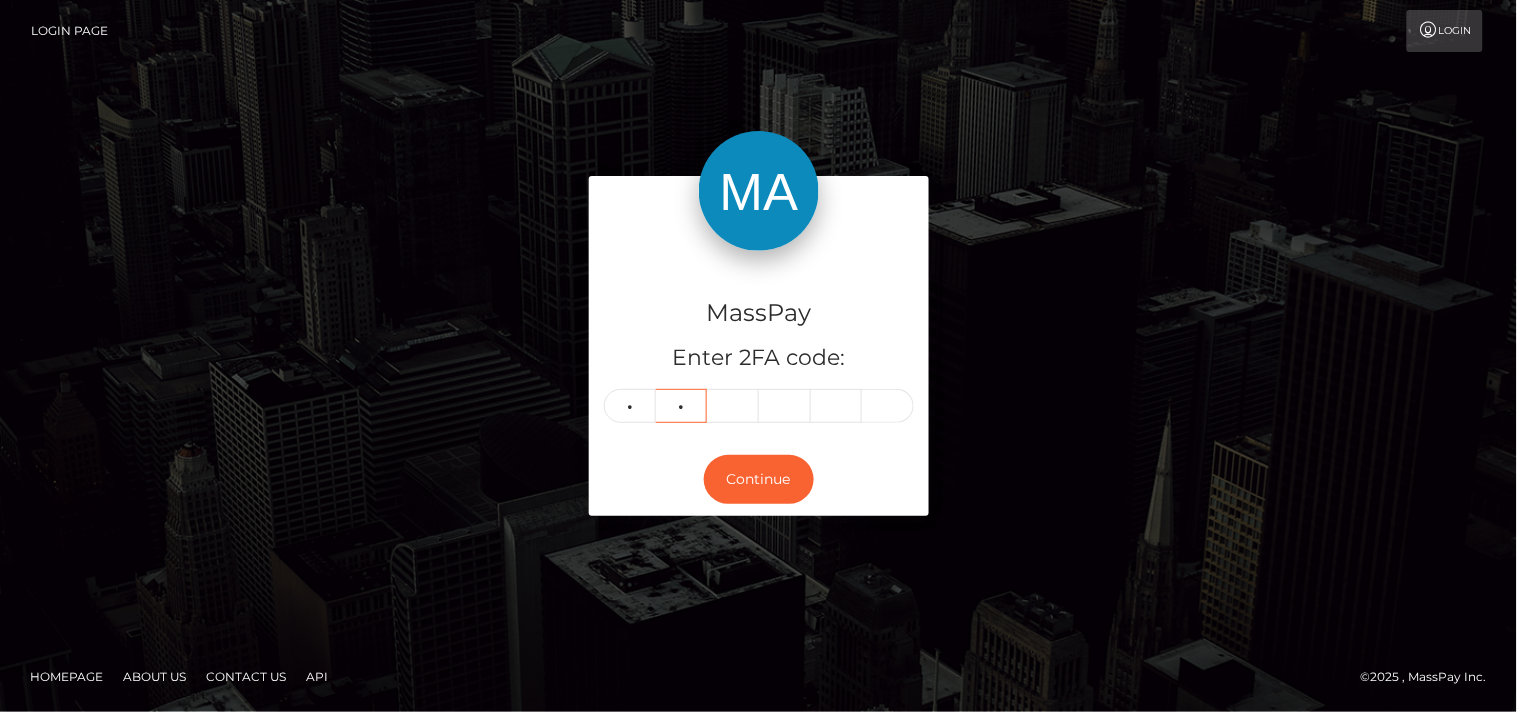 type on "0" 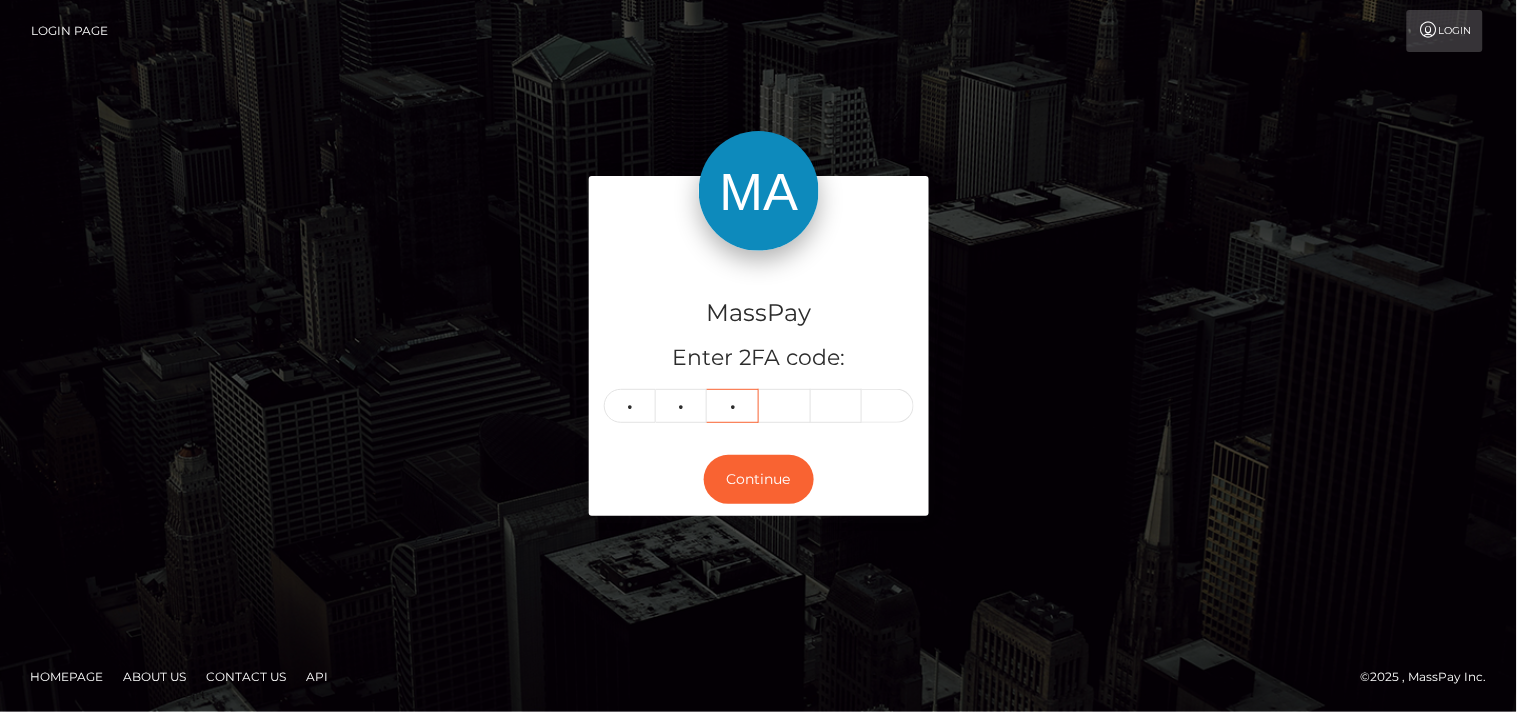 type on "9" 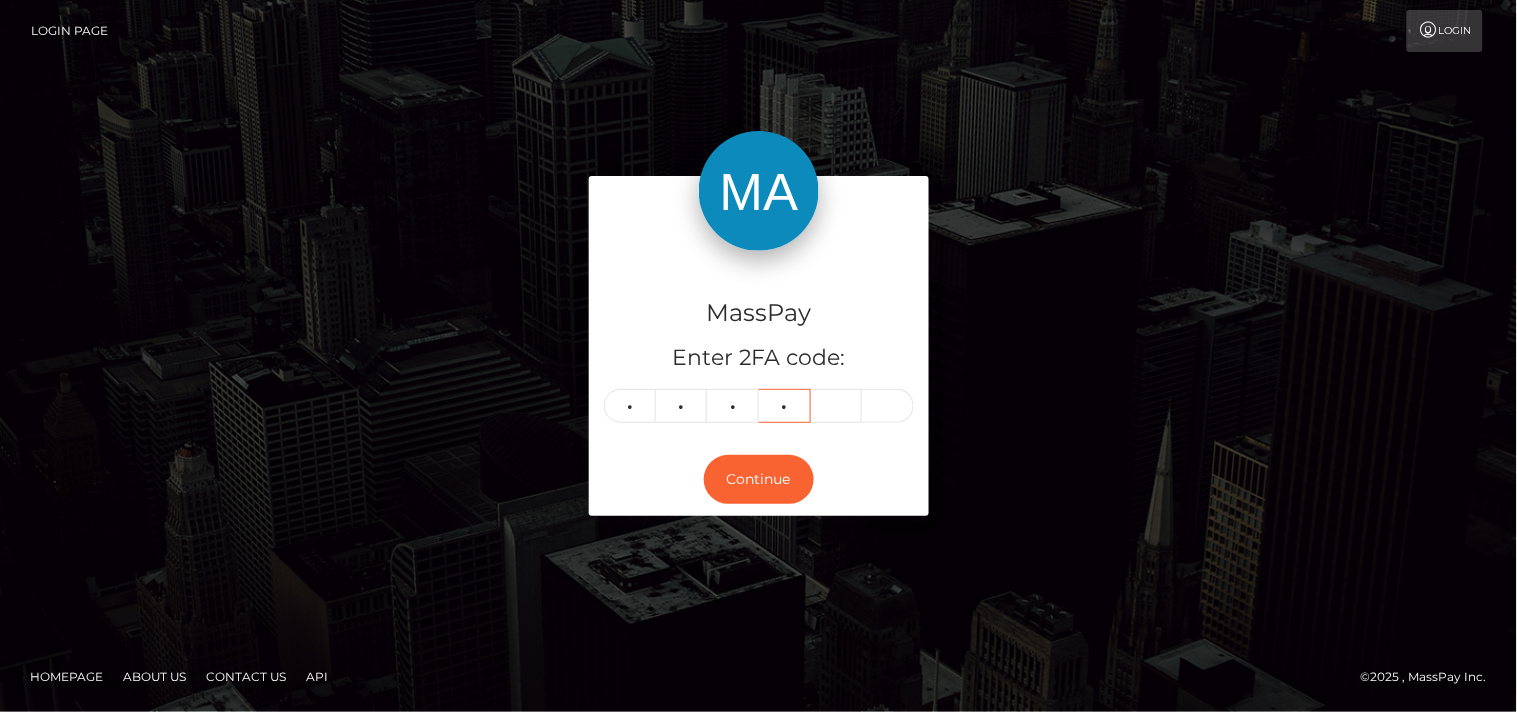 type on "4" 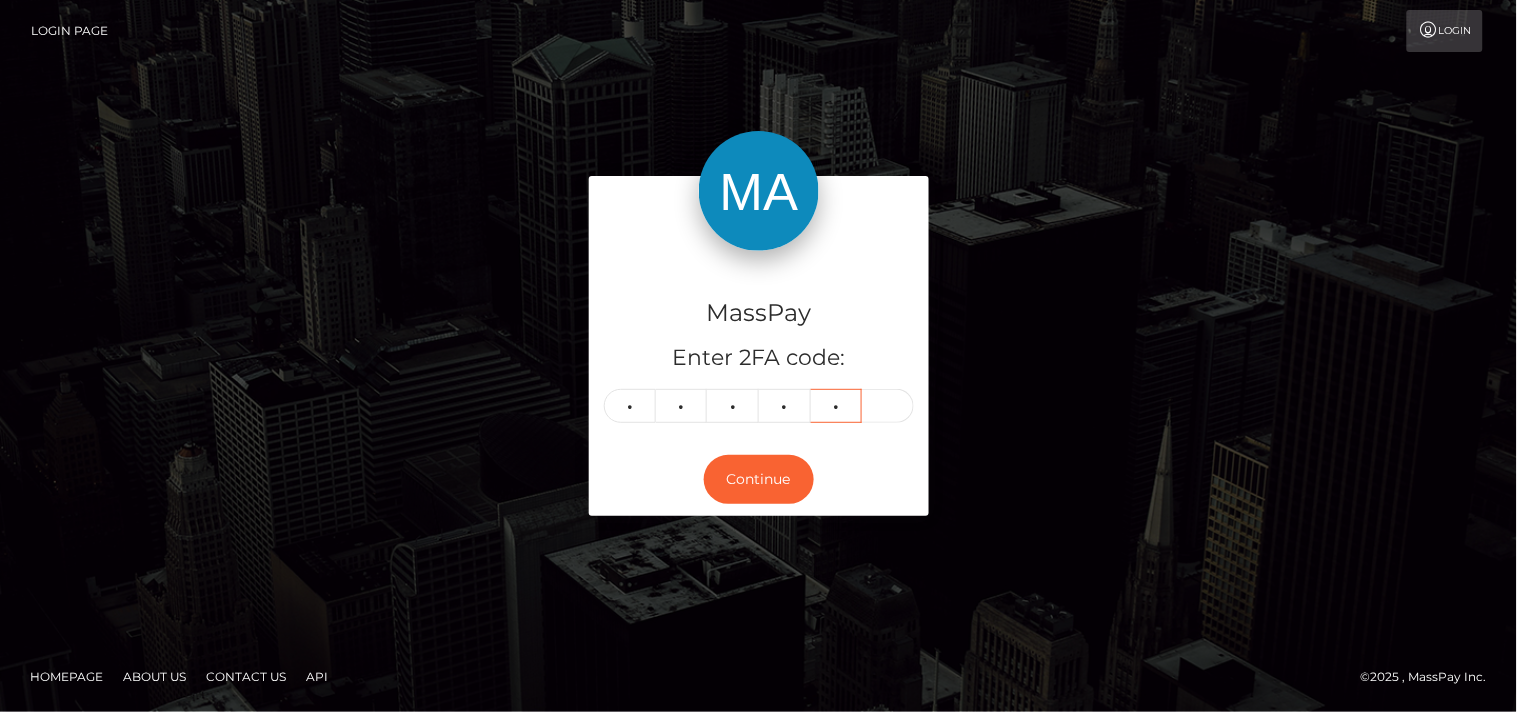 type on "5" 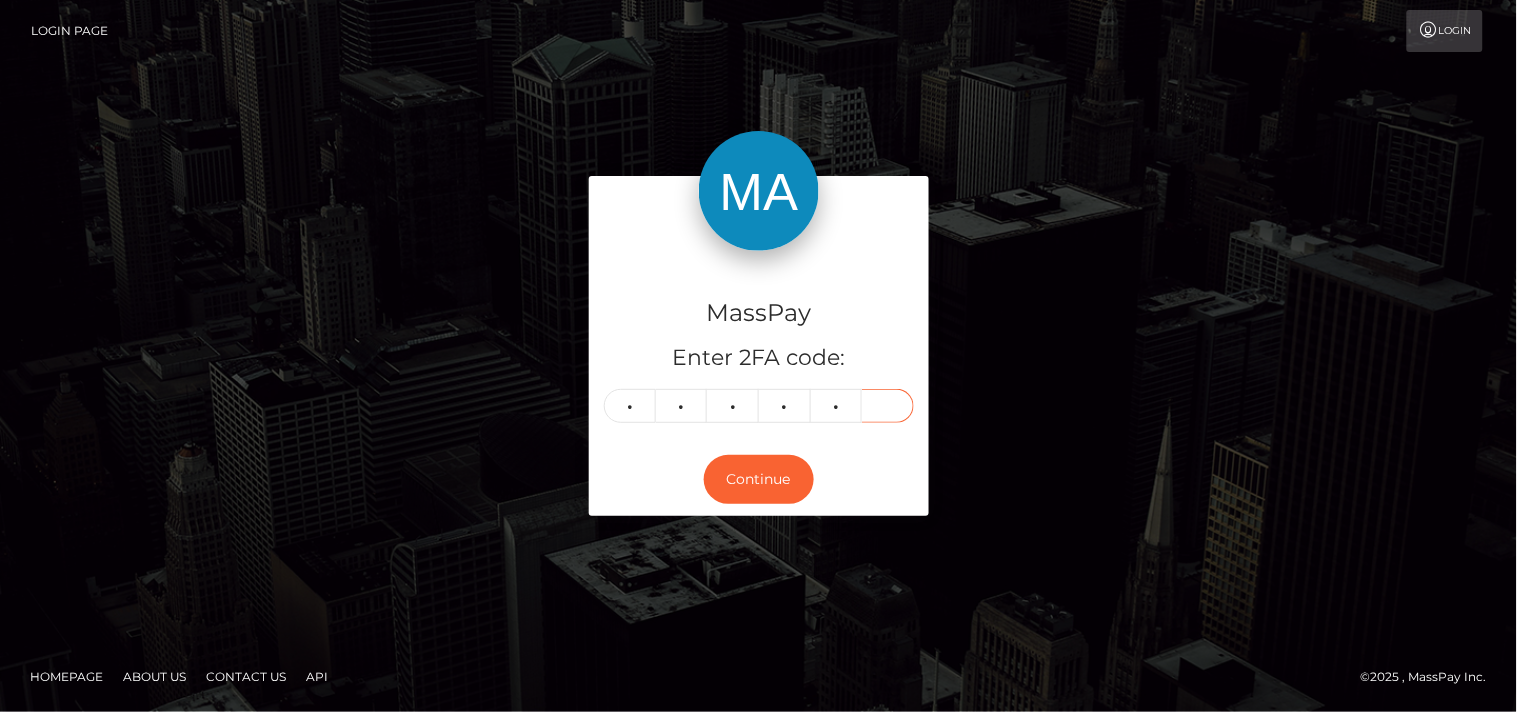 type on "2" 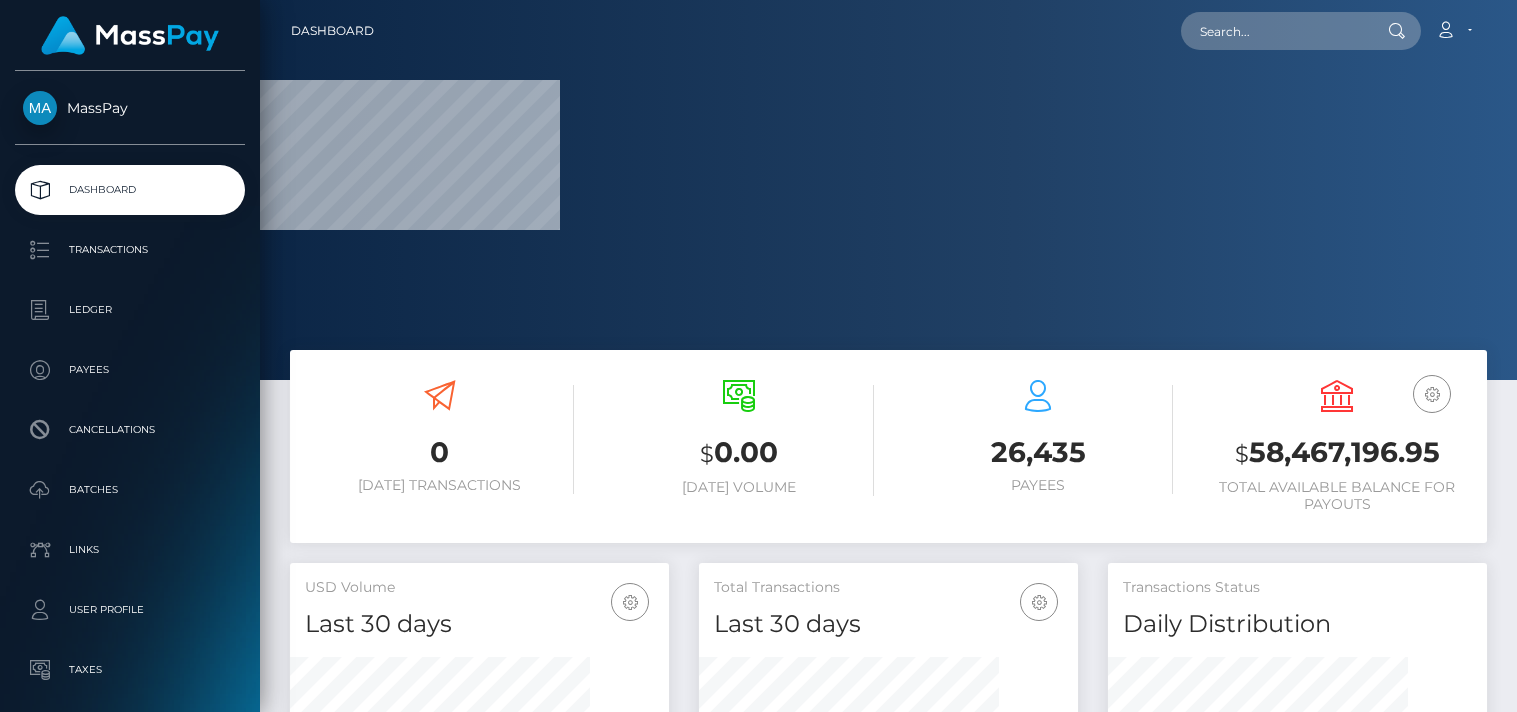 scroll, scrollTop: 0, scrollLeft: 0, axis: both 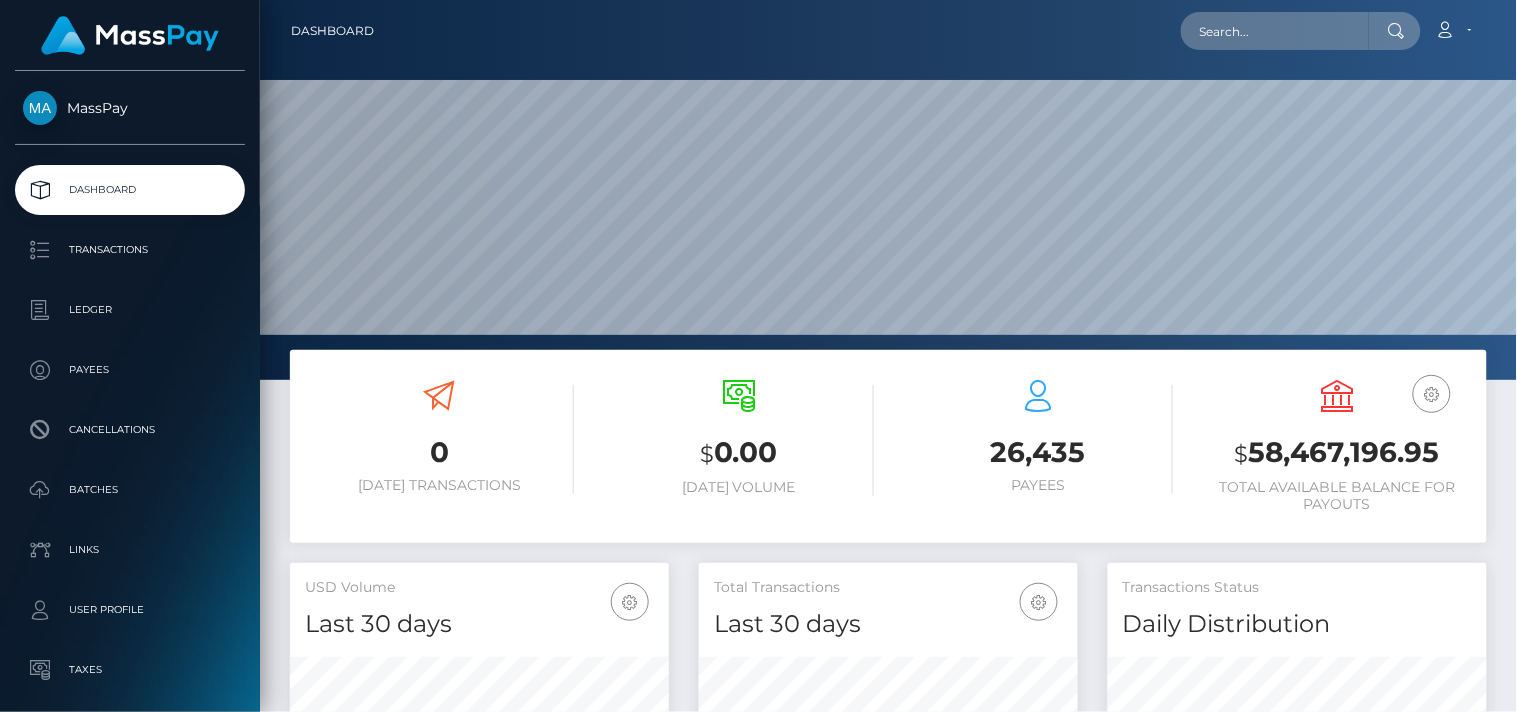 click at bounding box center [130, 35] 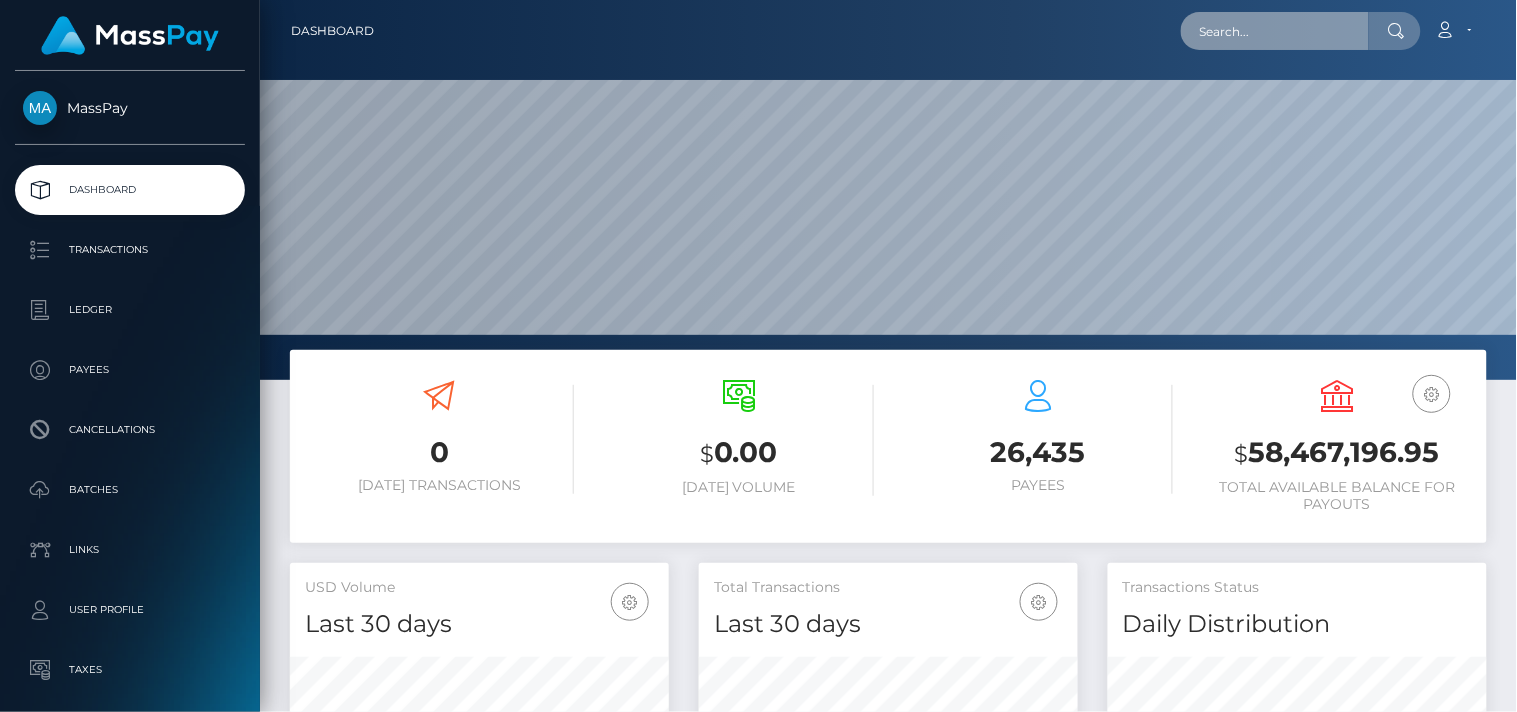 click at bounding box center (1275, 31) 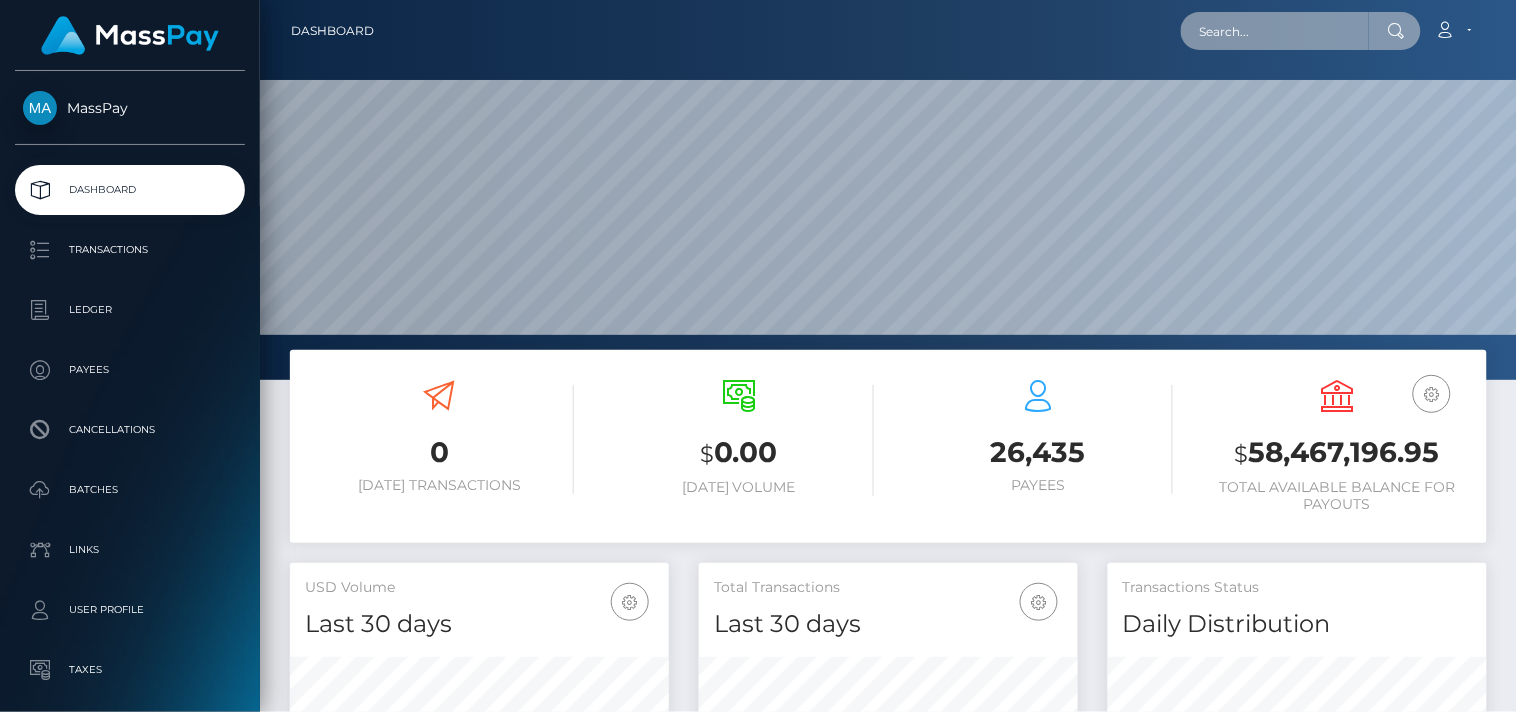 paste on "info@clicks4acause.com" 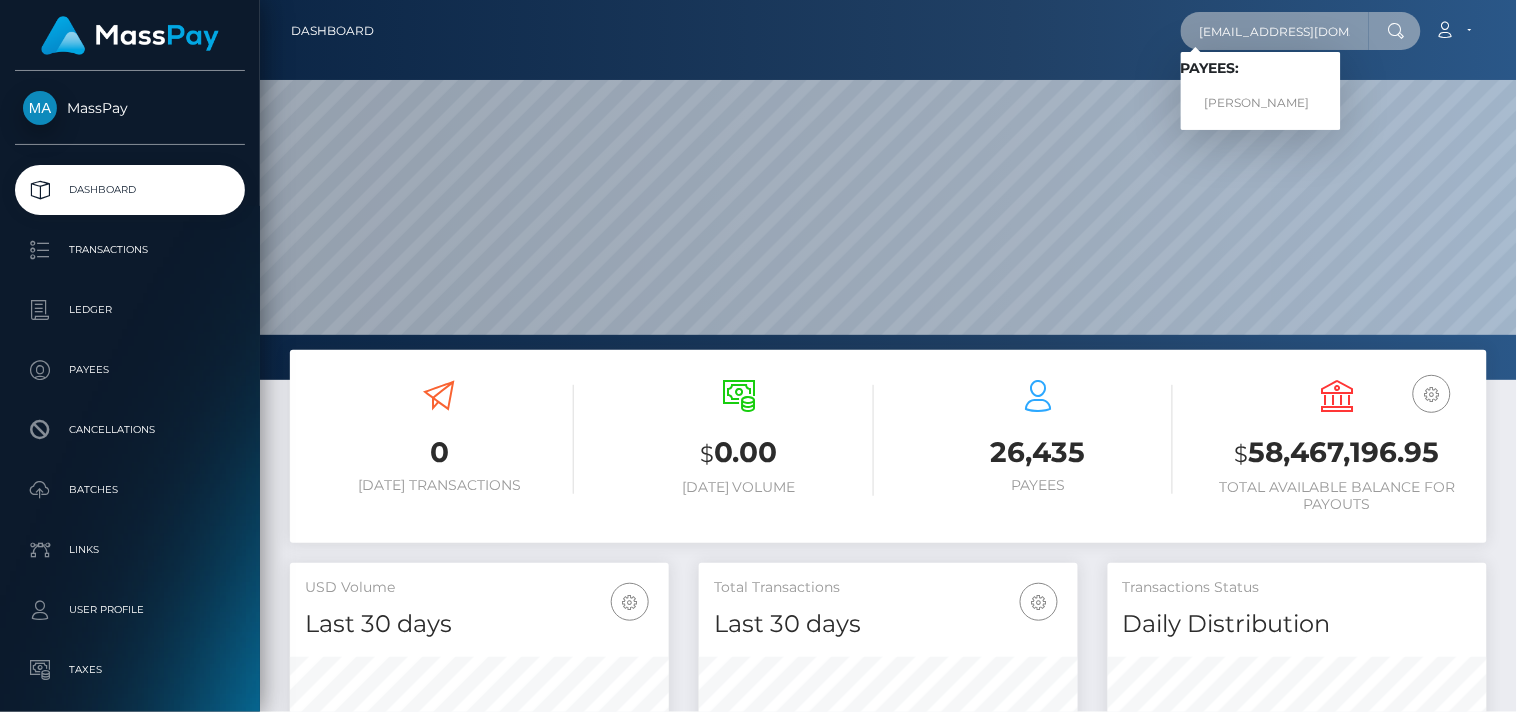 type on "info@clicks4acause.com" 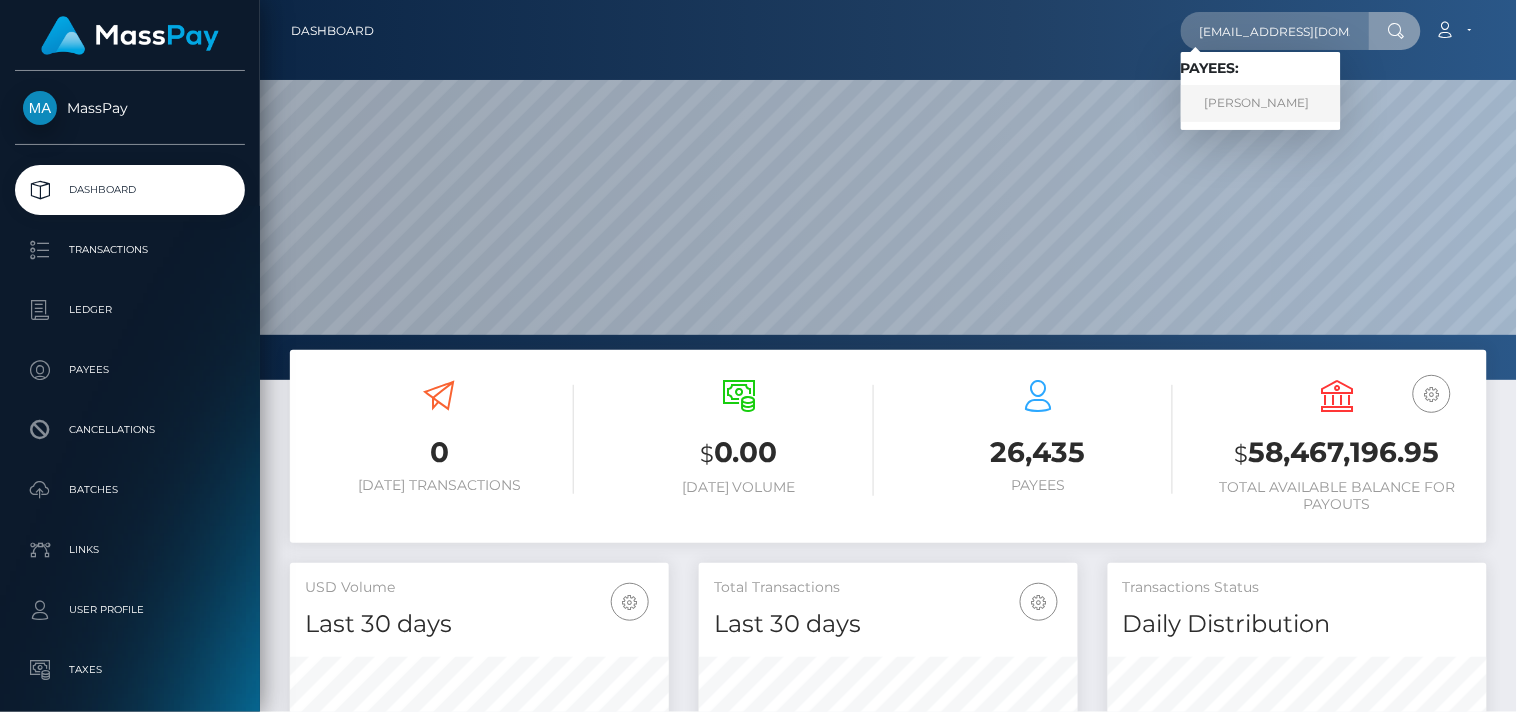 click on "Wendy  Schell" at bounding box center [1261, 103] 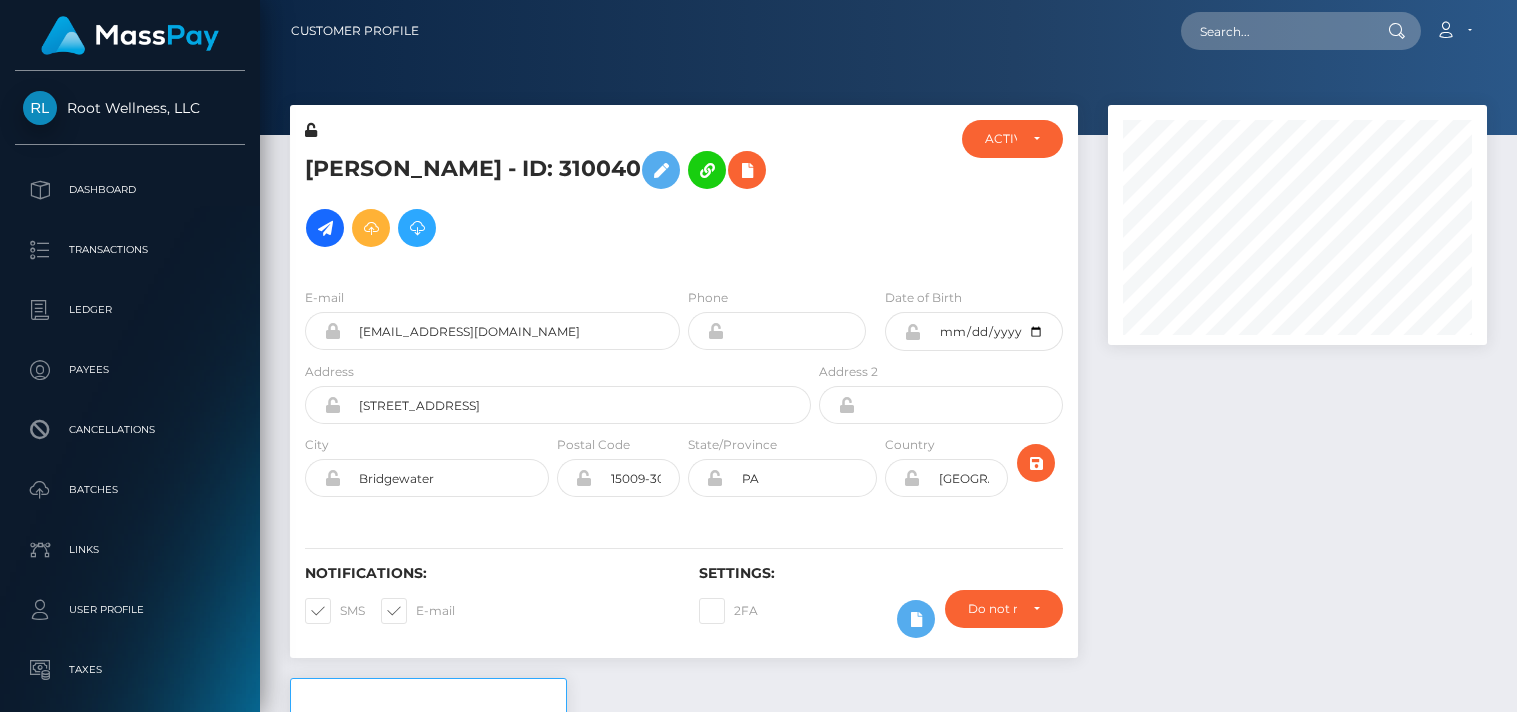 scroll, scrollTop: 0, scrollLeft: 0, axis: both 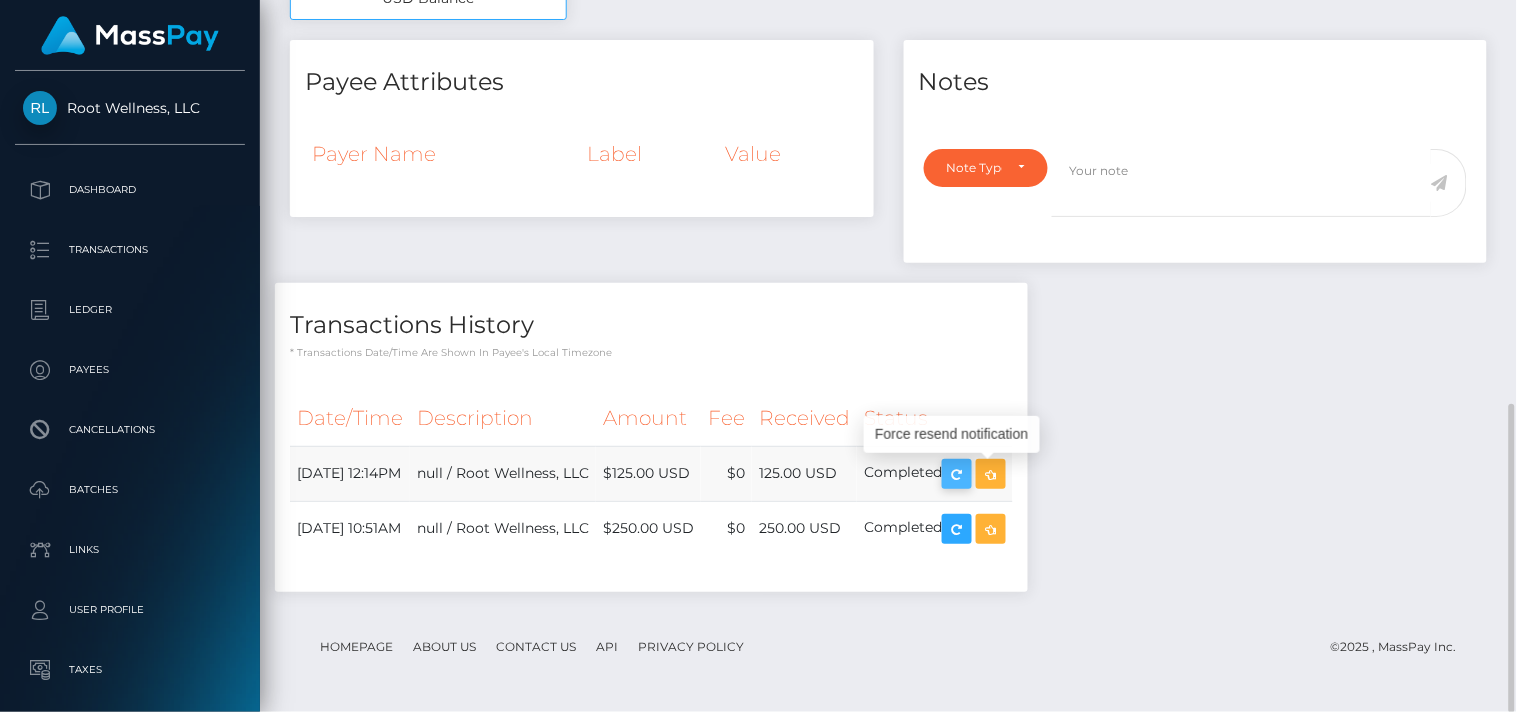 click at bounding box center [957, 474] 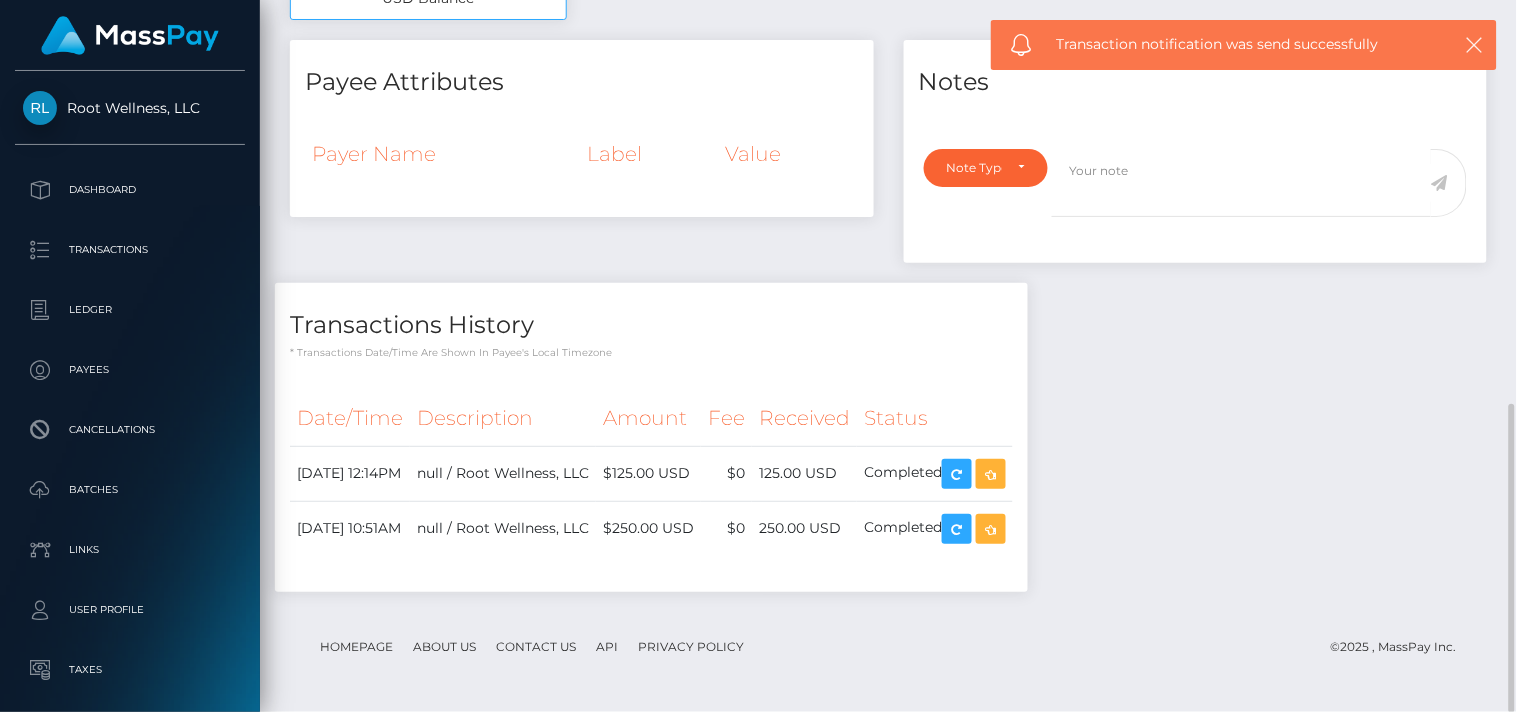 scroll, scrollTop: 240, scrollLeft: 380, axis: both 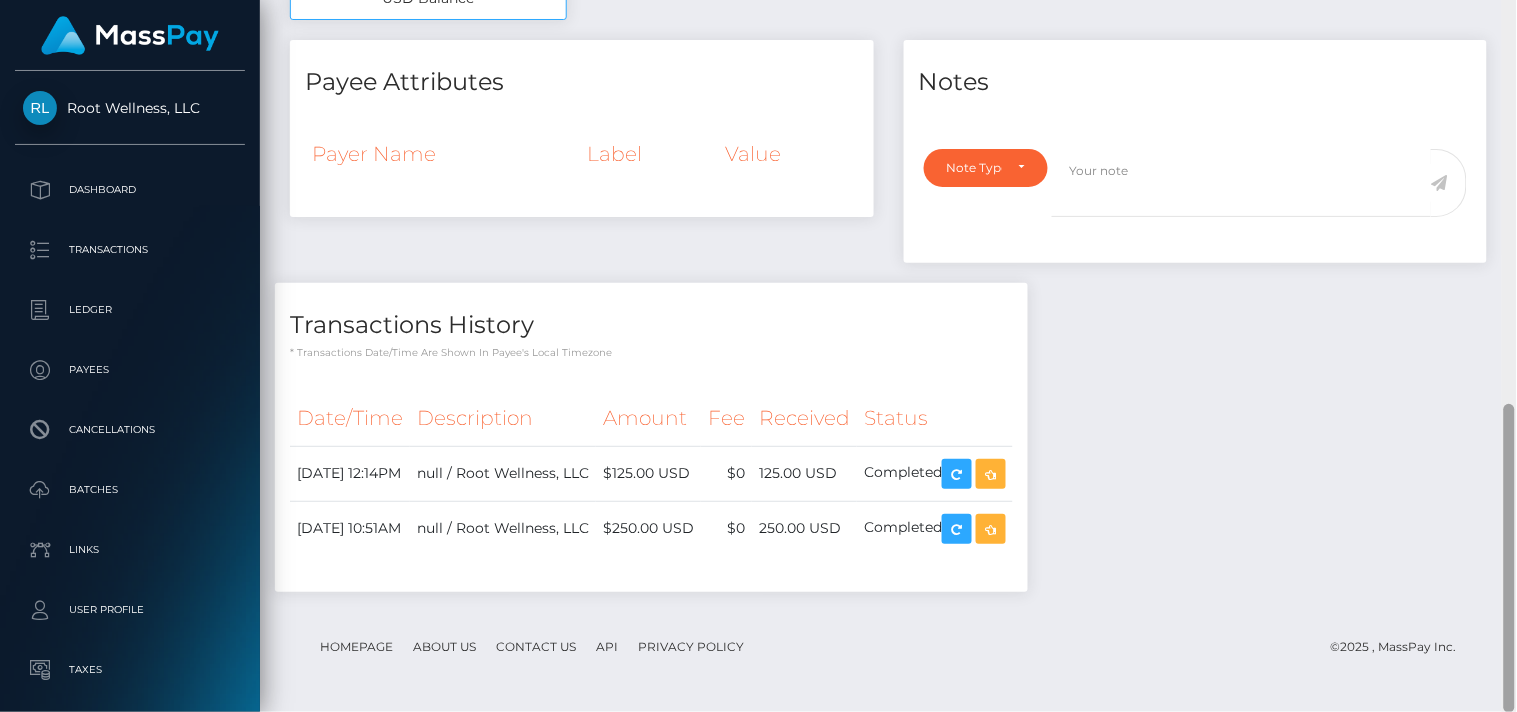 drag, startPoint x: 1507, startPoint y: 413, endPoint x: 1512, endPoint y: 442, distance: 29.427877 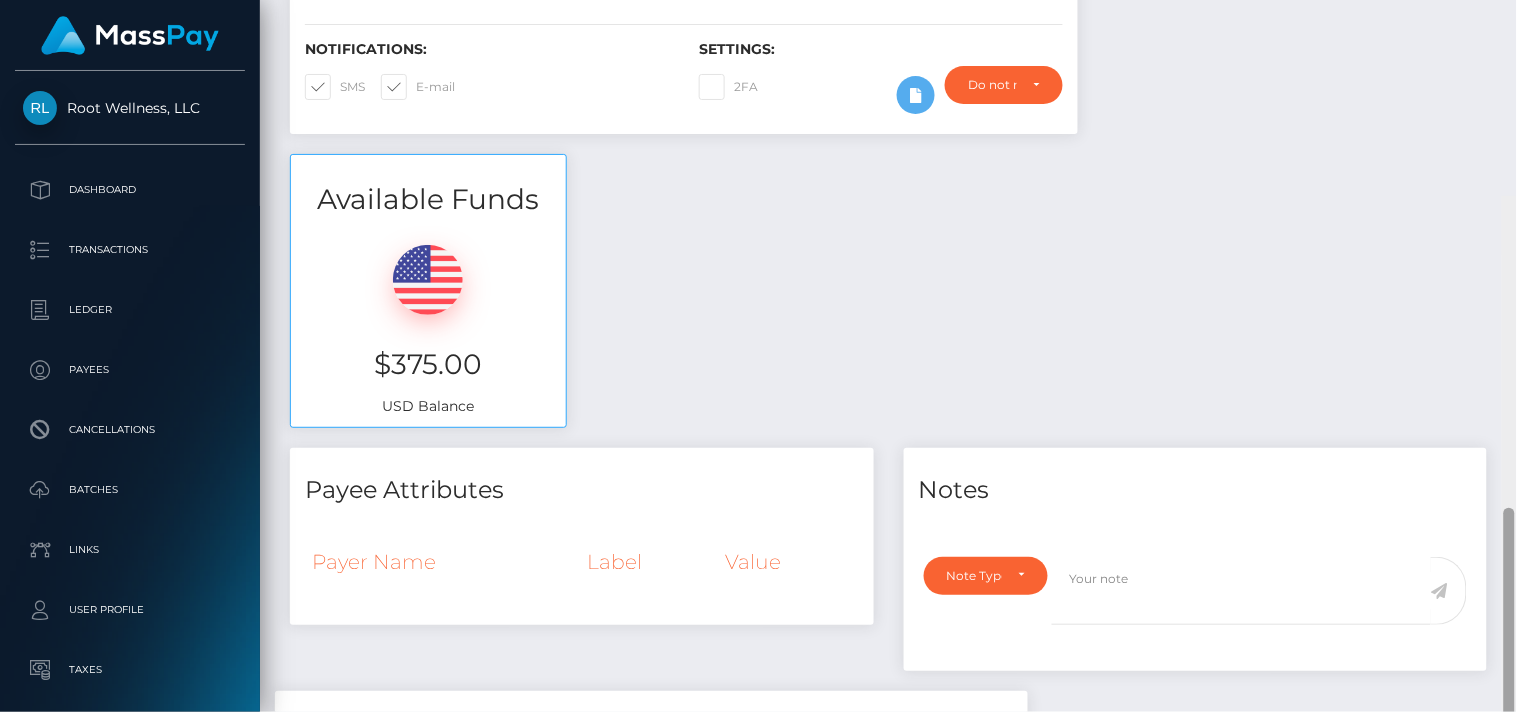 scroll, scrollTop: 761, scrollLeft: 0, axis: vertical 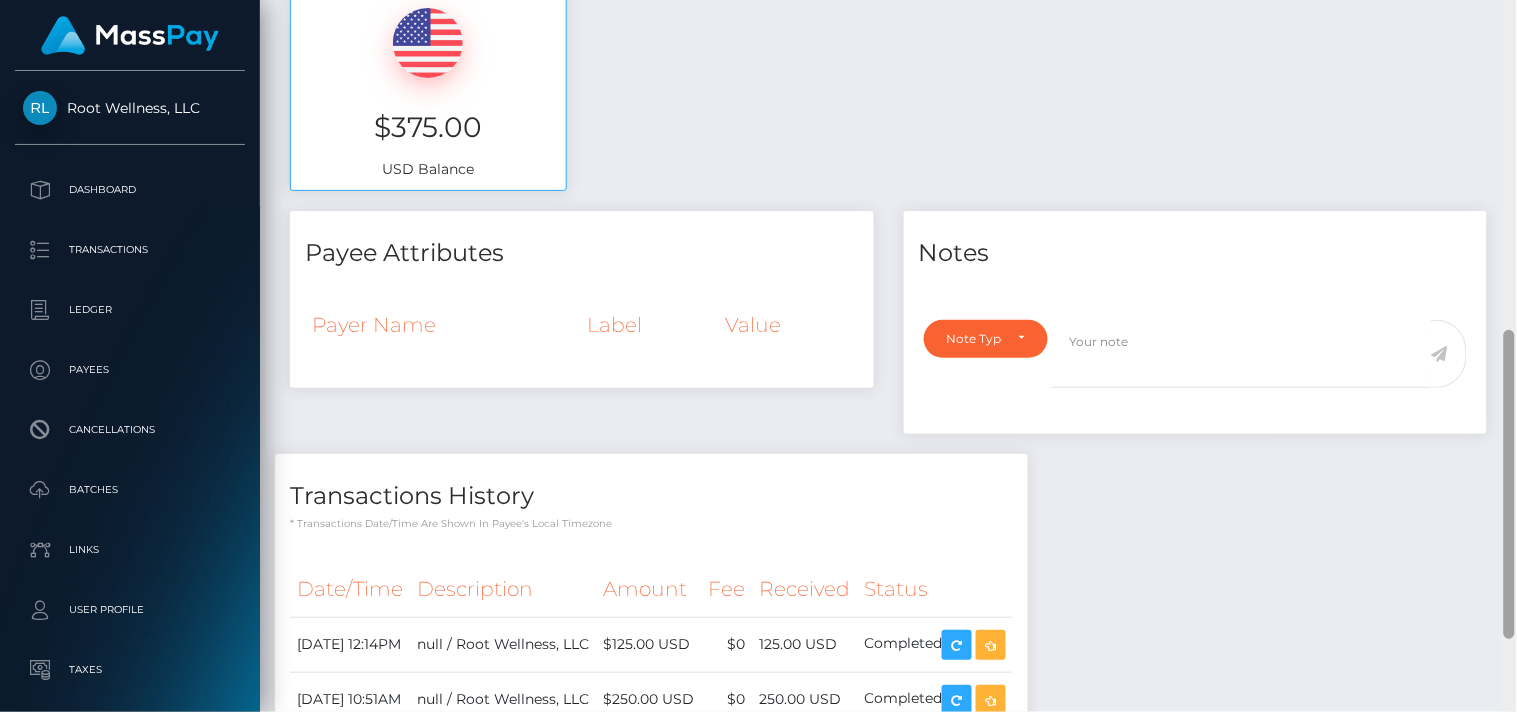 drag, startPoint x: 1512, startPoint y: 442, endPoint x: 1516, endPoint y: 368, distance: 74.10803 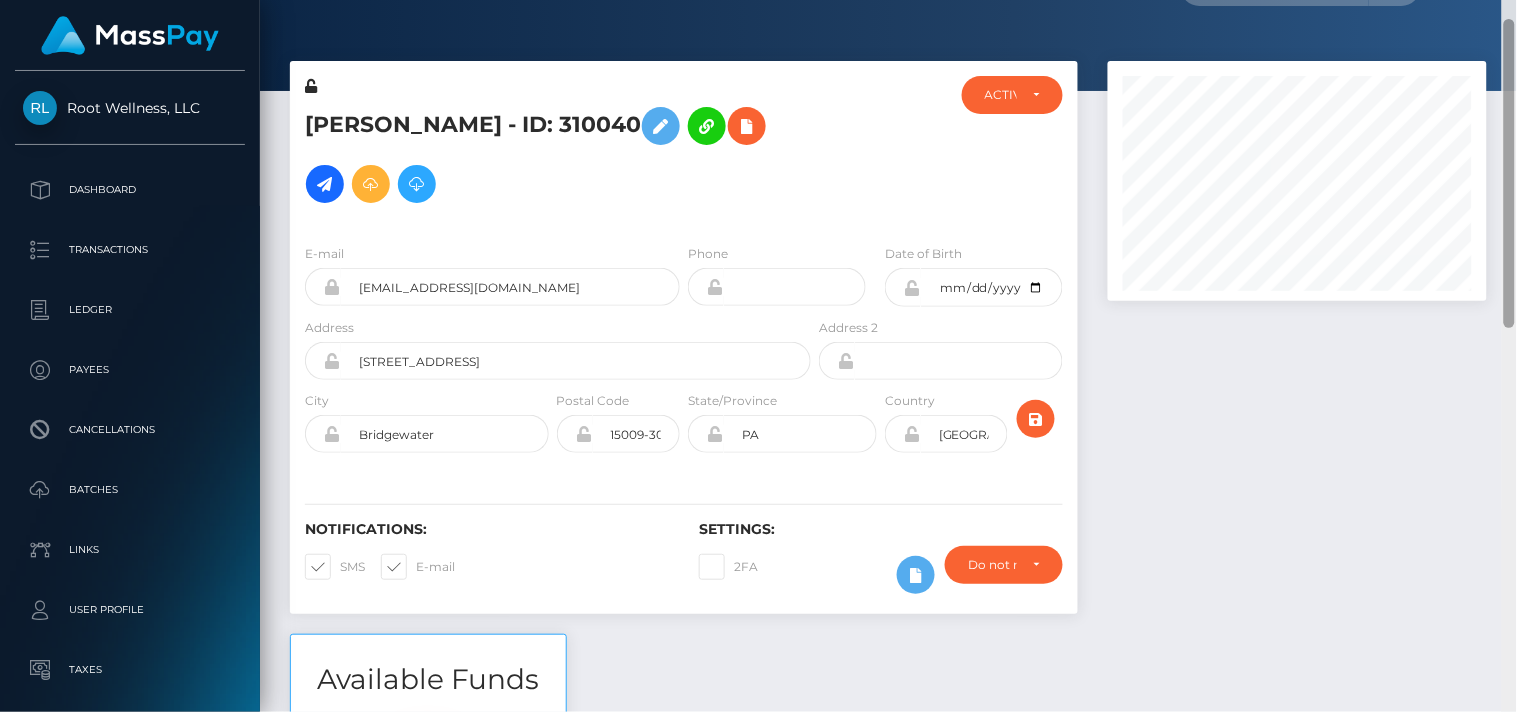 scroll, scrollTop: 0, scrollLeft: 0, axis: both 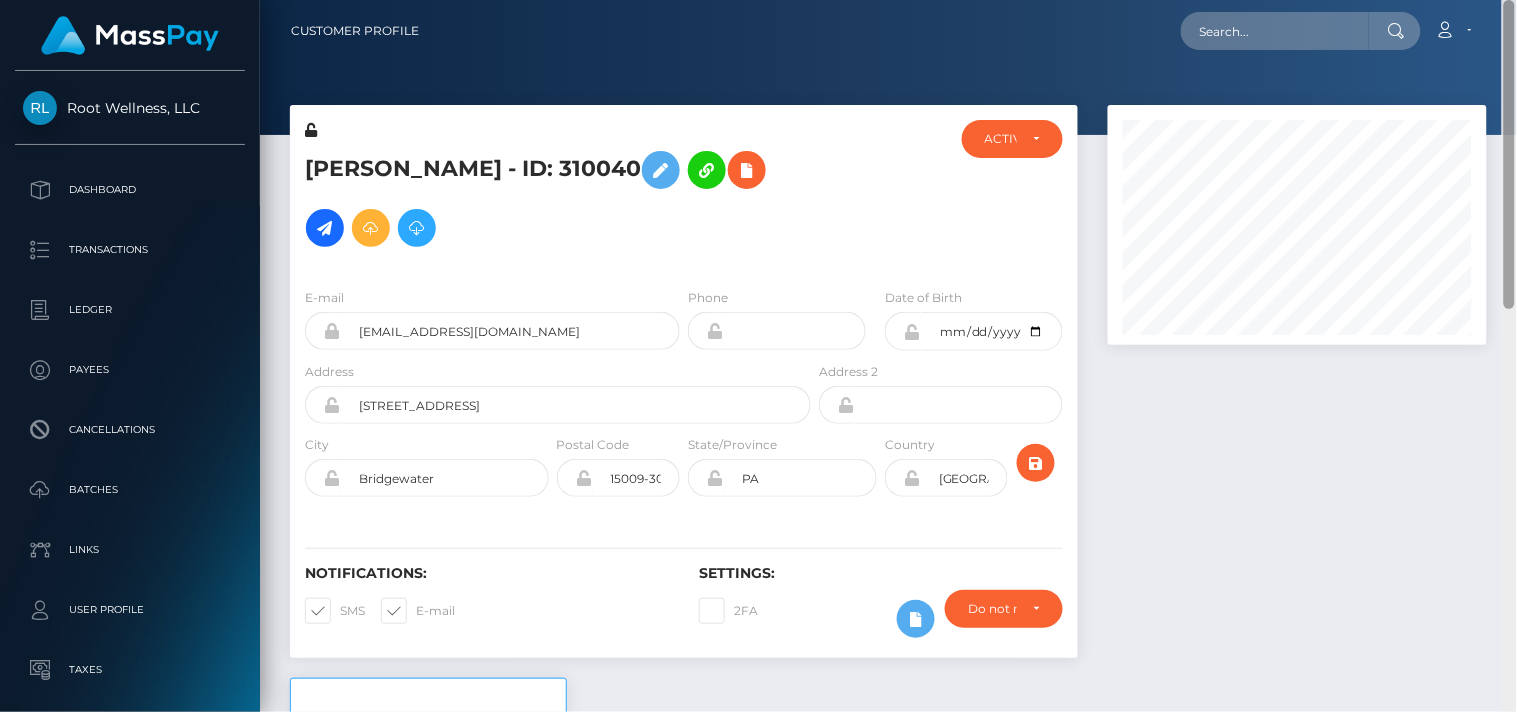 drag, startPoint x: 1514, startPoint y: 382, endPoint x: 1475, endPoint y: 3, distance: 381.0013 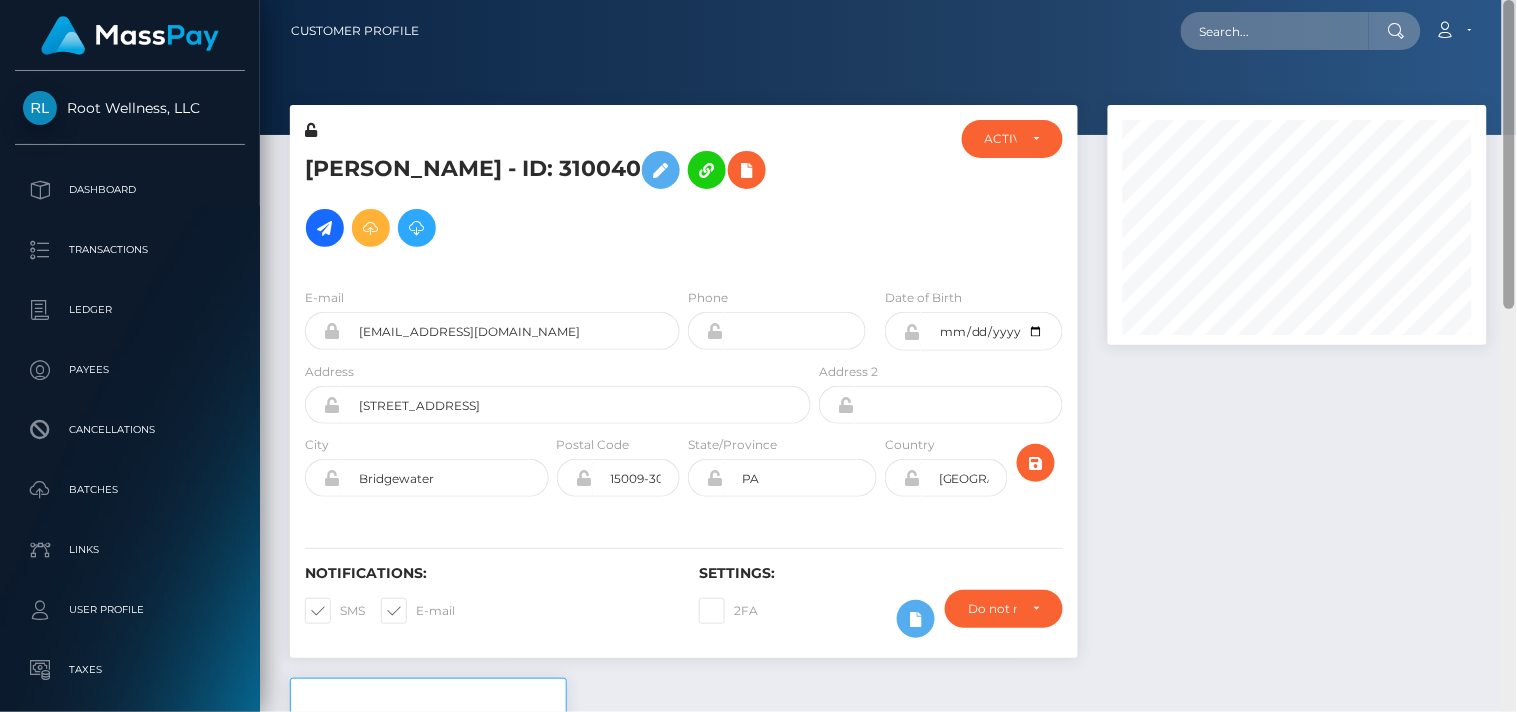 click on "Customer Profile
Loading...
Loading..." at bounding box center (888, 356) 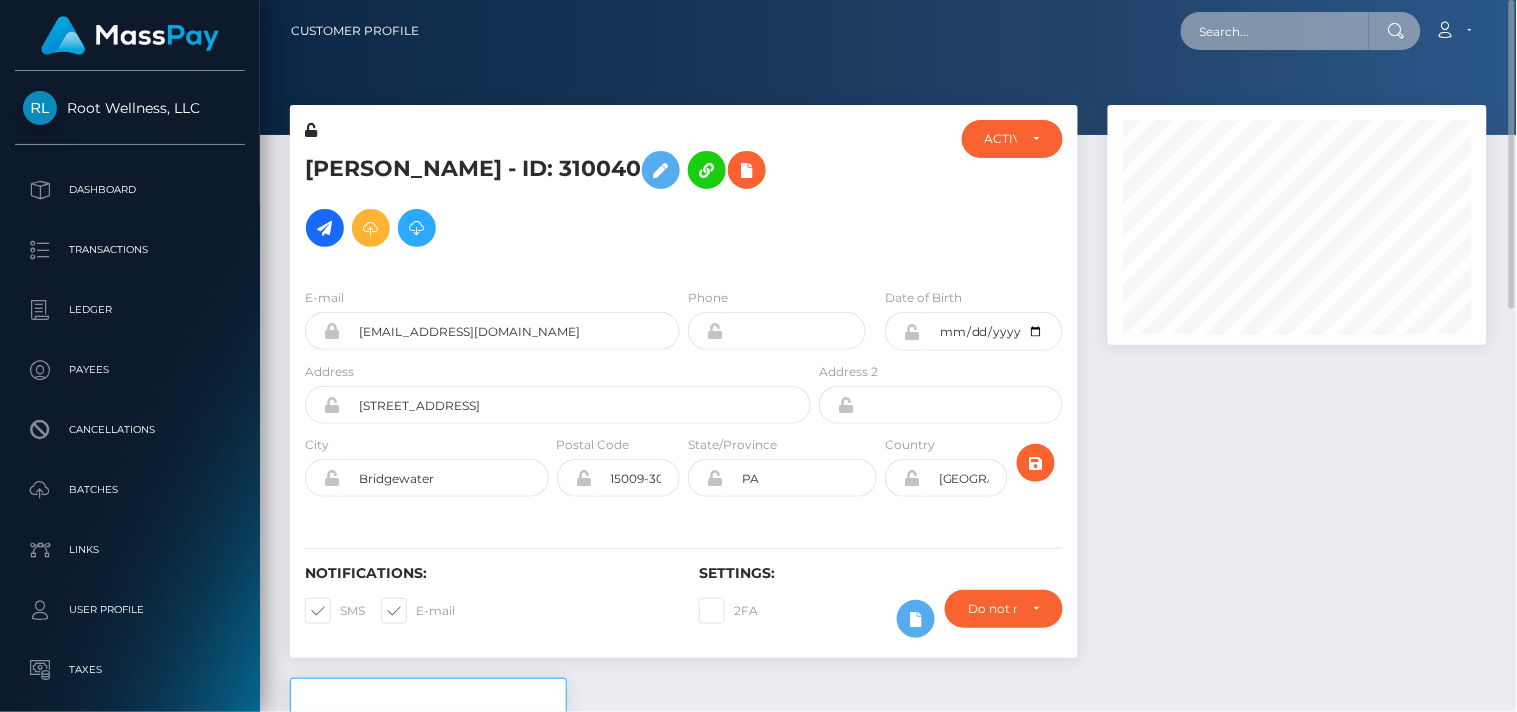 click at bounding box center [1275, 31] 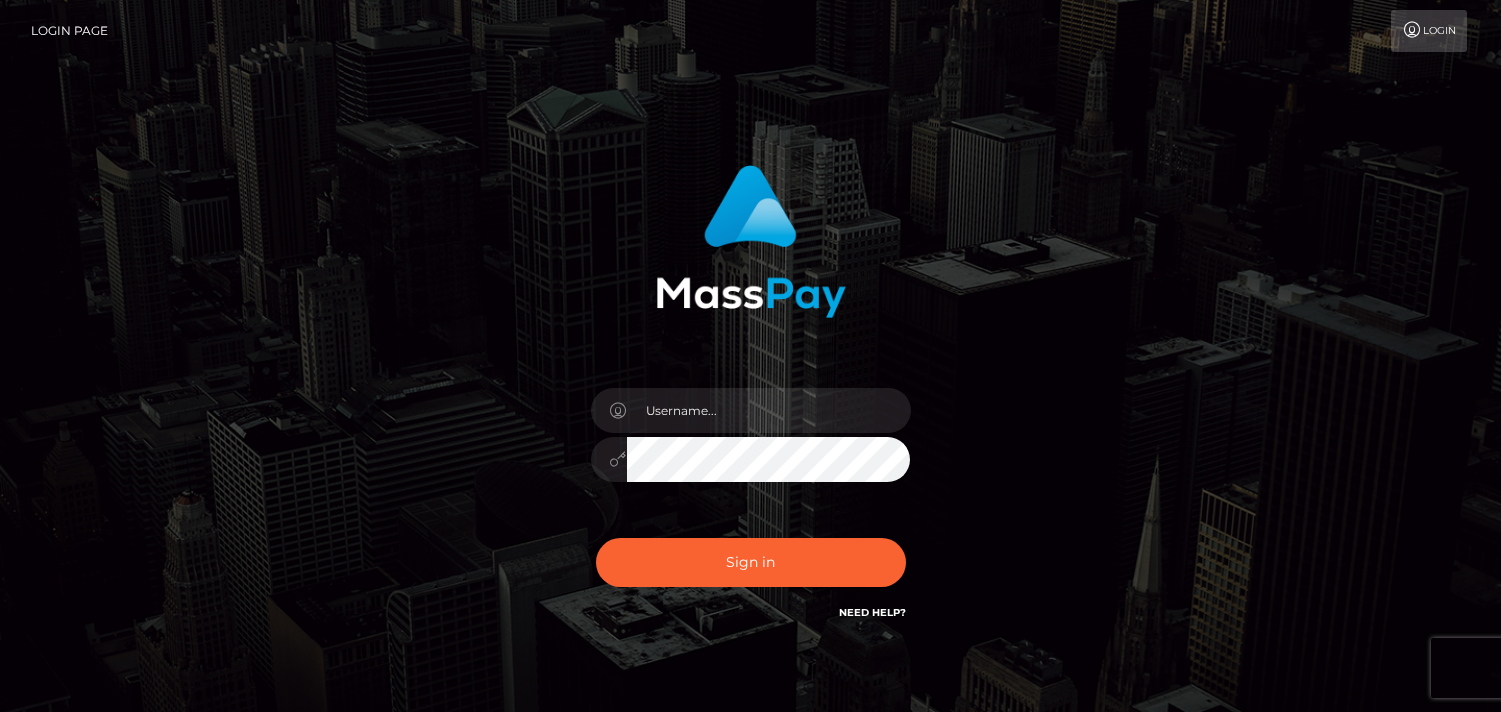 scroll, scrollTop: 0, scrollLeft: 0, axis: both 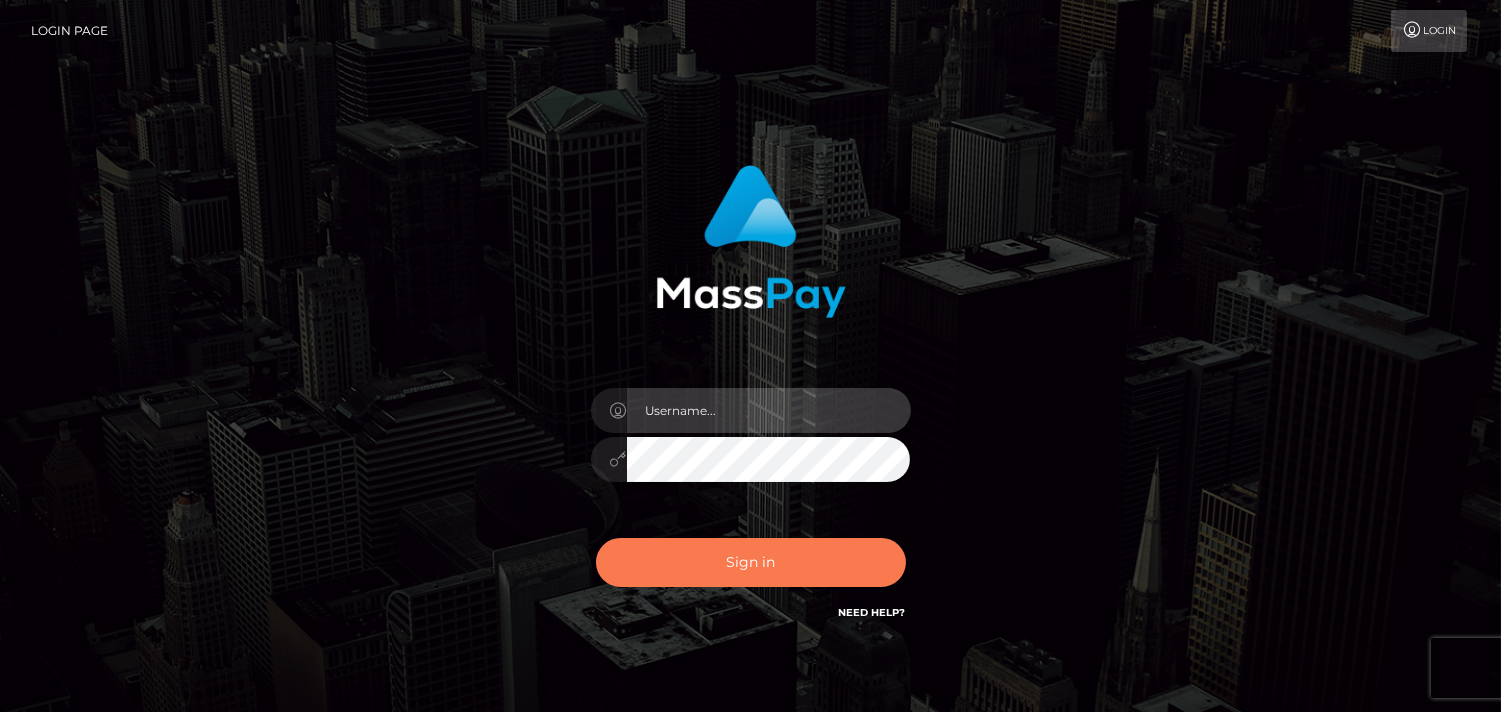 type on "[DOMAIN_NAME]" 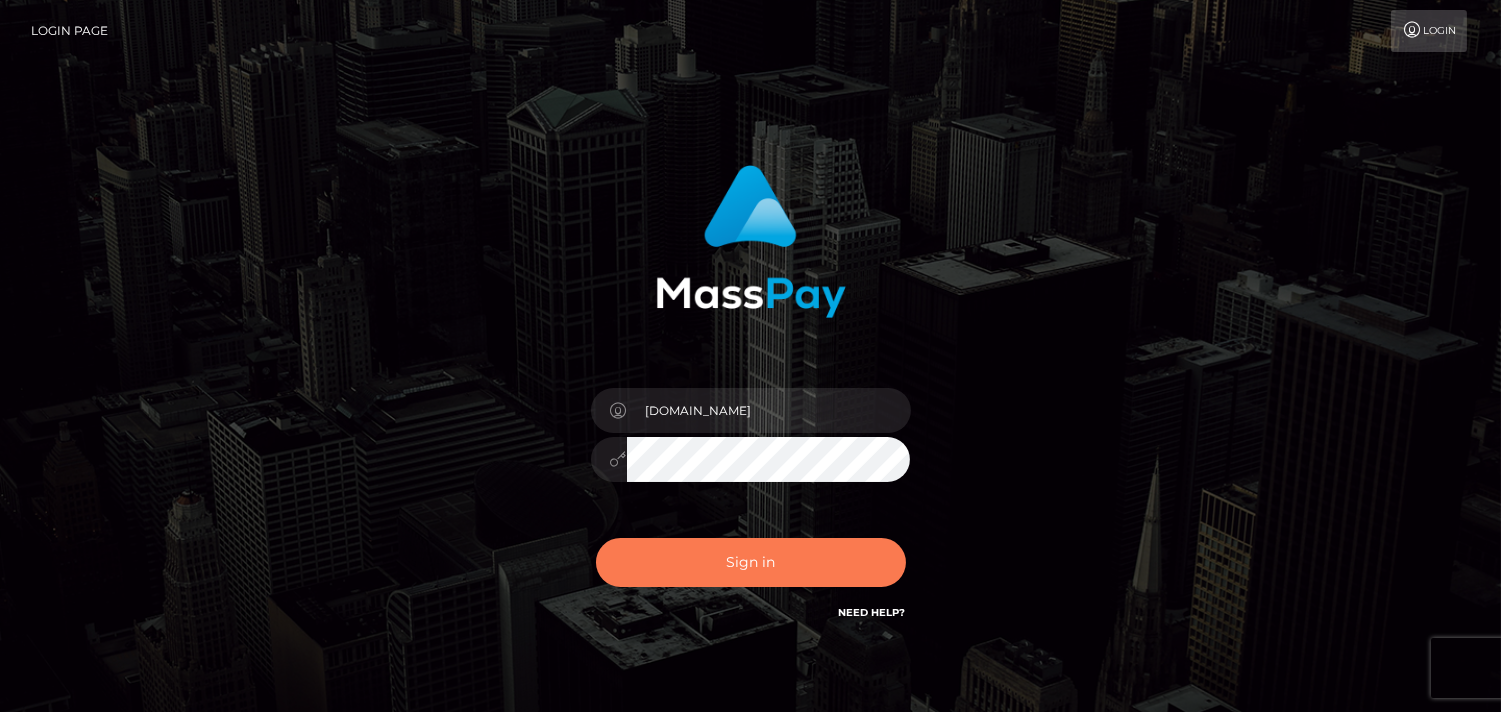 click on "Sign in" at bounding box center (751, 562) 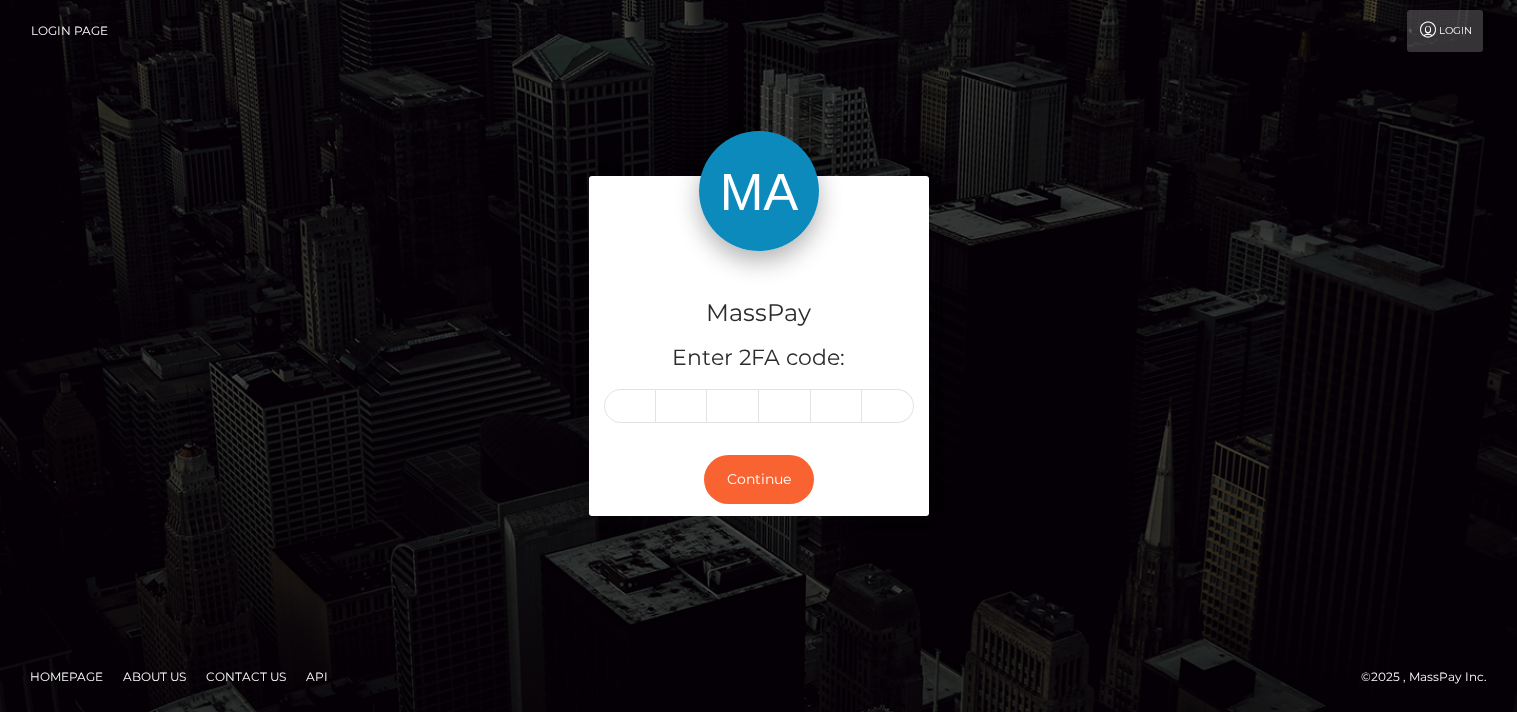 scroll, scrollTop: 0, scrollLeft: 0, axis: both 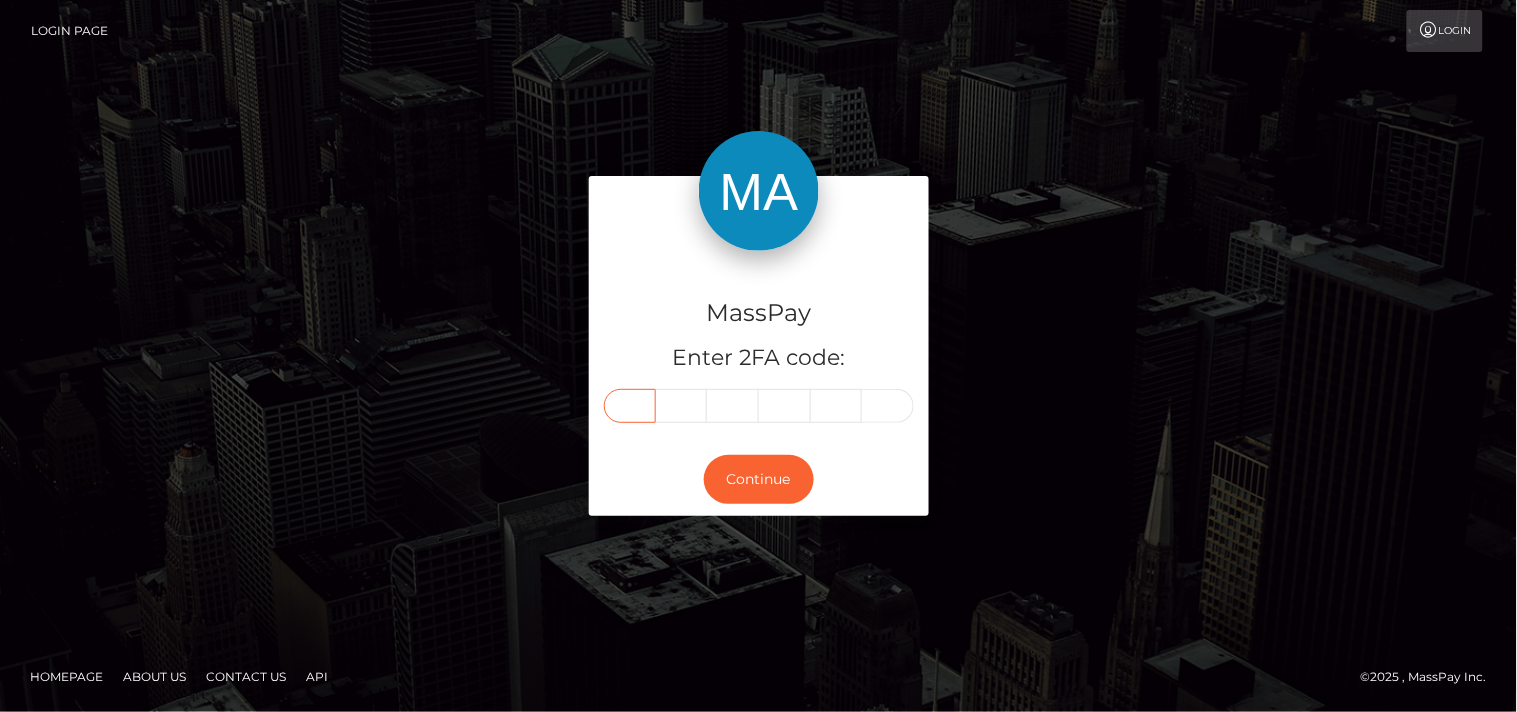 click at bounding box center [630, 406] 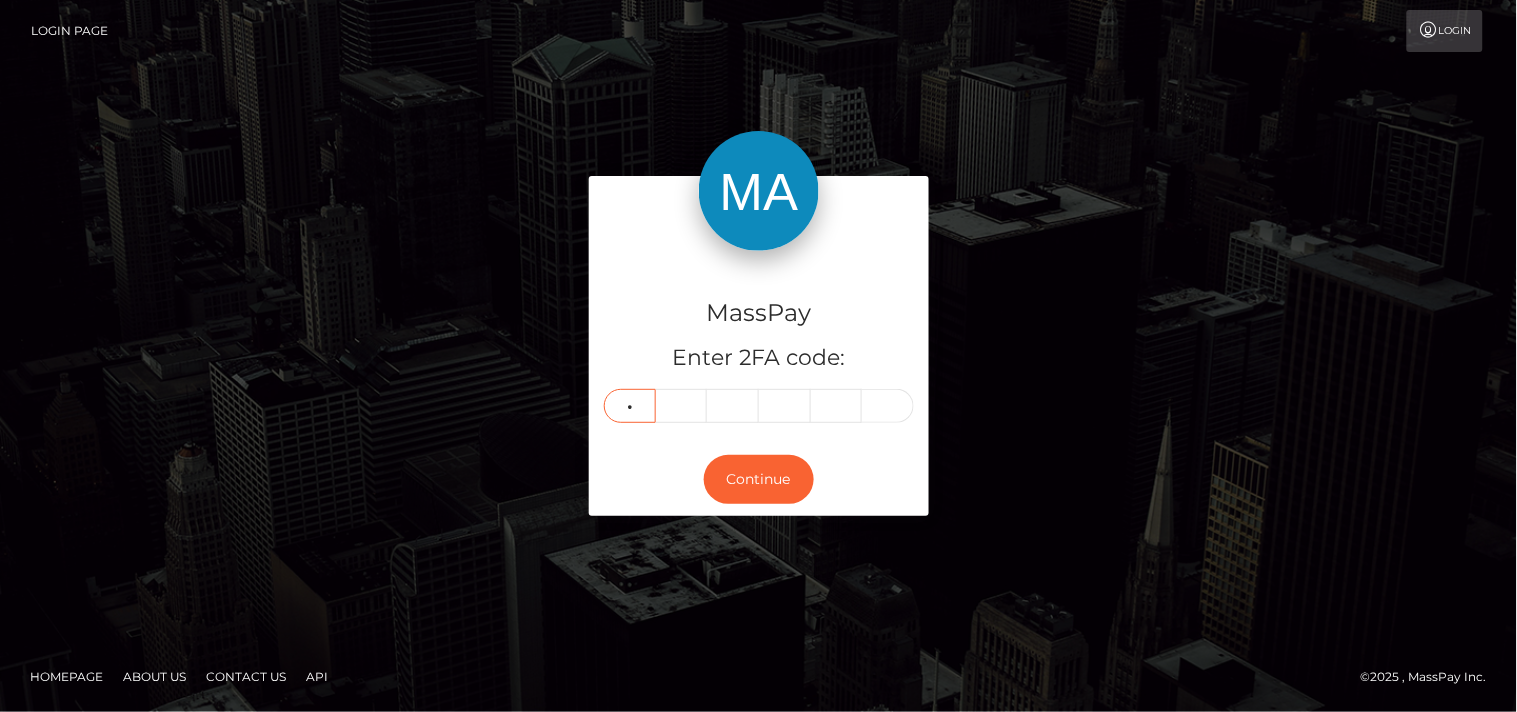 type on "4" 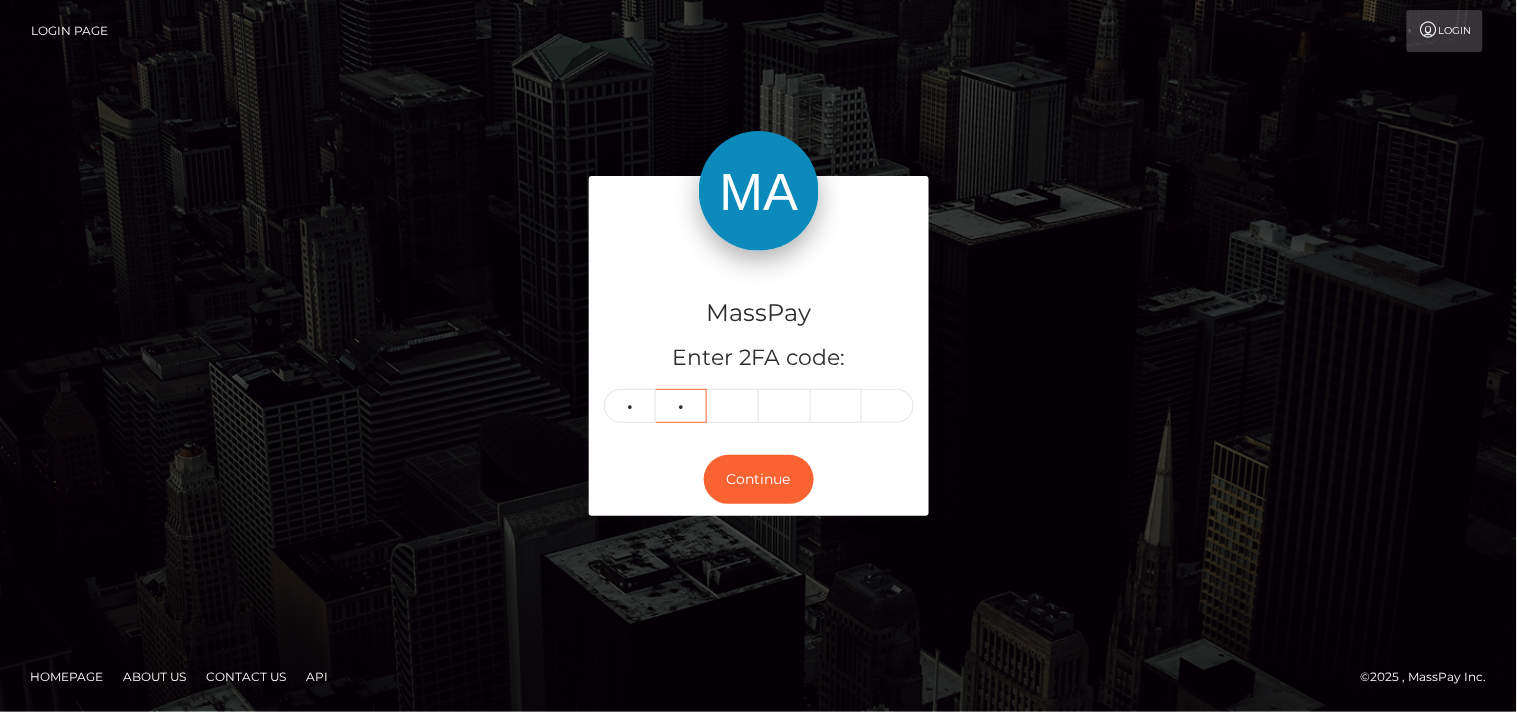 type on "8" 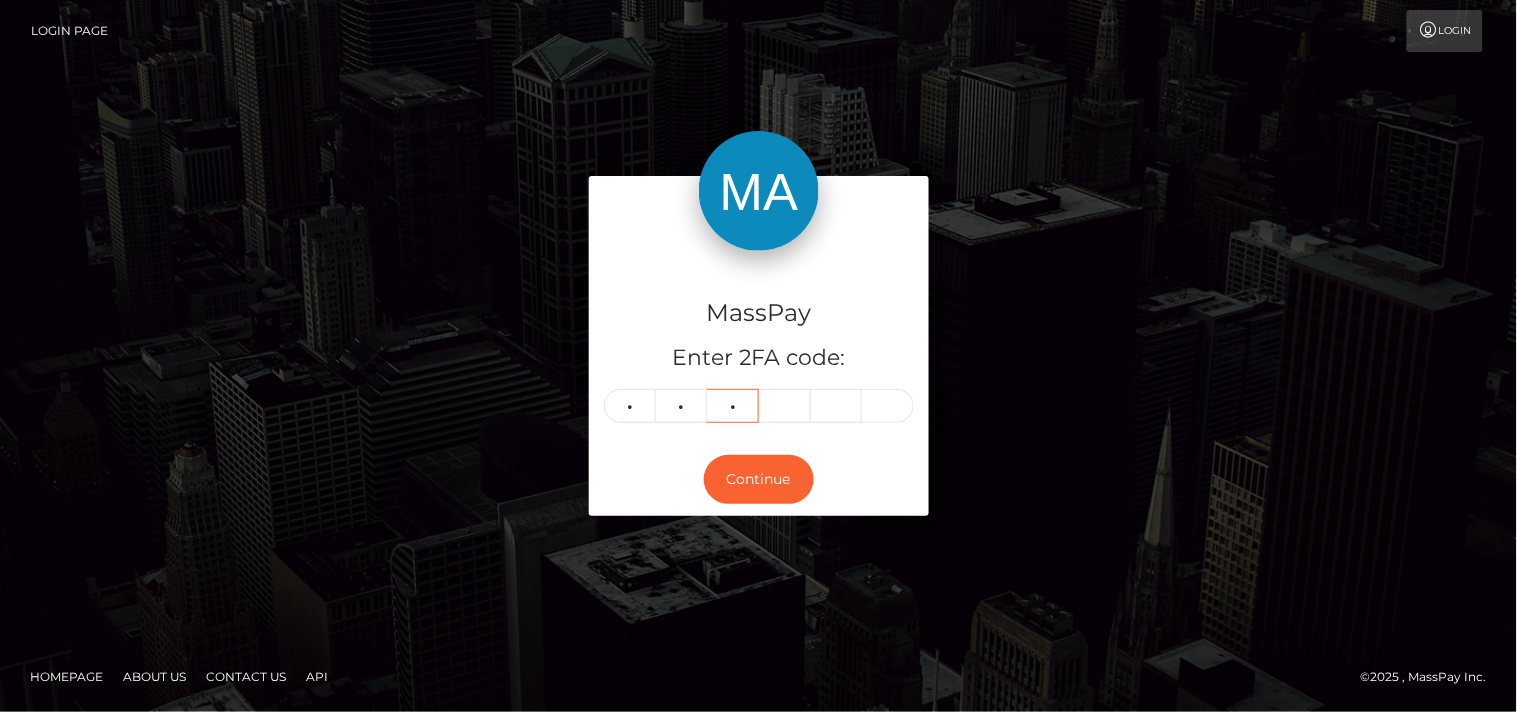 type on "5" 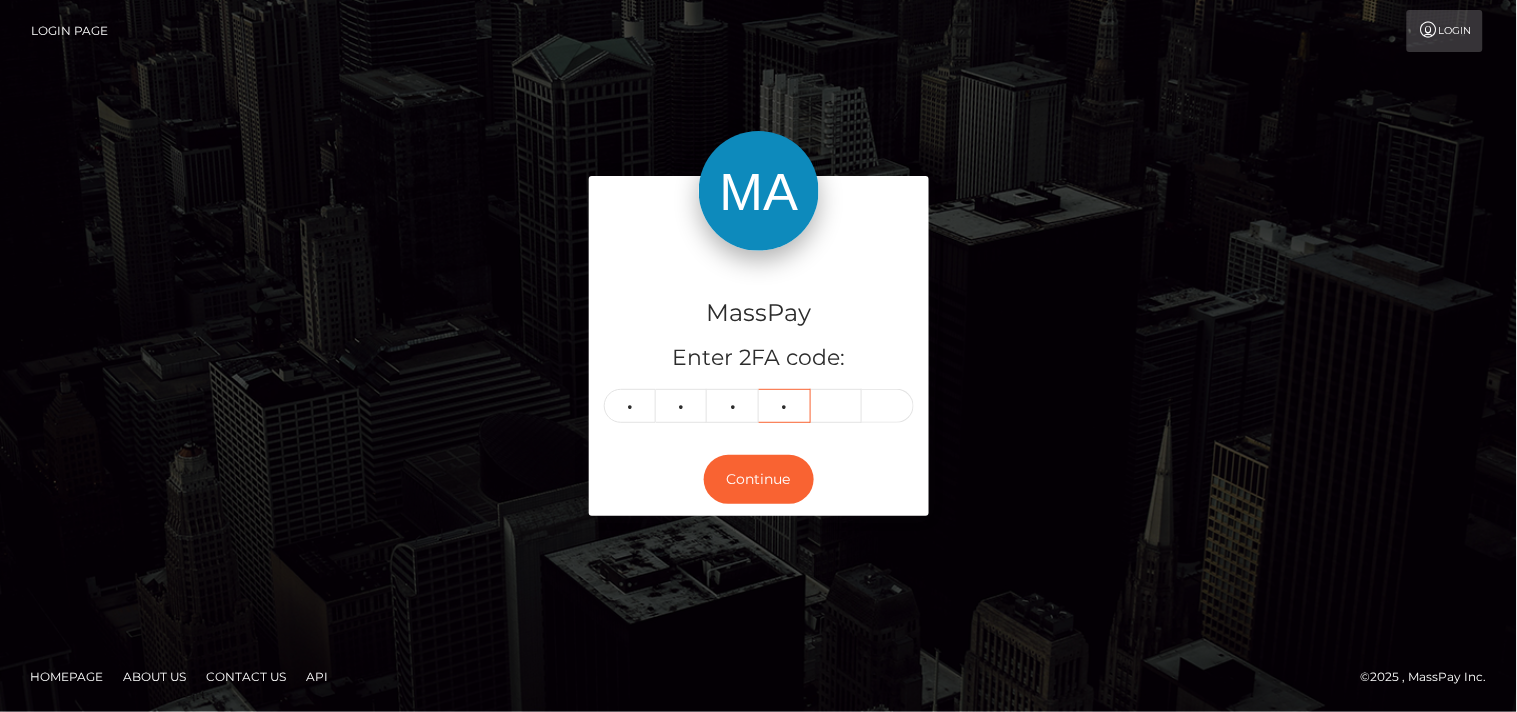 type on "7" 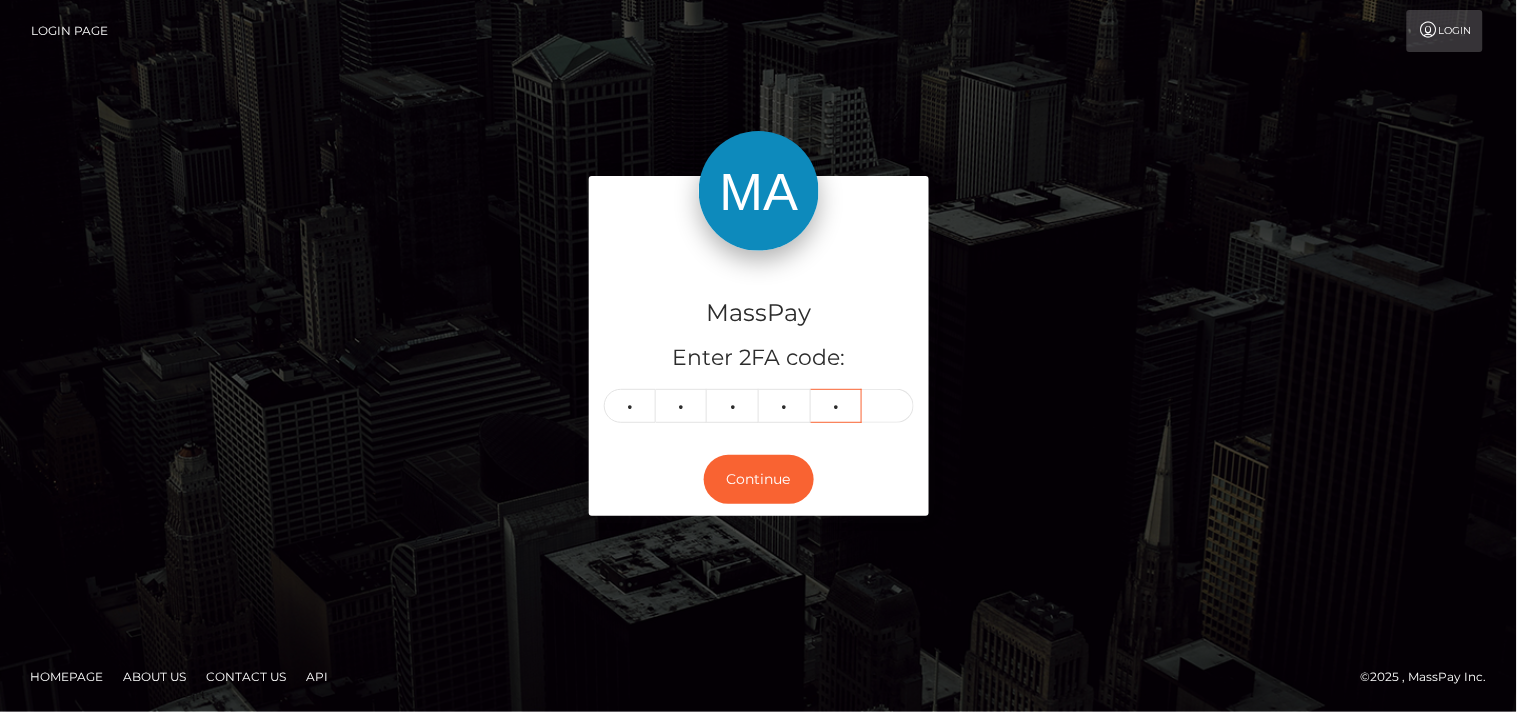 type on "6" 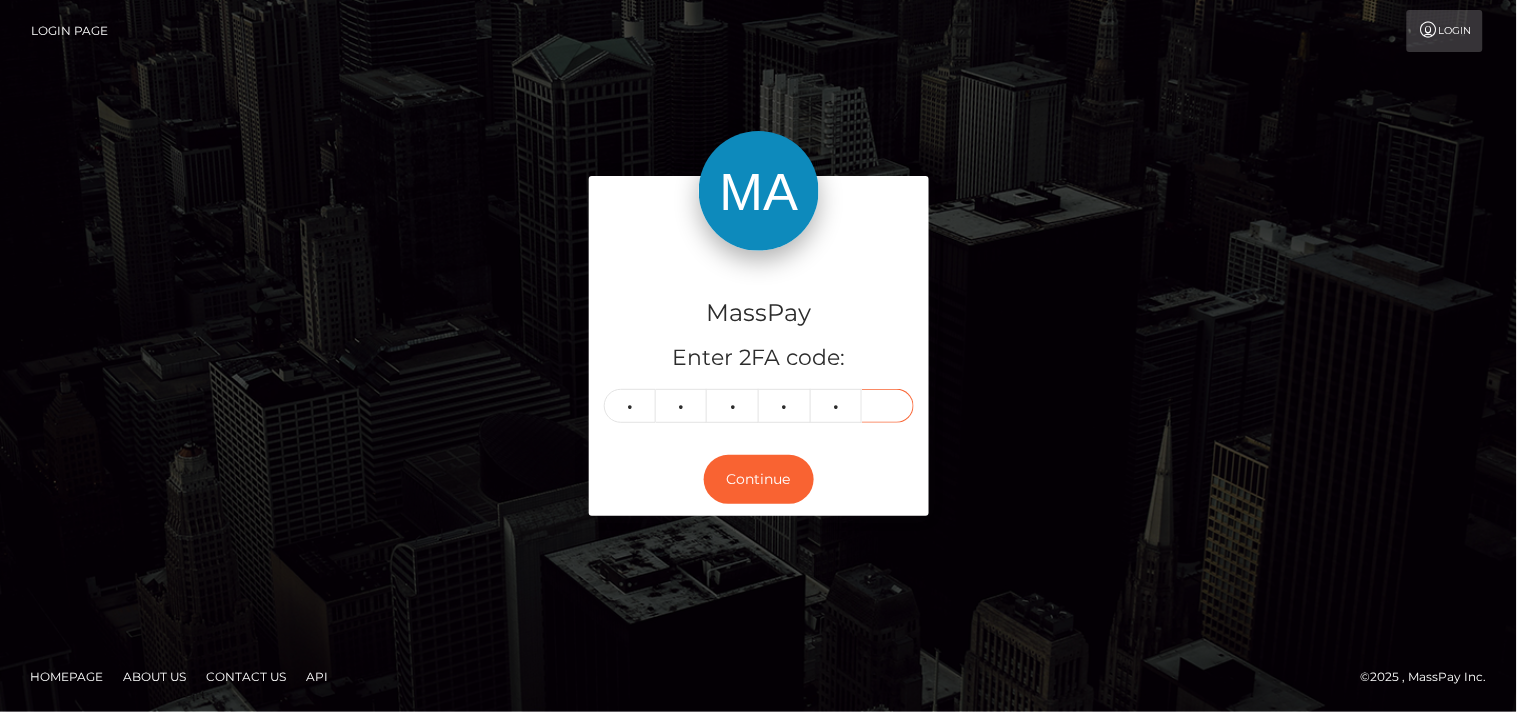 type on "0" 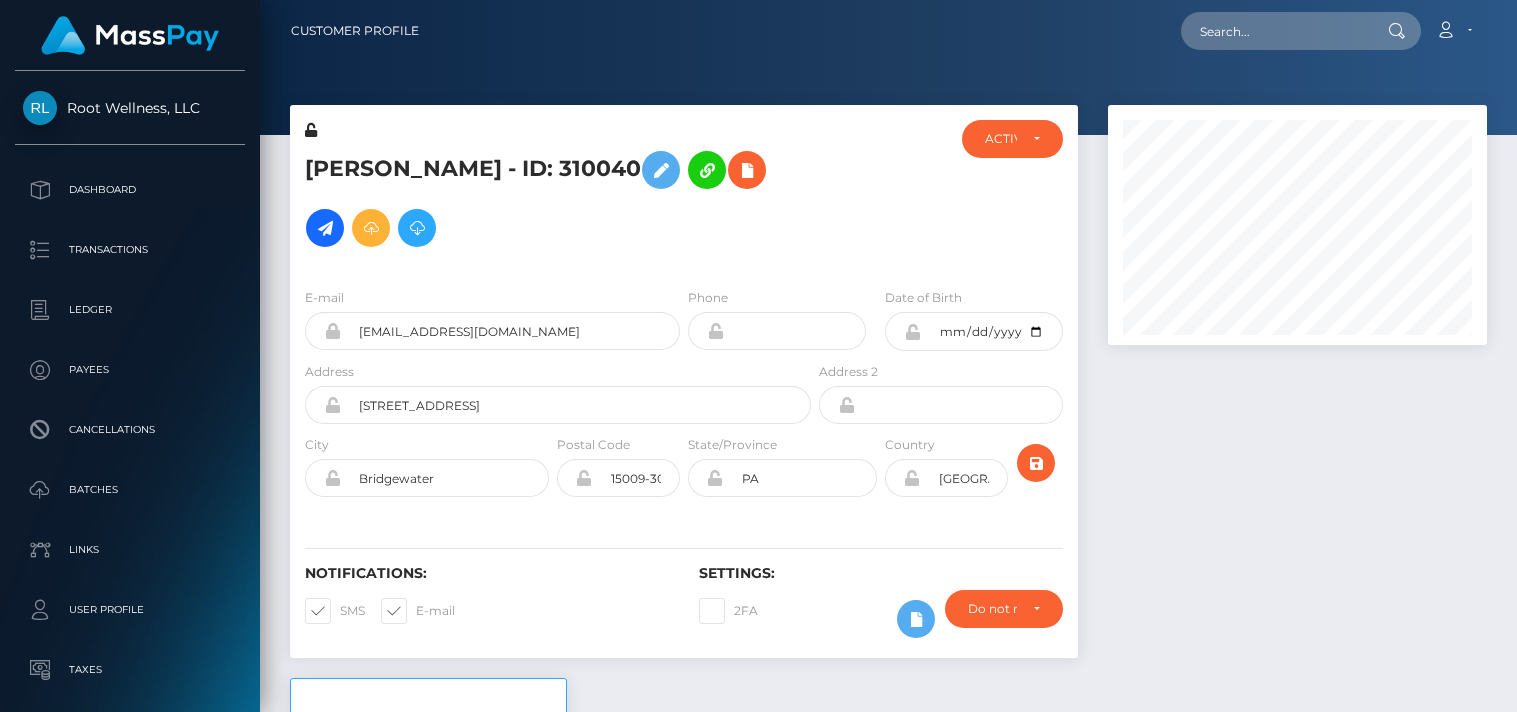scroll, scrollTop: 0, scrollLeft: 0, axis: both 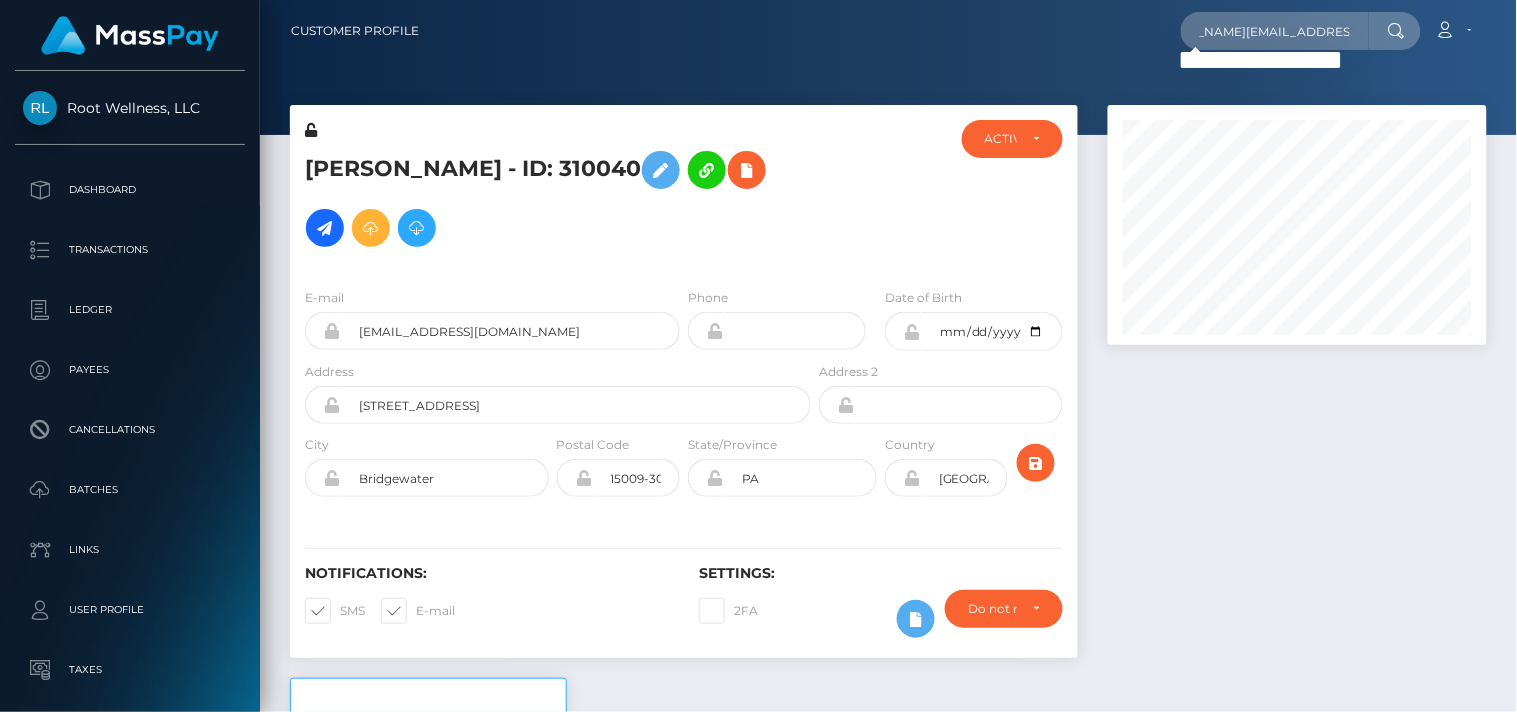 type on "martina.lopez.verdecia@gmail.com" 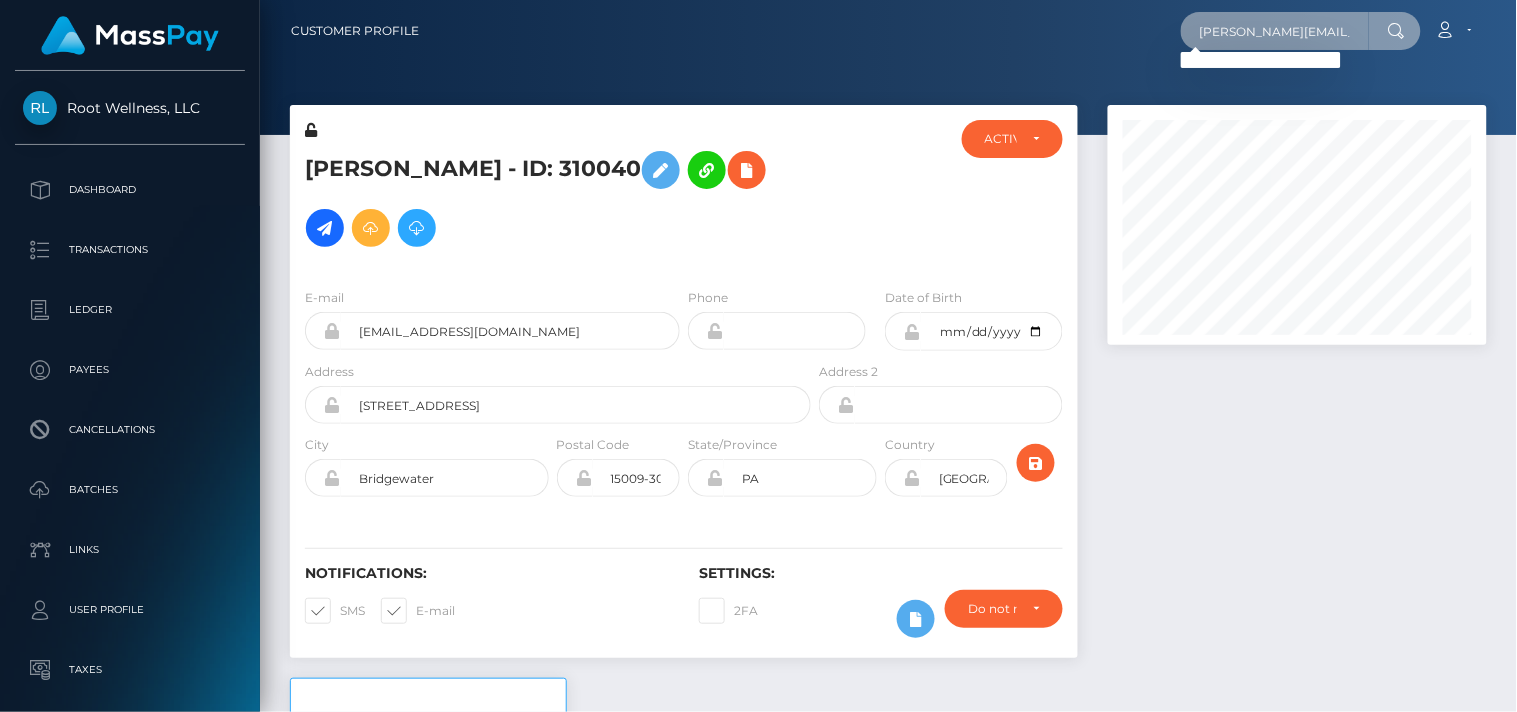 click on "martina.lopez.verdecia@gmail.com" at bounding box center [1275, 31] 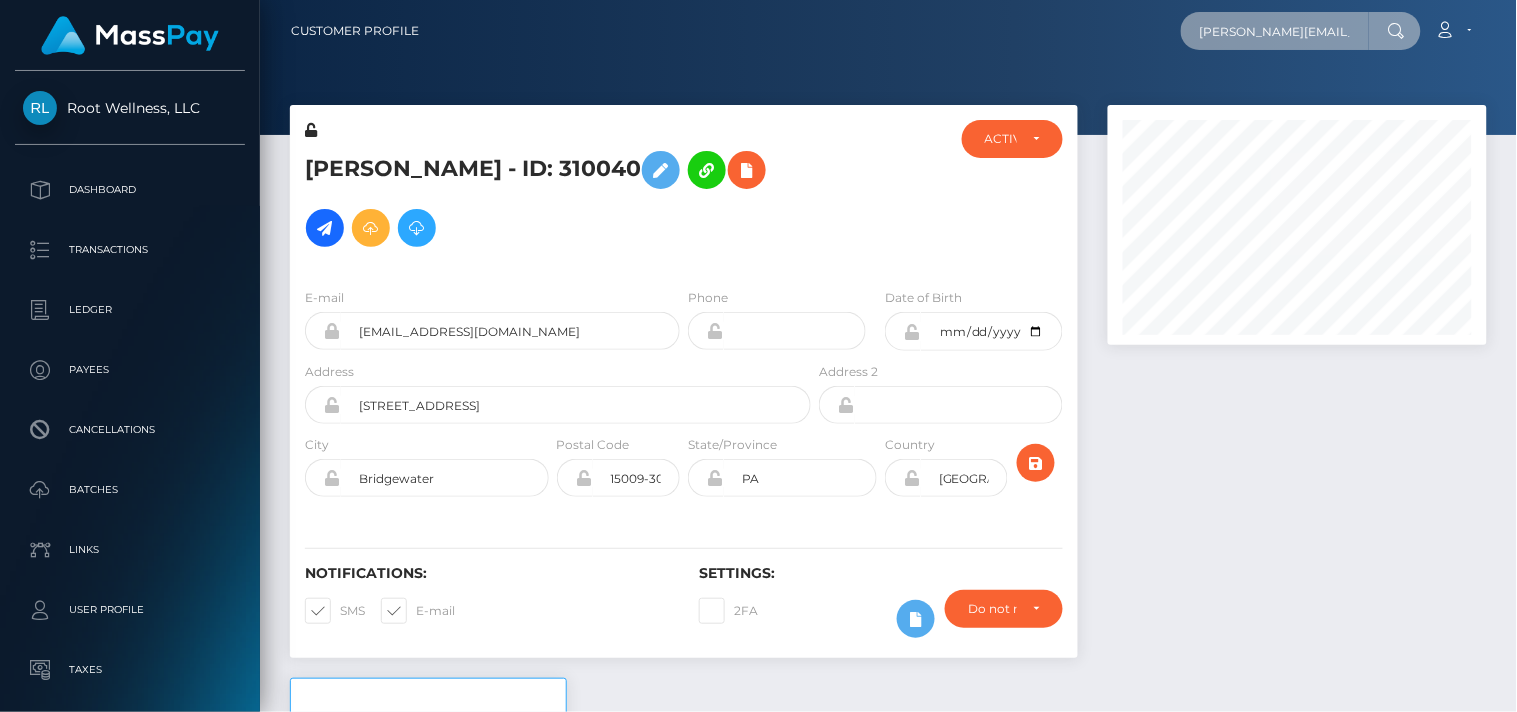click on "martina.lopez.verdecia@gmail.com" at bounding box center (1275, 31) 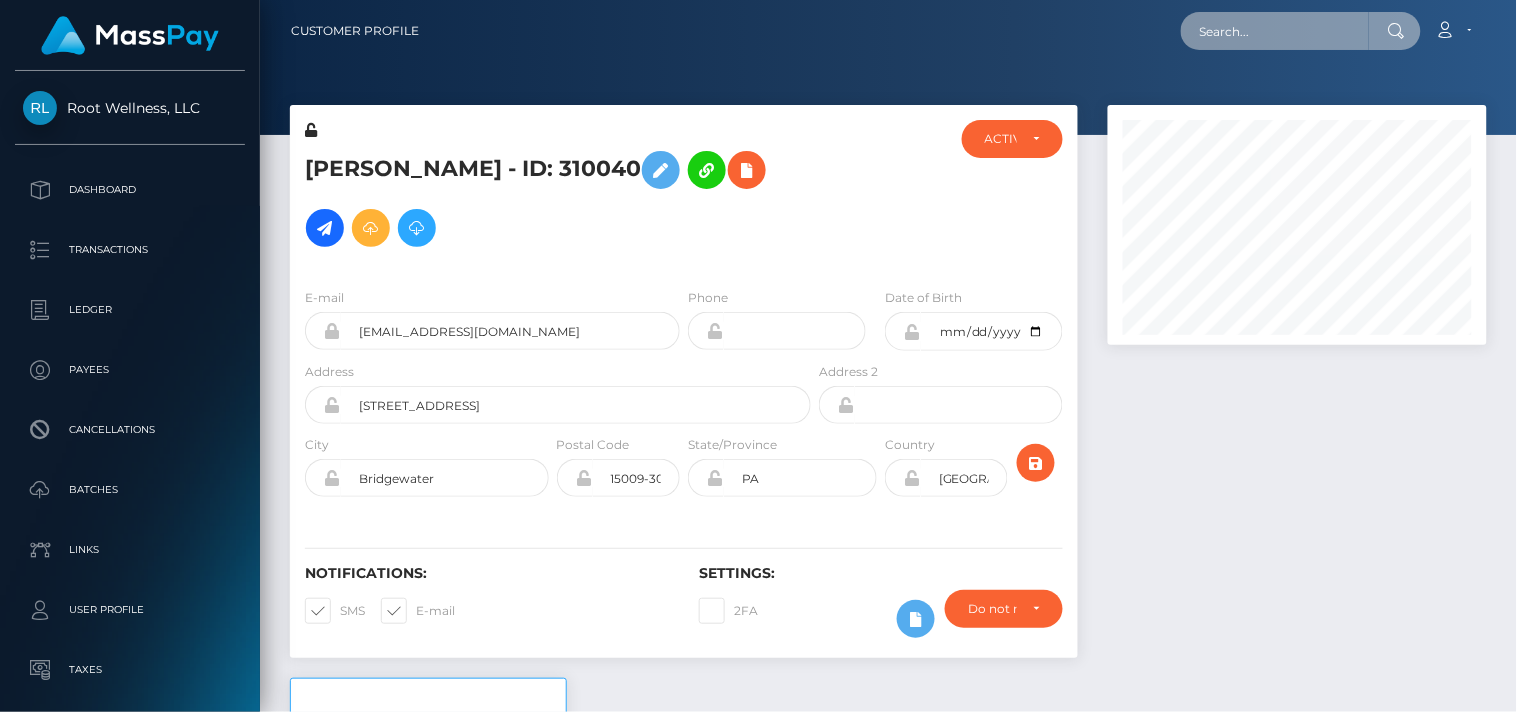 paste on "greekgirl6@web.de" 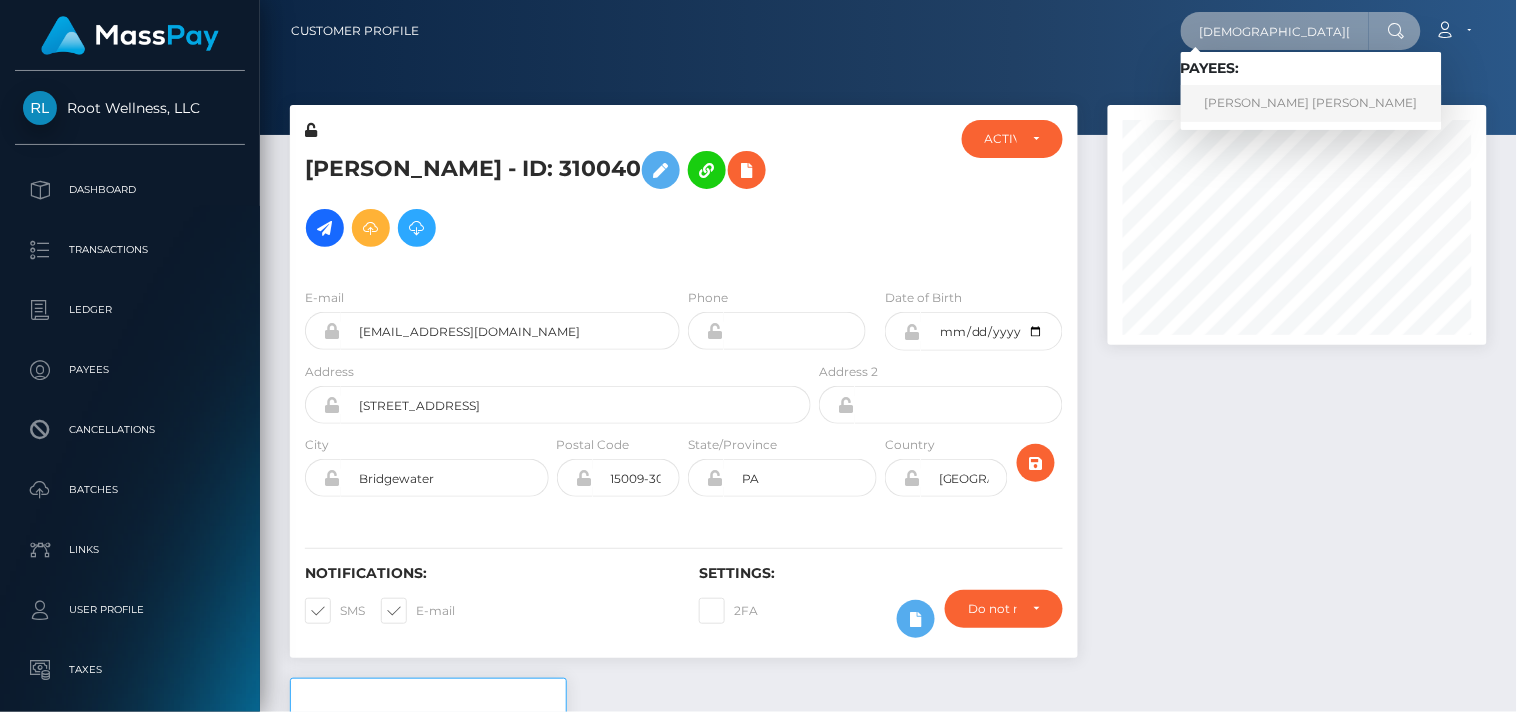 type on "greekgirl6@web.de" 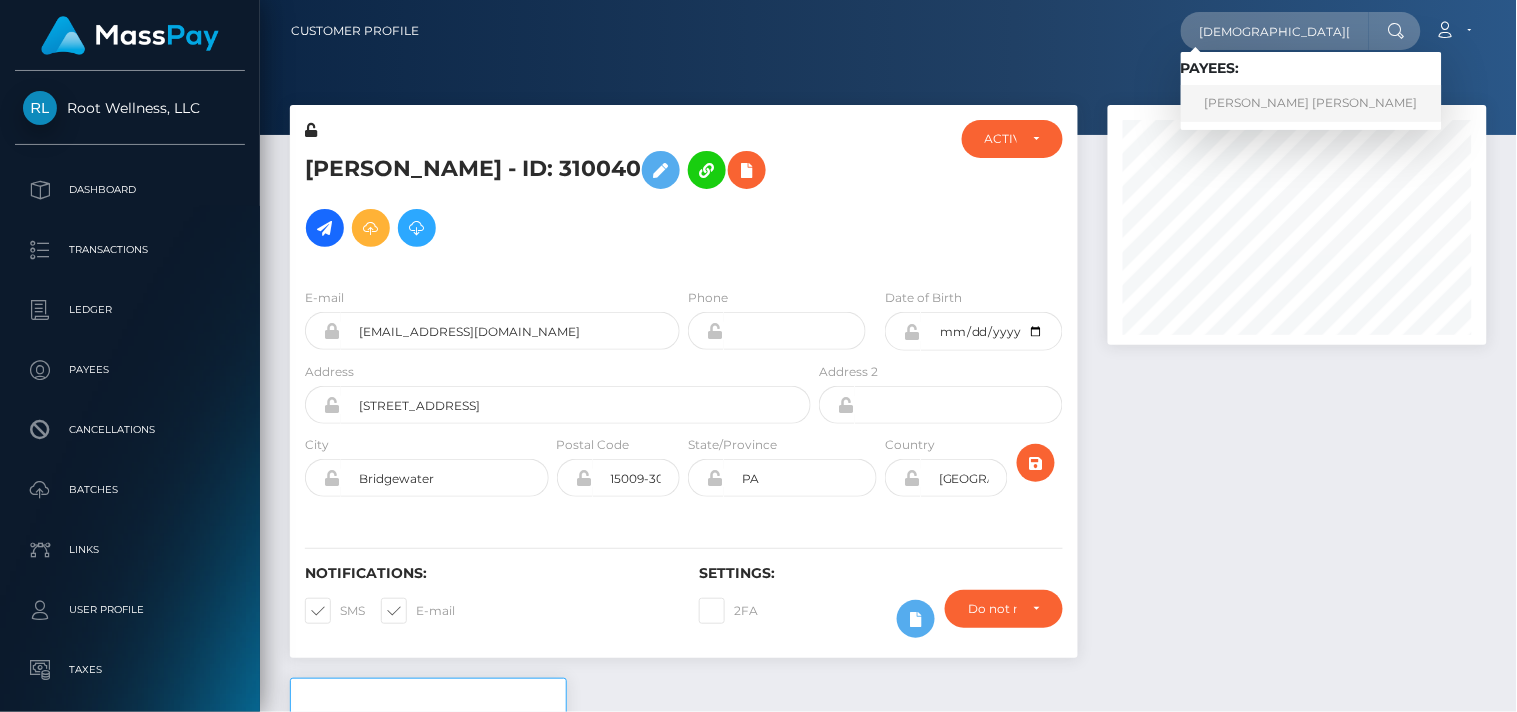 click on "Martina Raphaela  Lopez Verdecia" at bounding box center (1311, 103) 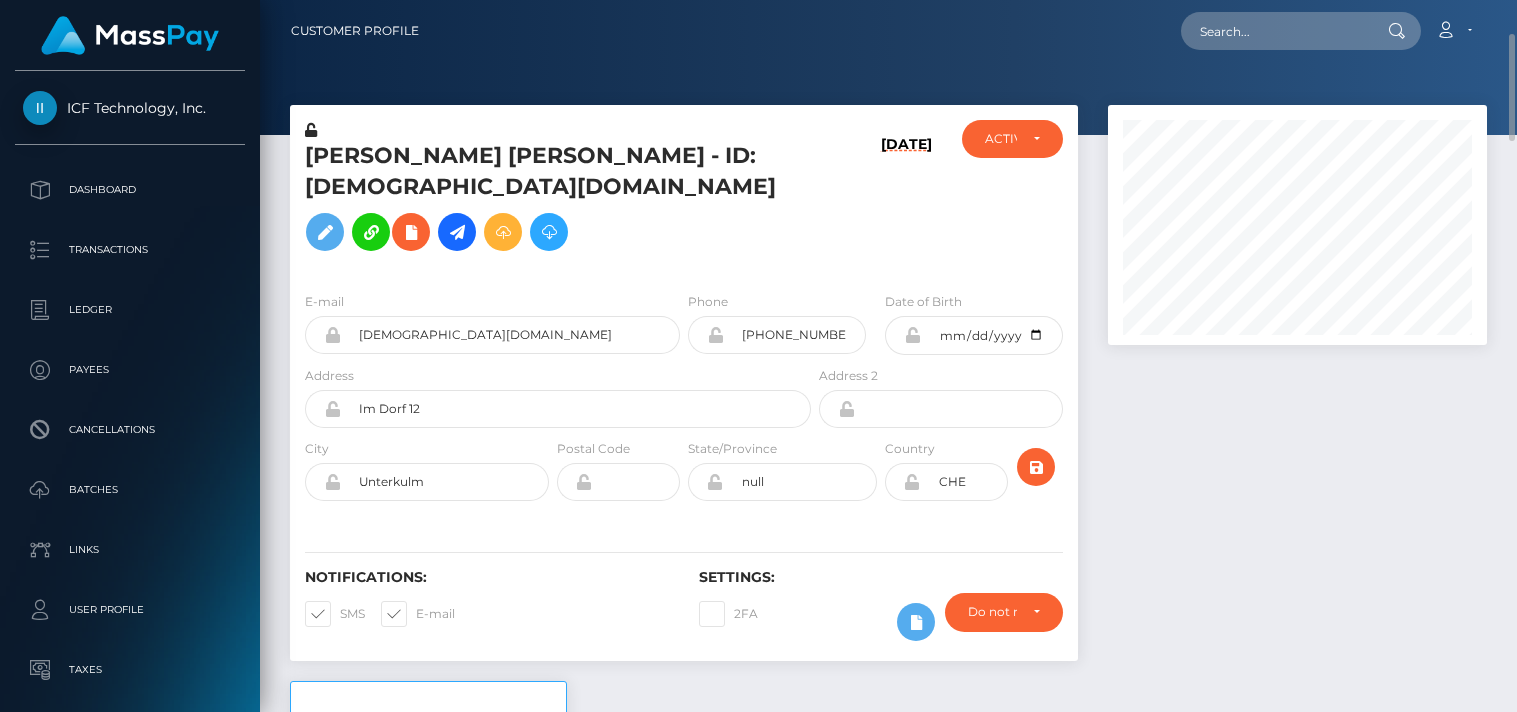 scroll, scrollTop: 0, scrollLeft: 0, axis: both 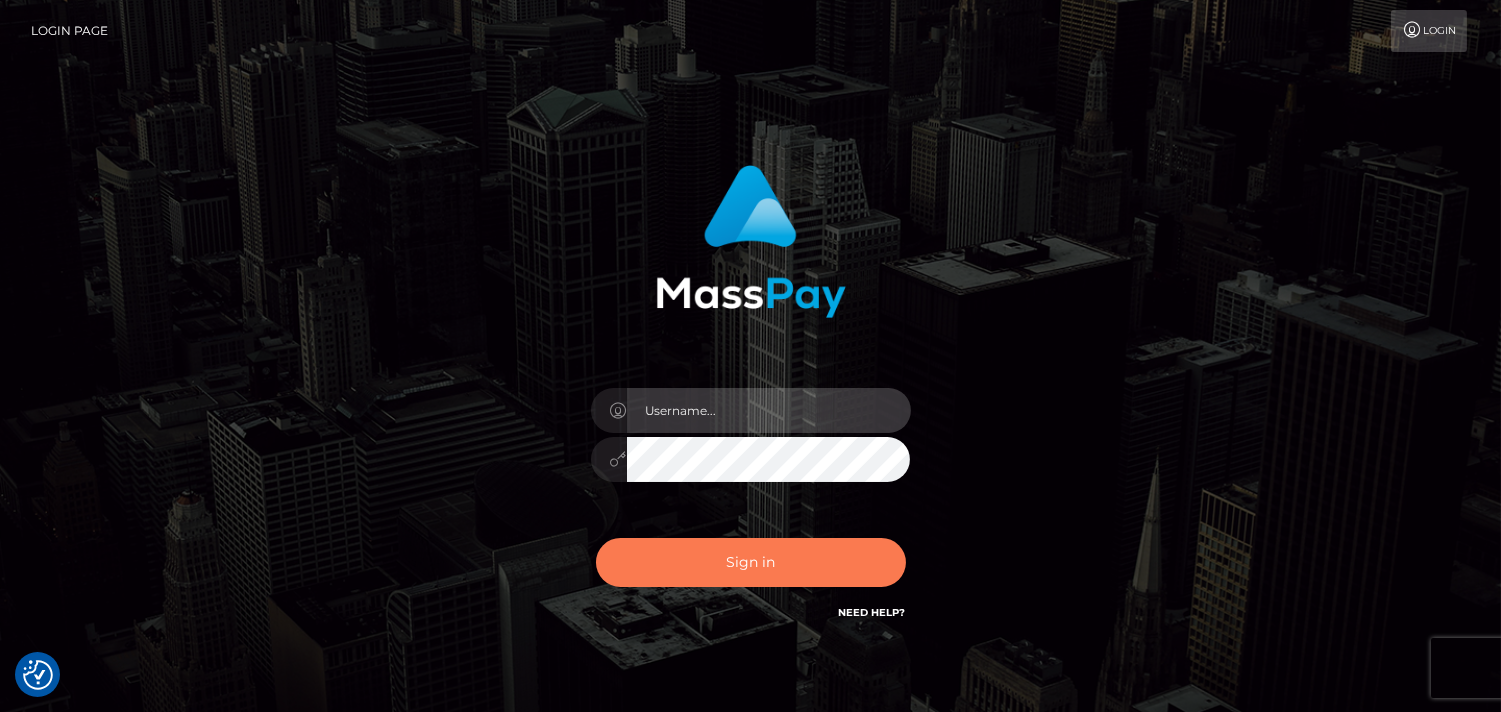 type on "[DOMAIN_NAME]" 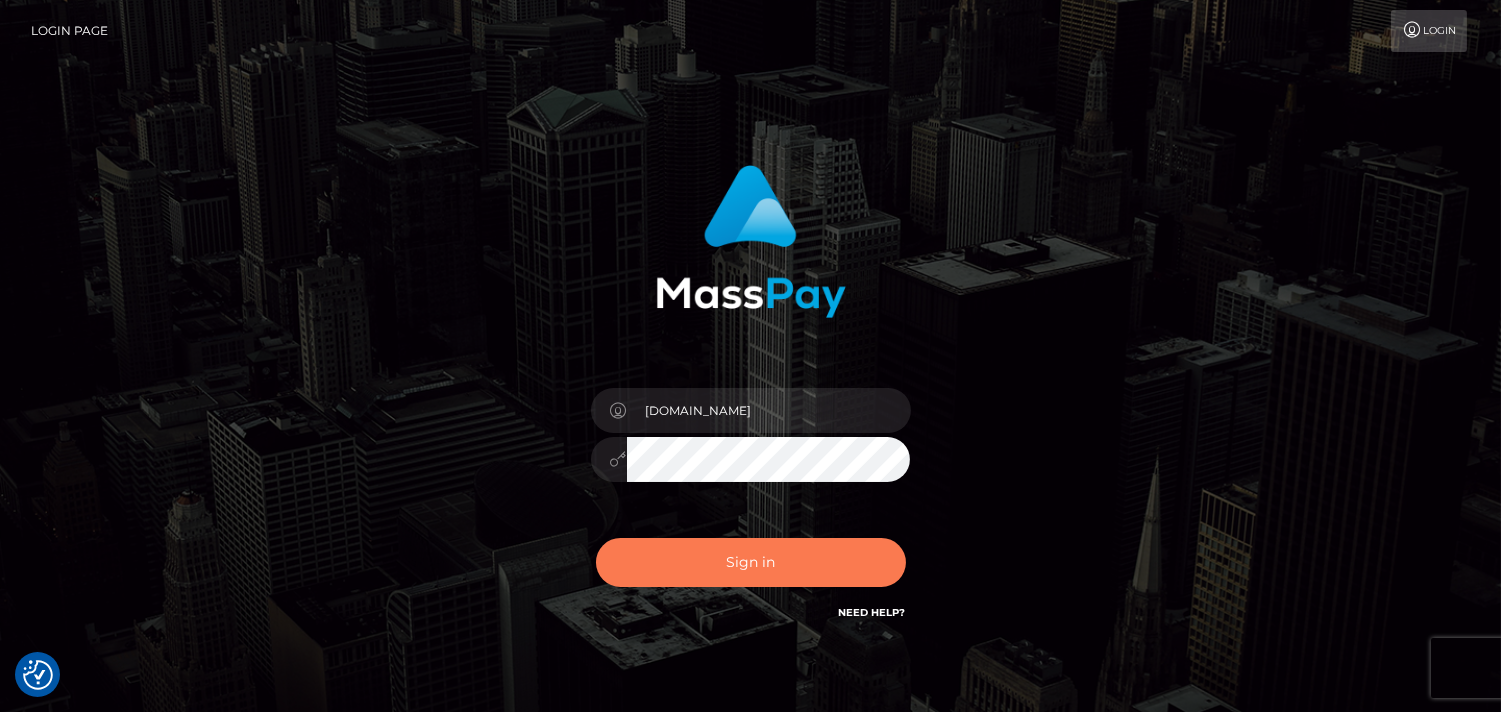click on "Sign in" at bounding box center (751, 562) 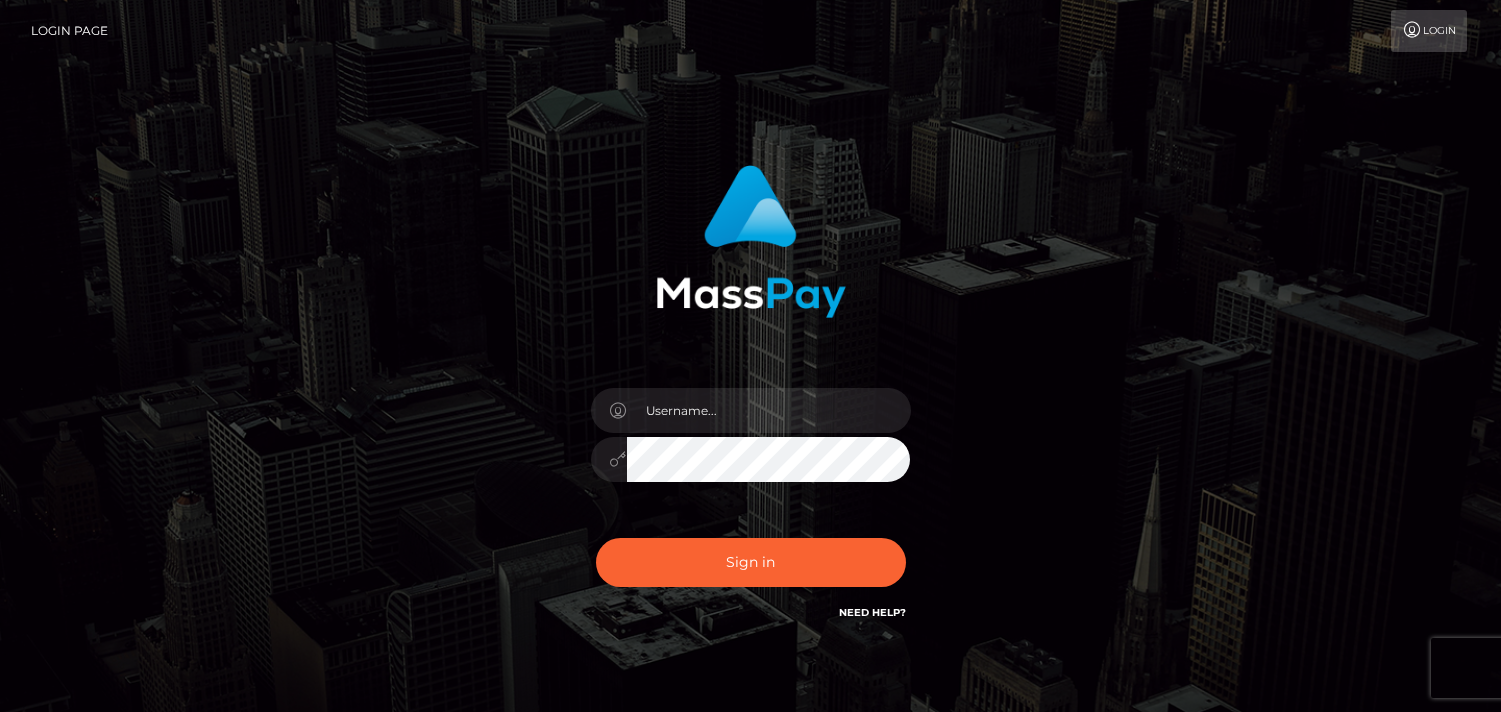 scroll, scrollTop: 0, scrollLeft: 0, axis: both 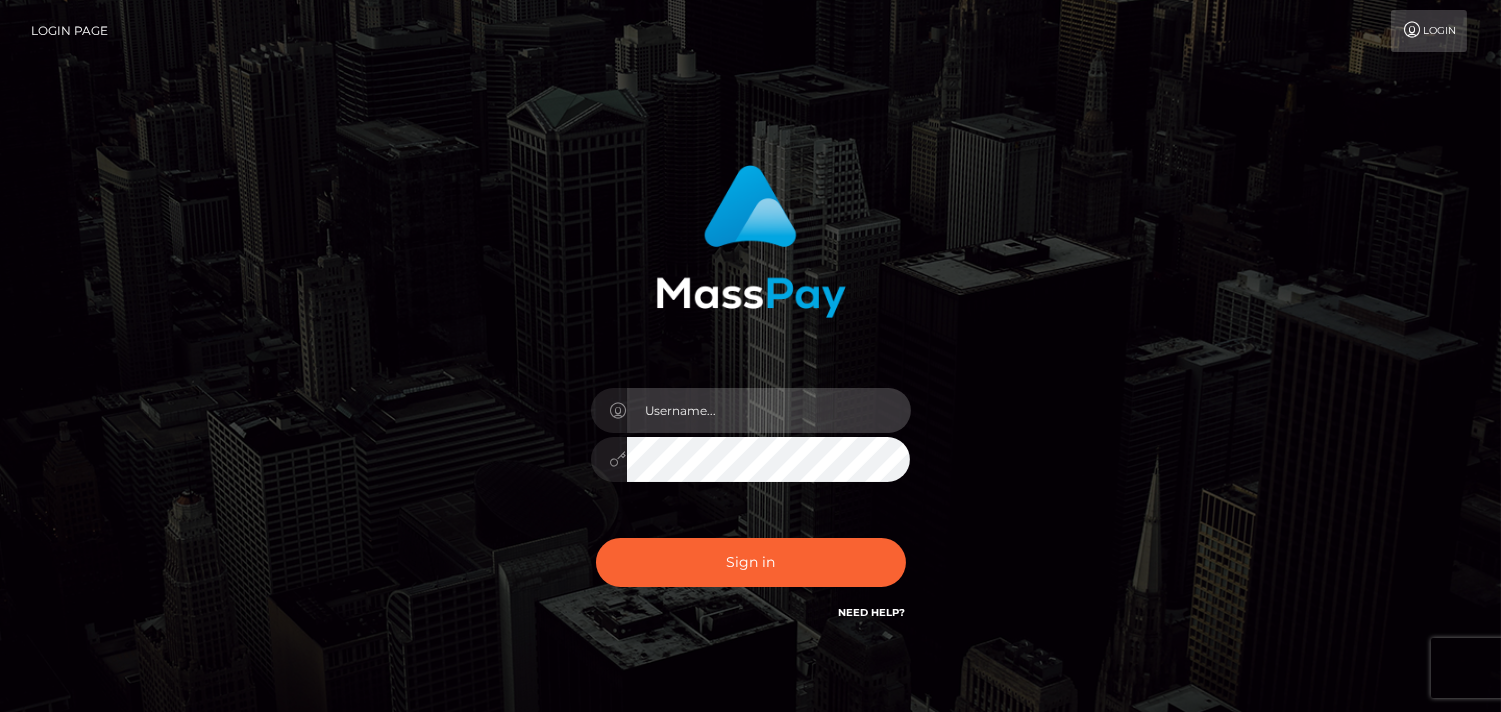 type on "Pk.es" 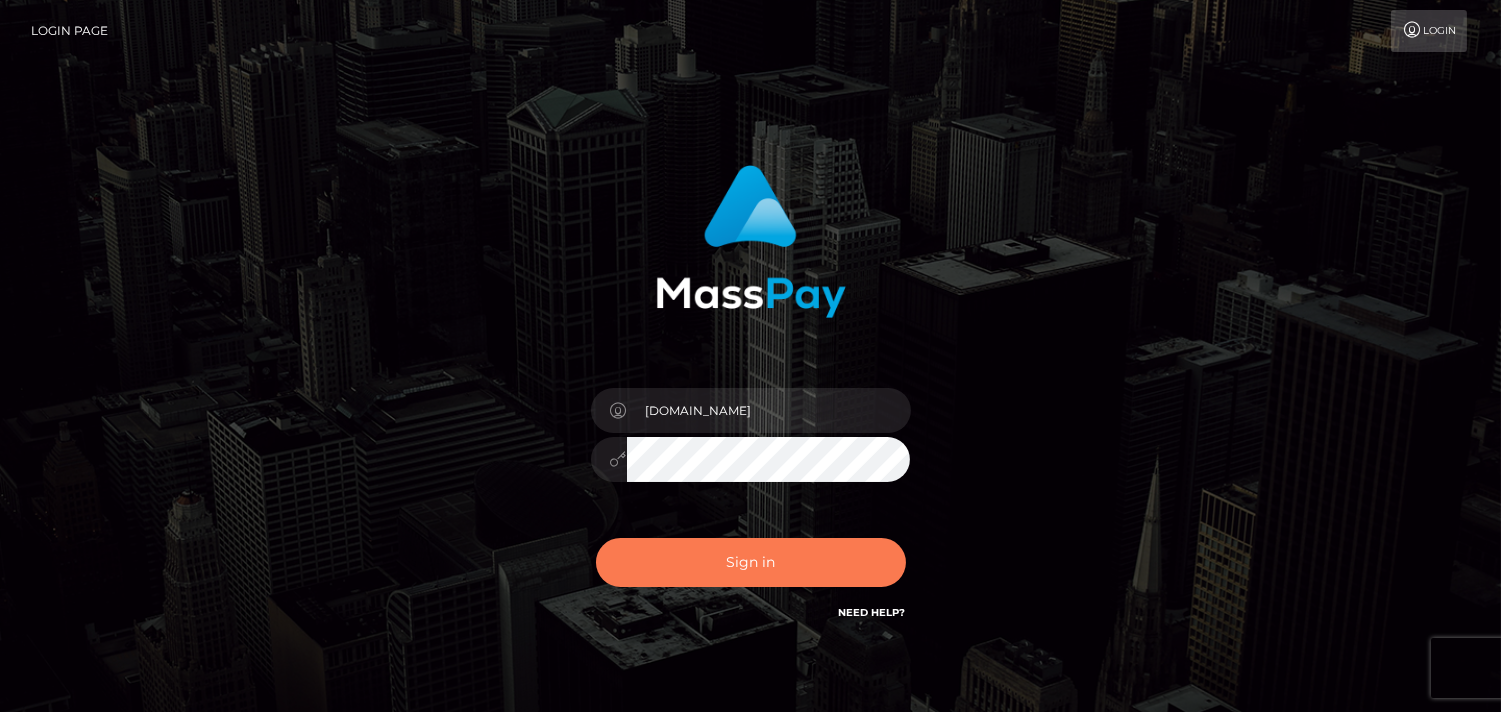 drag, startPoint x: 0, startPoint y: 0, endPoint x: 737, endPoint y: 576, distance: 935.38495 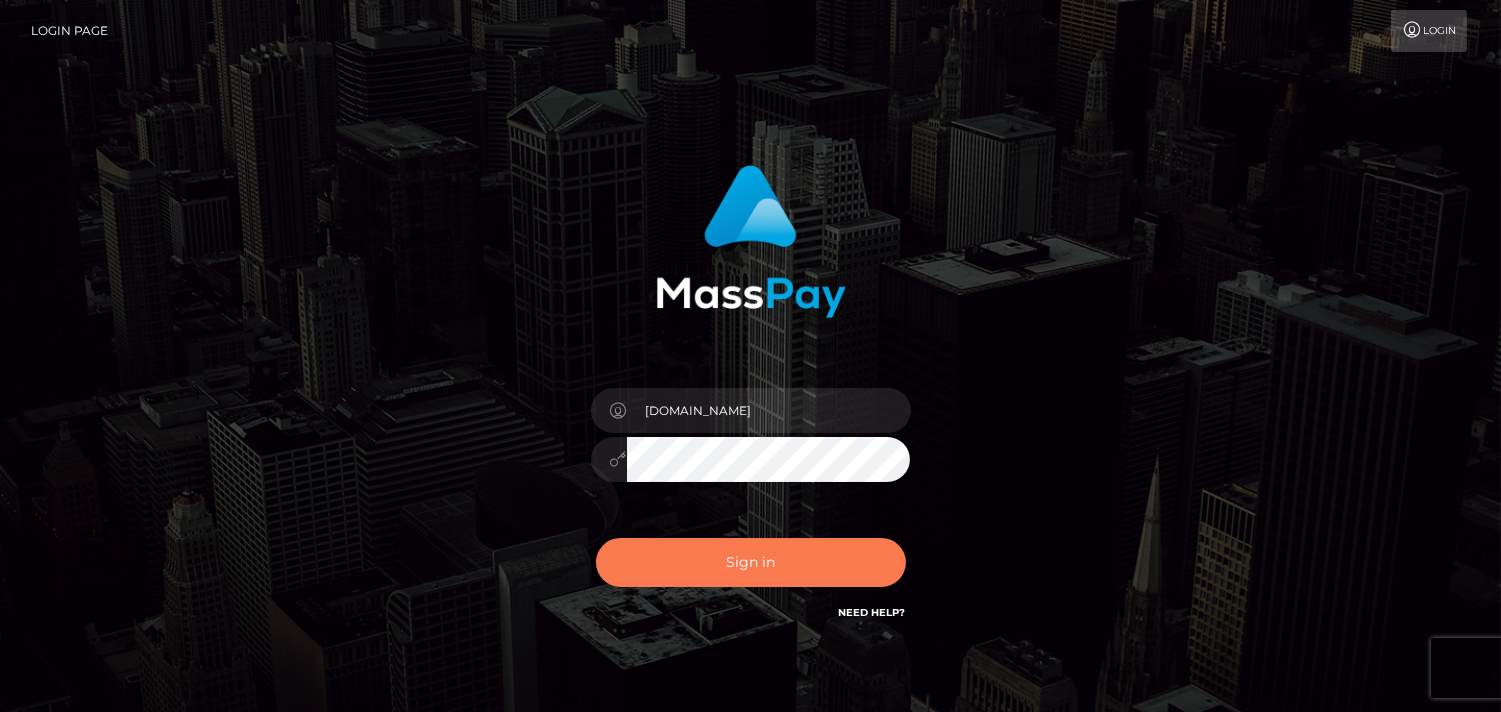 drag, startPoint x: 737, startPoint y: 576, endPoint x: 694, endPoint y: 564, distance: 44.64303 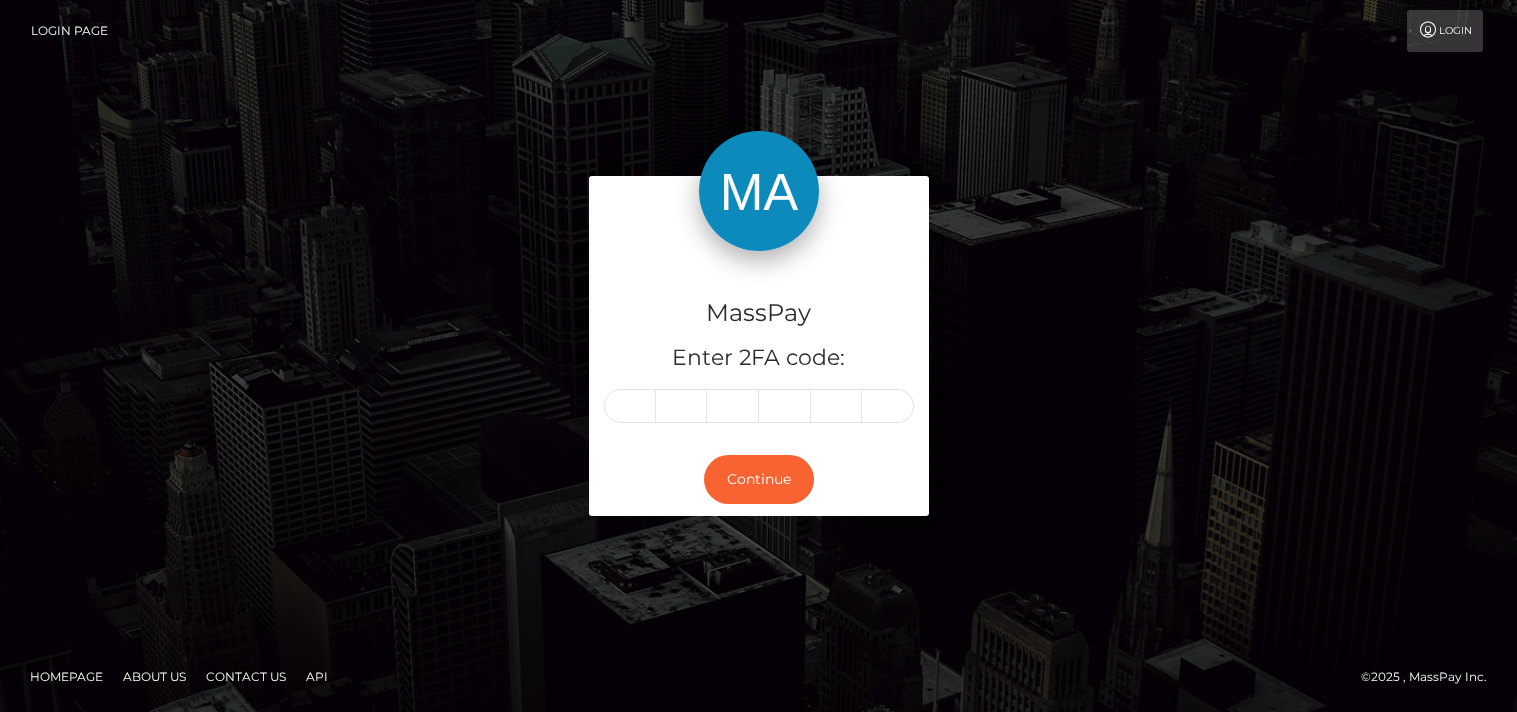 scroll, scrollTop: 0, scrollLeft: 0, axis: both 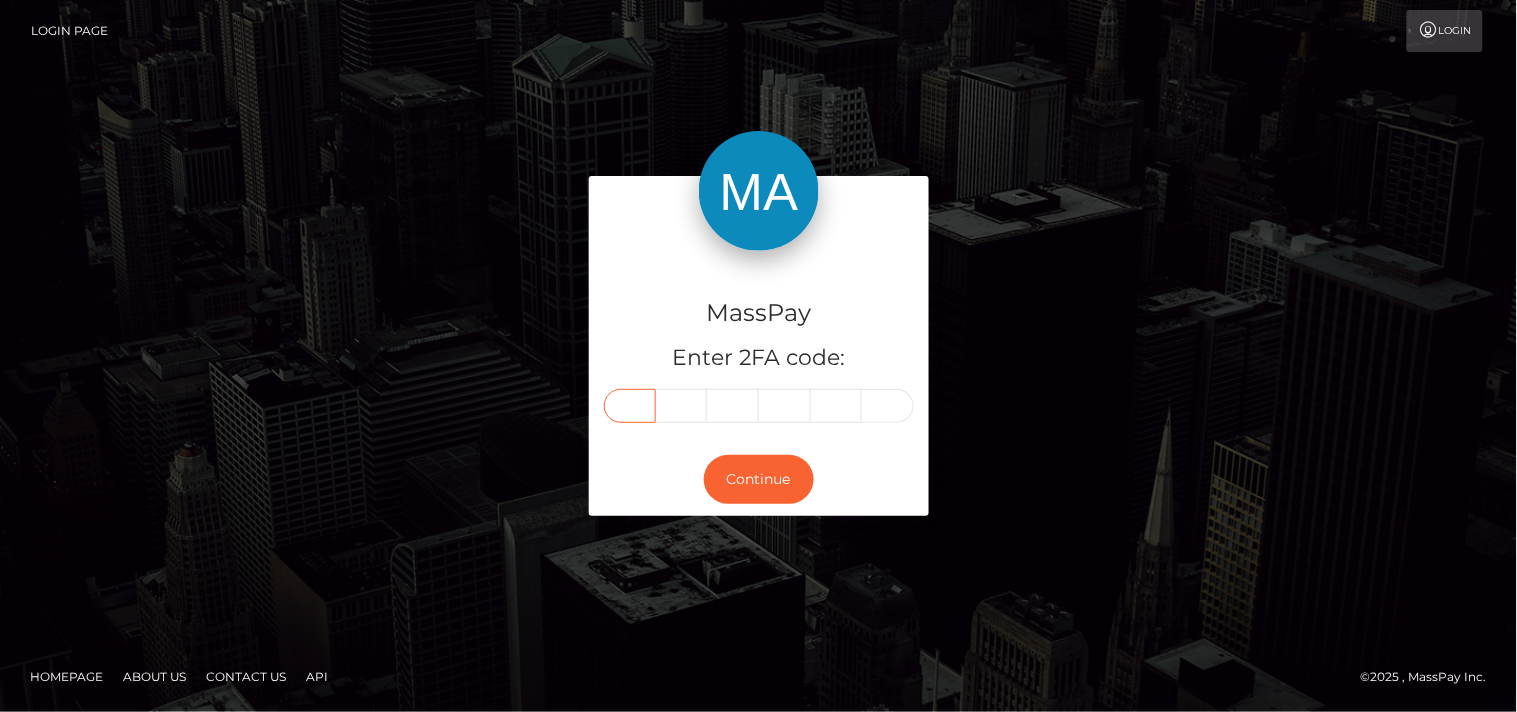 click at bounding box center [630, 406] 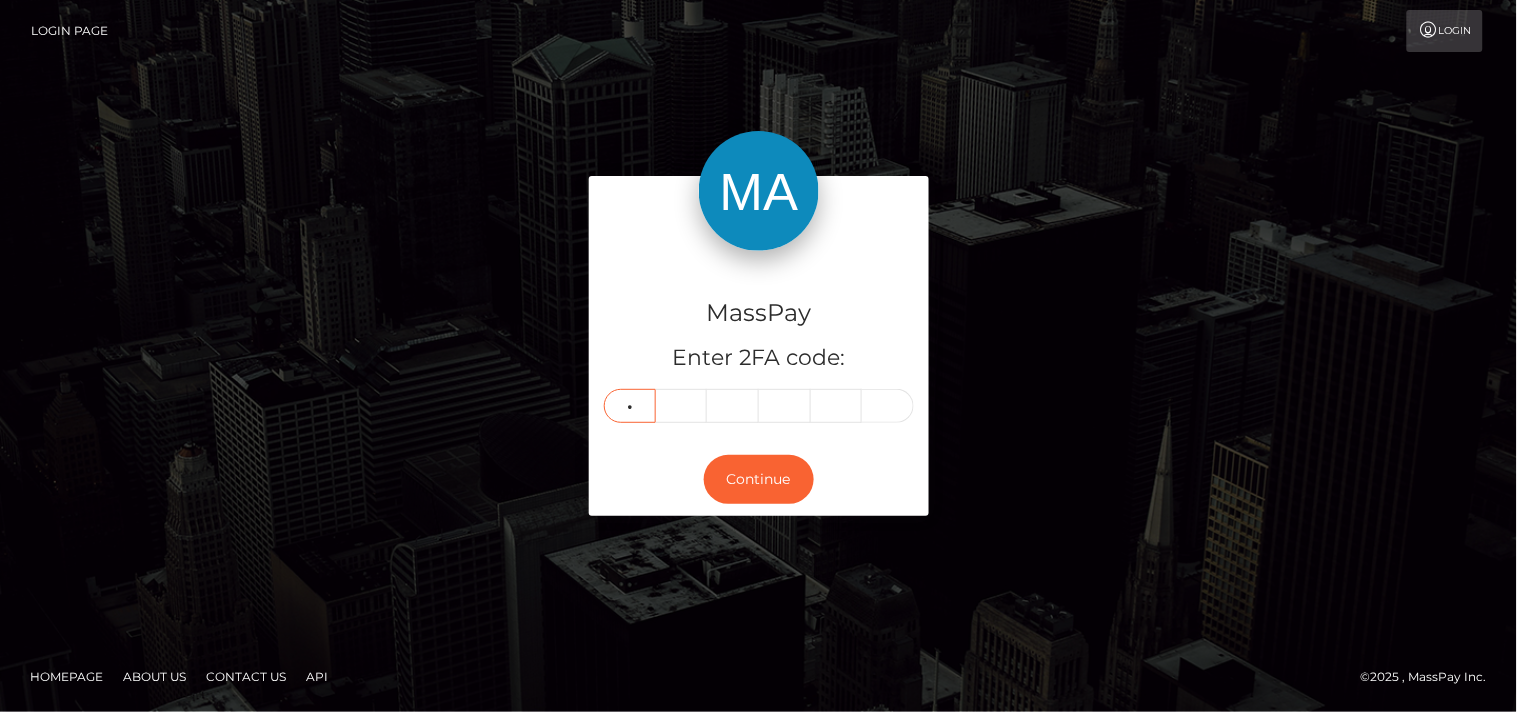 type on "5" 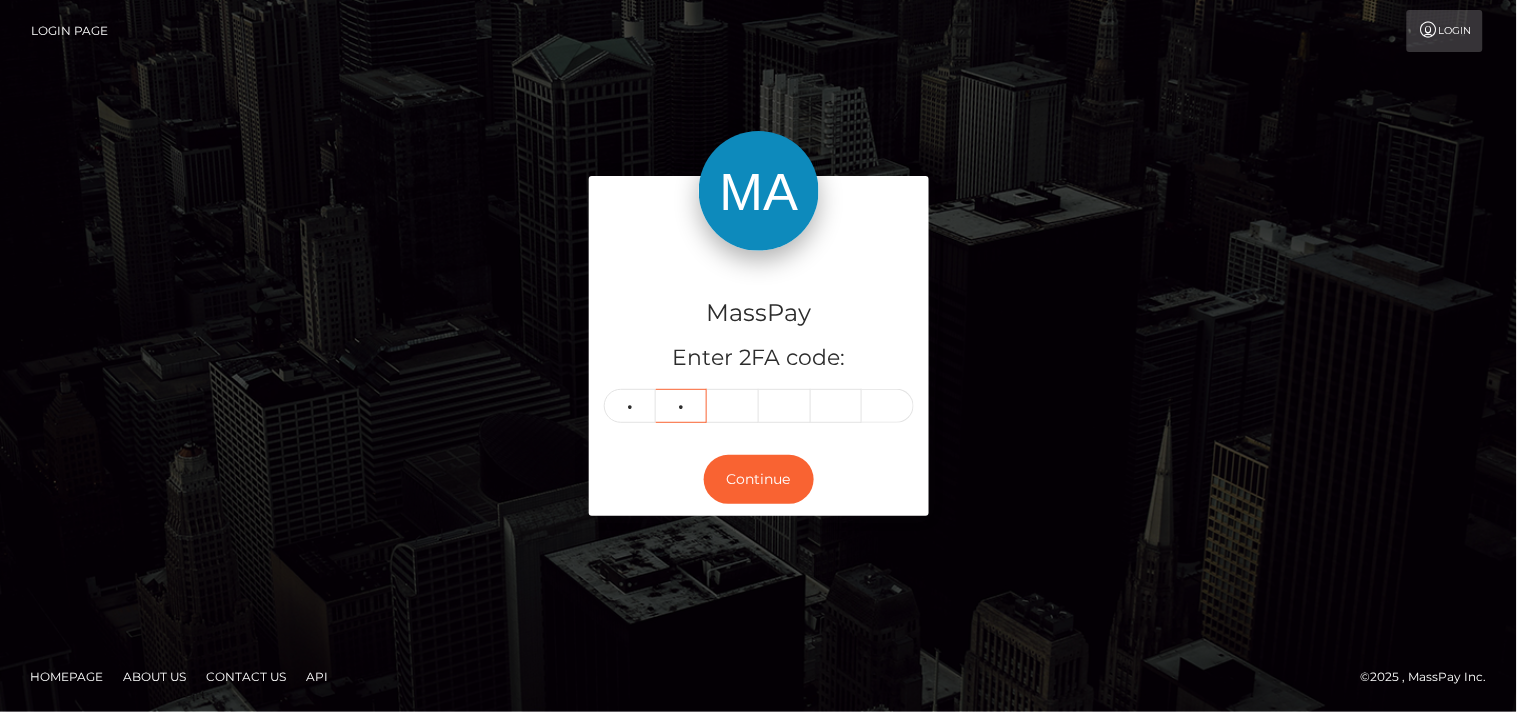 type on "0" 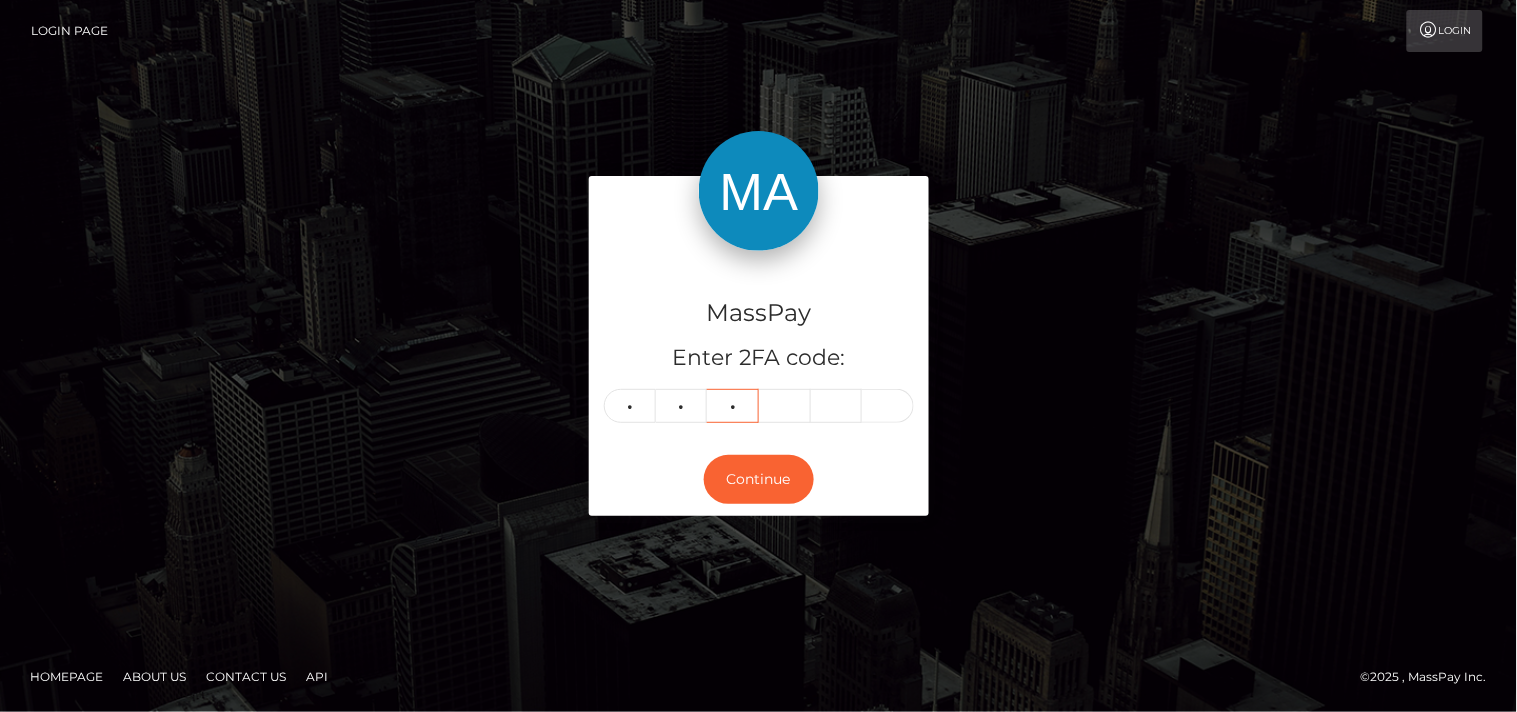 type on "0" 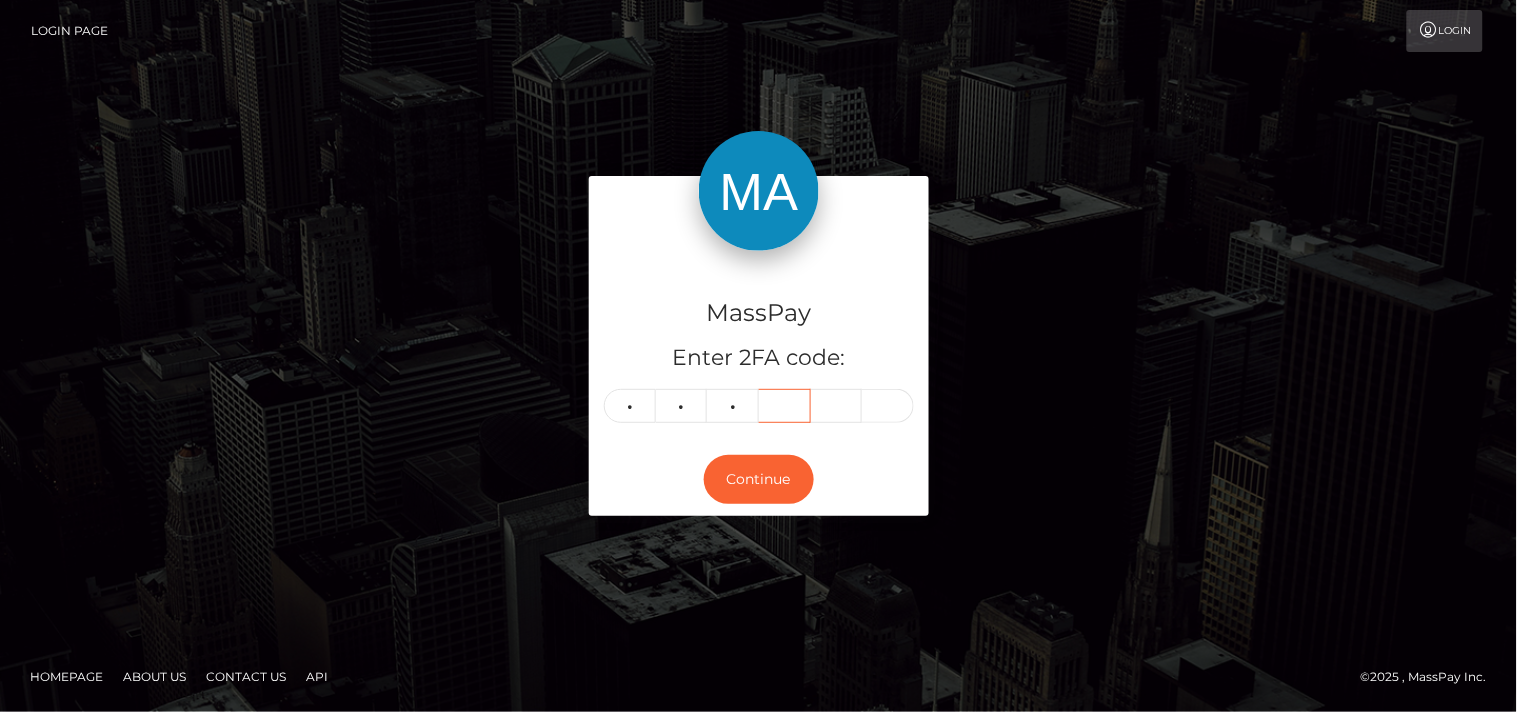click at bounding box center [785, 406] 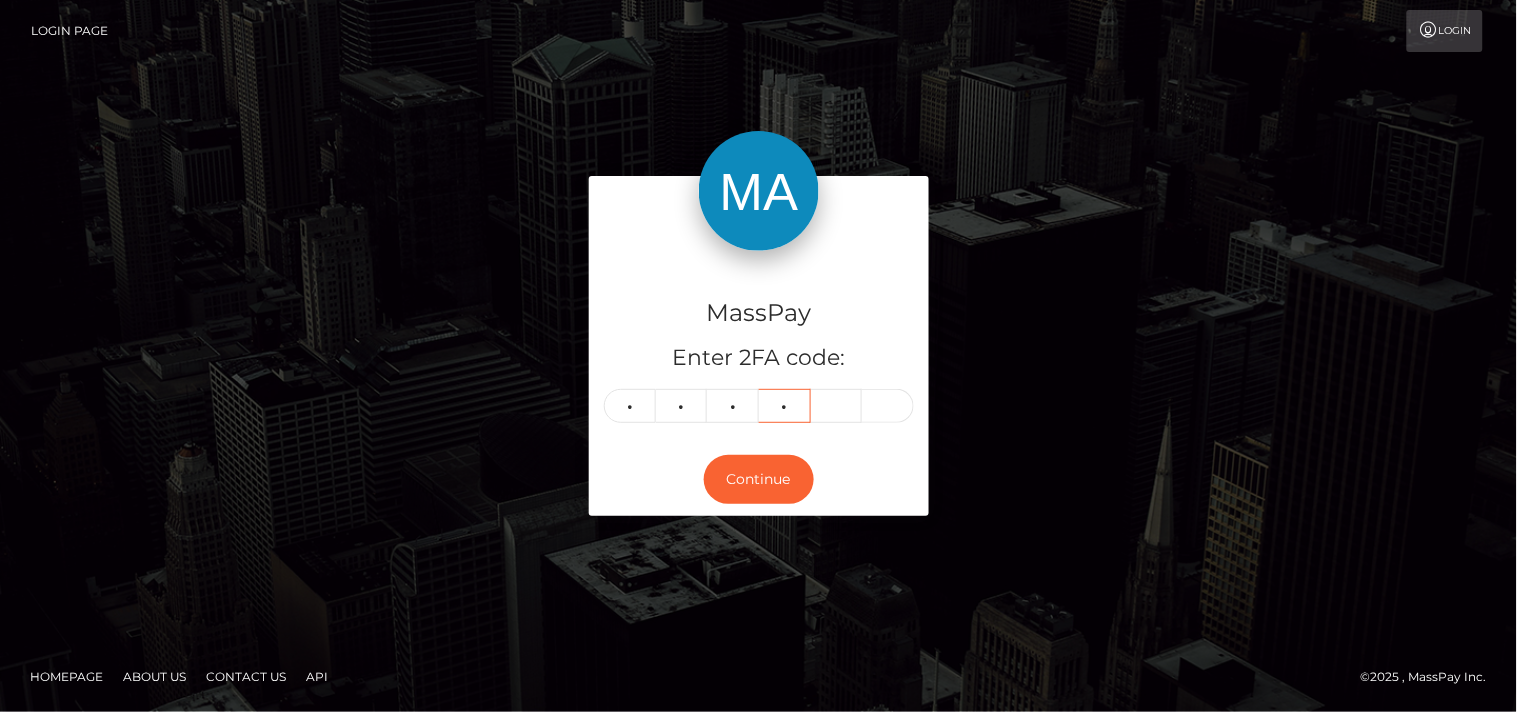 type on "4" 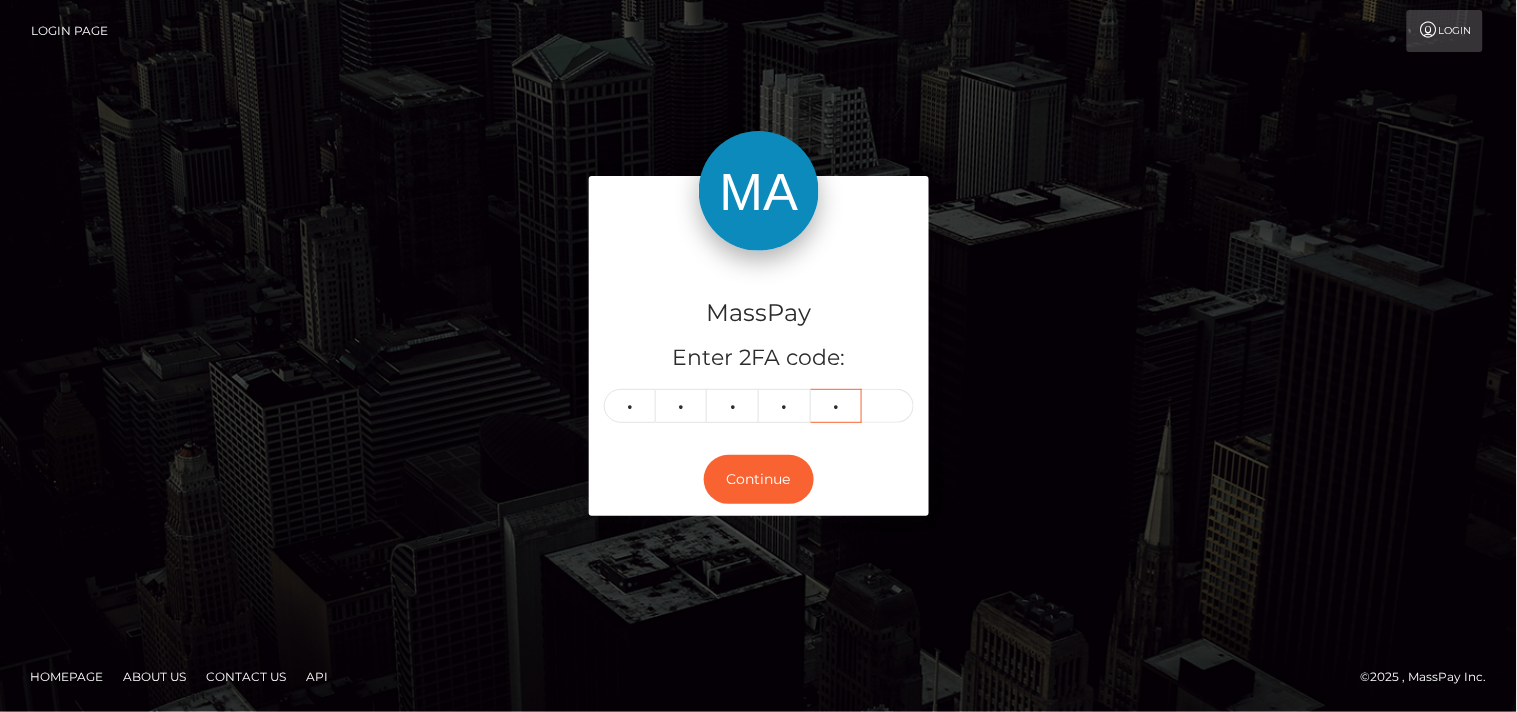 type on "7" 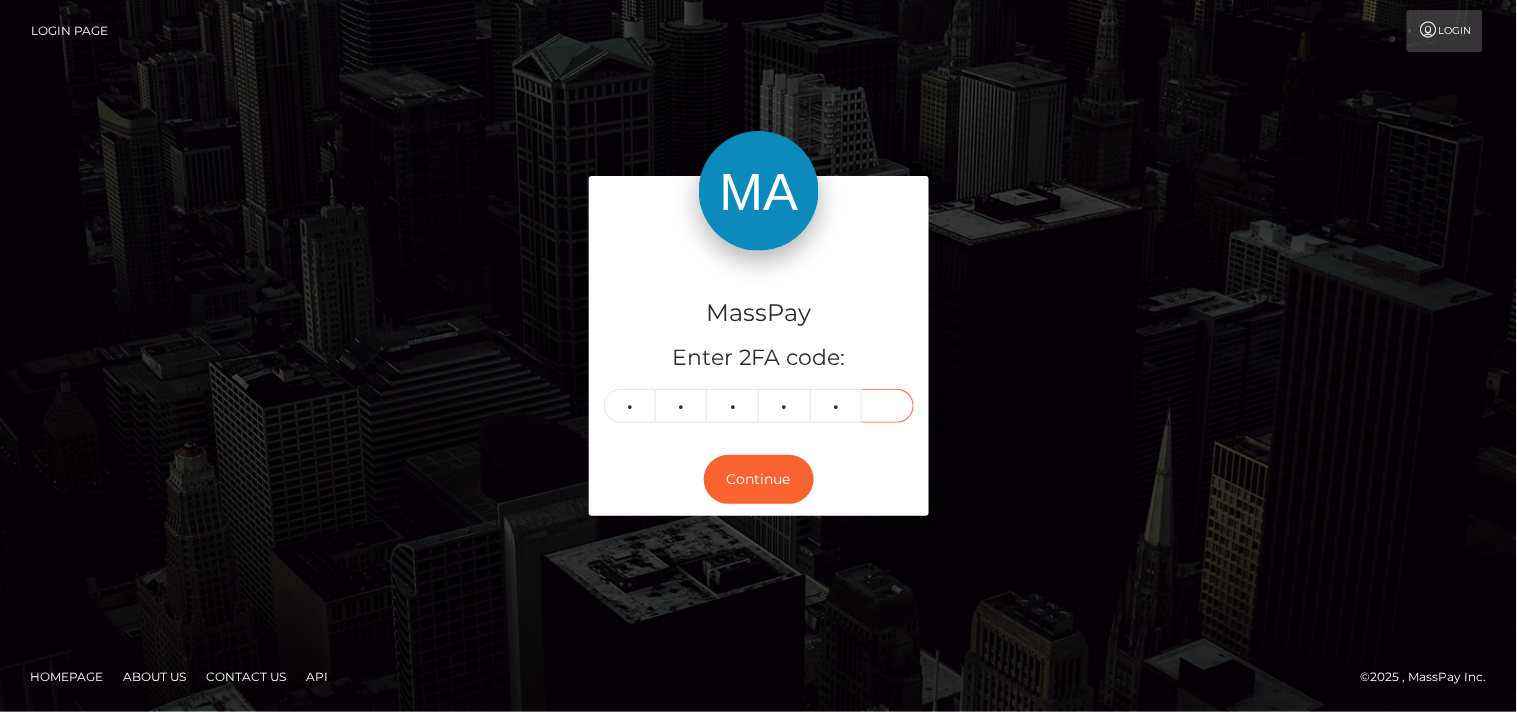 type on "5" 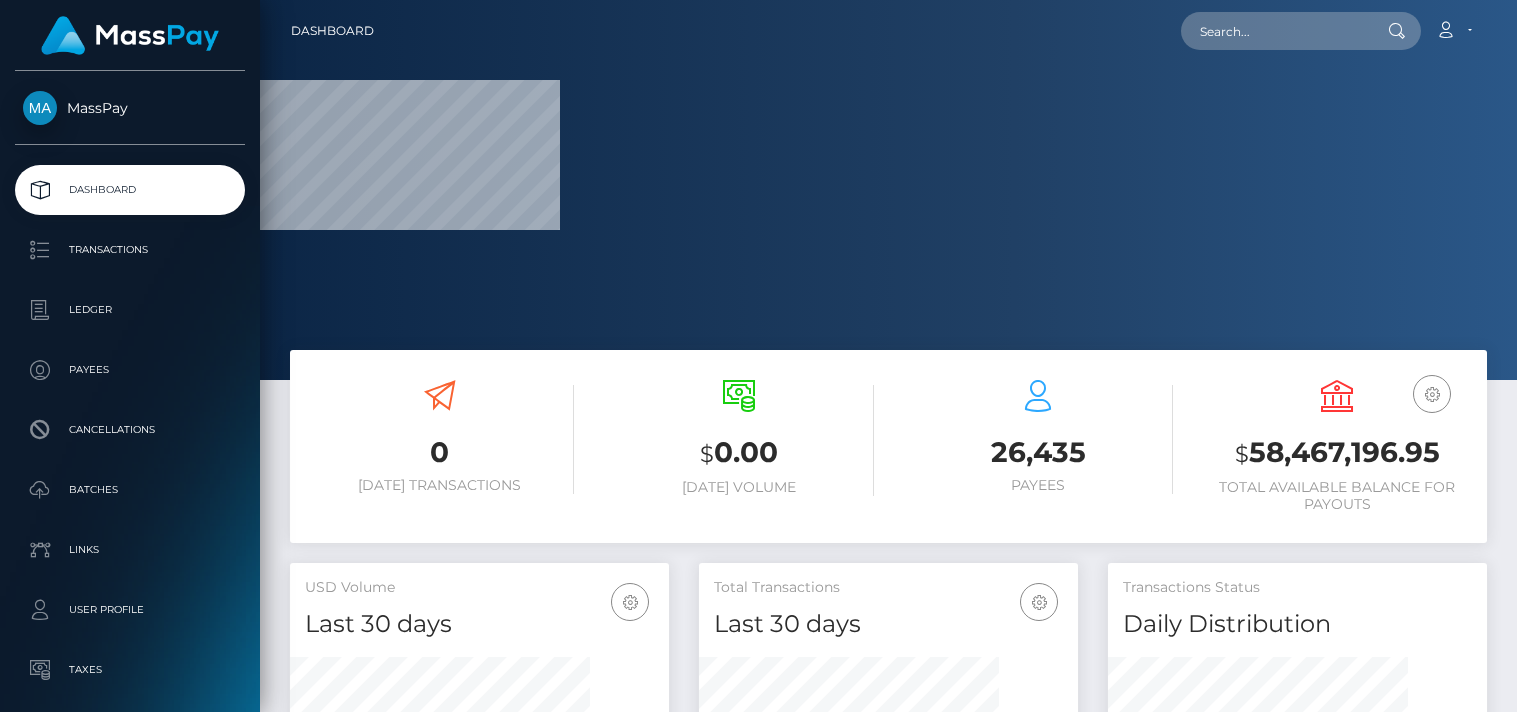 scroll, scrollTop: 0, scrollLeft: 0, axis: both 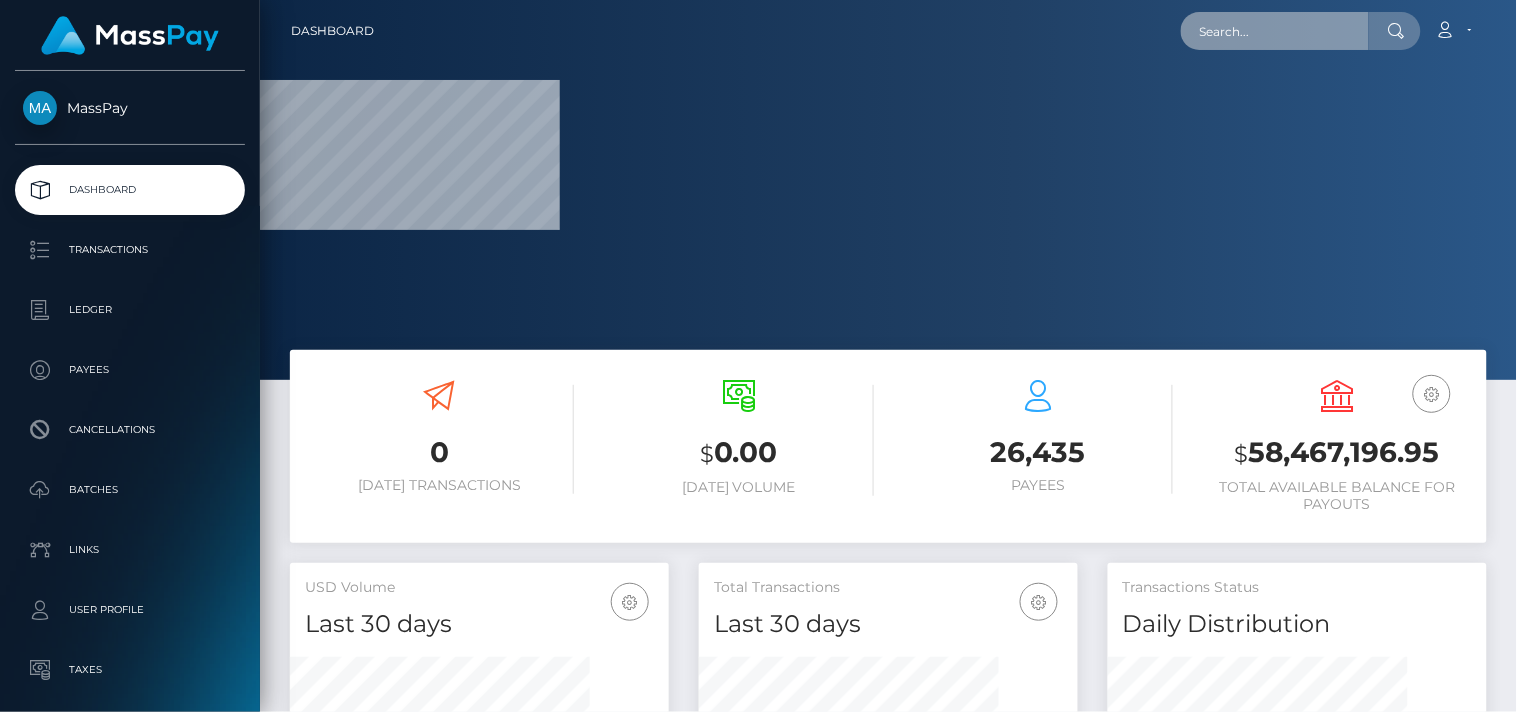 click at bounding box center (1275, 31) 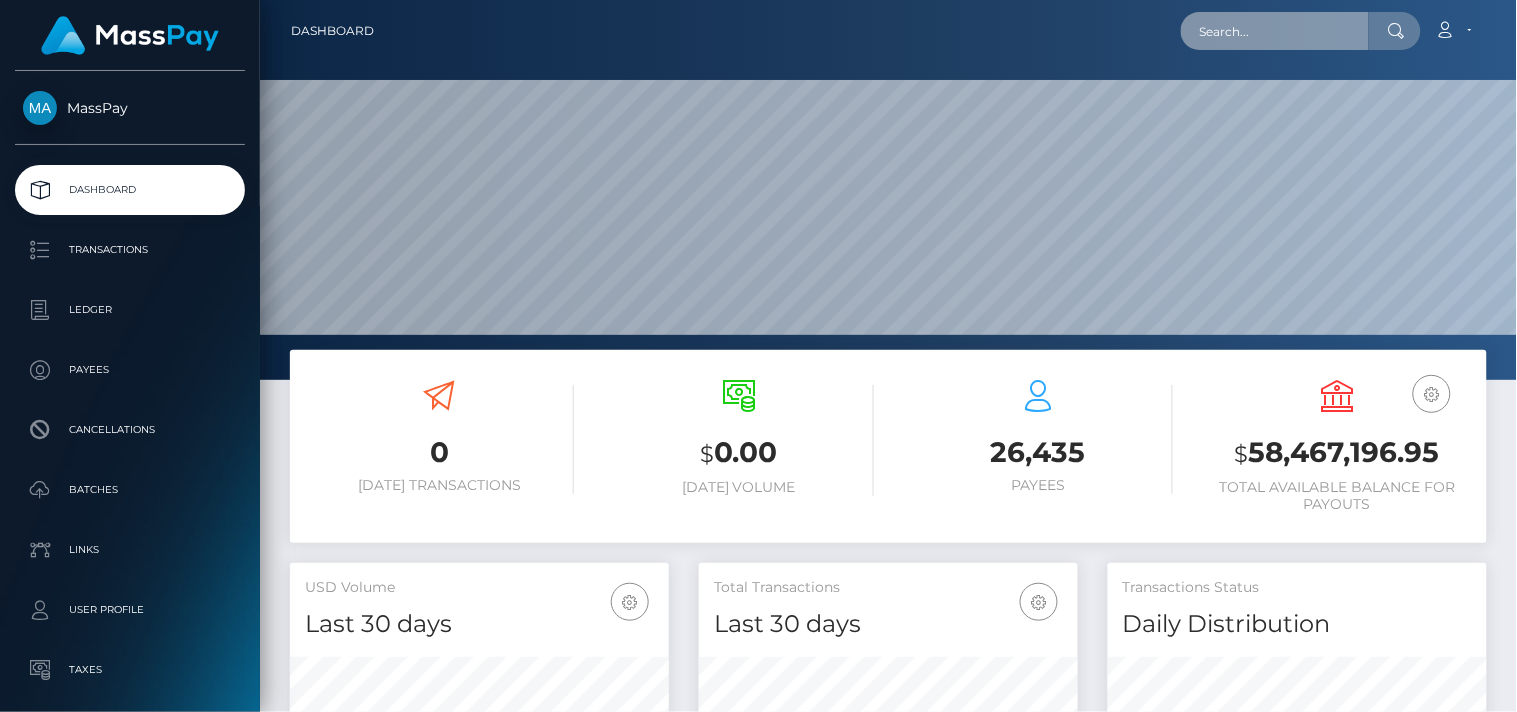 paste on "mistresslongnails2000@outlook.com" 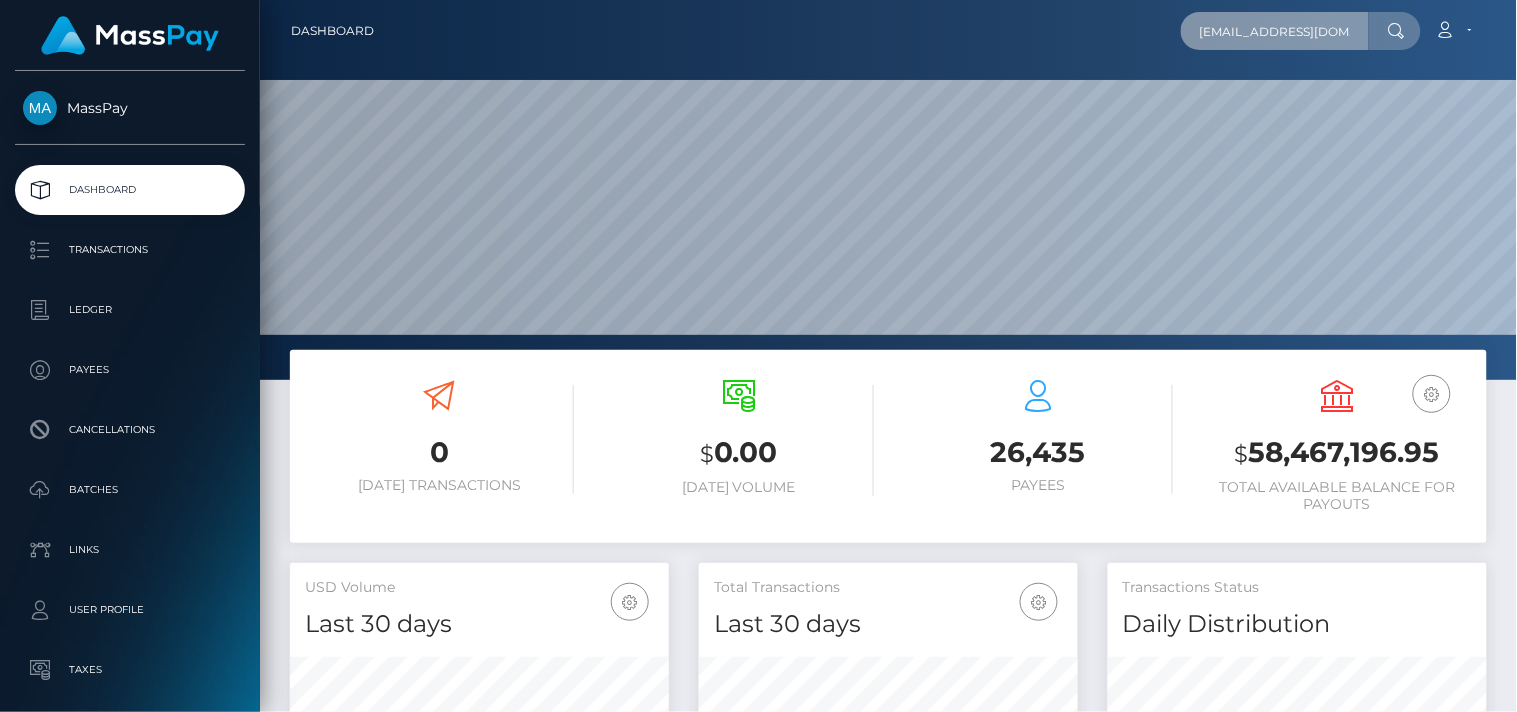 scroll, scrollTop: 0, scrollLeft: 71, axis: horizontal 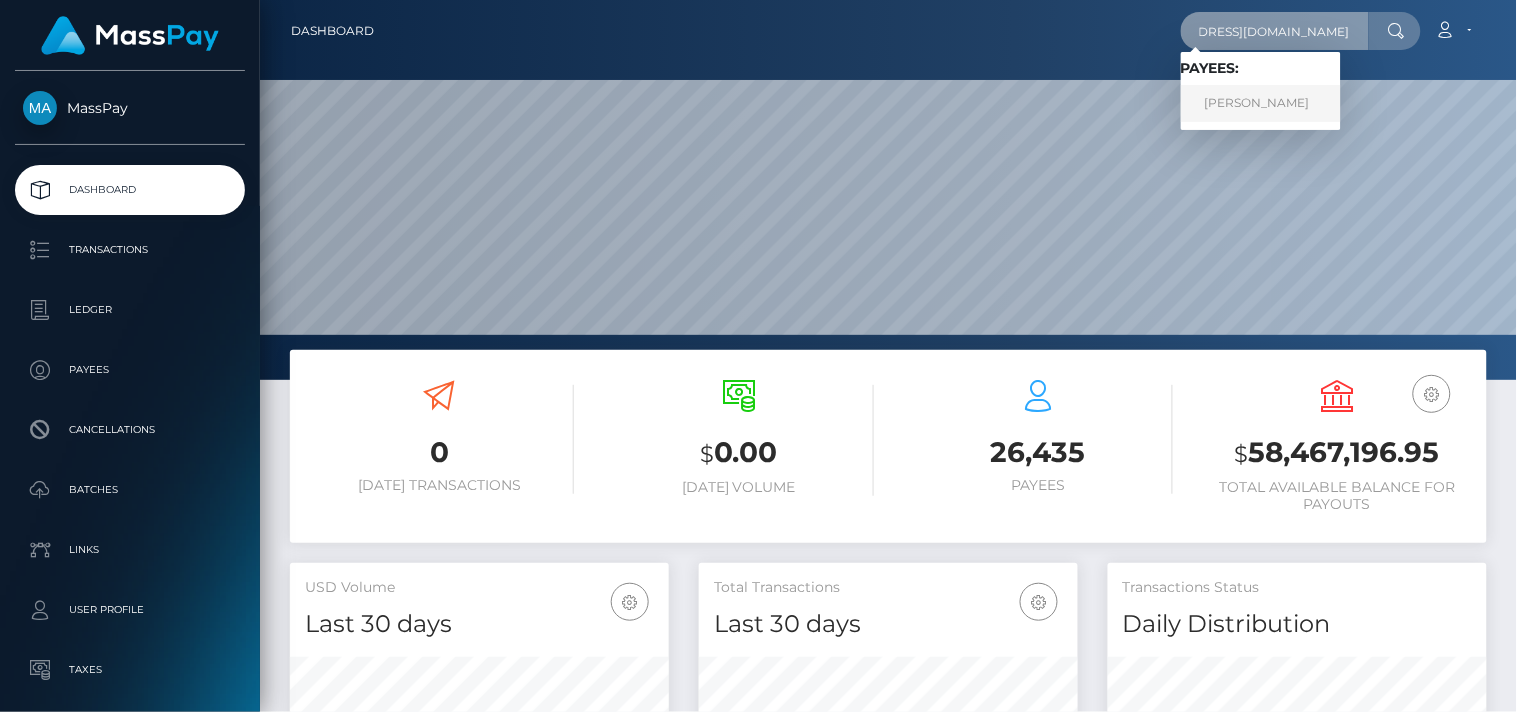 type on "[EMAIL_ADDRESS][DOMAIN_NAME]" 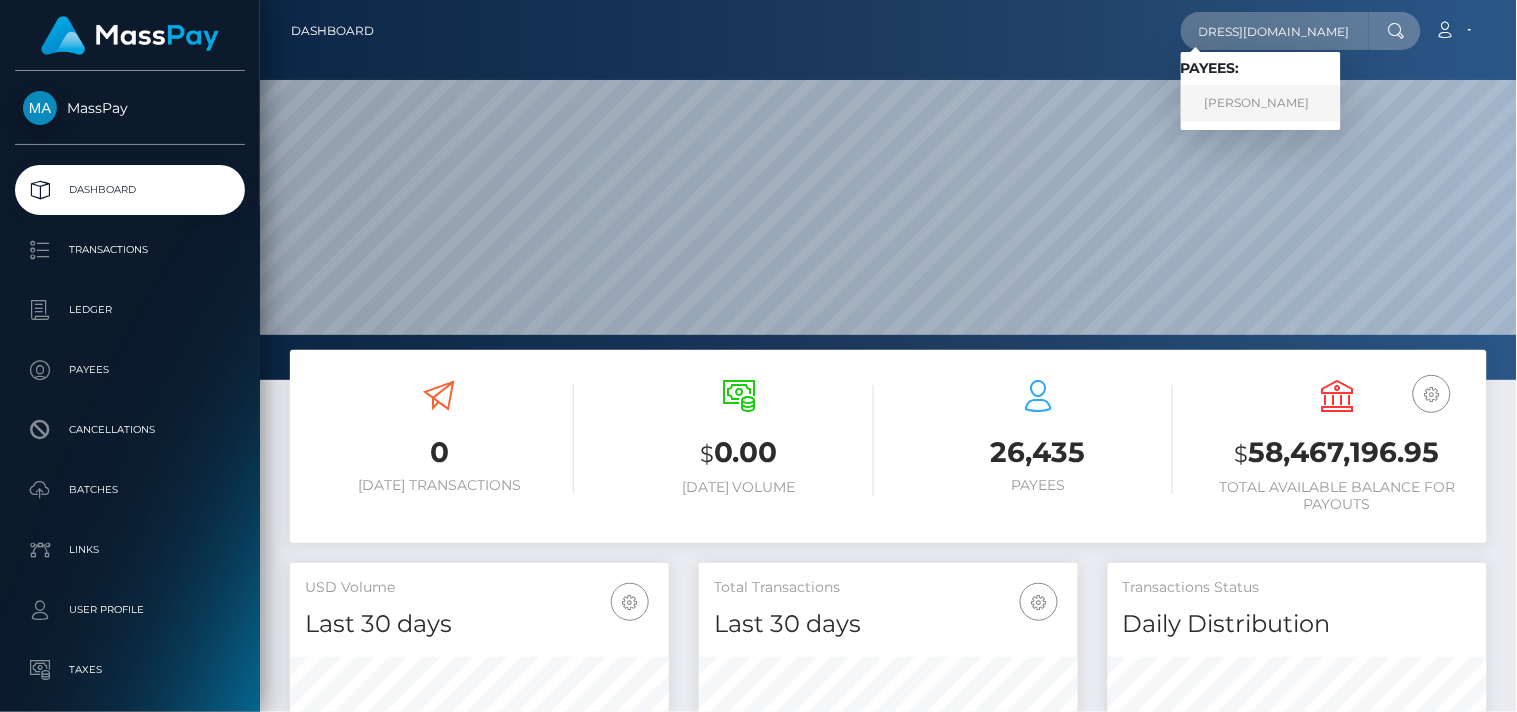 scroll, scrollTop: 0, scrollLeft: 0, axis: both 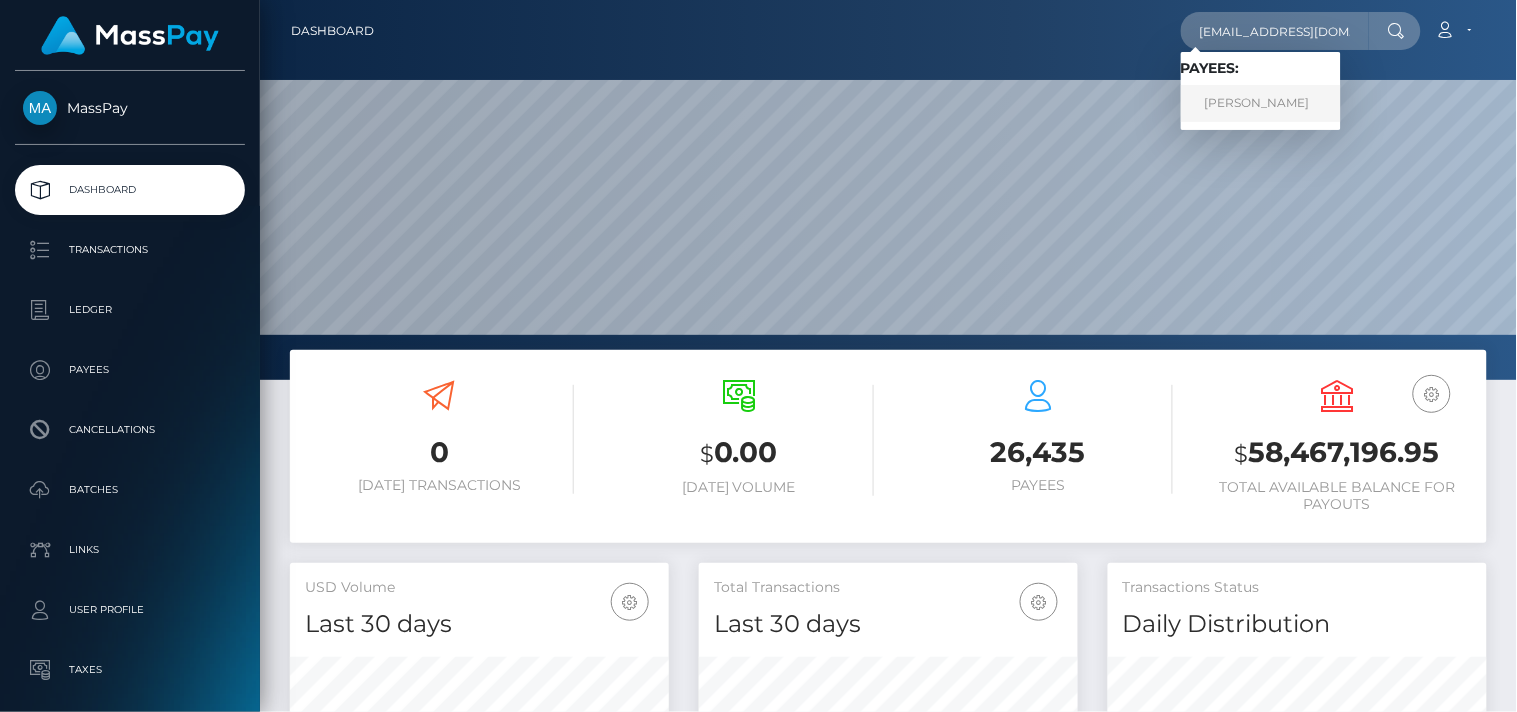 click on "NATALIIA  HONCHARENKO" at bounding box center [1261, 103] 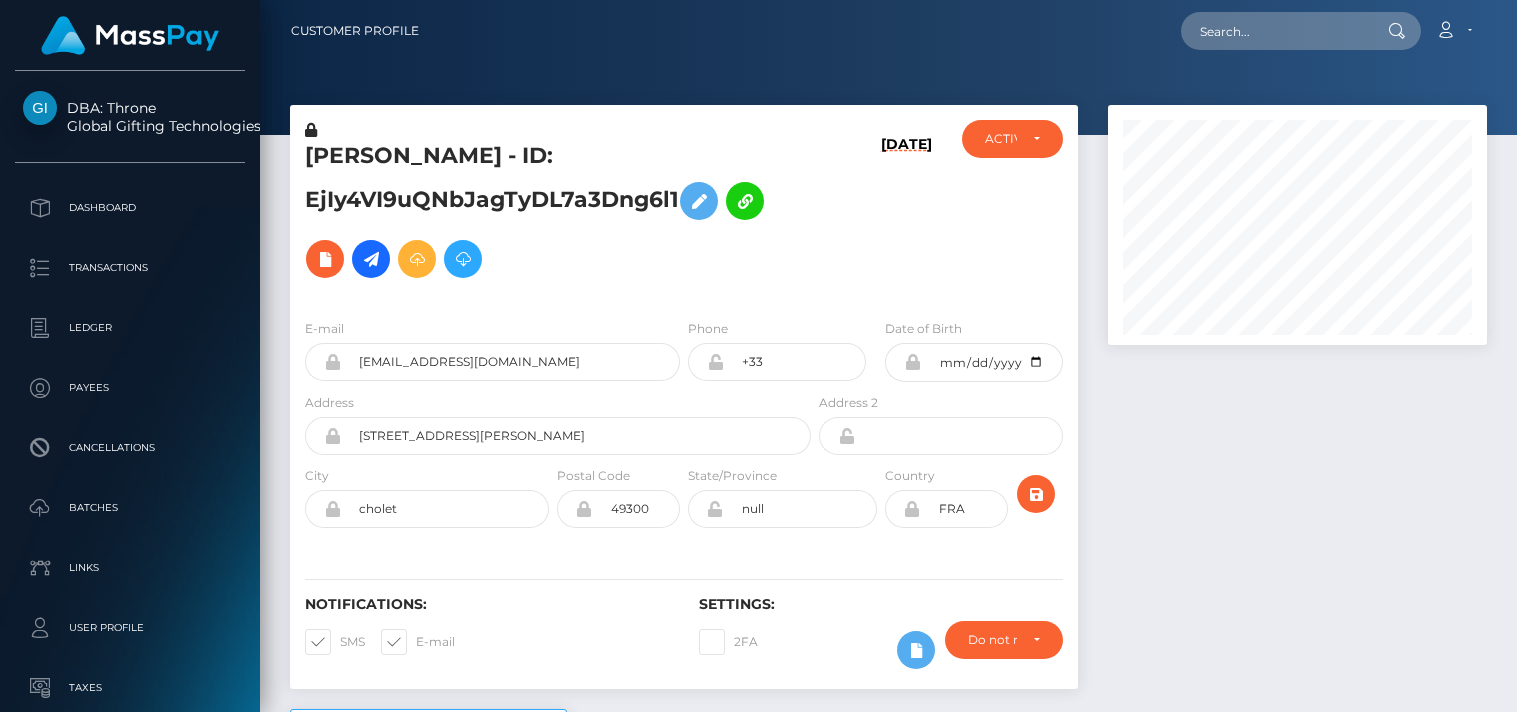scroll, scrollTop: 0, scrollLeft: 0, axis: both 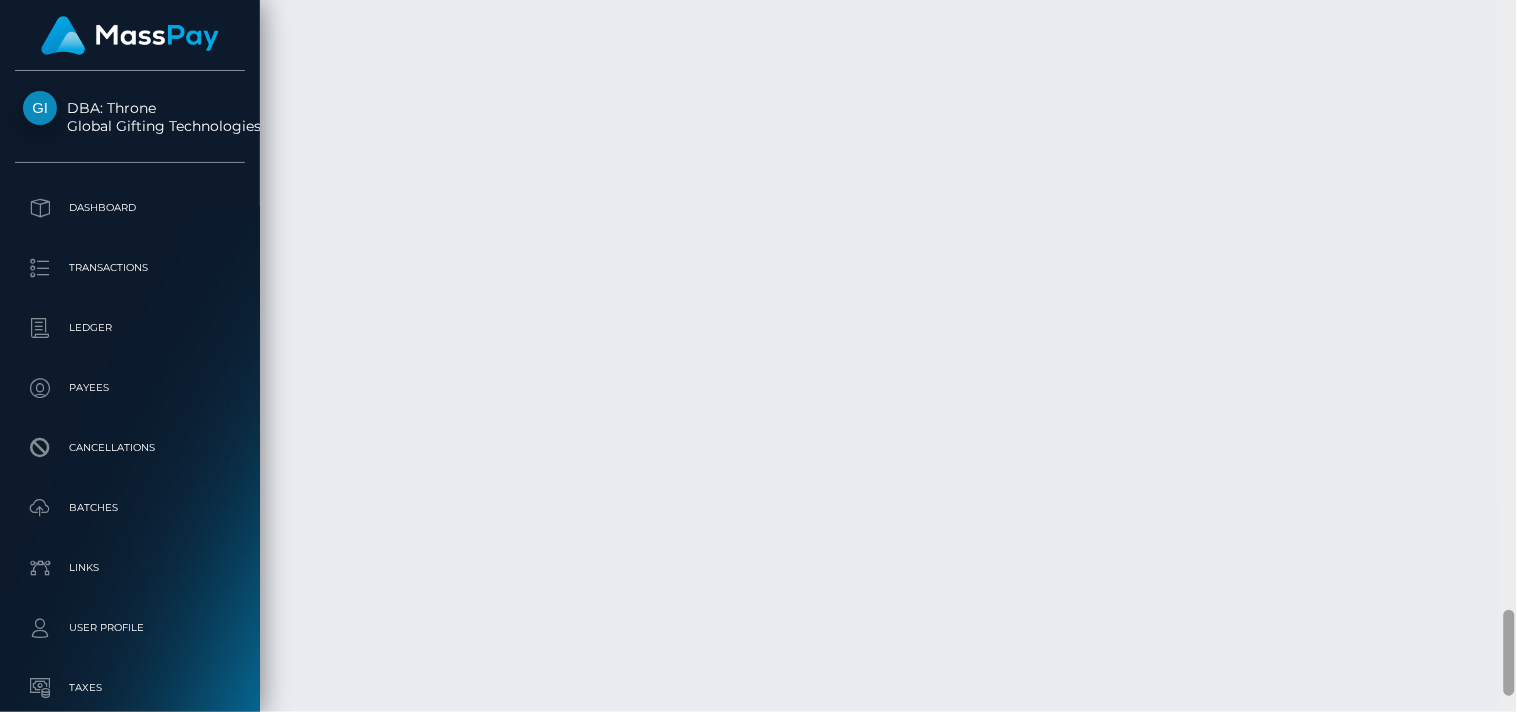 drag, startPoint x: 1510, startPoint y: 205, endPoint x: 1516, endPoint y: 676, distance: 471.0382 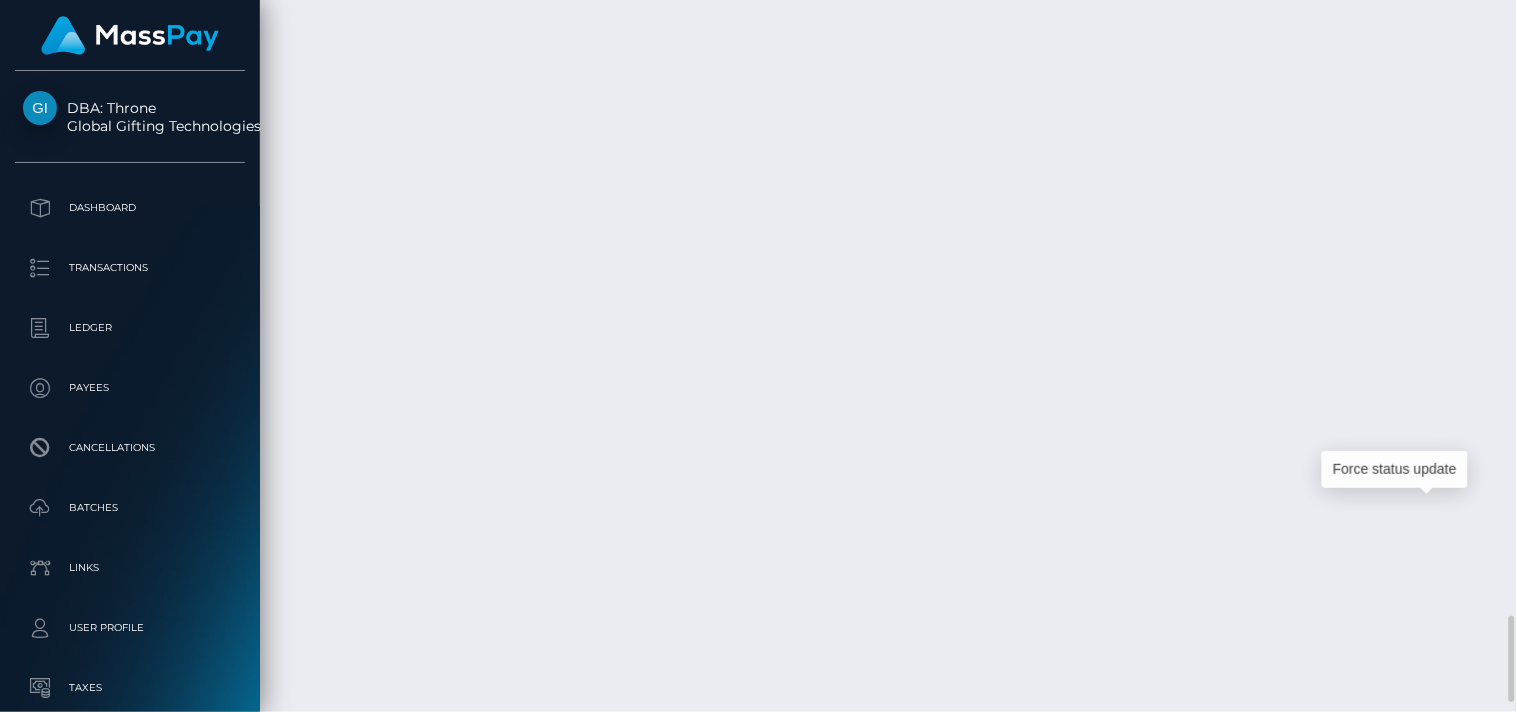 scroll, scrollTop: 240, scrollLeft: 380, axis: both 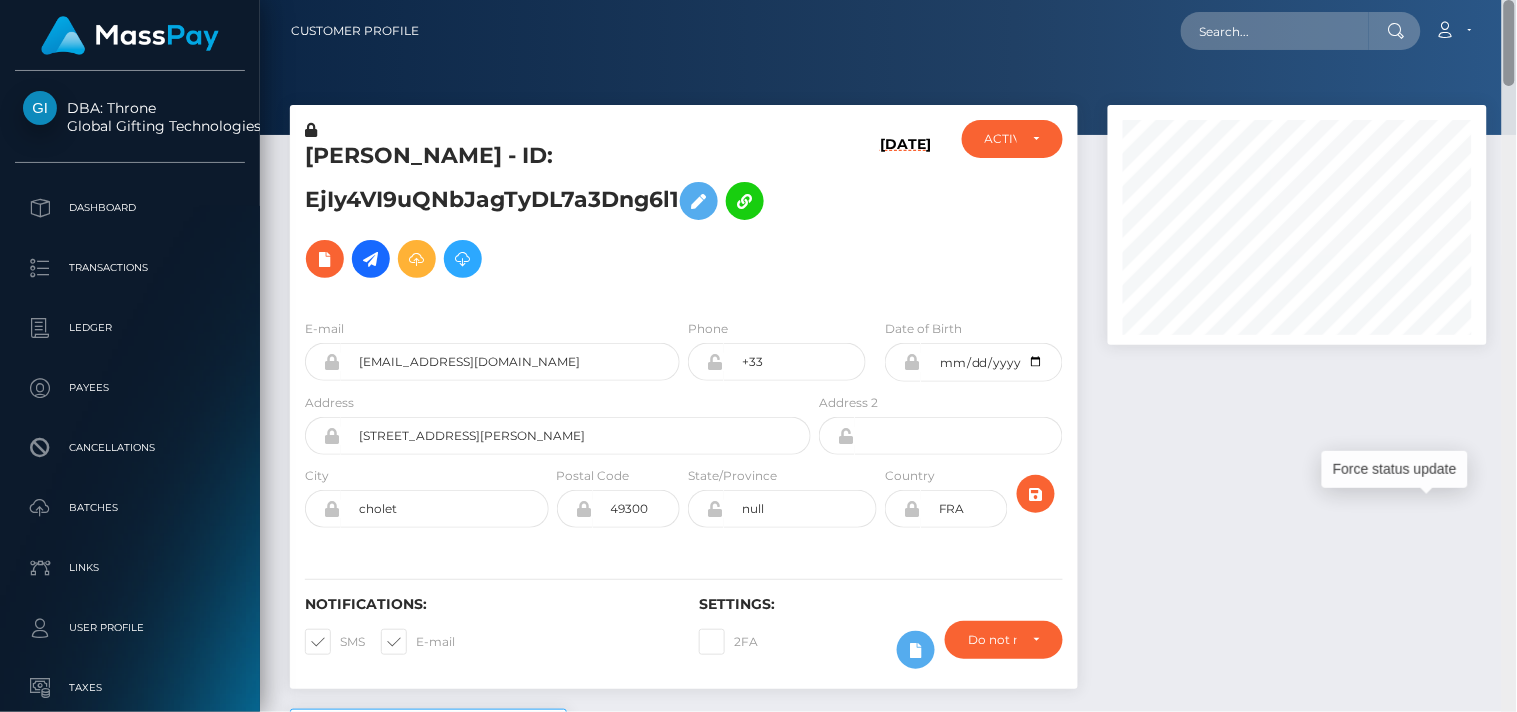 drag, startPoint x: 1515, startPoint y: 637, endPoint x: 1472, endPoint y: 4, distance: 634.4588 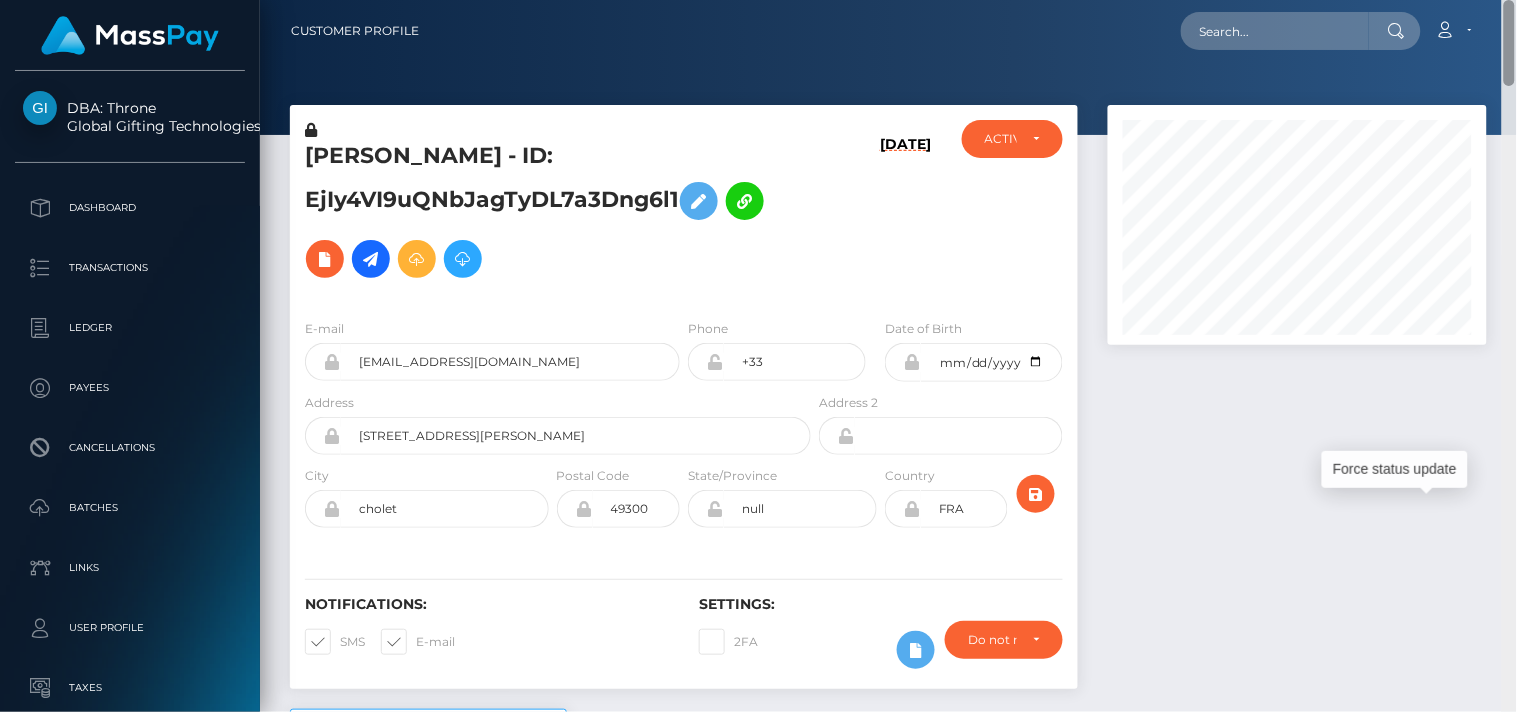 click on "Customer Profile
Loading...
Loading..." at bounding box center (888, 356) 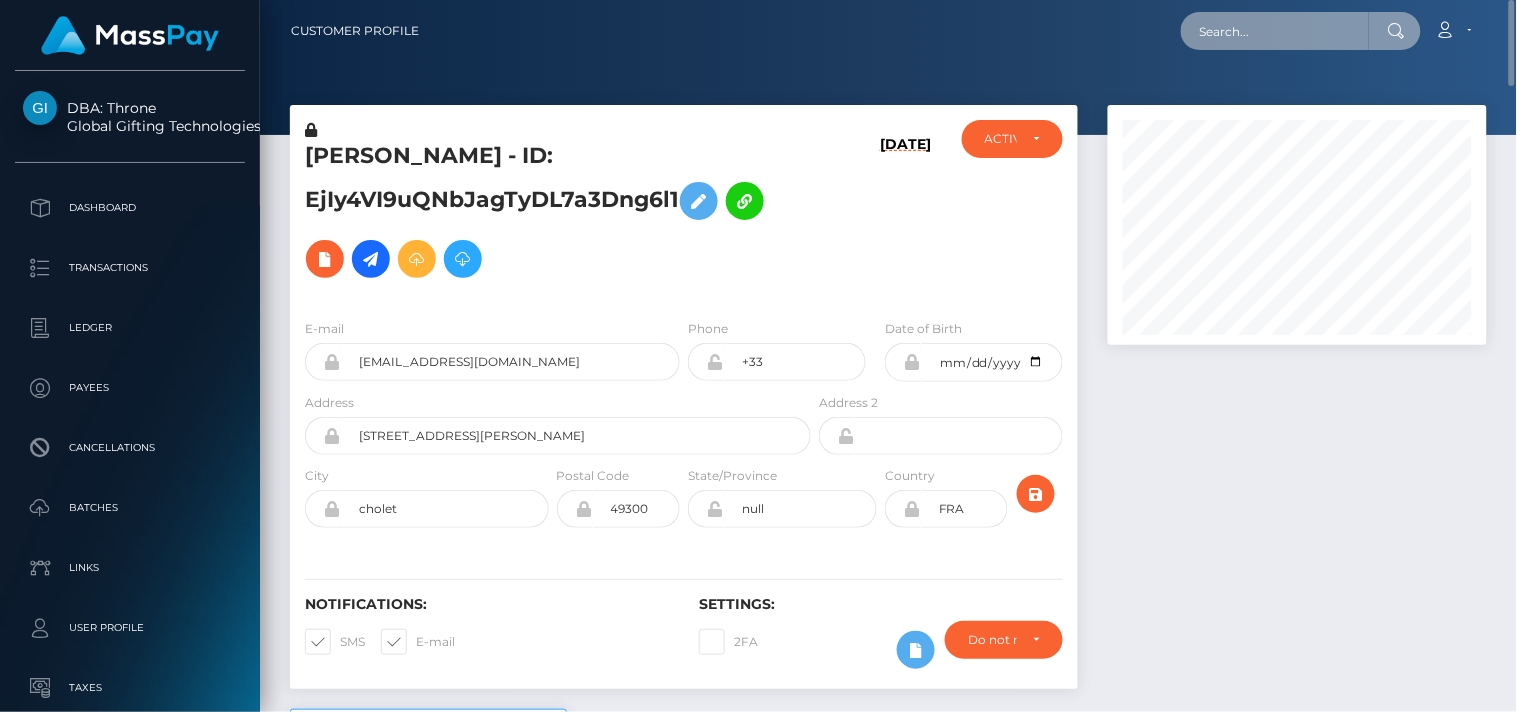click at bounding box center (1275, 31) 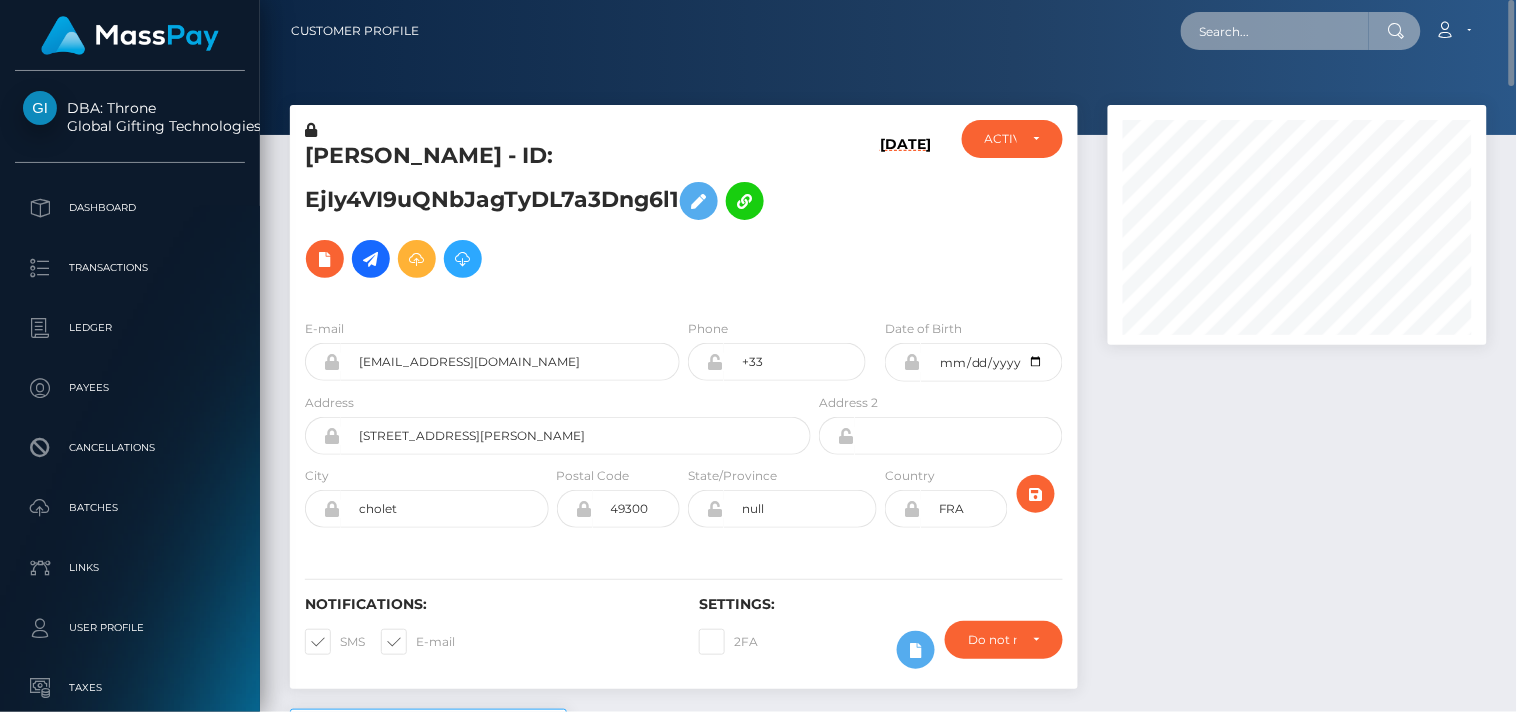 paste on "[EMAIL_ADDRESS][DOMAIN_NAME]" 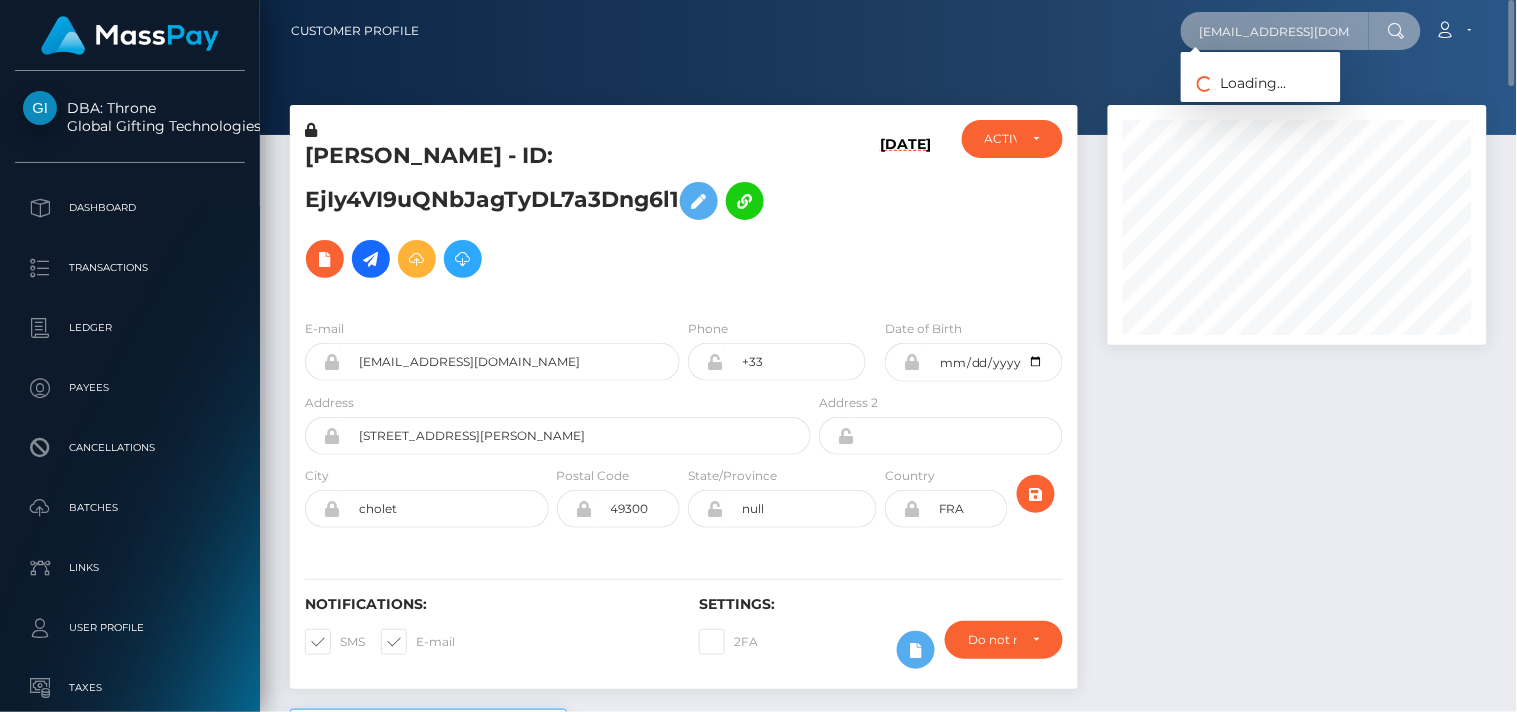 scroll, scrollTop: 0, scrollLeft: 2, axis: horizontal 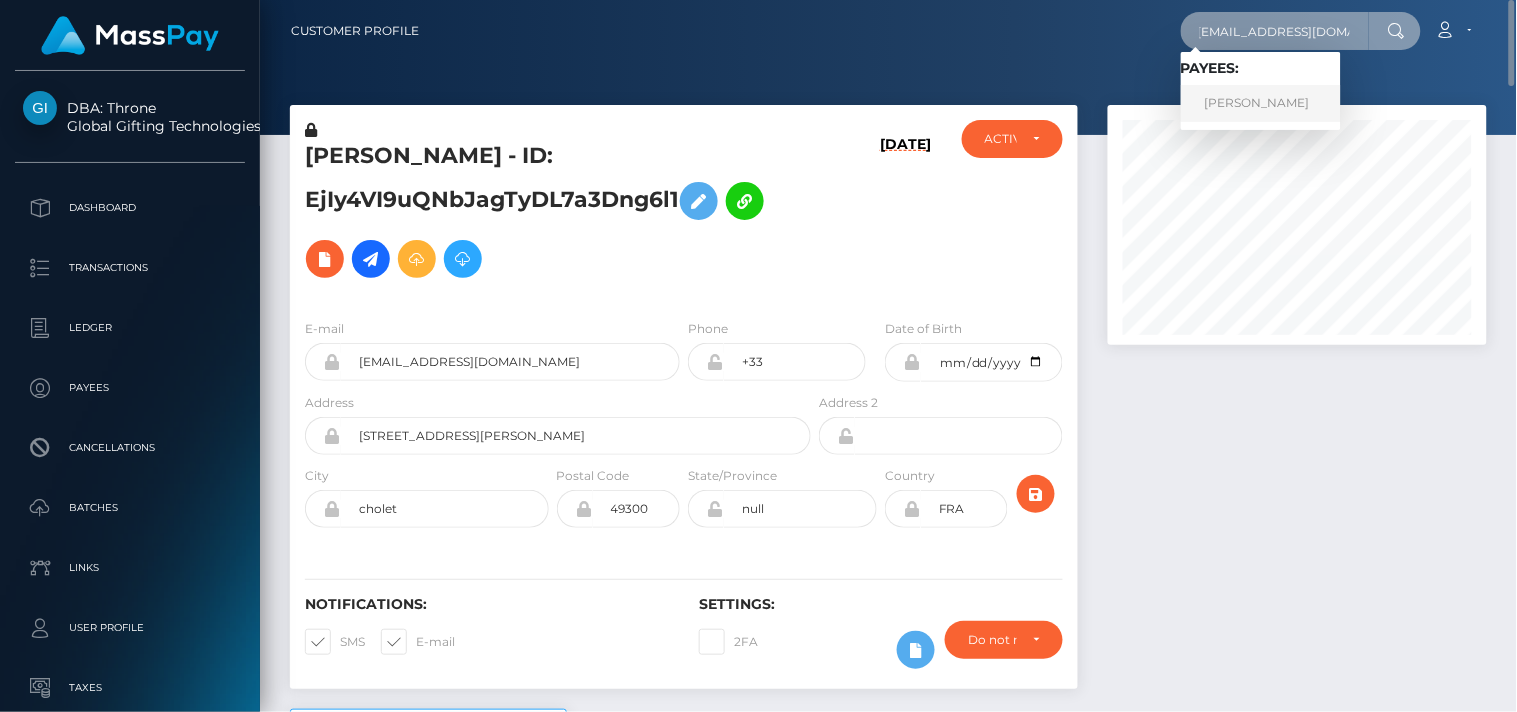 type on "[EMAIL_ADDRESS][DOMAIN_NAME]" 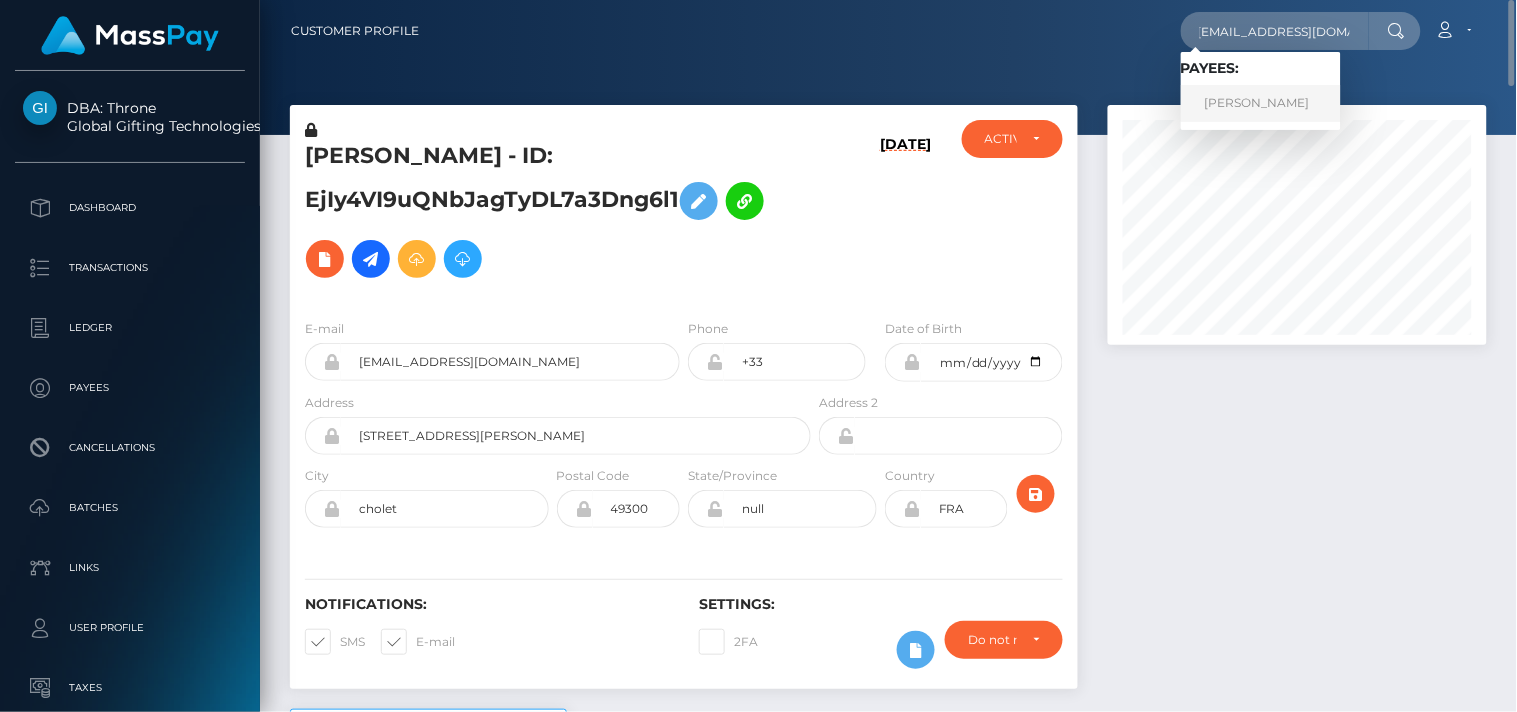 scroll, scrollTop: 0, scrollLeft: 0, axis: both 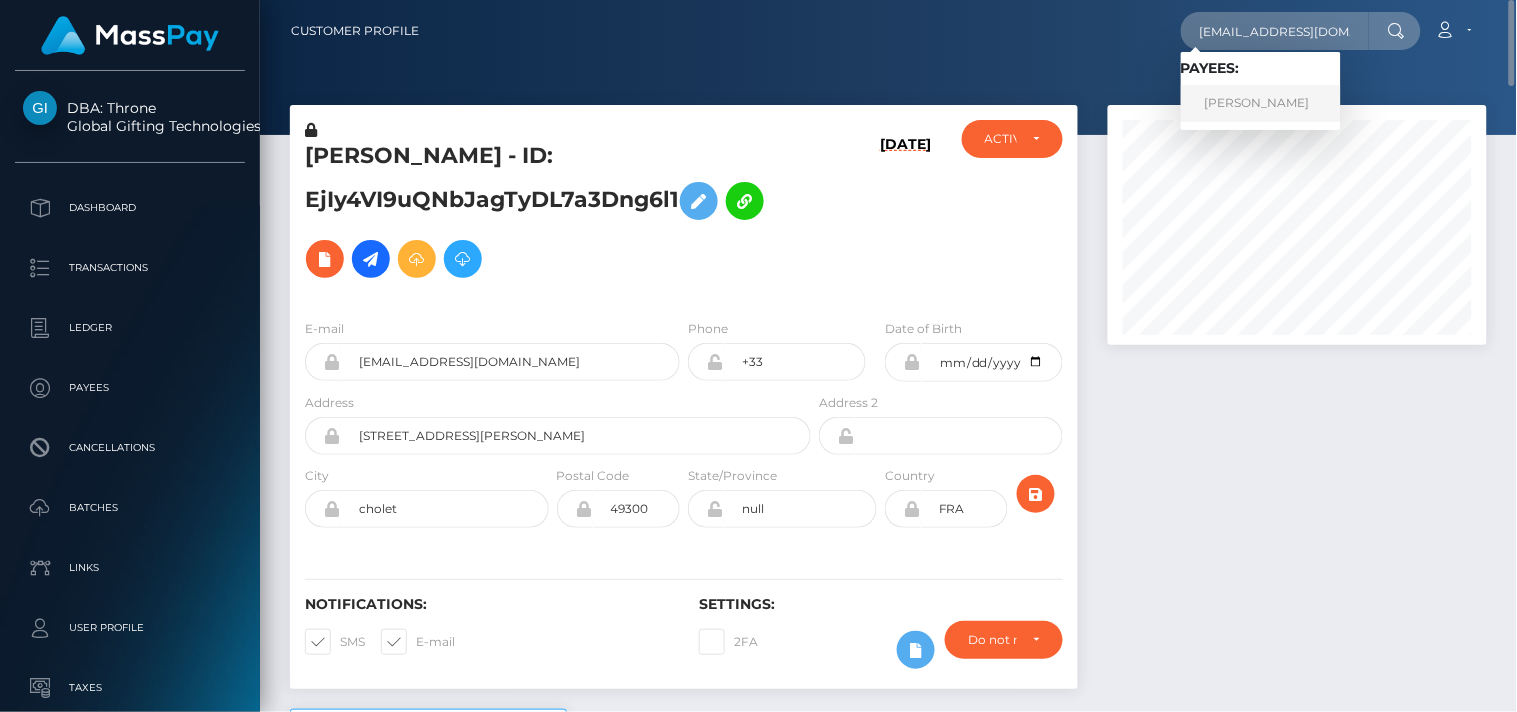 click on "Karen  May" at bounding box center [1261, 103] 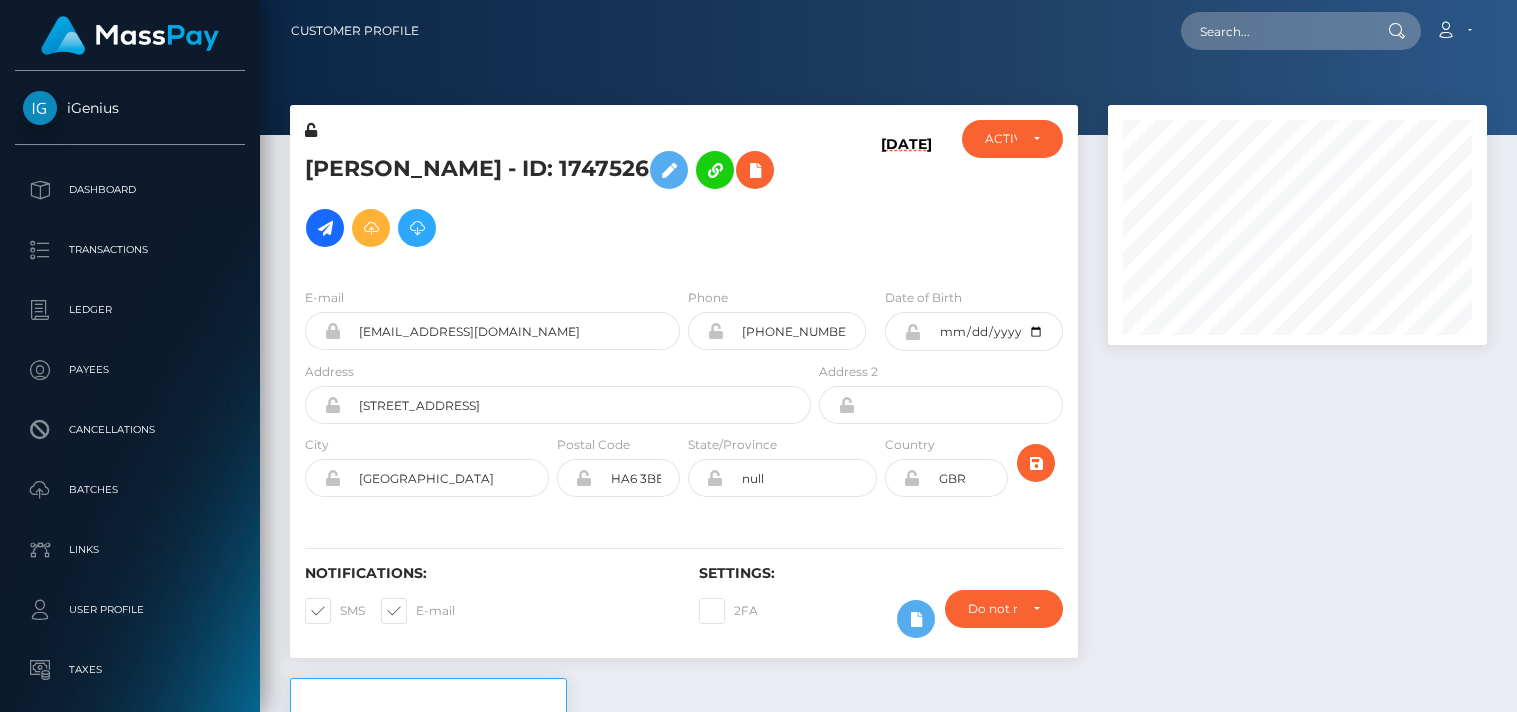 scroll, scrollTop: 0, scrollLeft: 0, axis: both 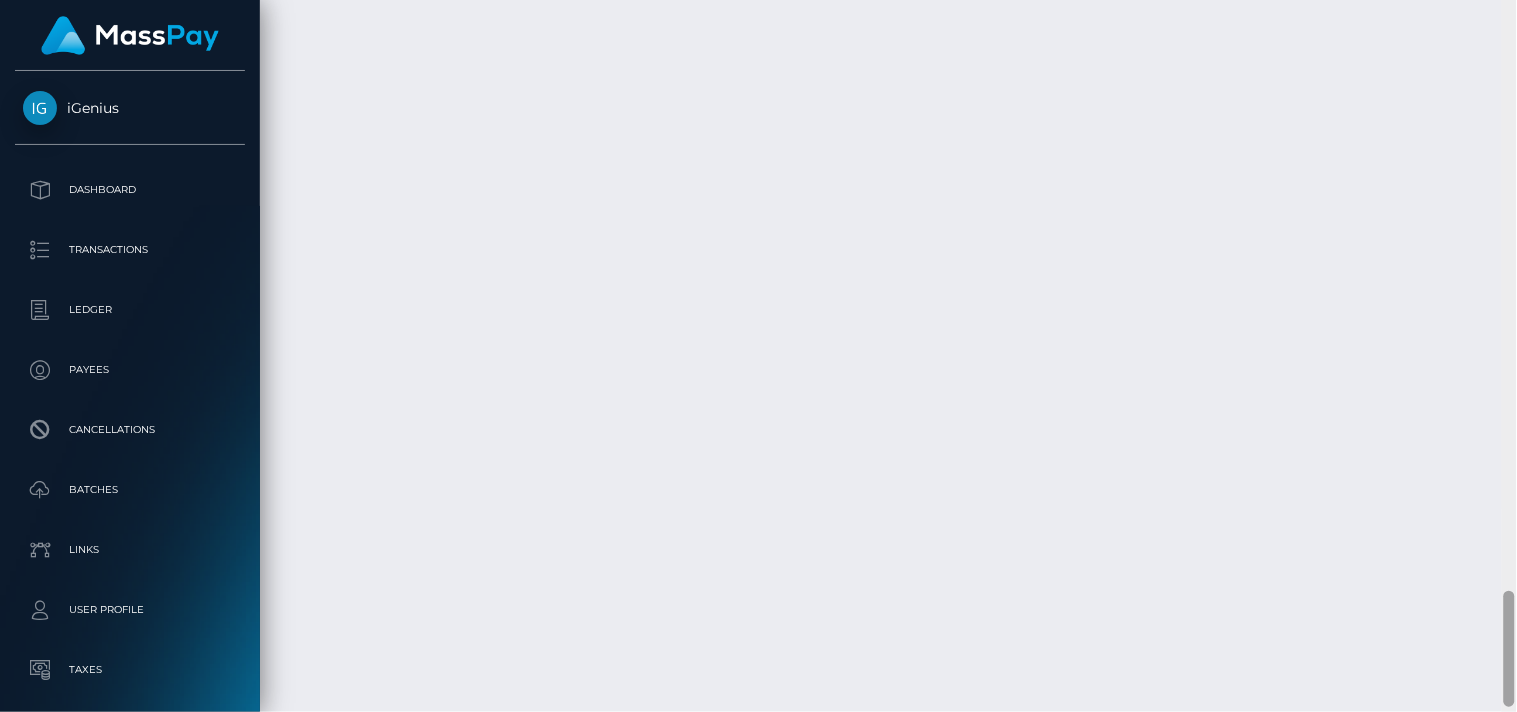 click at bounding box center (1509, 356) 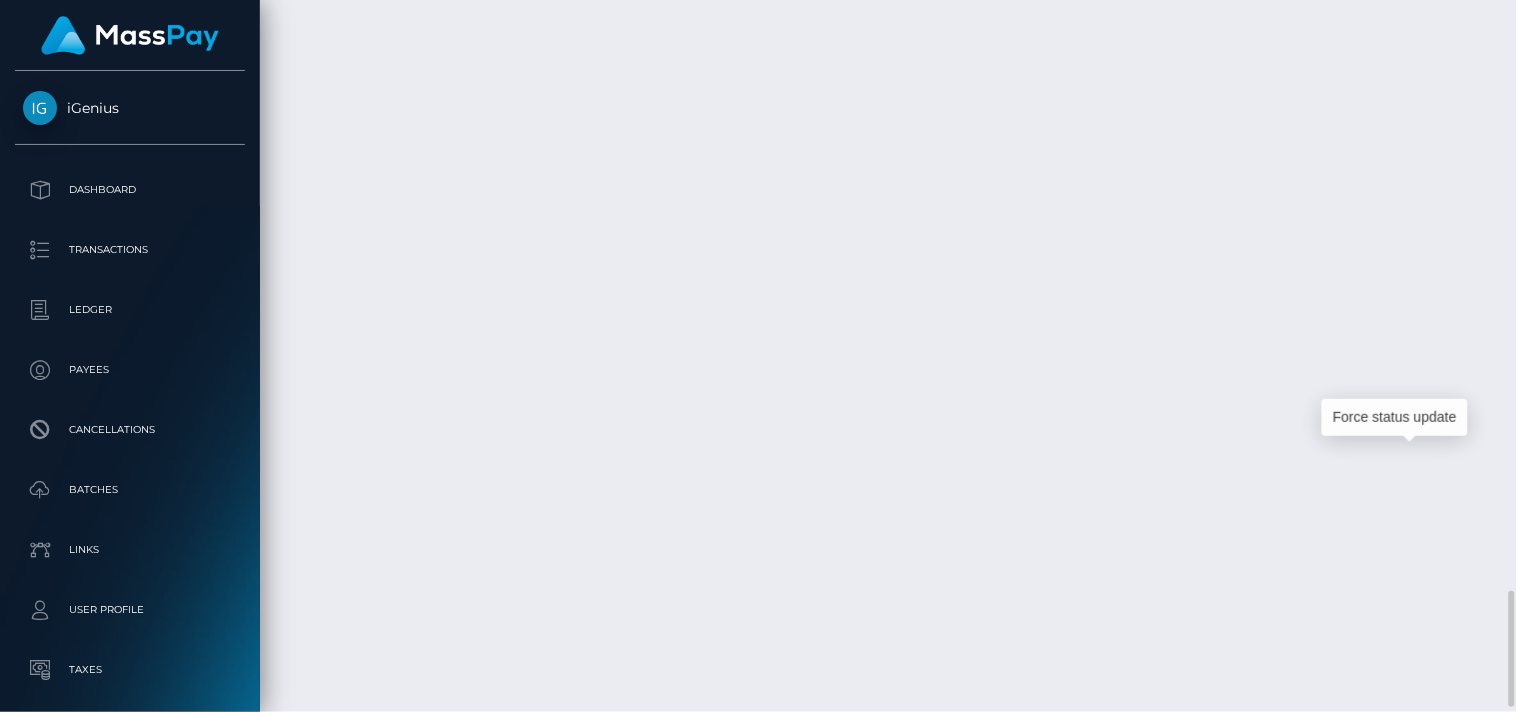 scroll, scrollTop: 240, scrollLeft: 380, axis: both 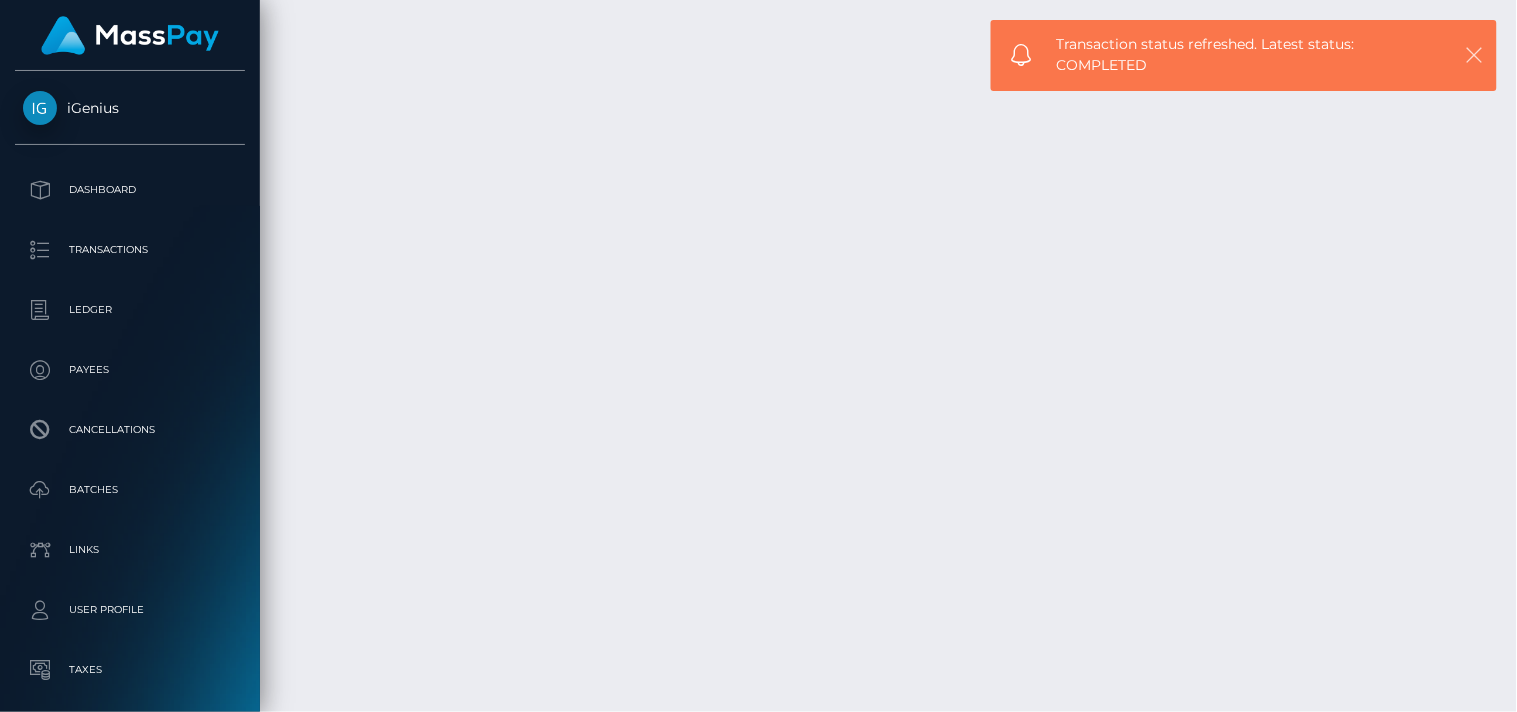 click at bounding box center [1475, 55] 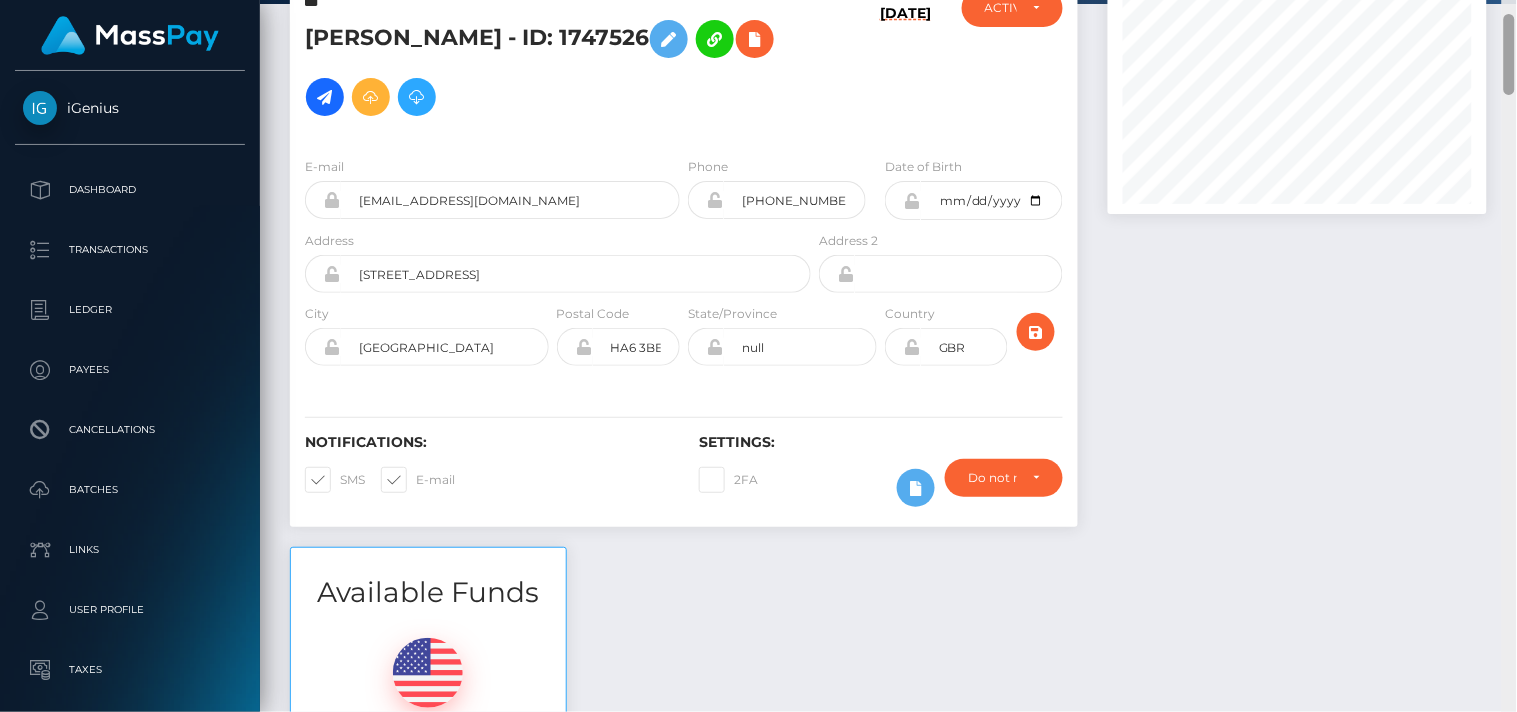 scroll, scrollTop: 0, scrollLeft: 0, axis: both 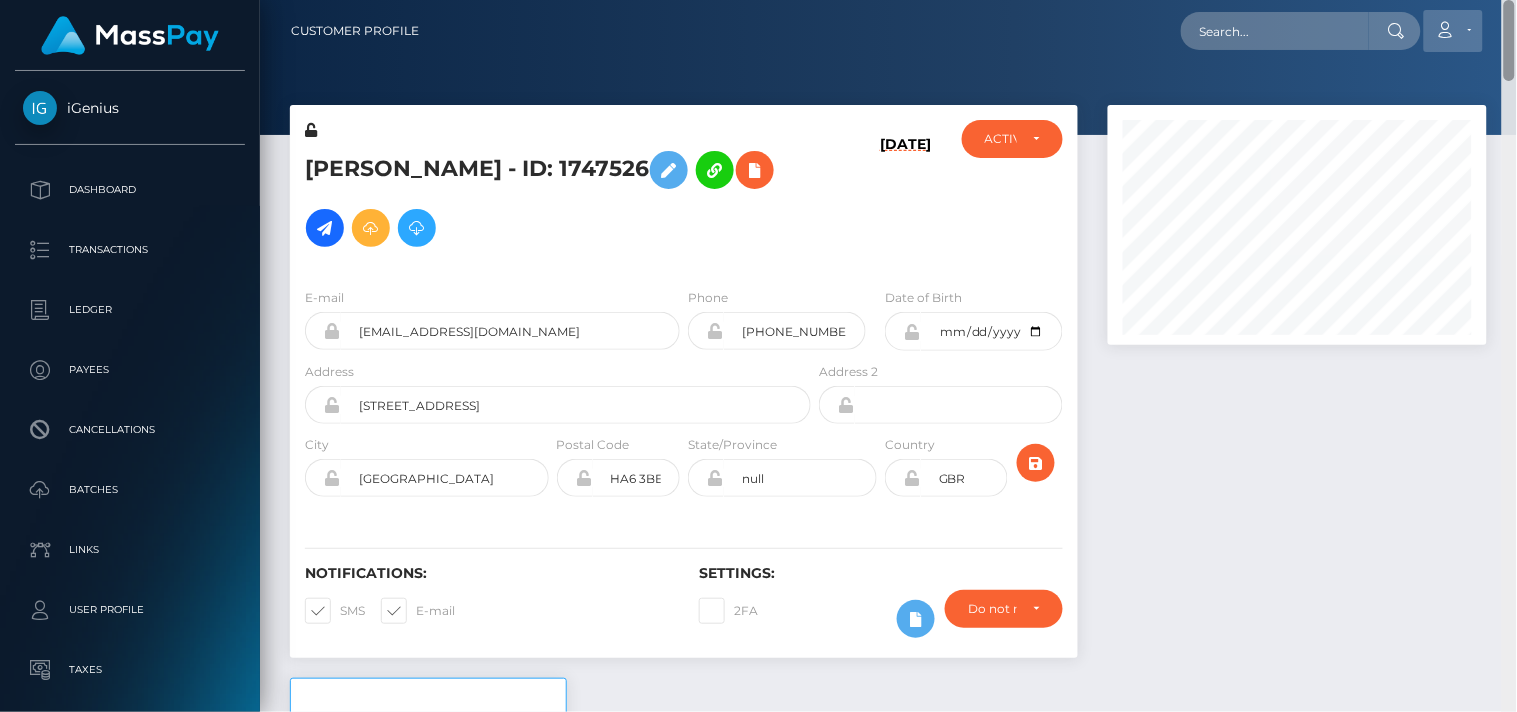 drag, startPoint x: 1514, startPoint y: 627, endPoint x: 1443, endPoint y: 25, distance: 606.1724 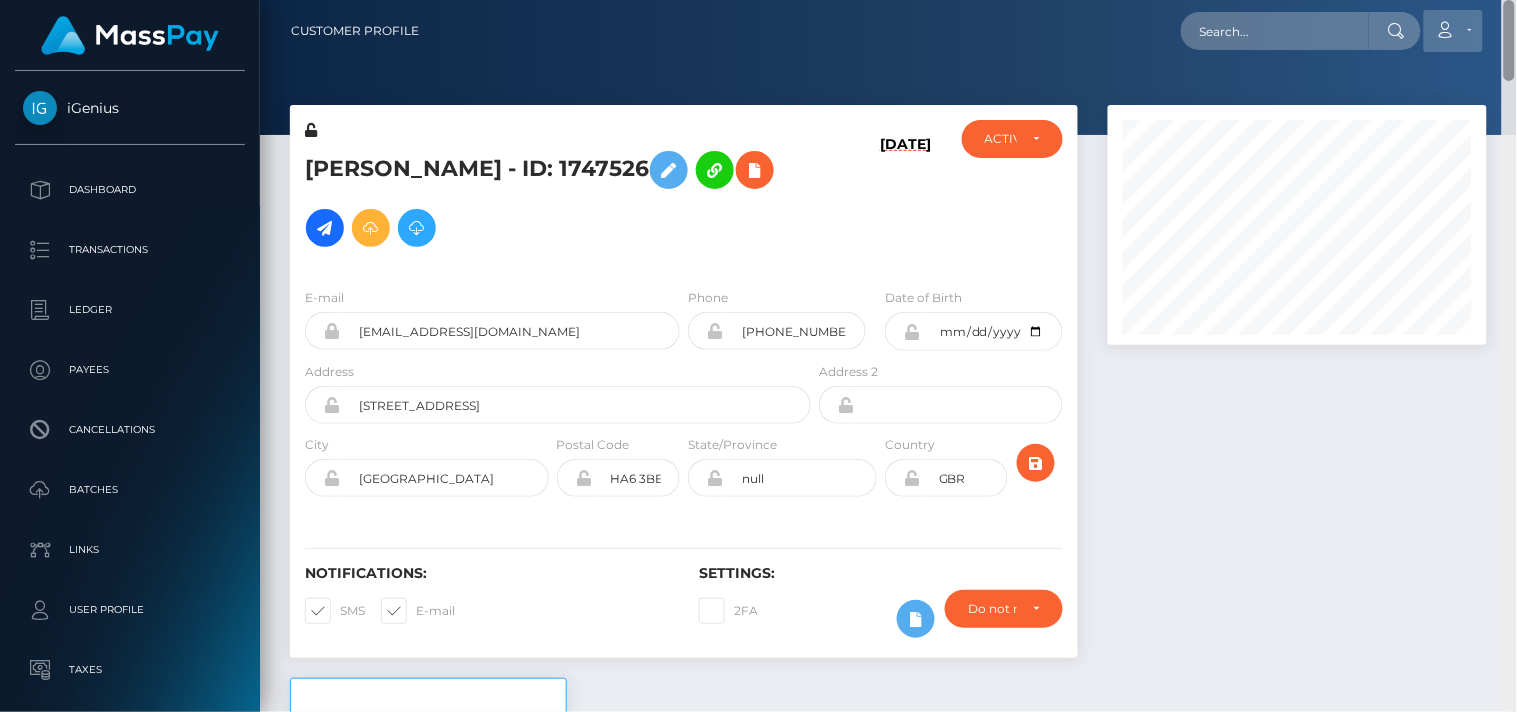 click on "Customer Profile
Loading...
Loading..." at bounding box center (888, 356) 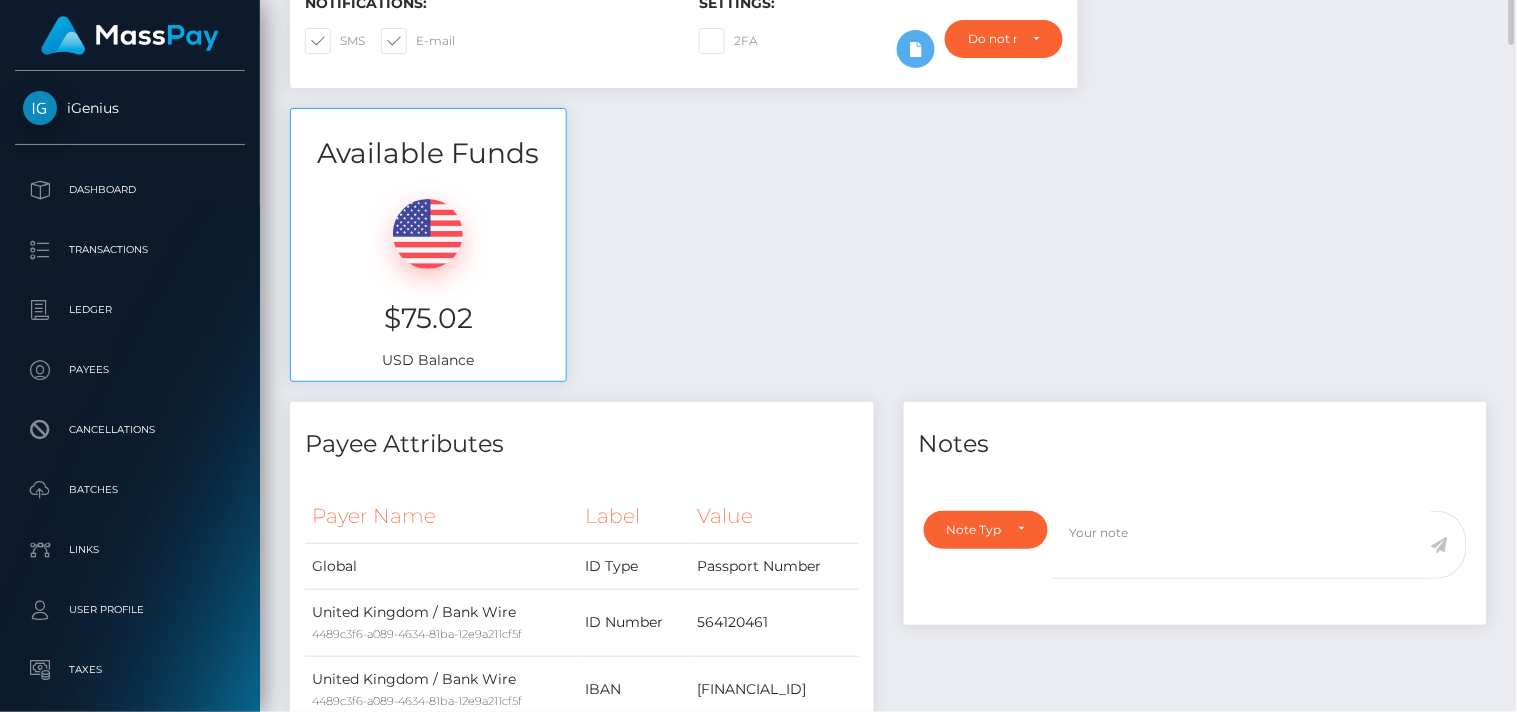 scroll, scrollTop: 660, scrollLeft: 0, axis: vertical 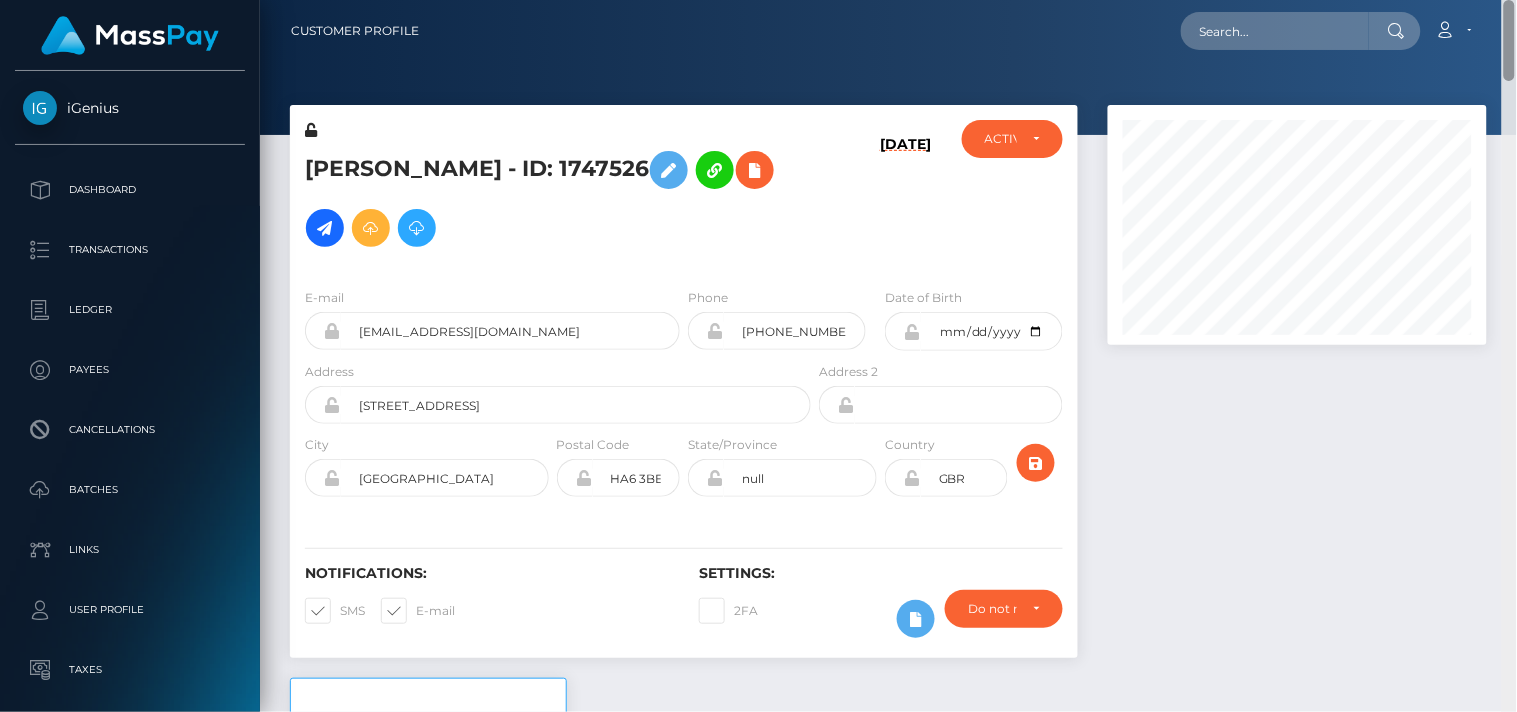 drag, startPoint x: 1510, startPoint y: 98, endPoint x: 1413, endPoint y: 12, distance: 129.6341 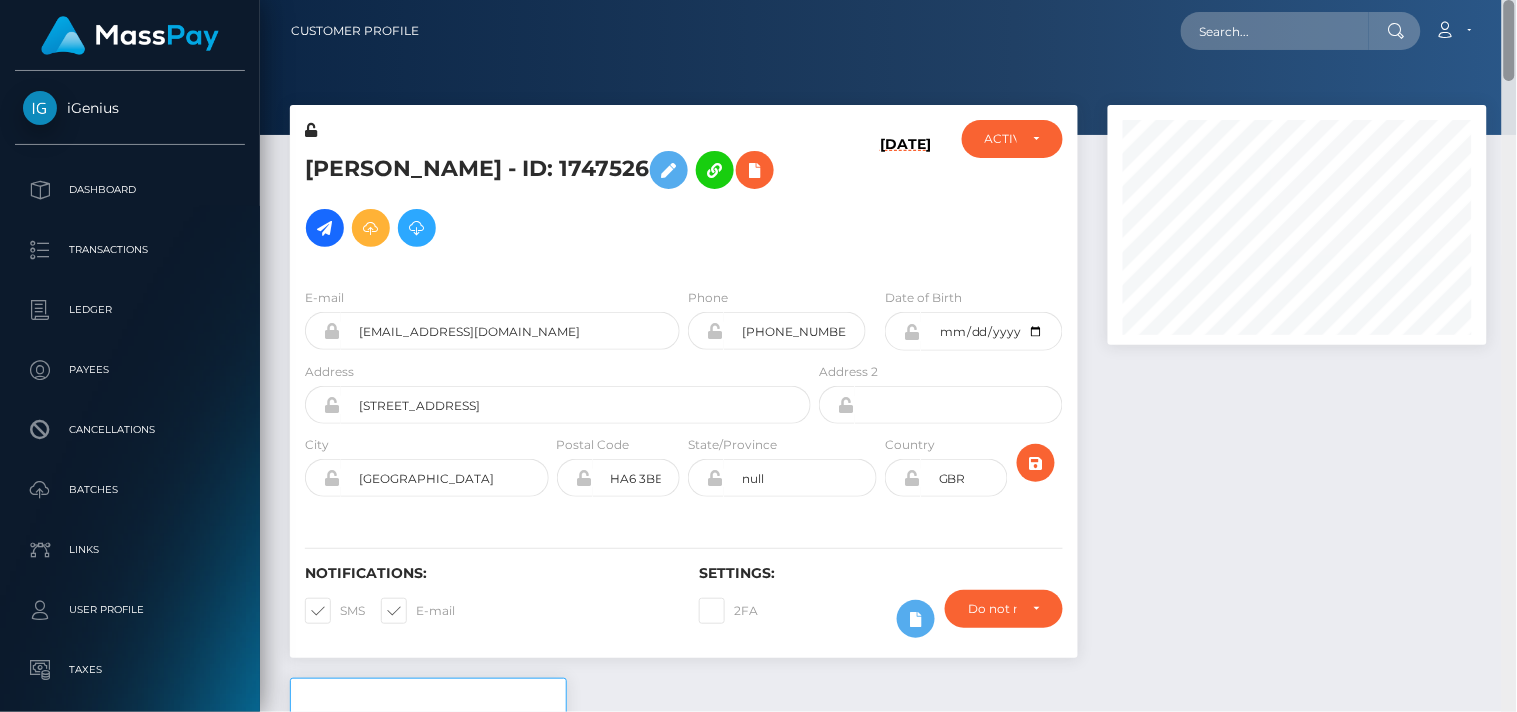 click on "Customer Profile
Loading...
Loading..." at bounding box center [888, 356] 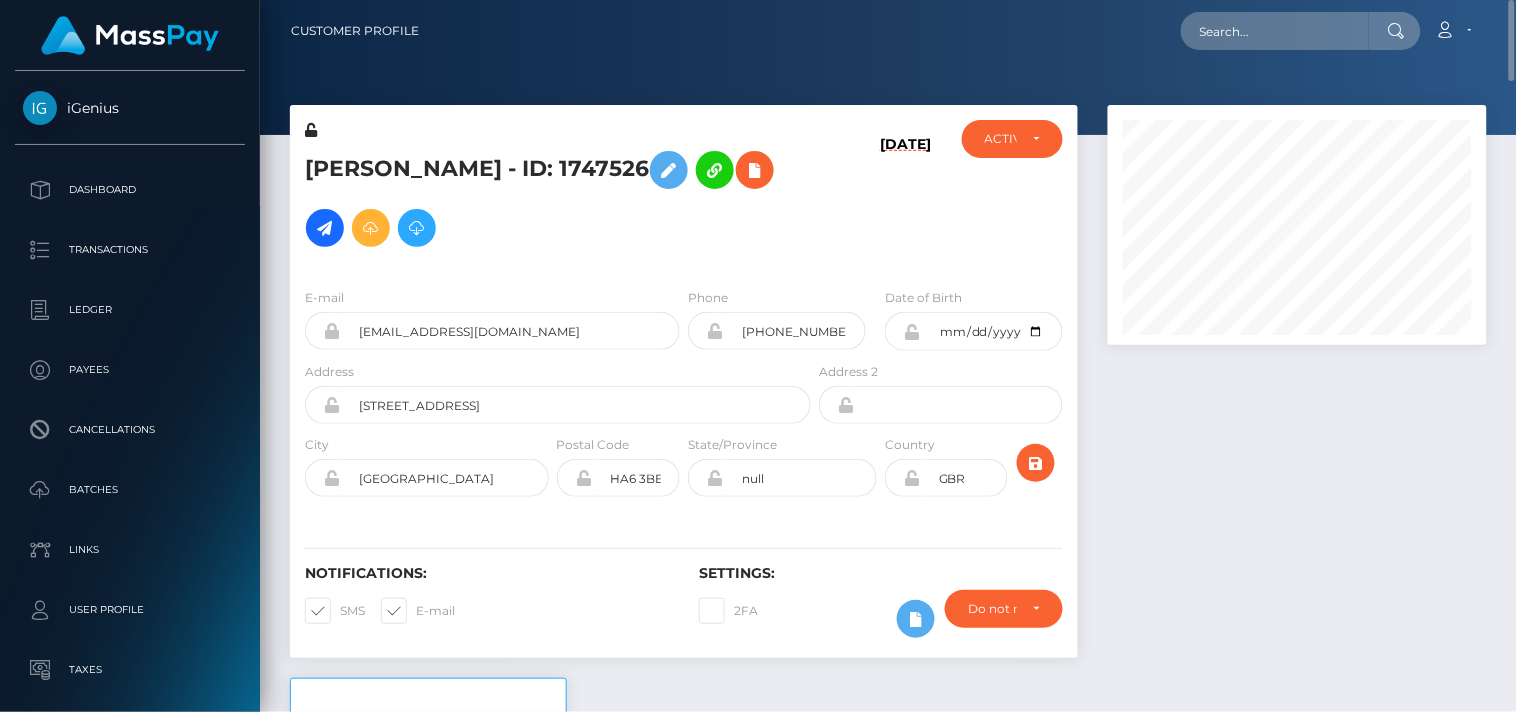 drag, startPoint x: 1437, startPoint y: 0, endPoint x: 983, endPoint y: 63, distance: 458.3503 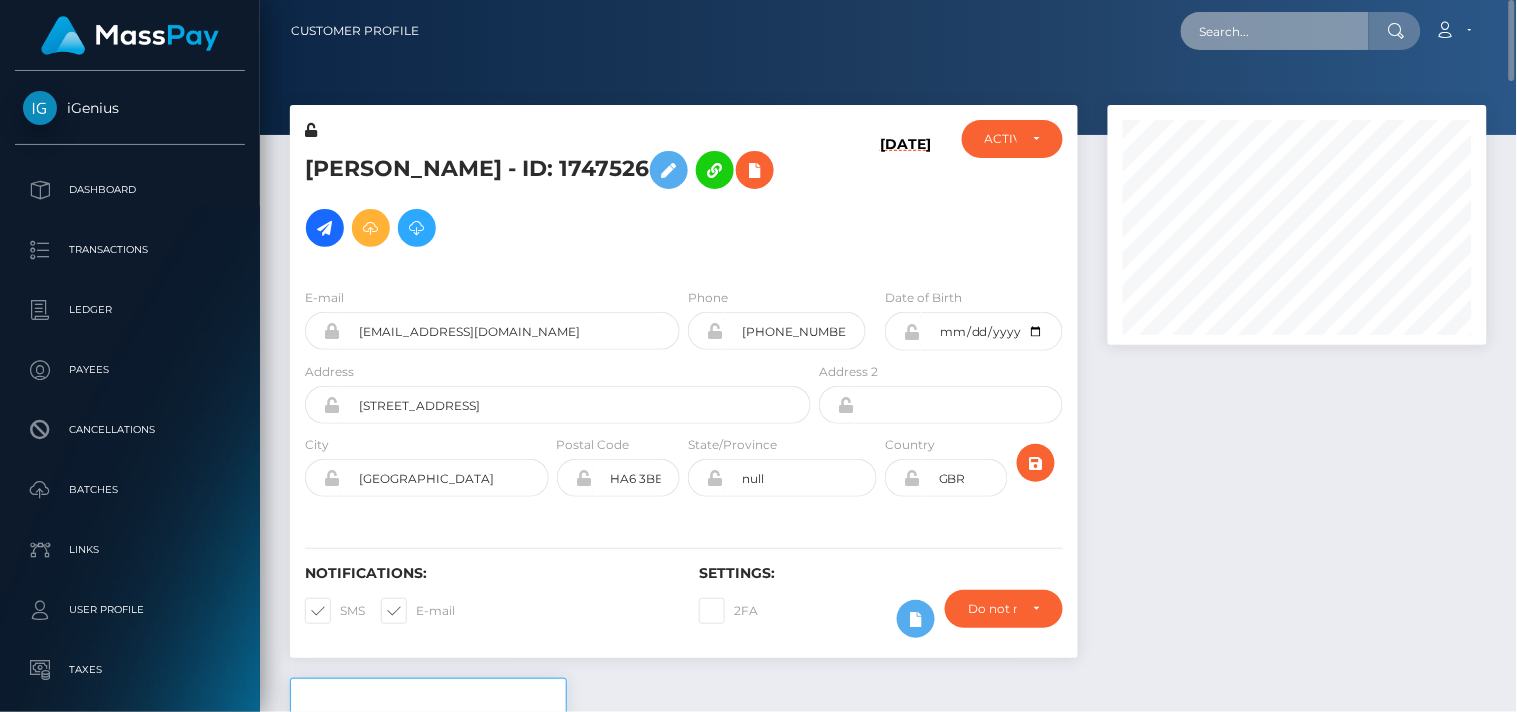 click at bounding box center [1275, 31] 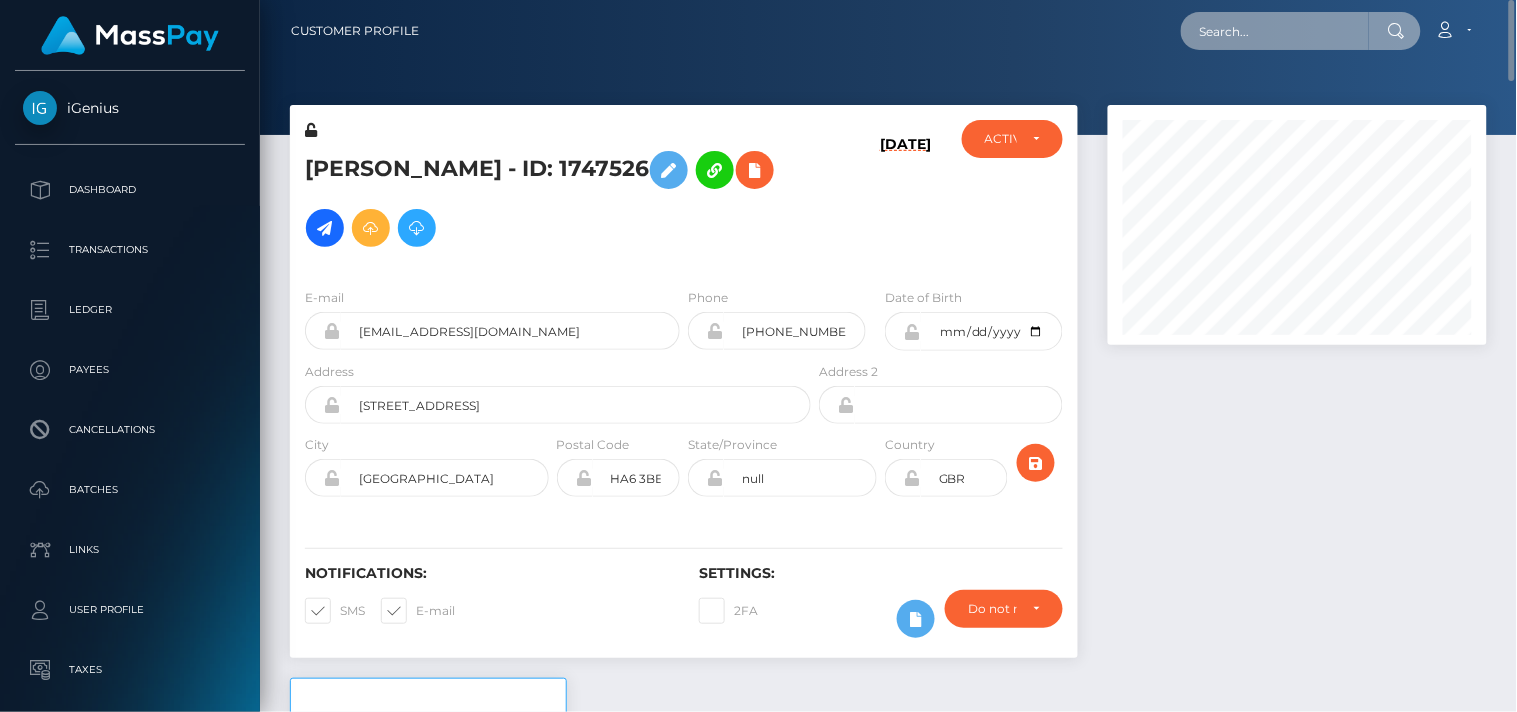 paste on "lovely2468@proton.me" 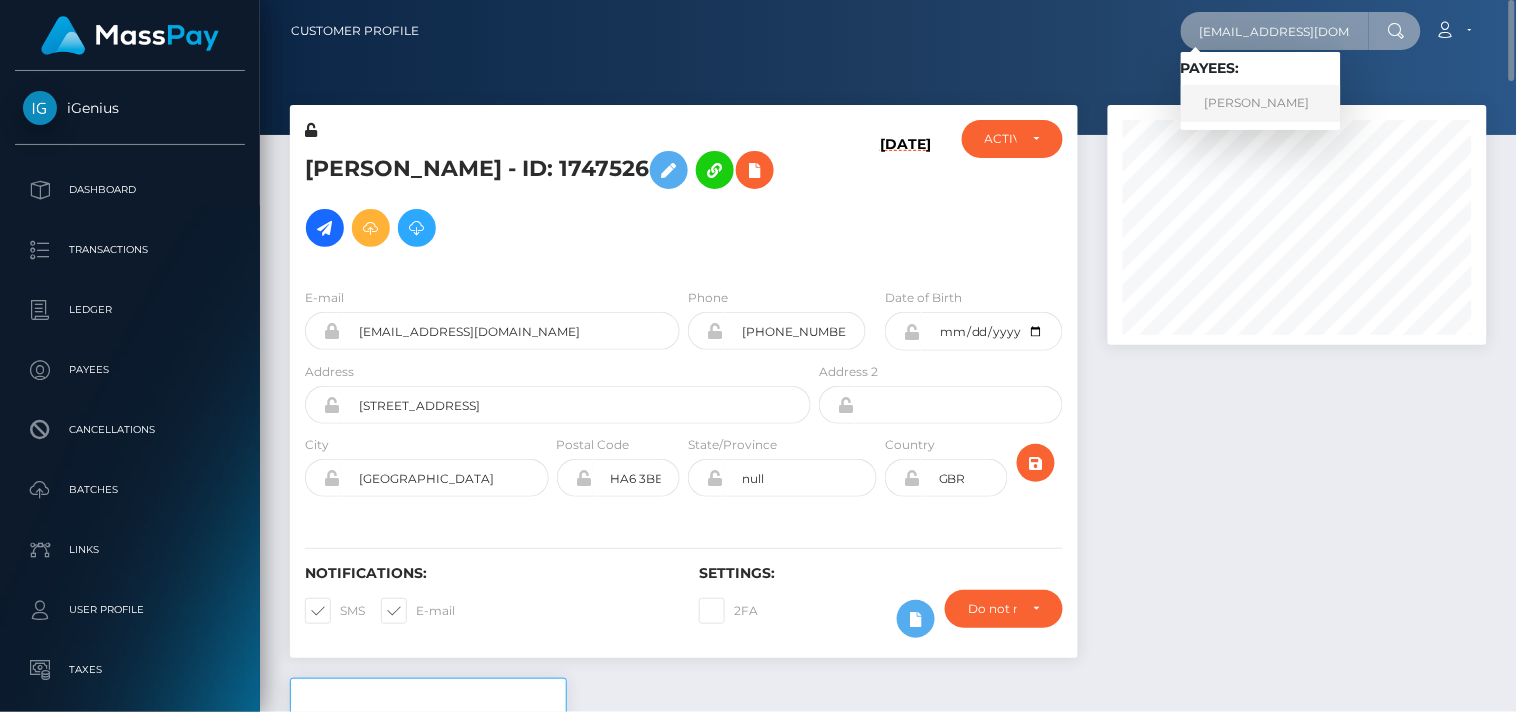type on "lovely2468@proton.me" 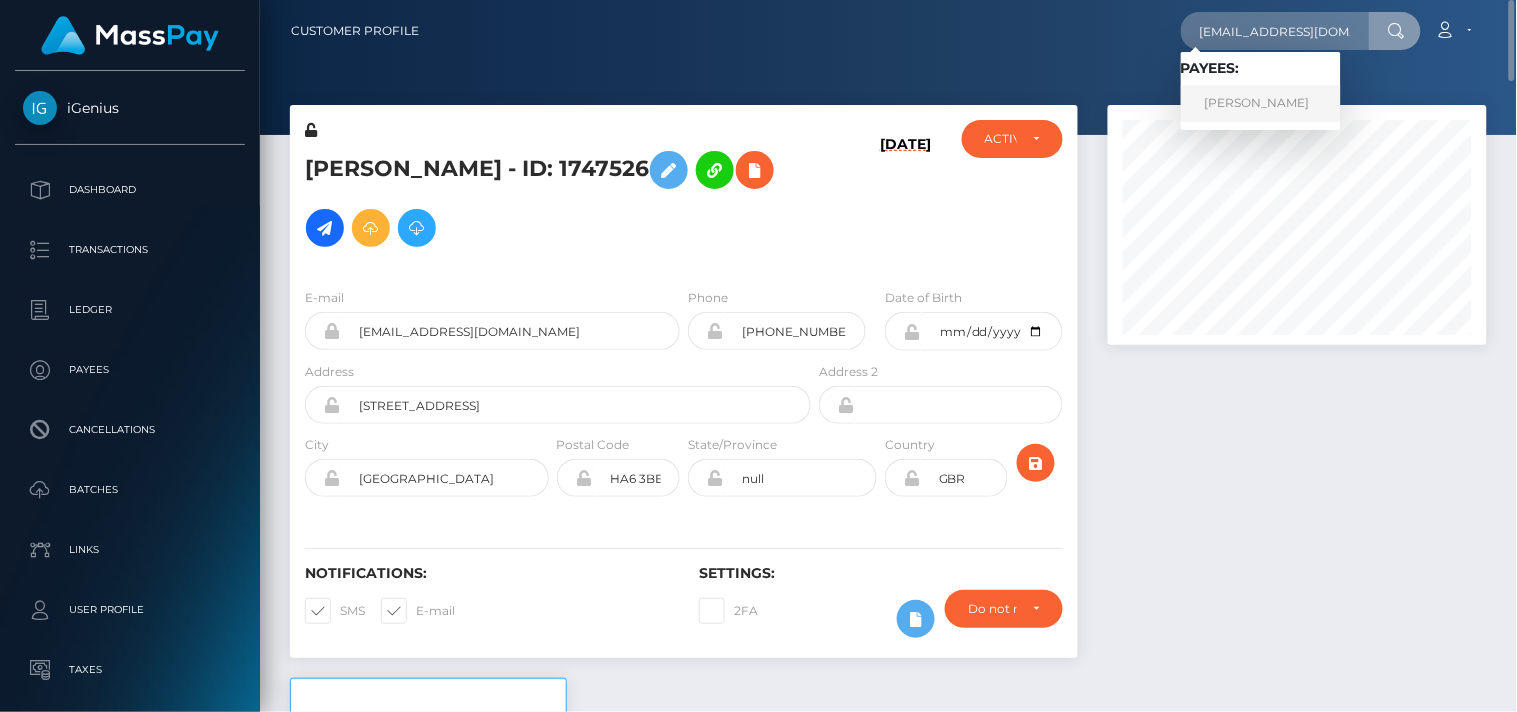 click on "Lisa  Quattrone" at bounding box center (1261, 103) 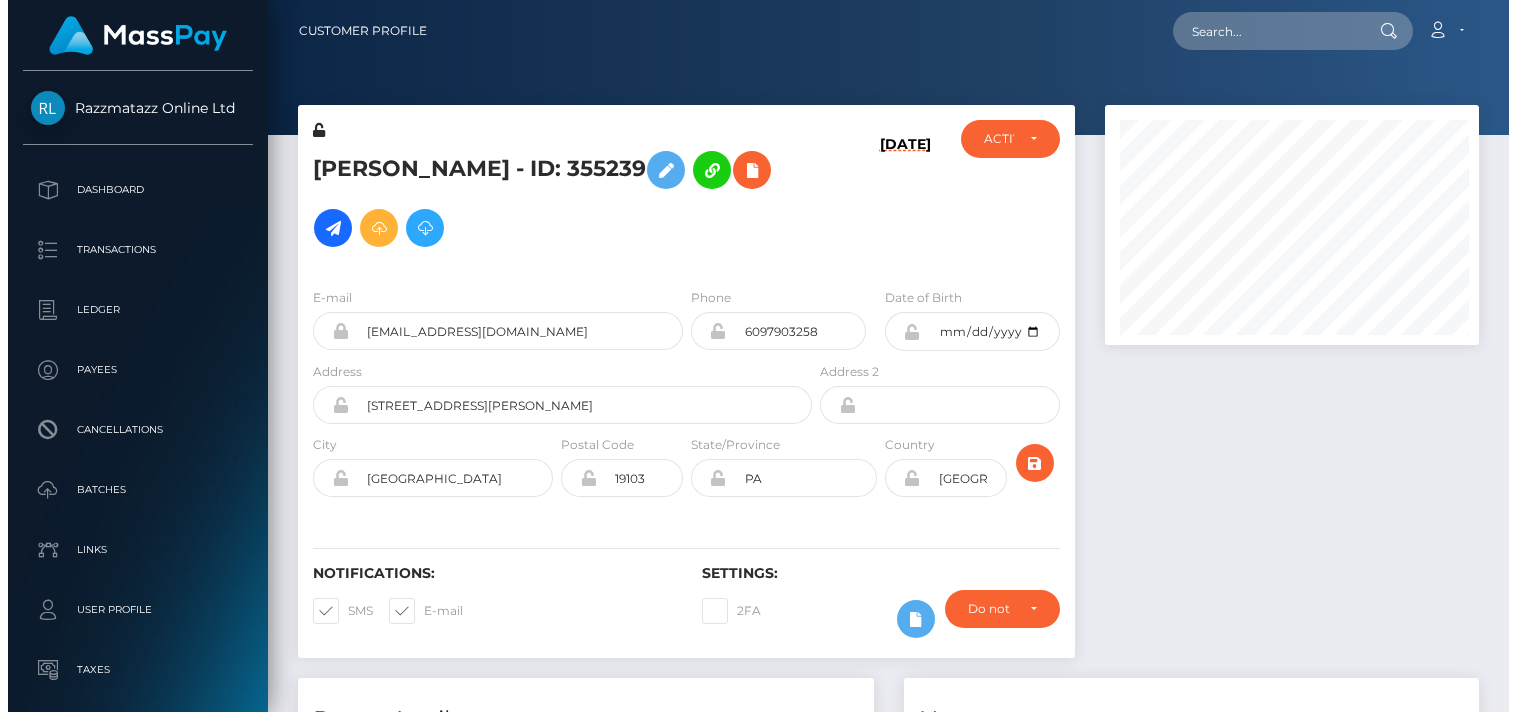 scroll, scrollTop: 0, scrollLeft: 0, axis: both 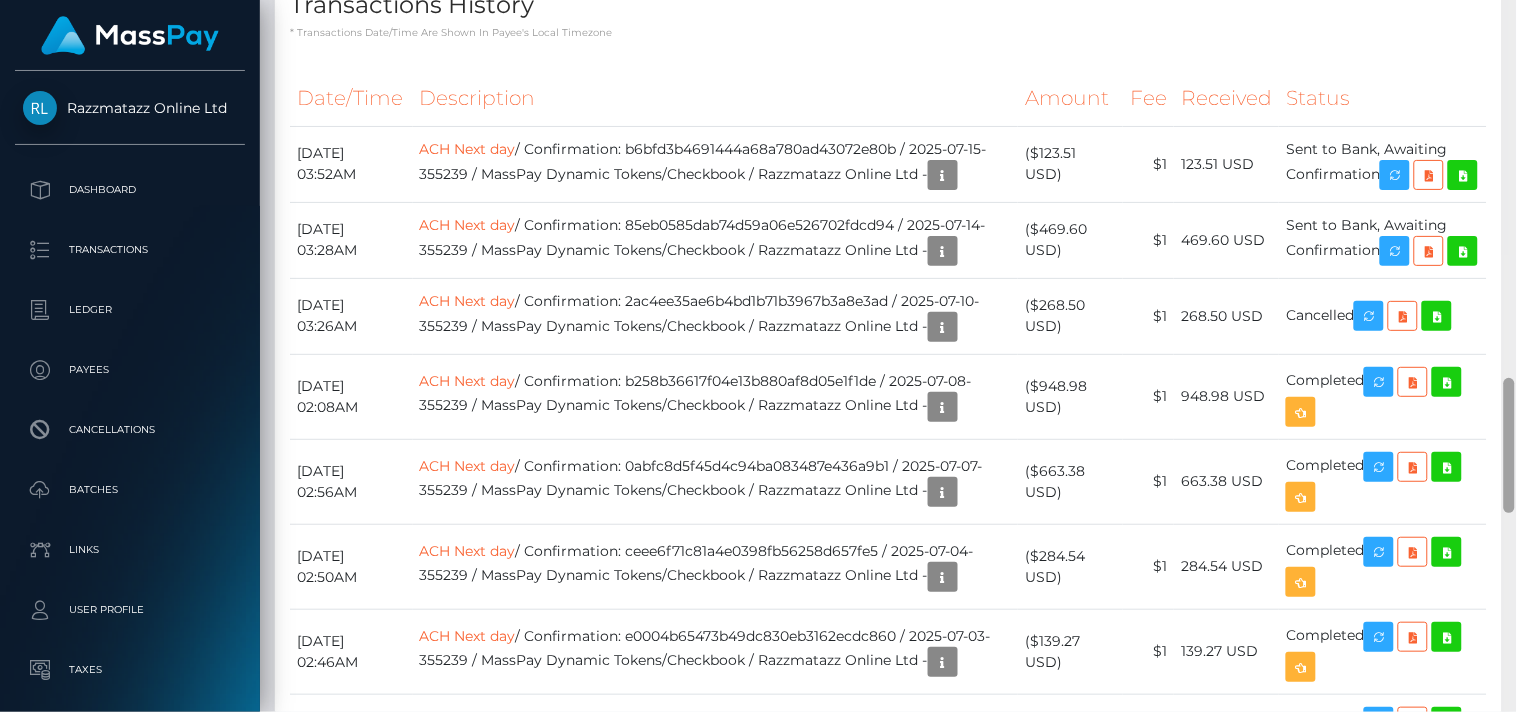 drag, startPoint x: 1510, startPoint y: 338, endPoint x: 1502, endPoint y: 478, distance: 140.22838 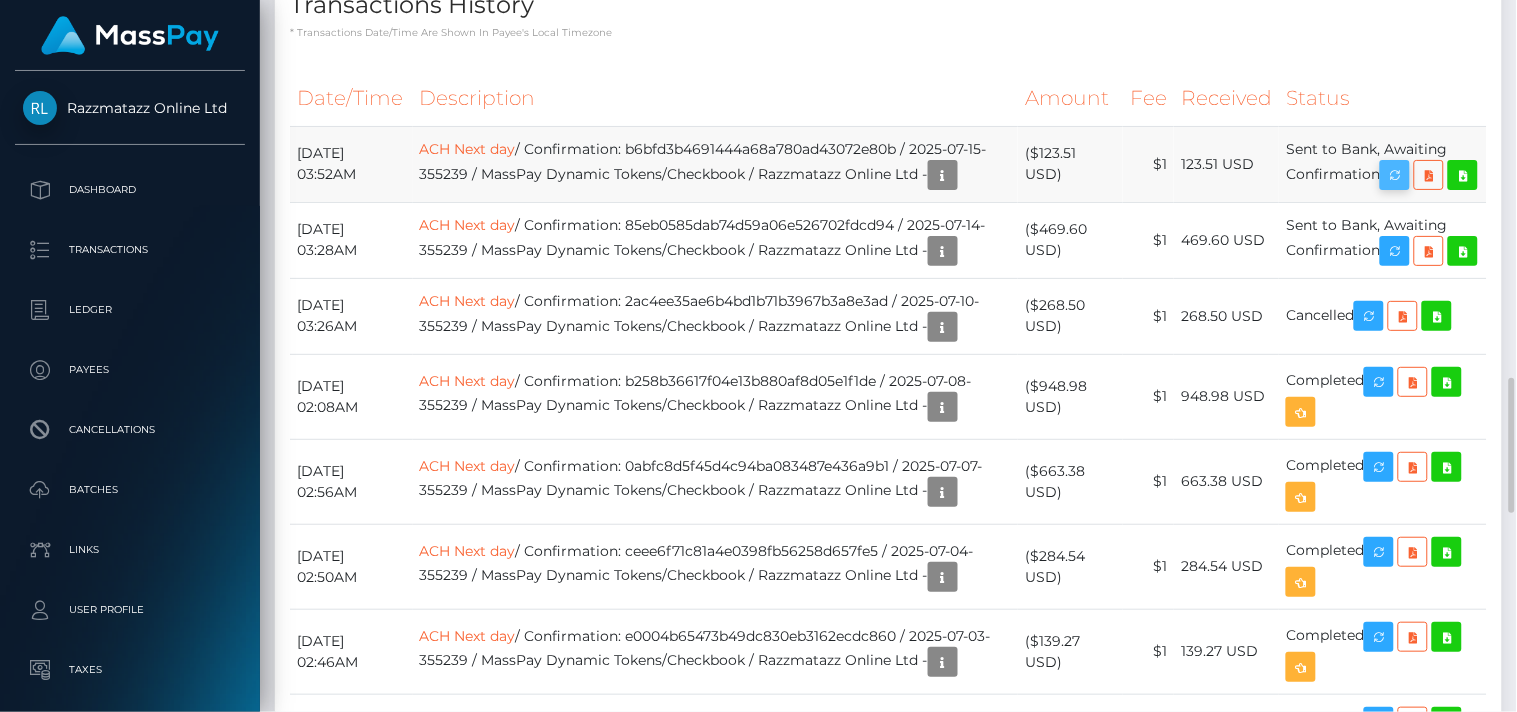 scroll, scrollTop: 240, scrollLeft: 380, axis: both 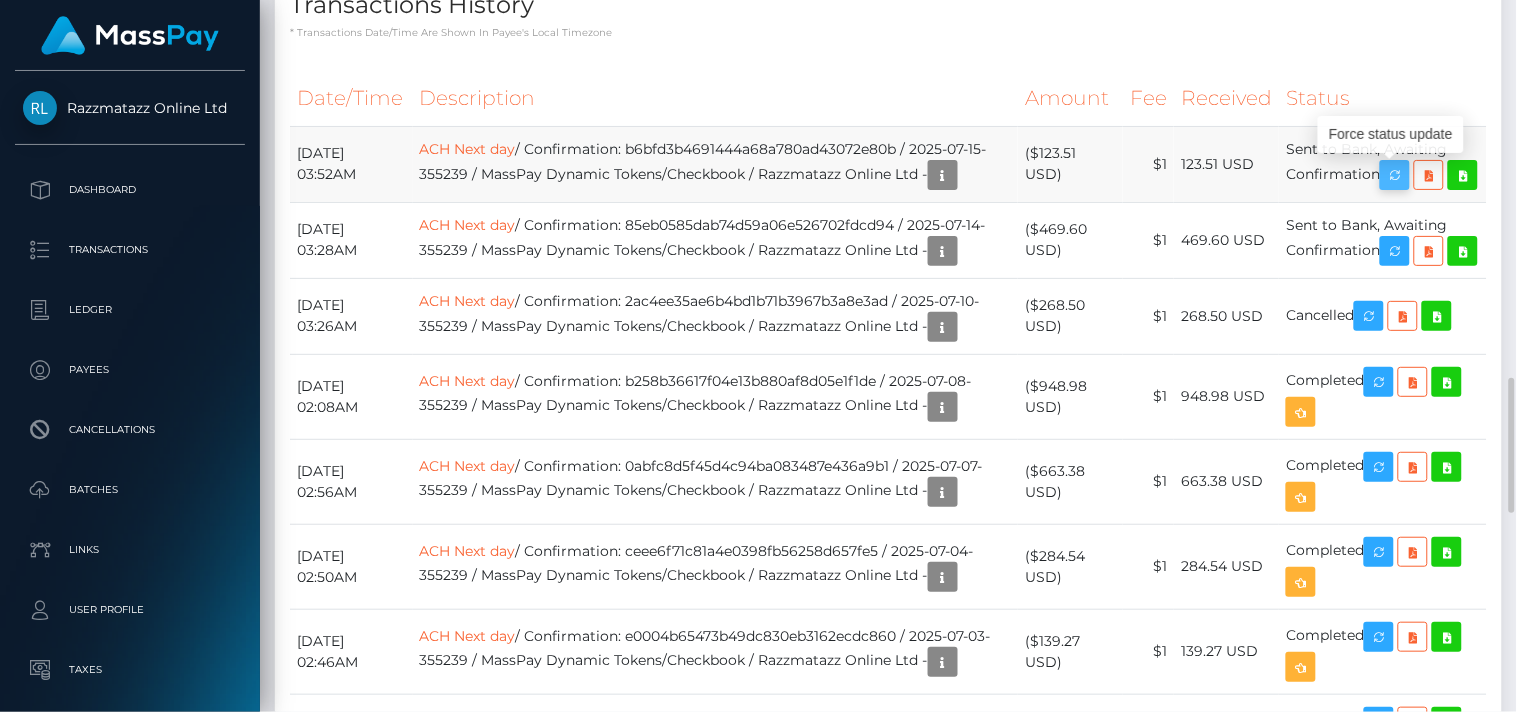 click at bounding box center (1395, 175) 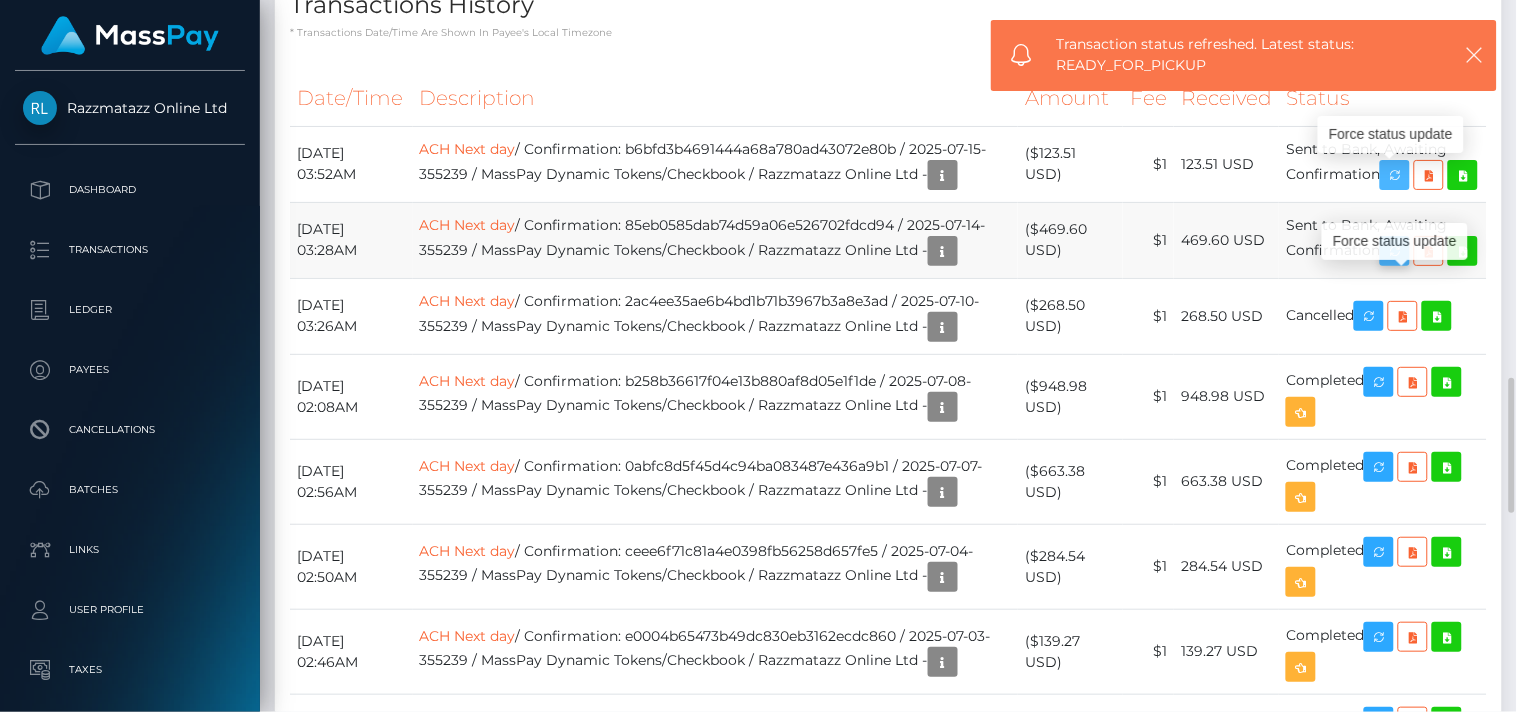 scroll, scrollTop: 240, scrollLeft: 380, axis: both 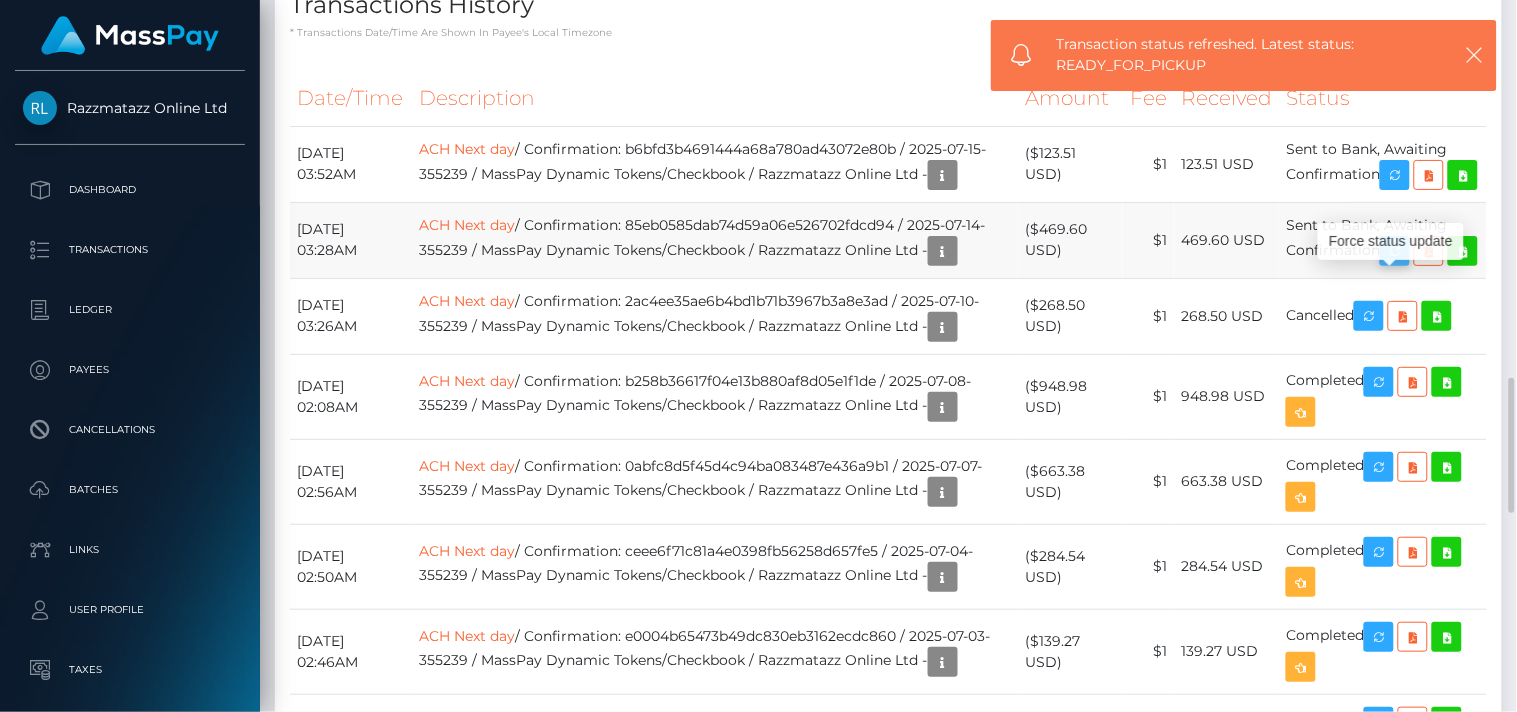 click at bounding box center [1395, 251] 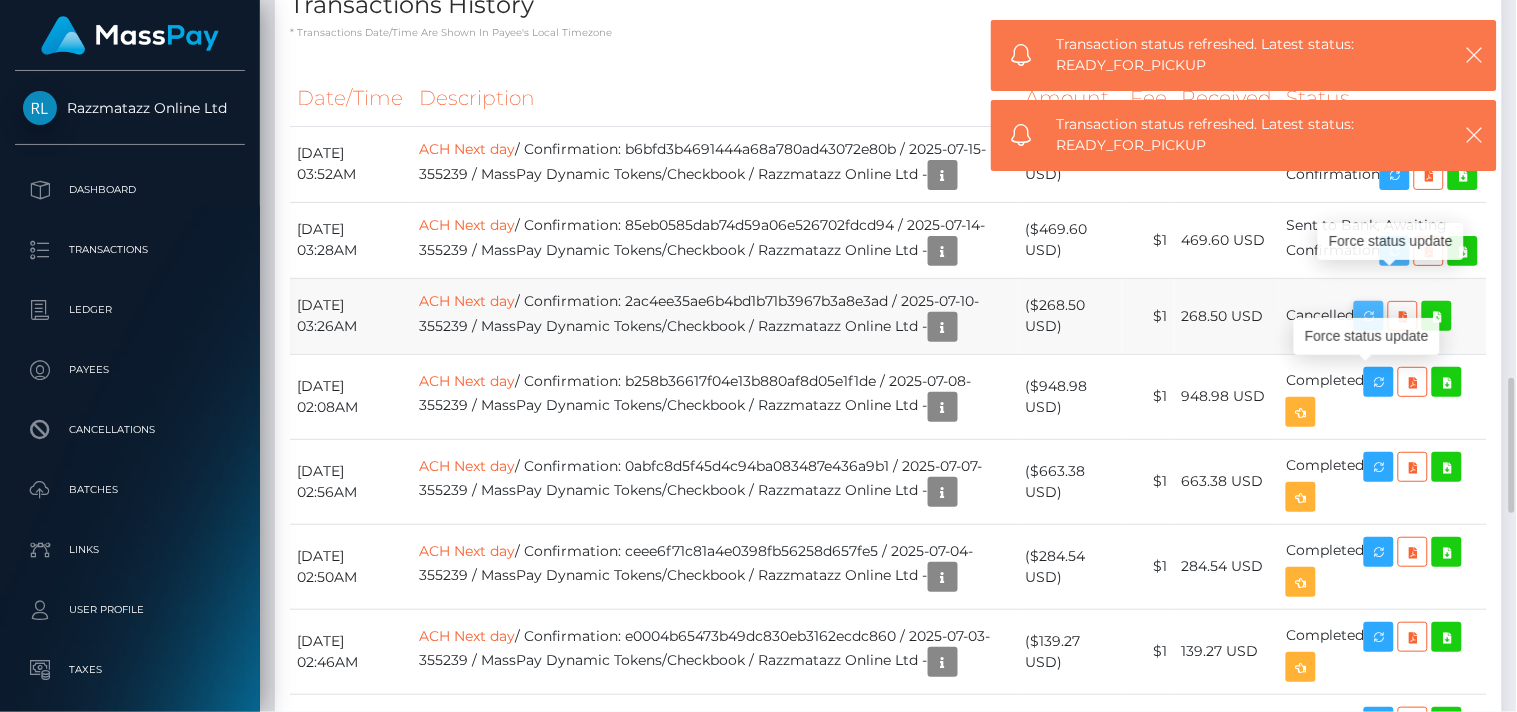 scroll, scrollTop: 240, scrollLeft: 380, axis: both 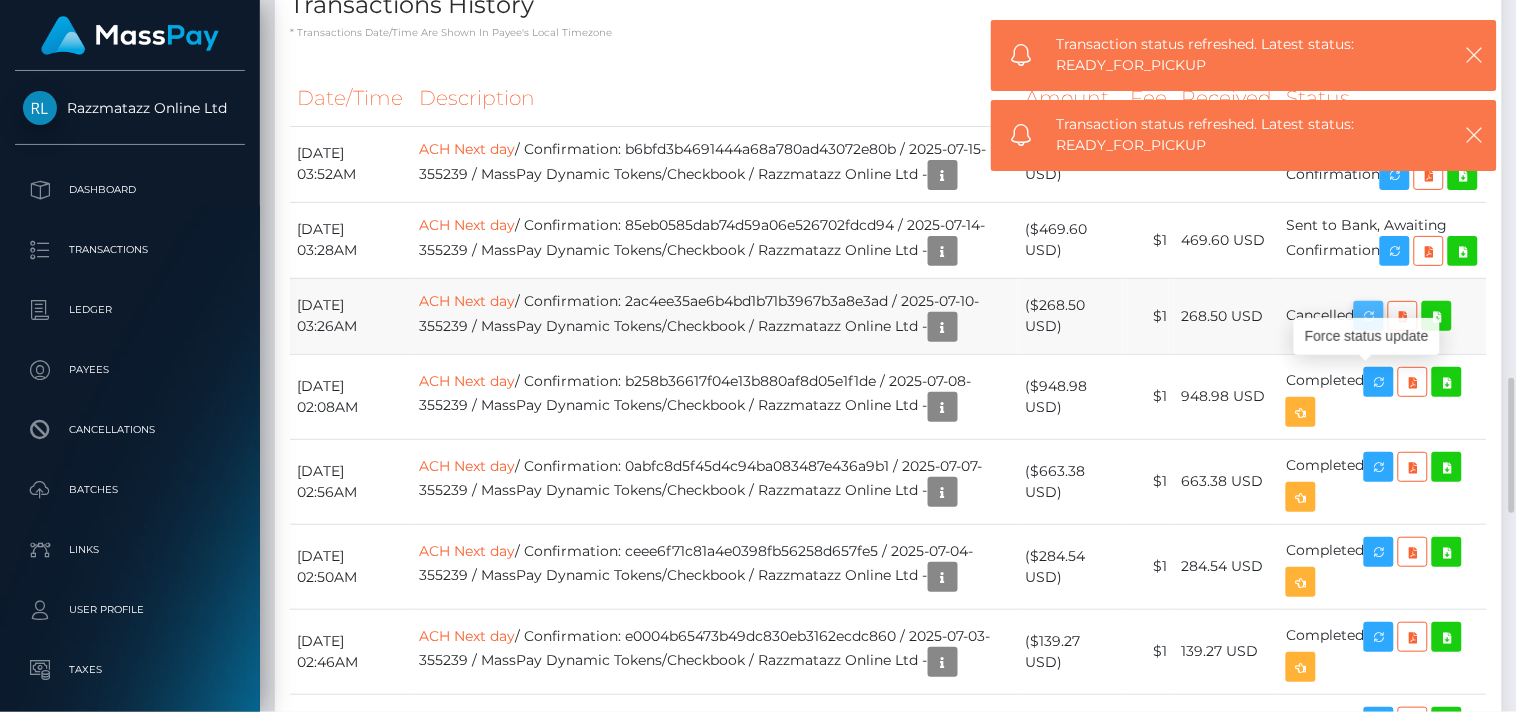 click at bounding box center (1369, 316) 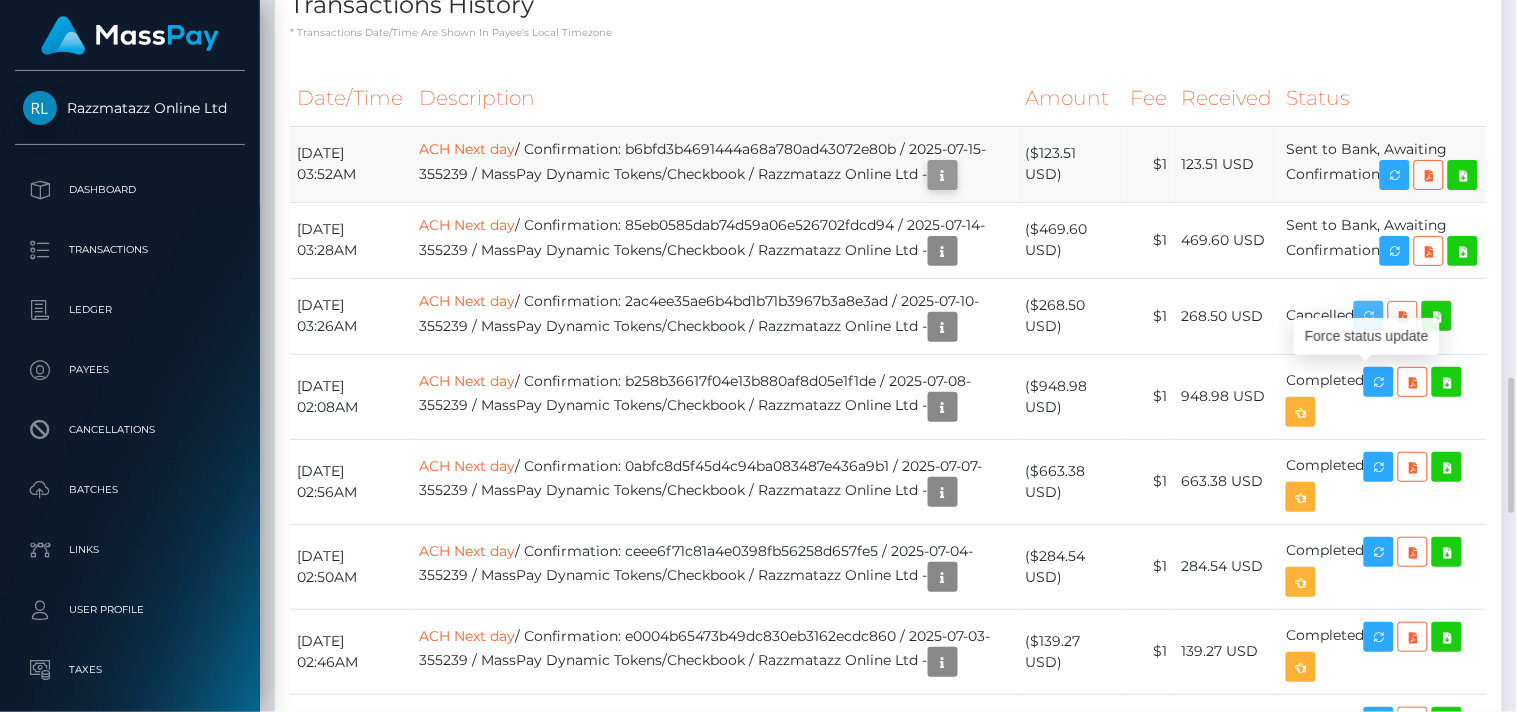 scroll, scrollTop: 240, scrollLeft: 380, axis: both 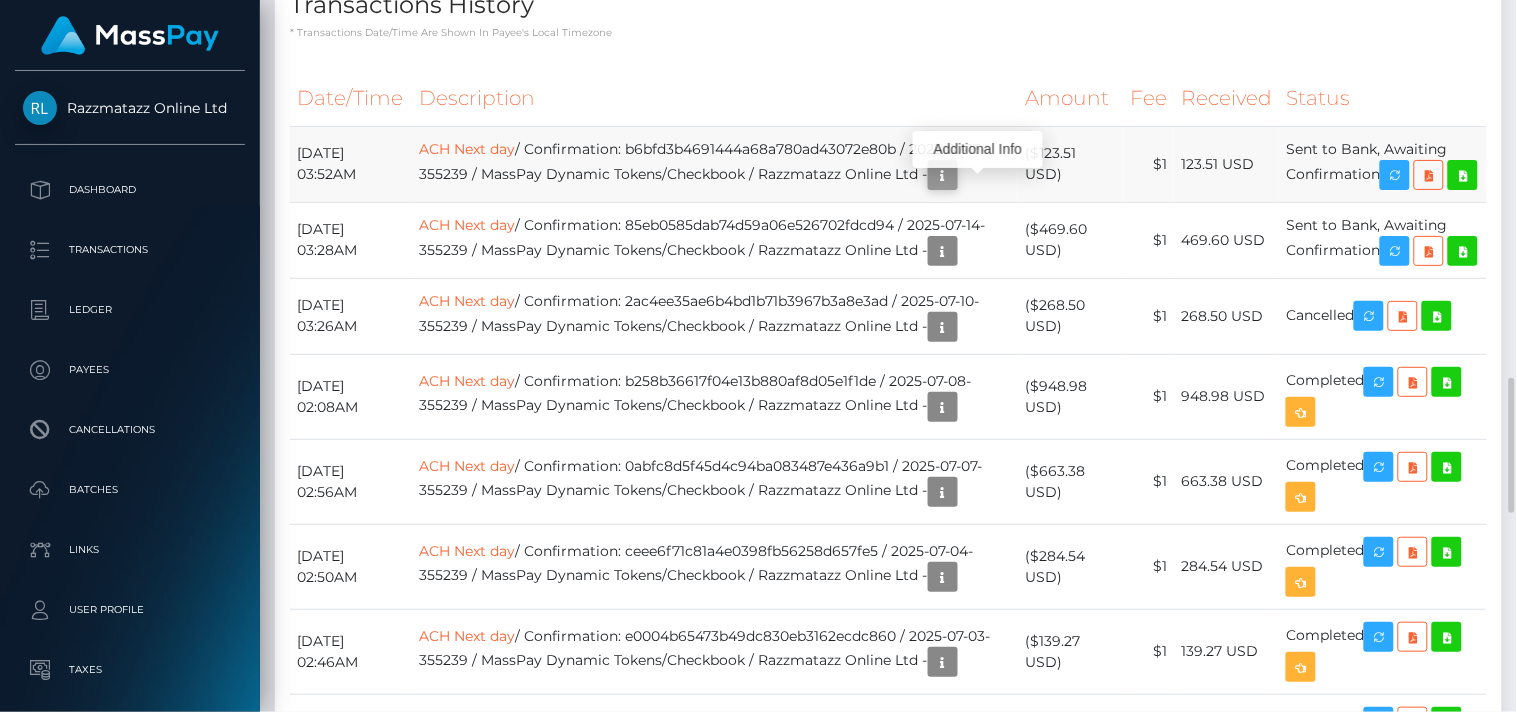 click at bounding box center (943, 175) 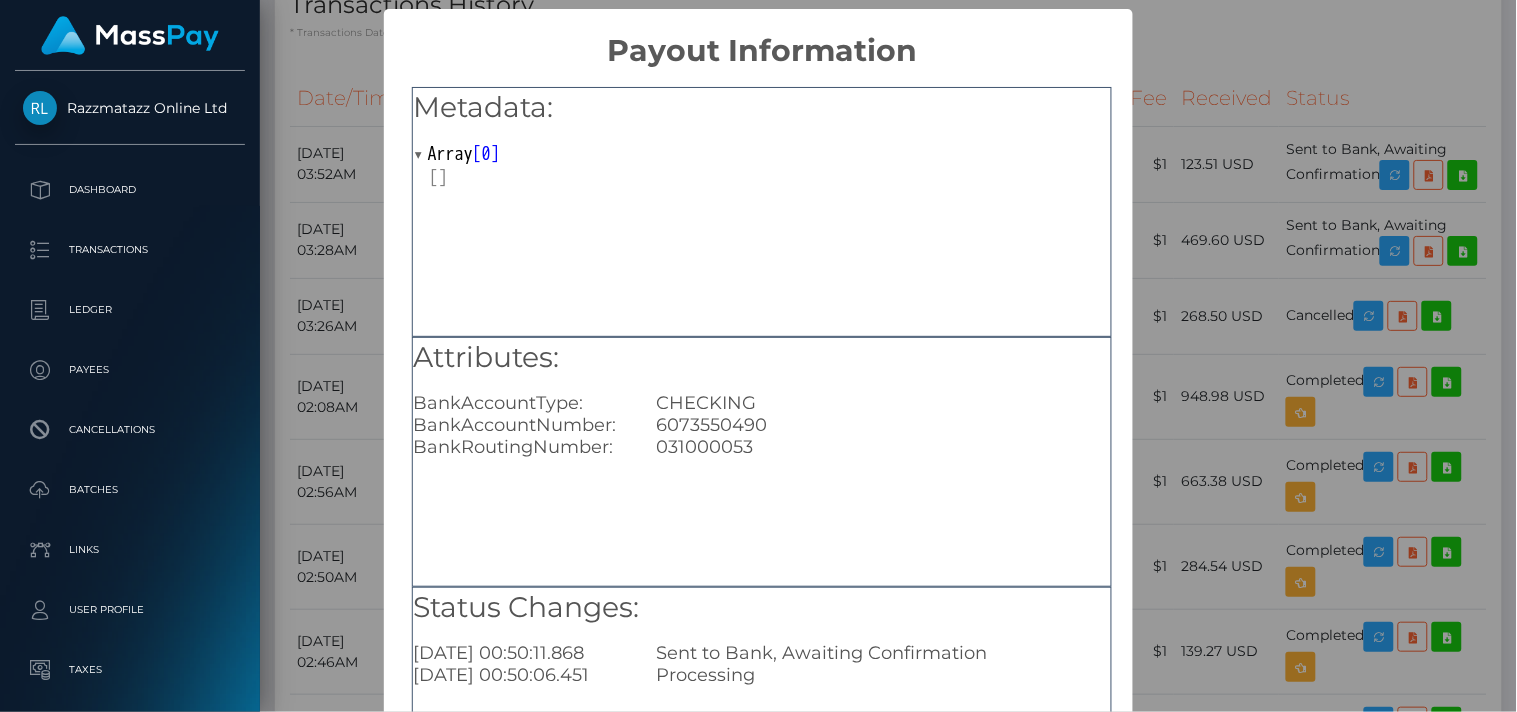click on "Status Changes:" at bounding box center (762, 608) 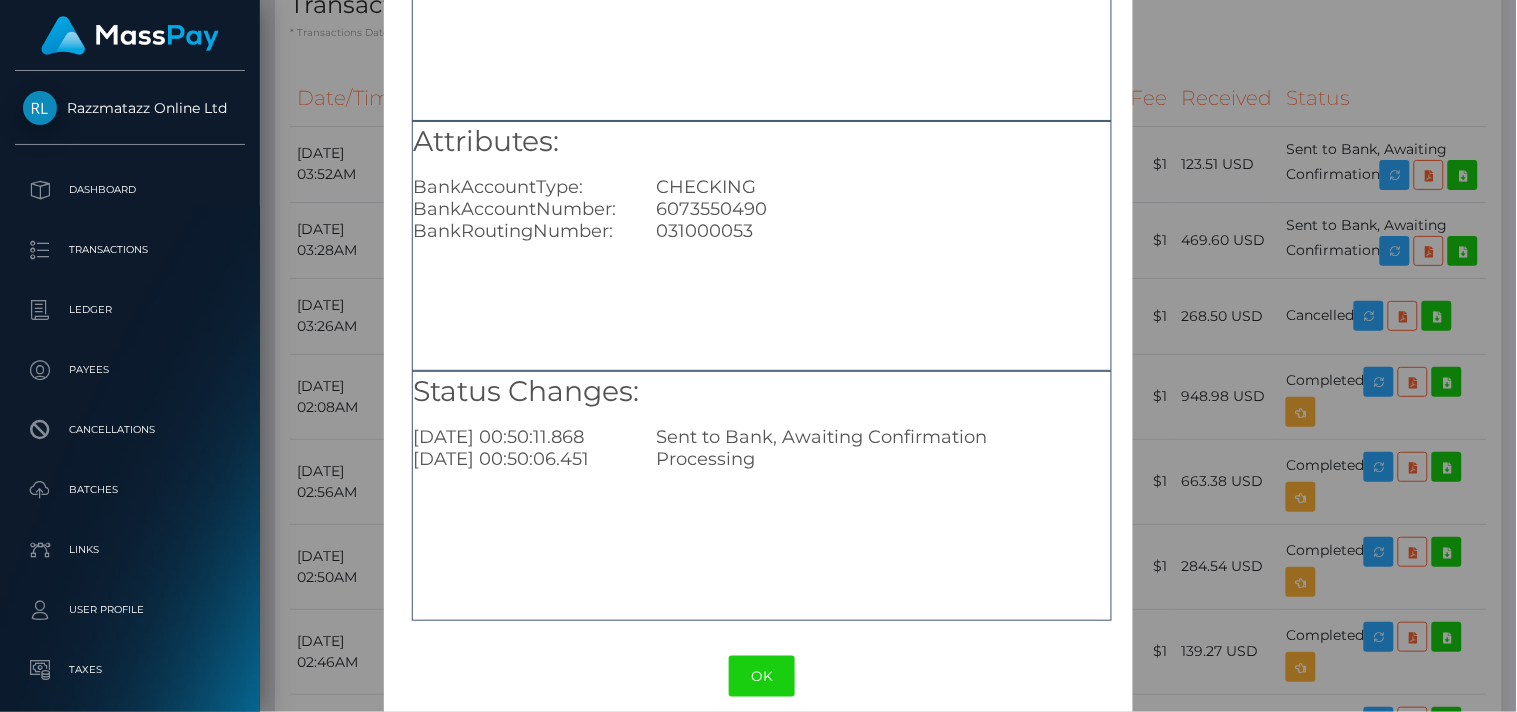 scroll, scrollTop: 238, scrollLeft: 0, axis: vertical 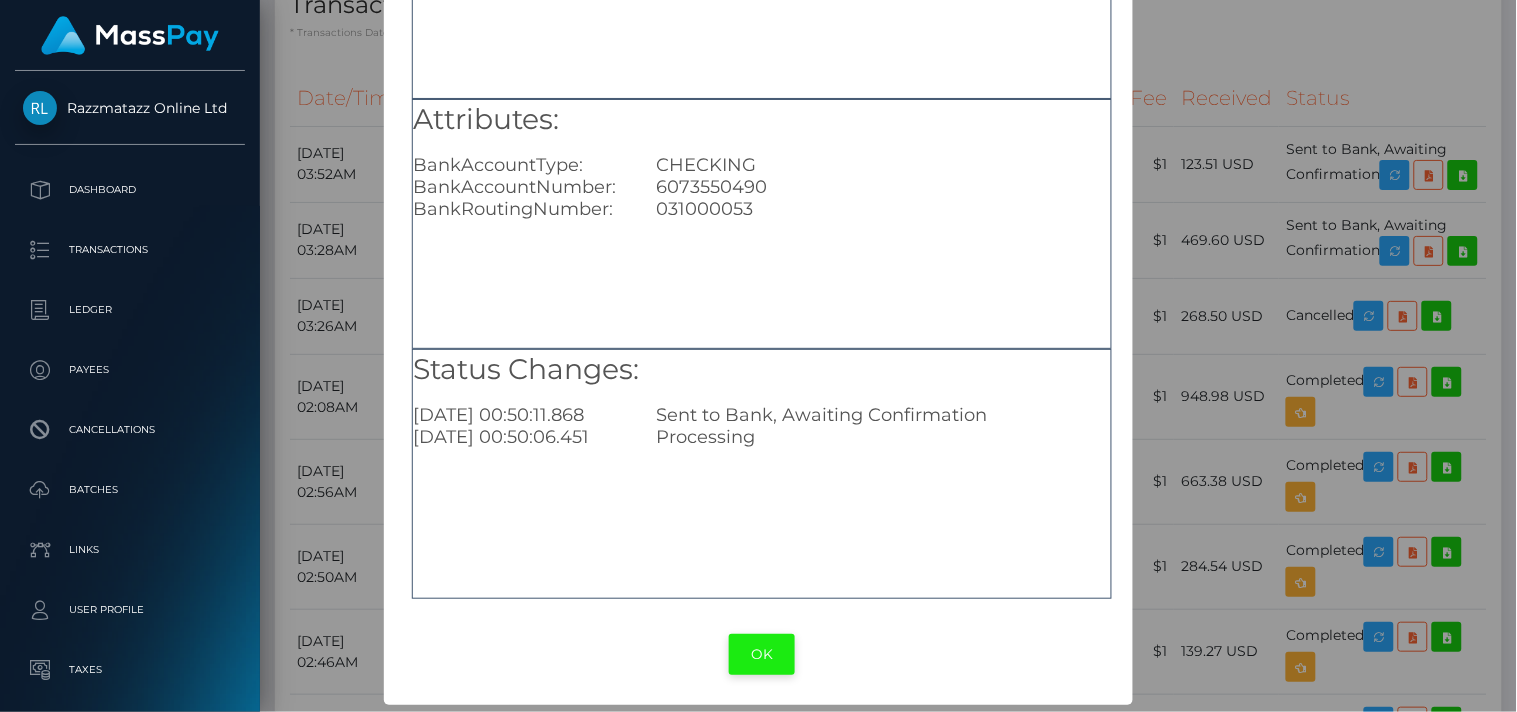 click on "OK" at bounding box center (762, 654) 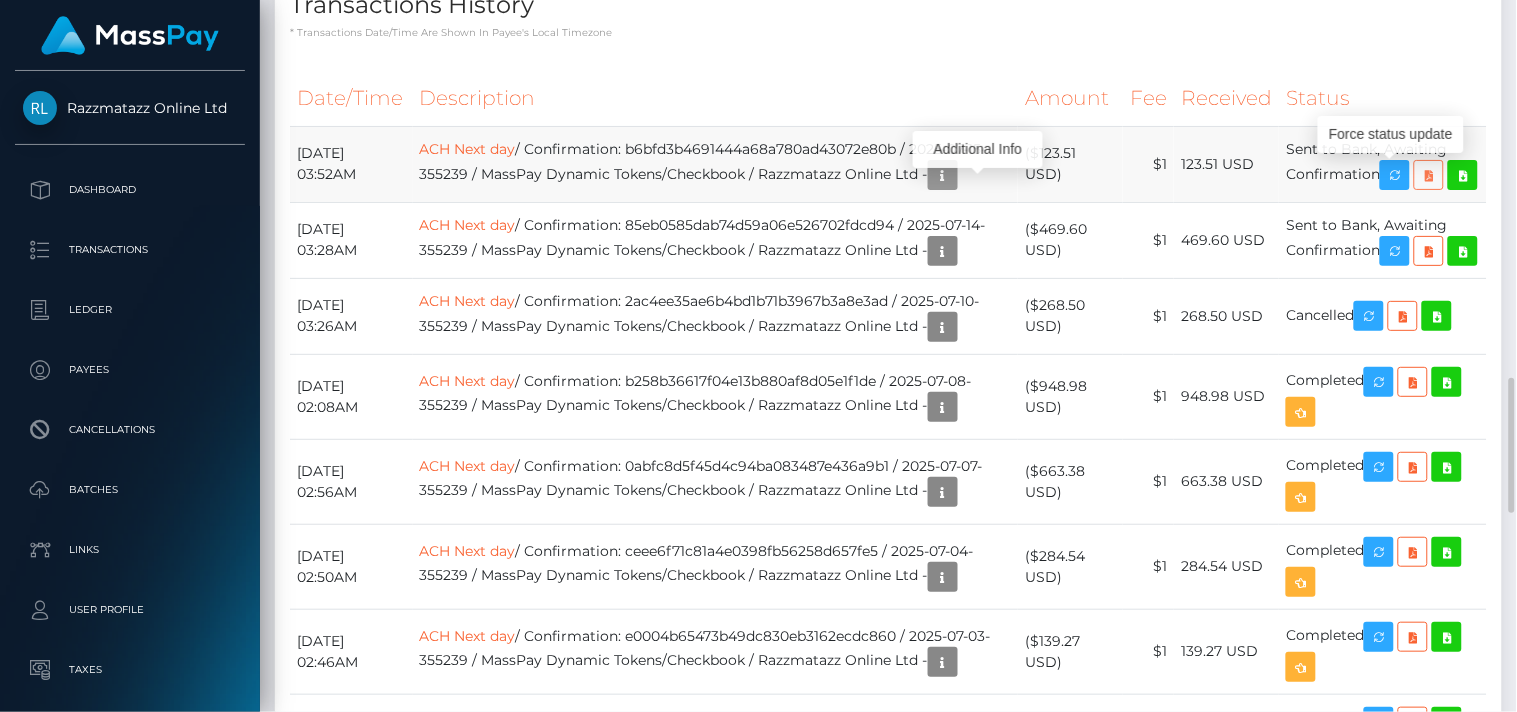 scroll, scrollTop: 240, scrollLeft: 380, axis: both 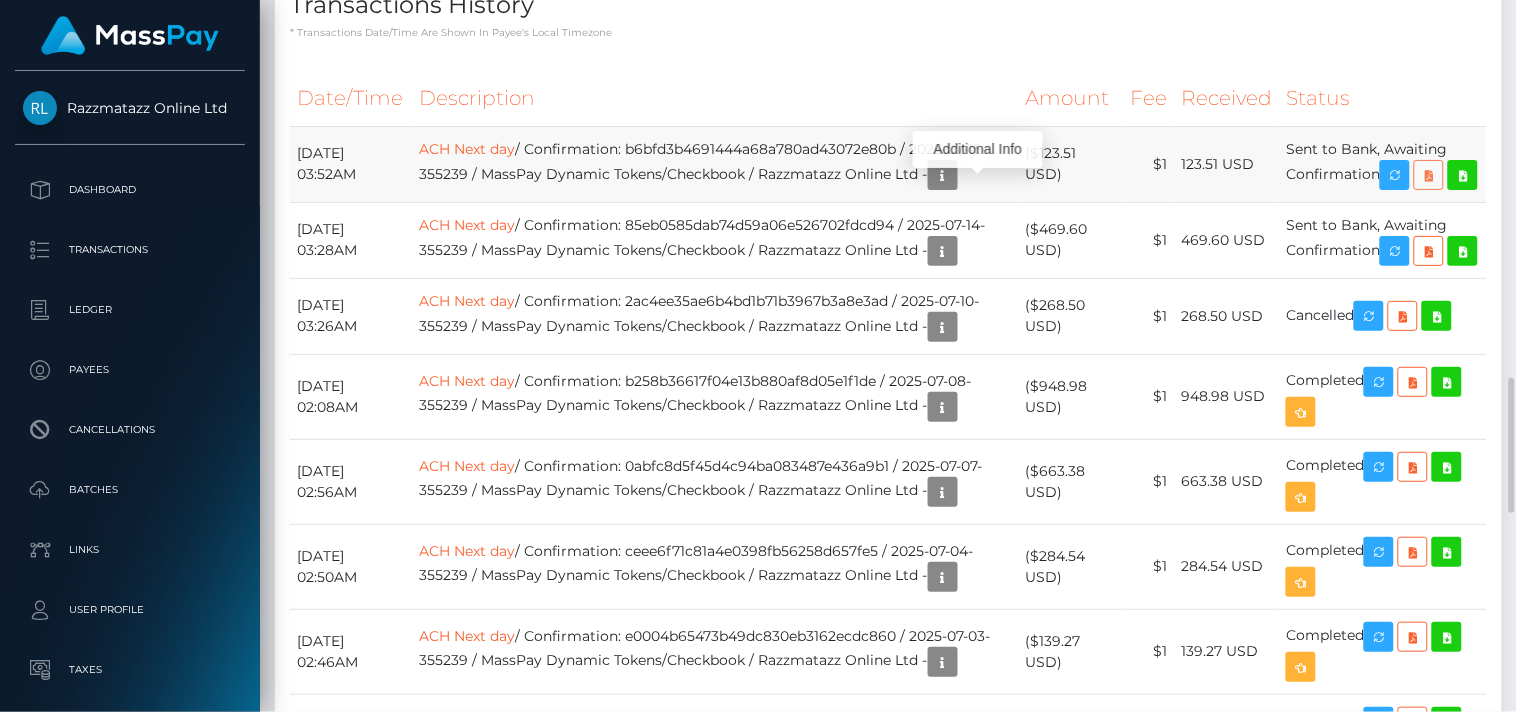 click at bounding box center (1429, 175) 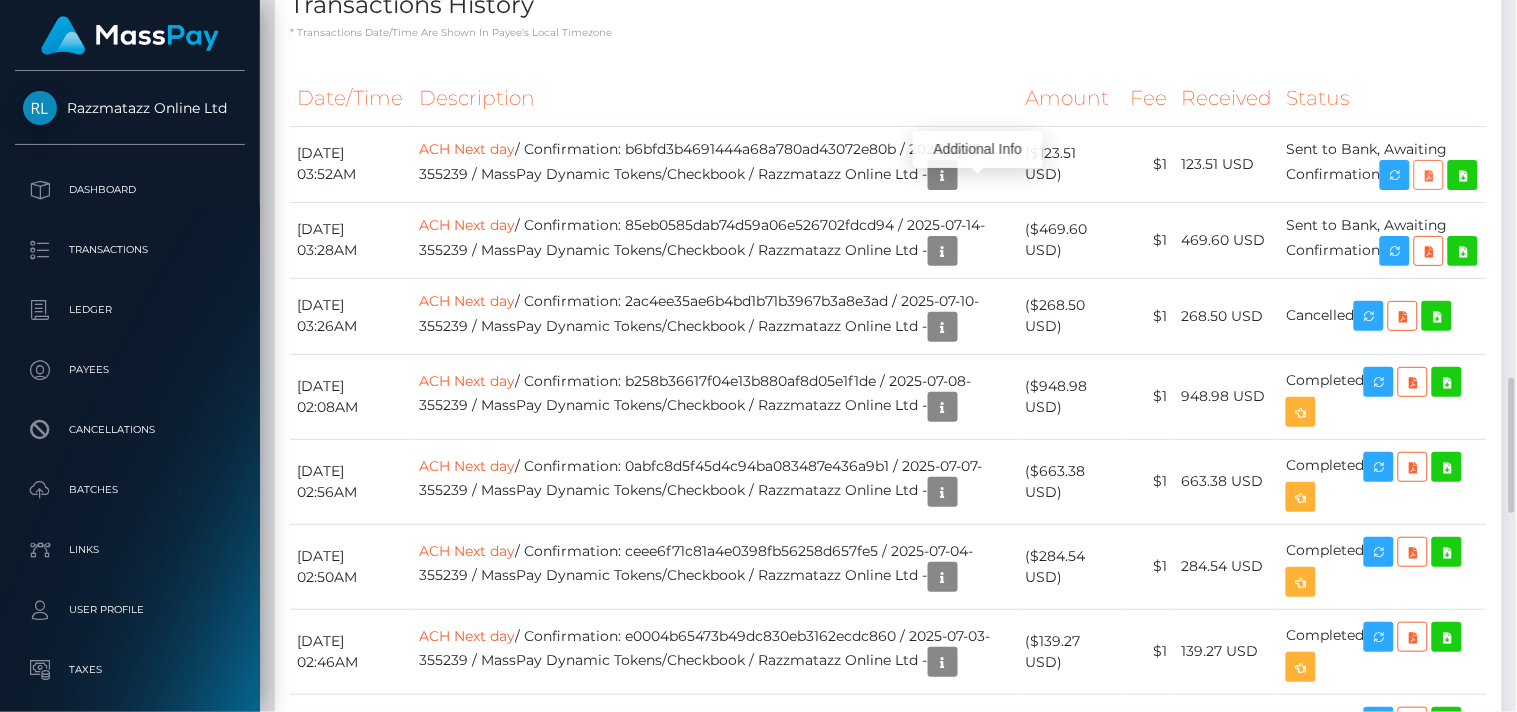 scroll, scrollTop: 240, scrollLeft: 380, axis: both 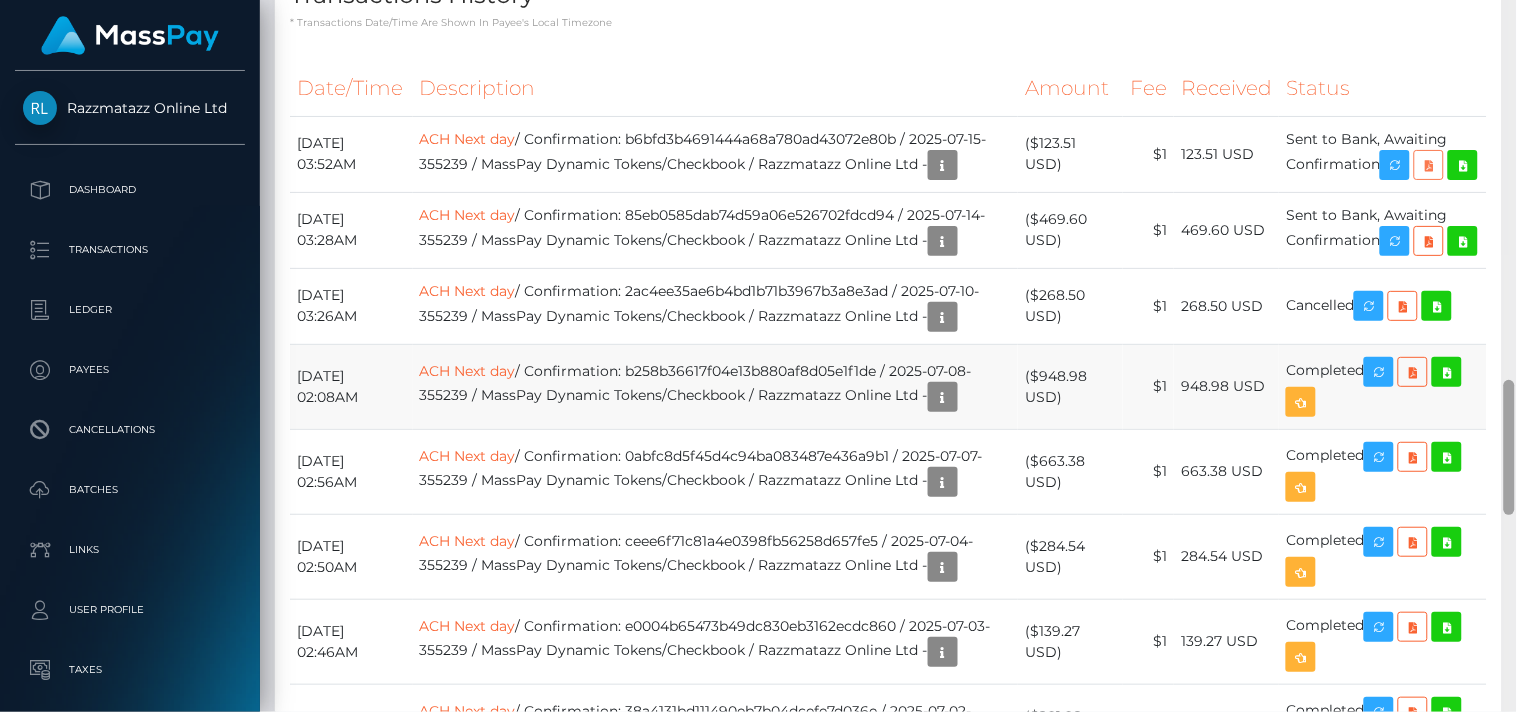 drag, startPoint x: 1510, startPoint y: 462, endPoint x: 1481, endPoint y: 464, distance: 29.068884 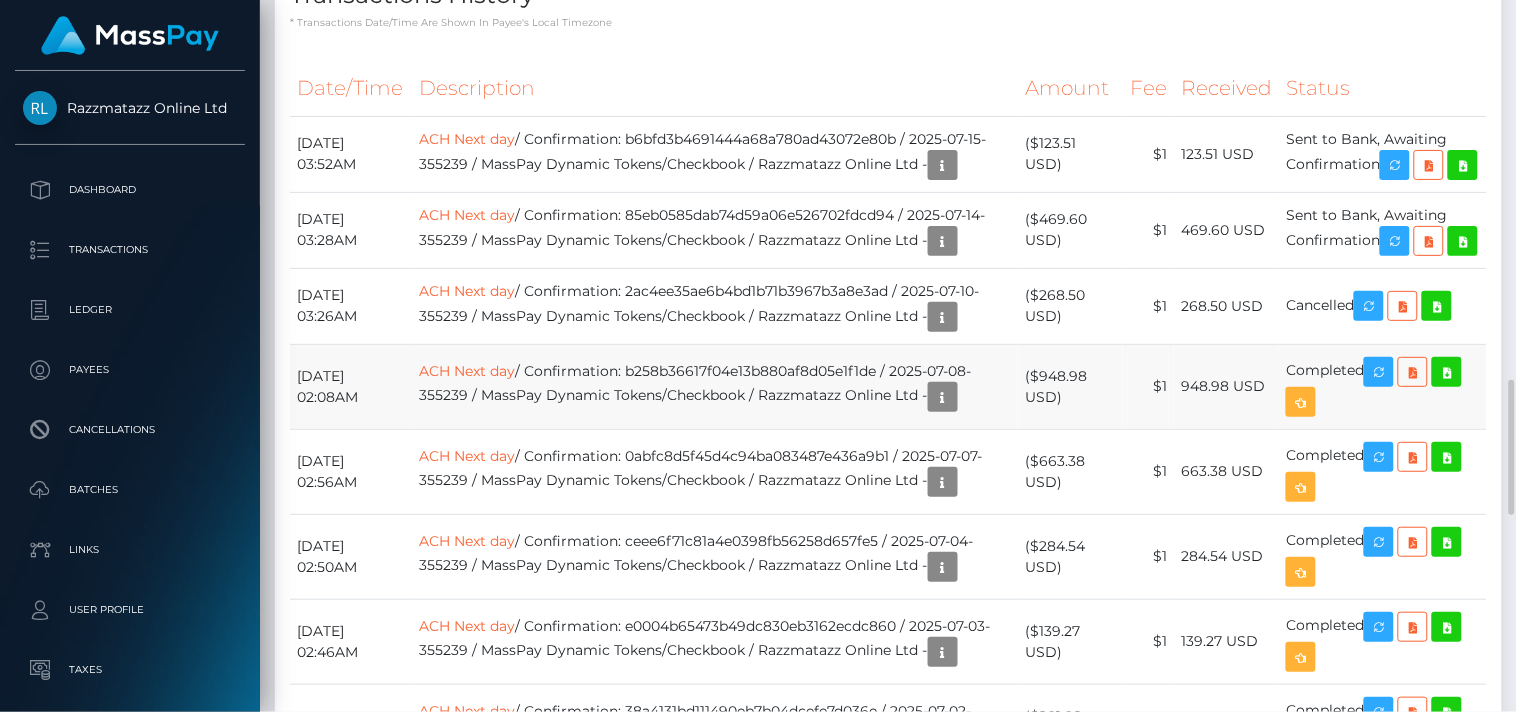 click on "Completed" at bounding box center [1383, 386] 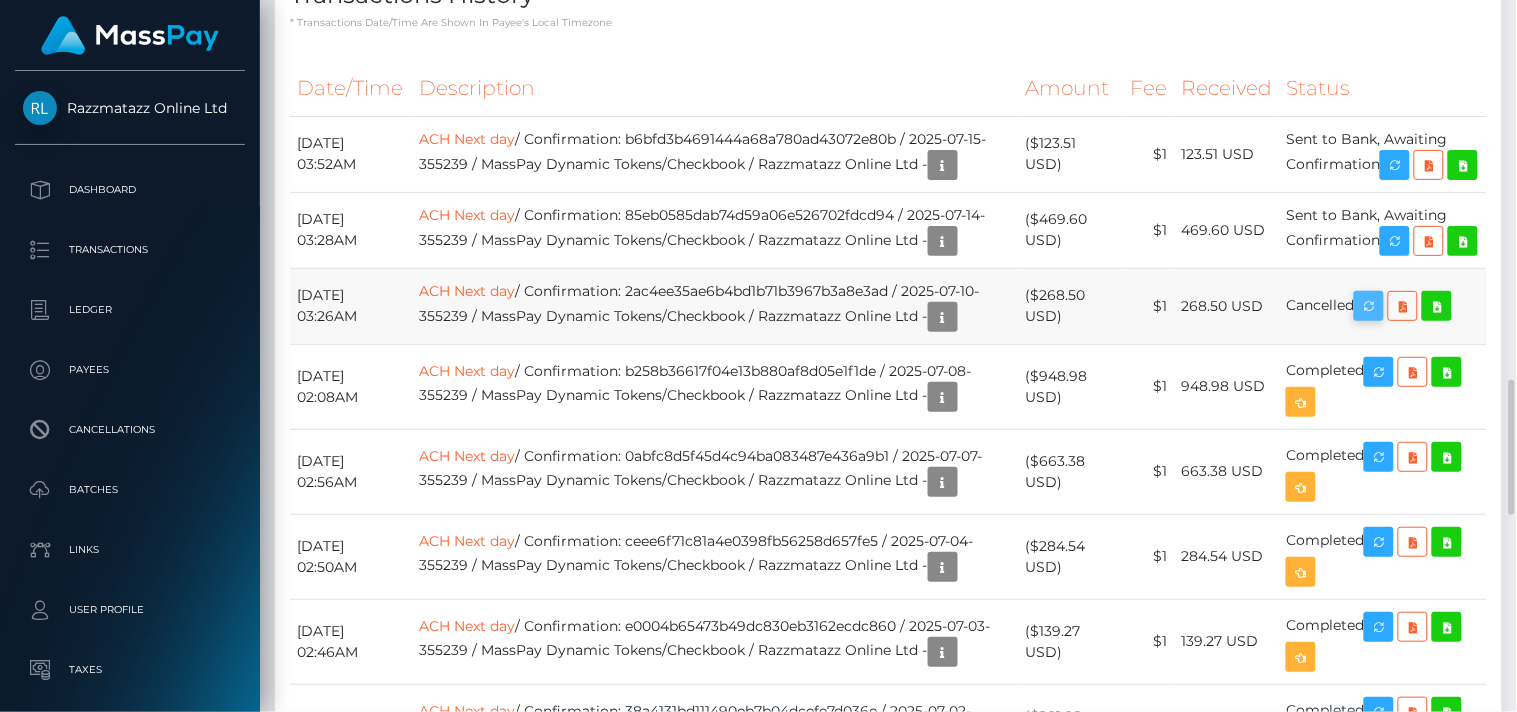 scroll, scrollTop: 240, scrollLeft: 380, axis: both 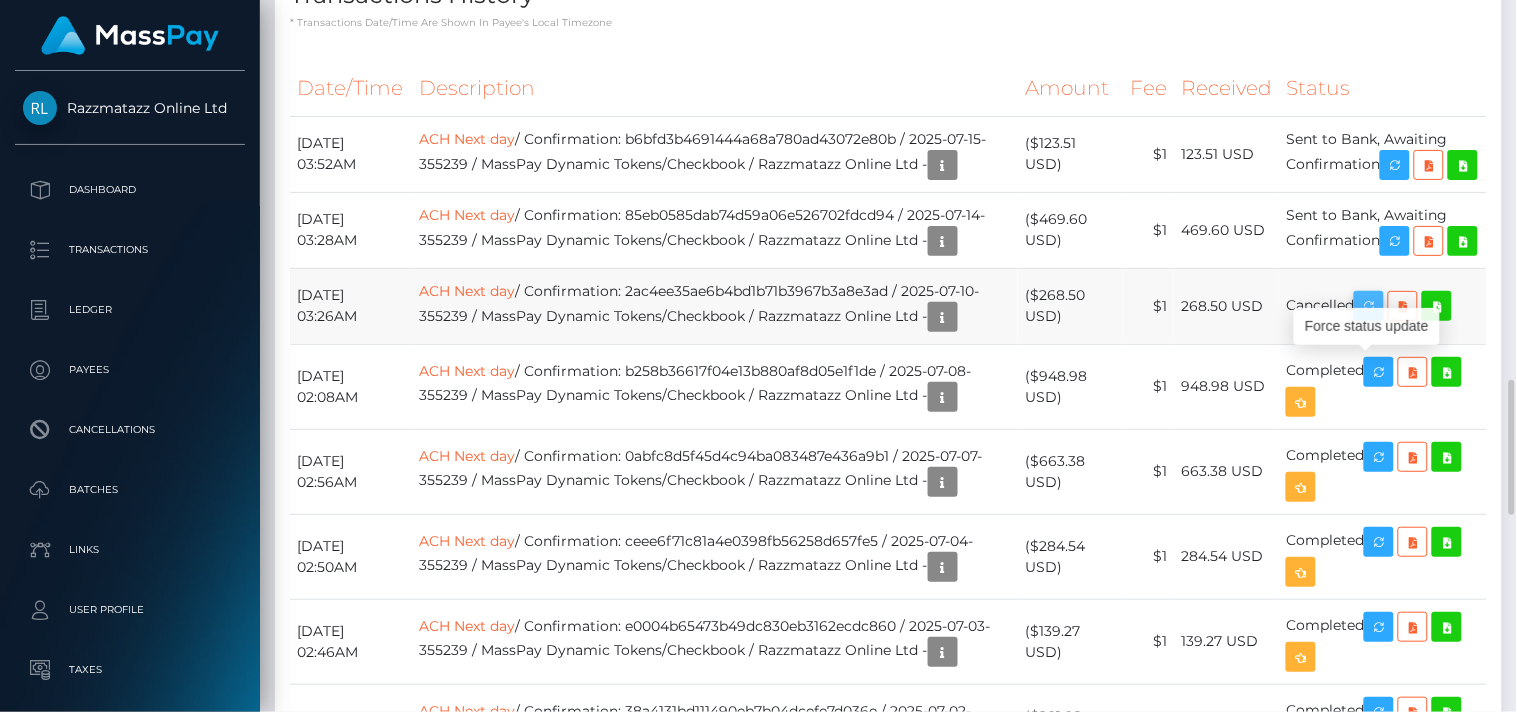 click at bounding box center [1369, 306] 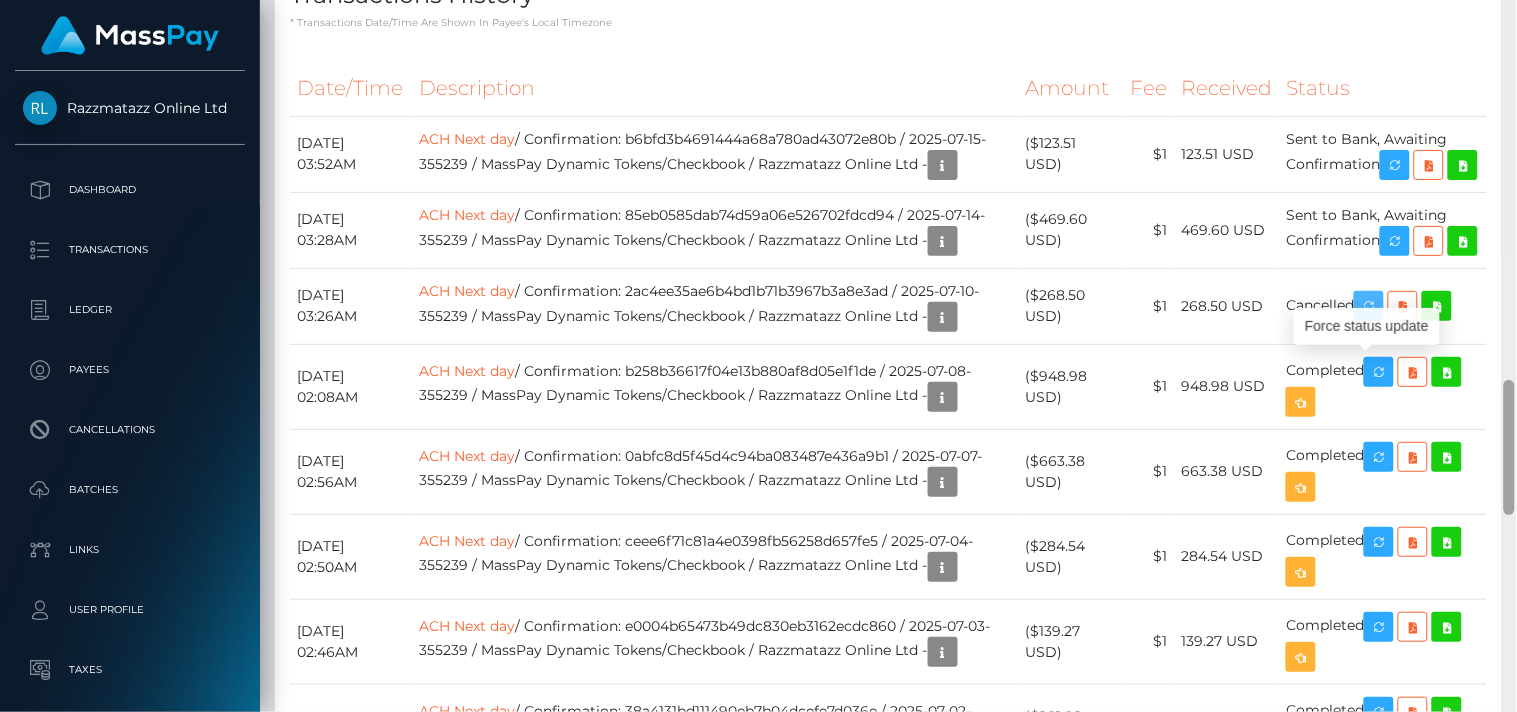 scroll, scrollTop: 240, scrollLeft: 380, axis: both 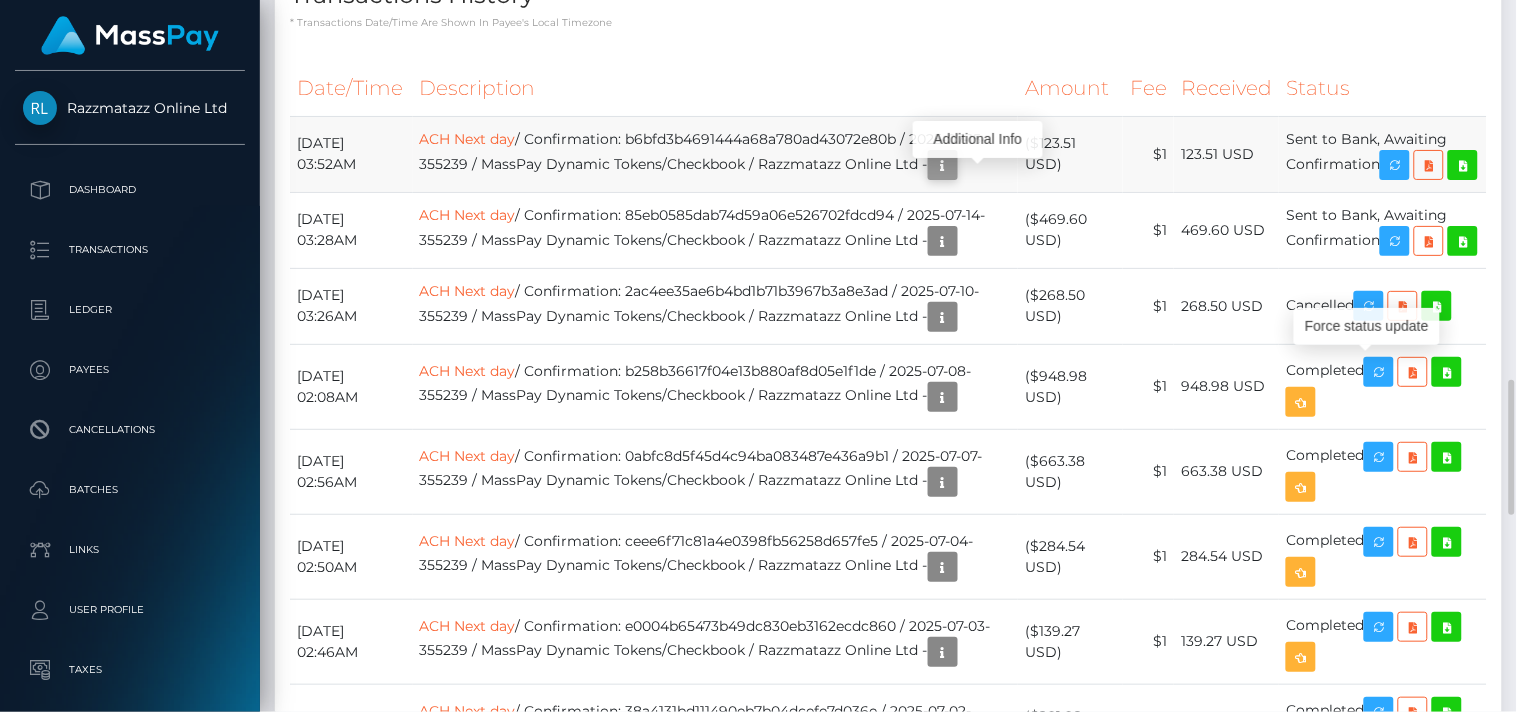 click at bounding box center [943, 165] 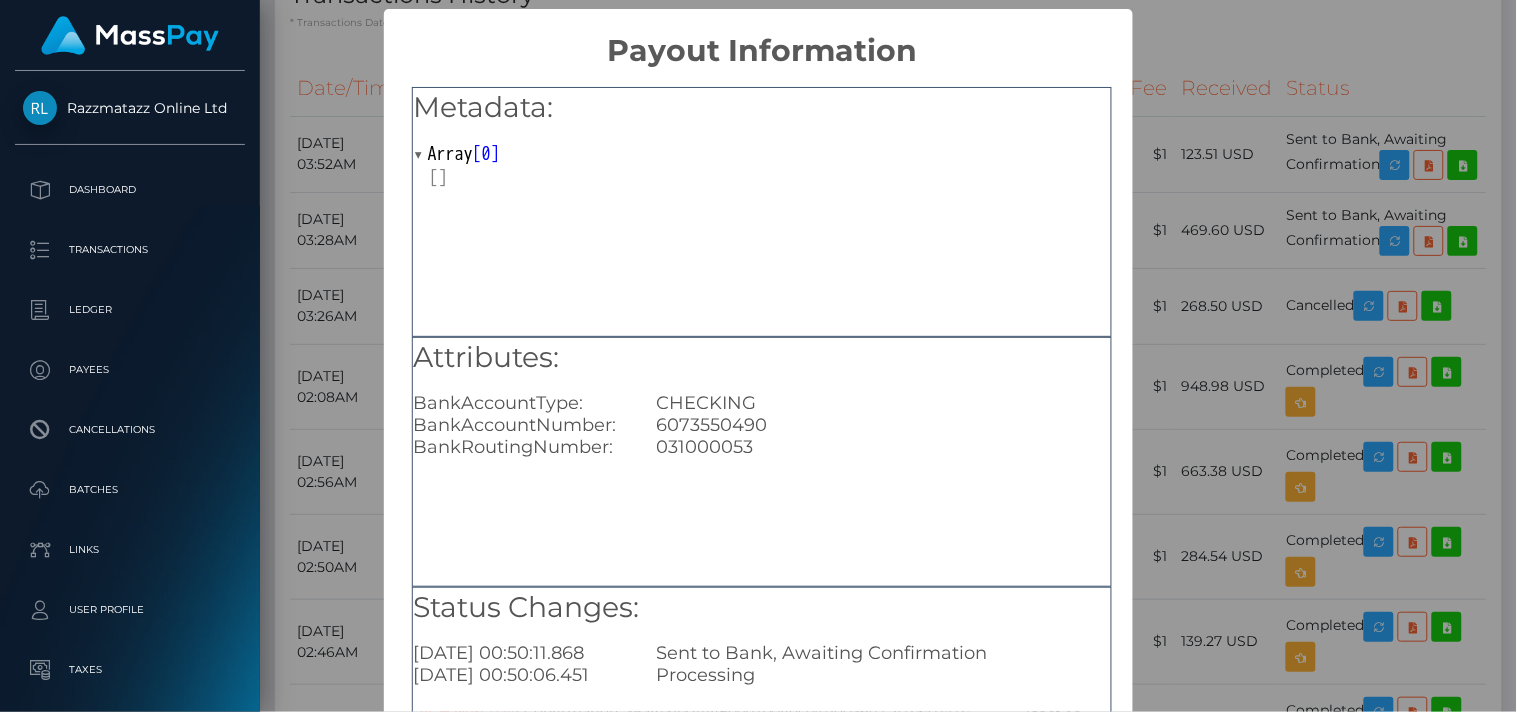 click on "Metadata: Array [ 0 ]" at bounding box center (762, 212) 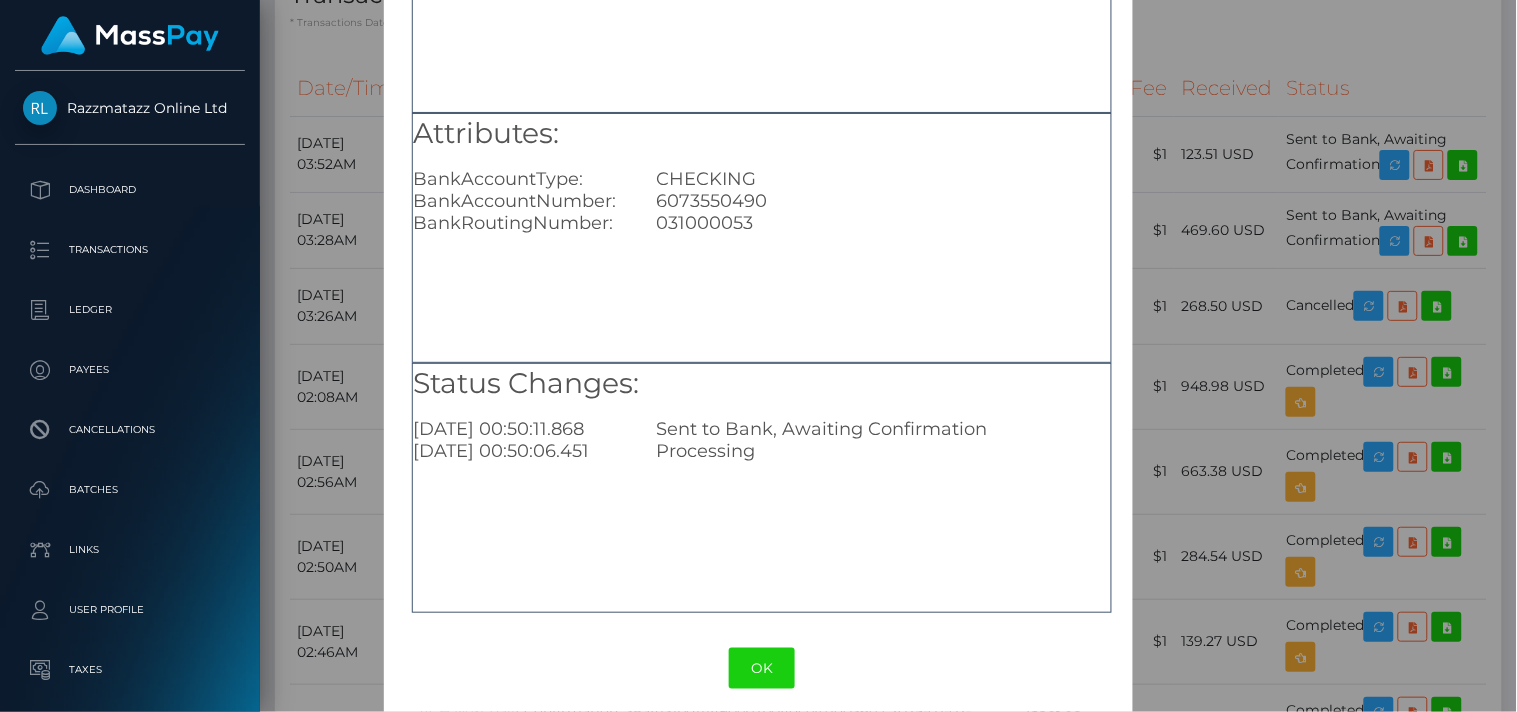 scroll, scrollTop: 238, scrollLeft: 0, axis: vertical 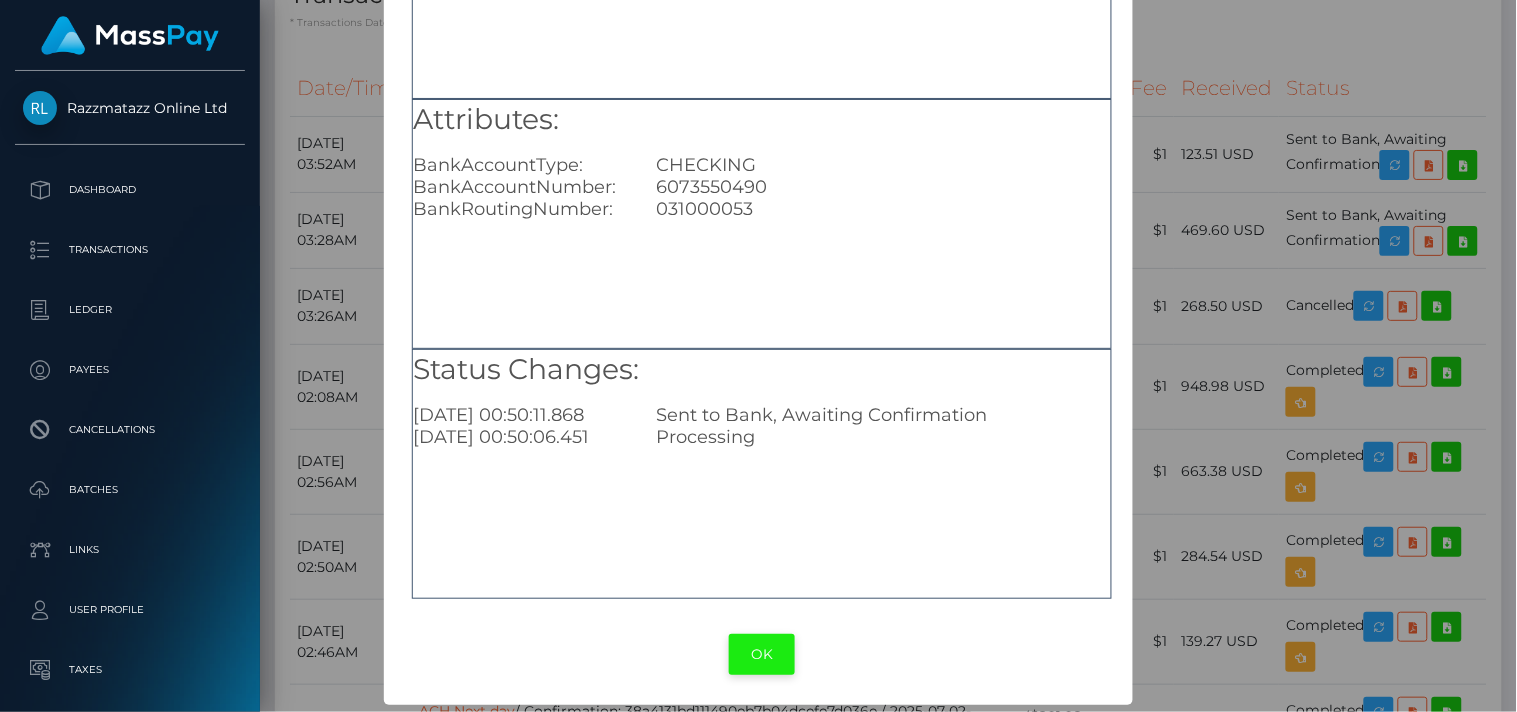 click on "OK" at bounding box center (762, 654) 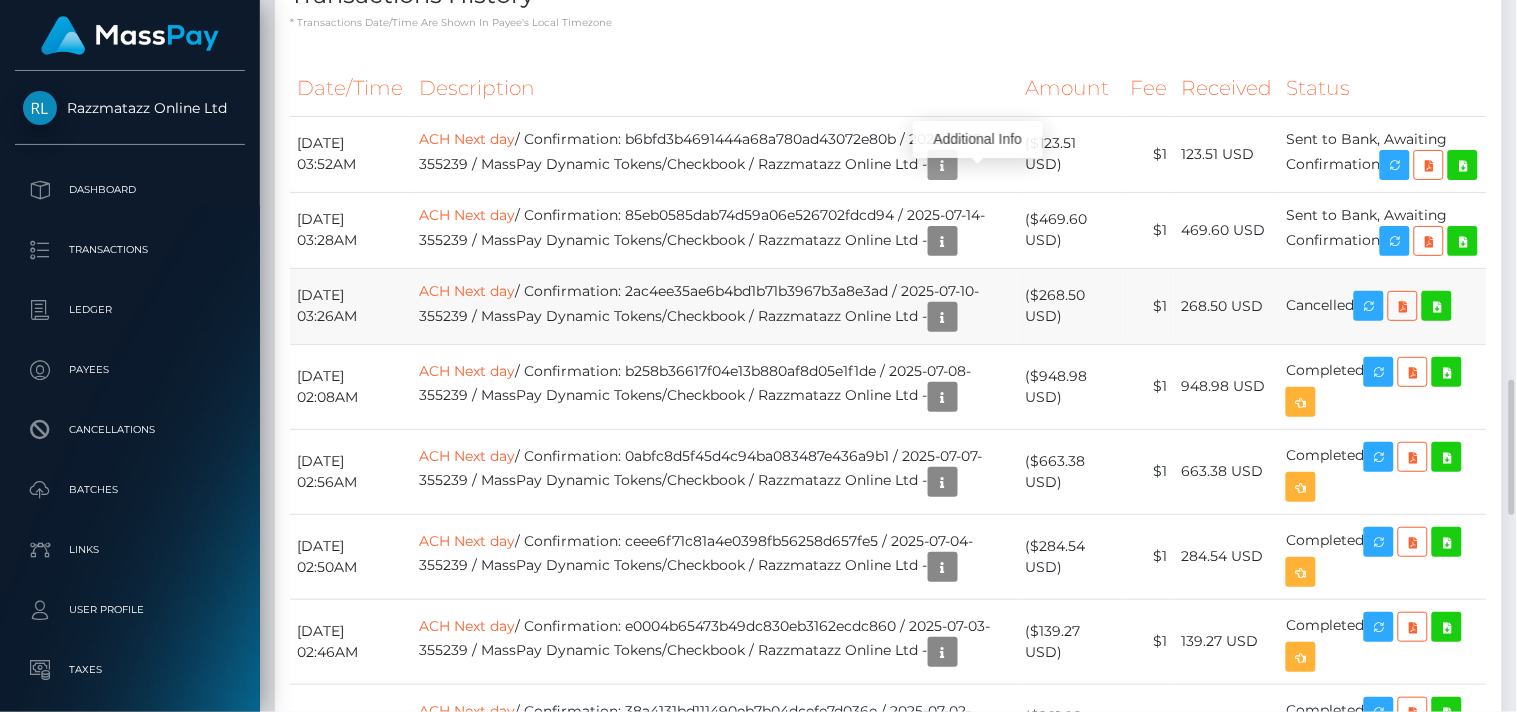 scroll, scrollTop: 240, scrollLeft: 380, axis: both 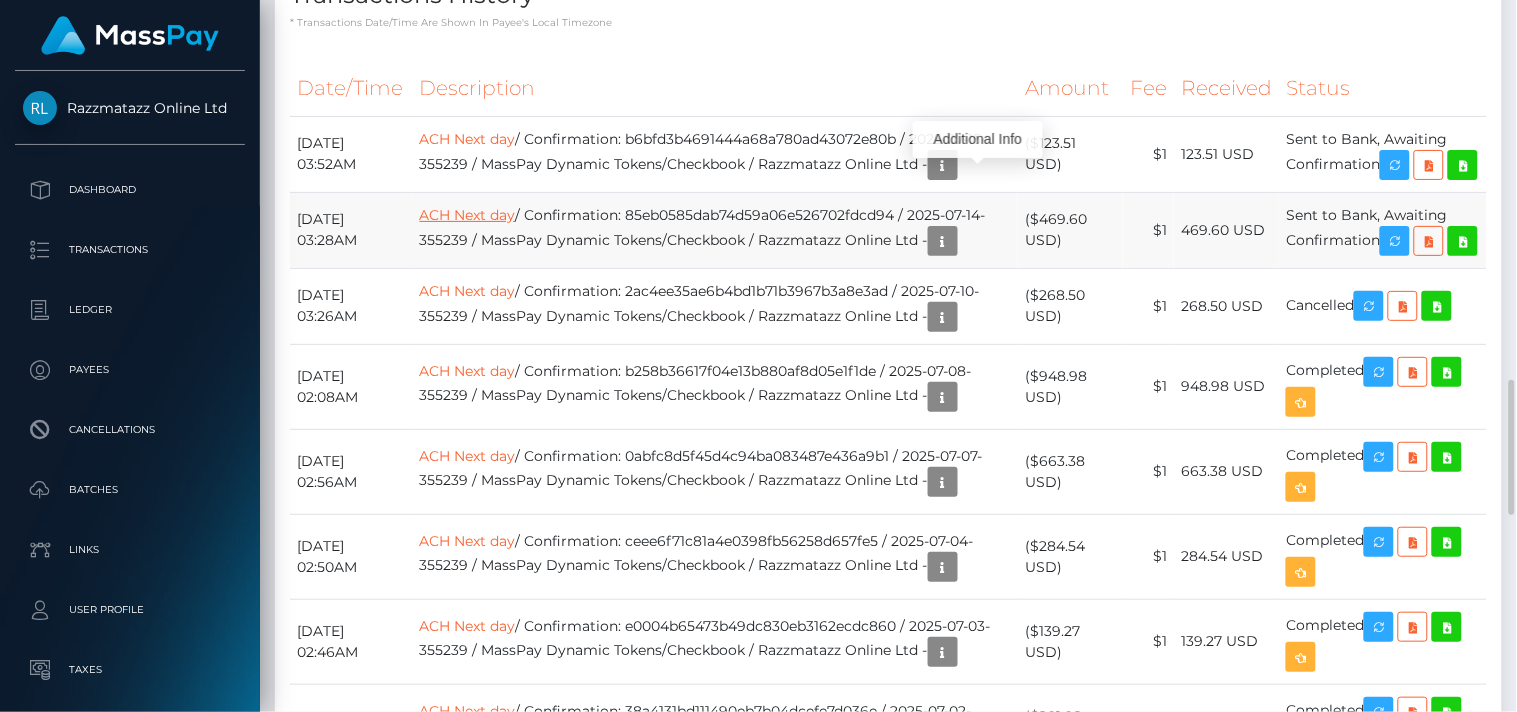 click on "ACH Next day" at bounding box center [468, 215] 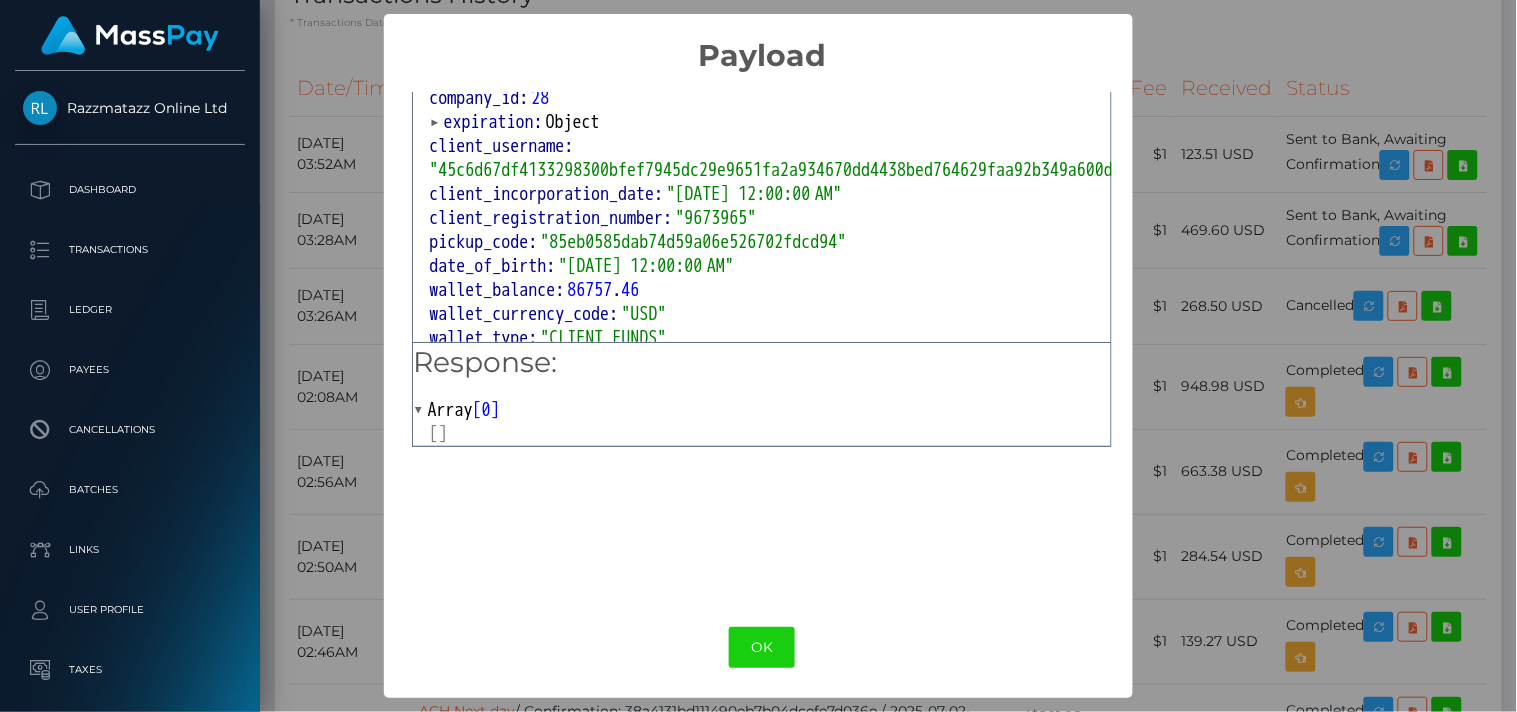 scroll, scrollTop: 1223, scrollLeft: 0, axis: vertical 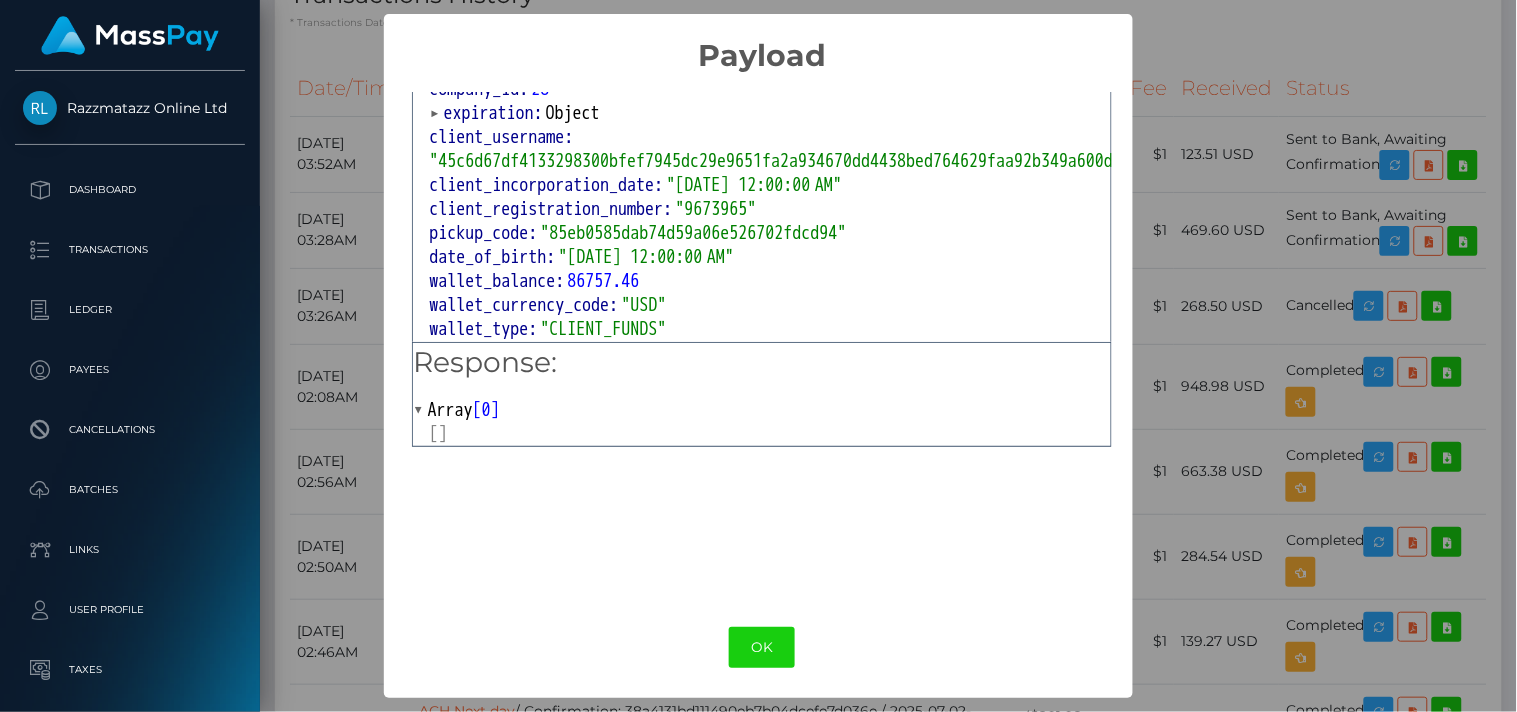 click on "Array" at bounding box center (450, 410) 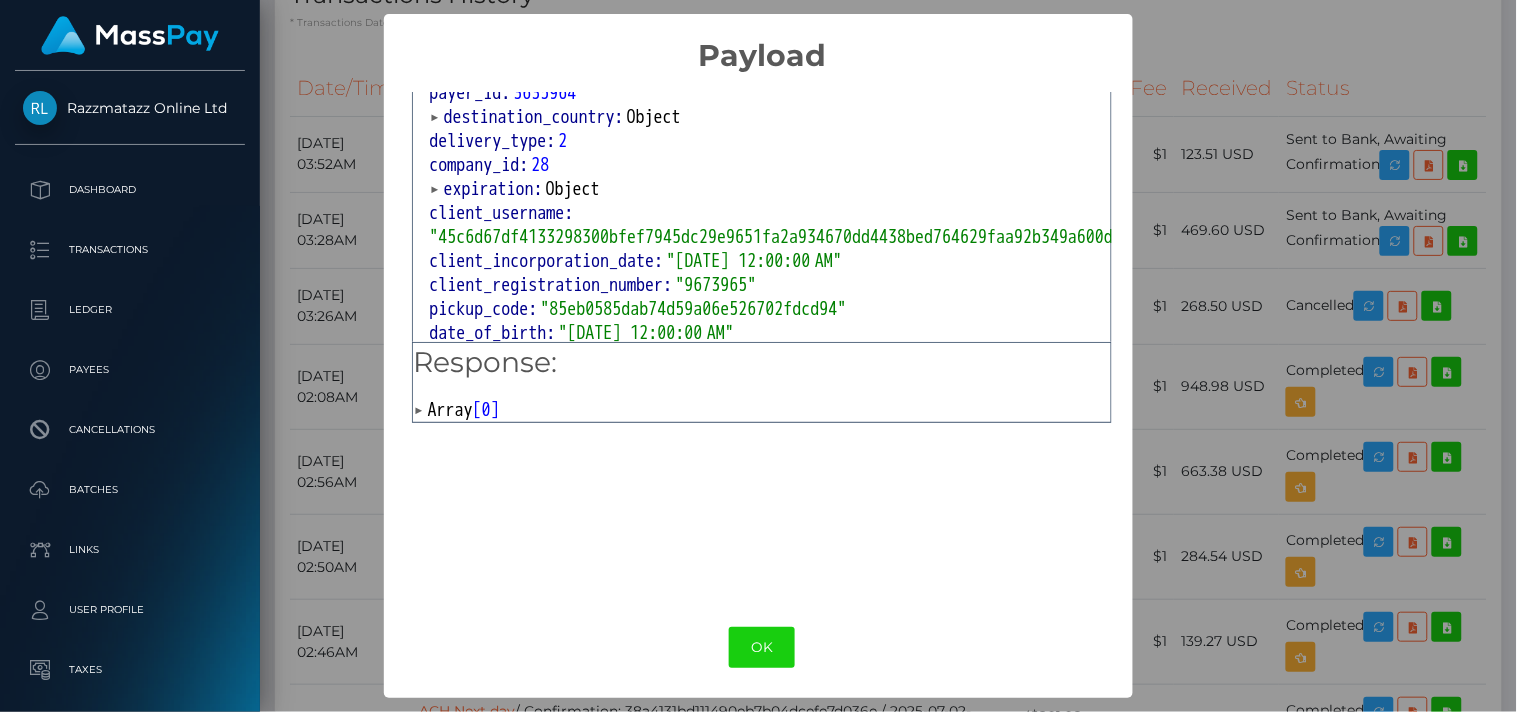 scroll, scrollTop: 1223, scrollLeft: 0, axis: vertical 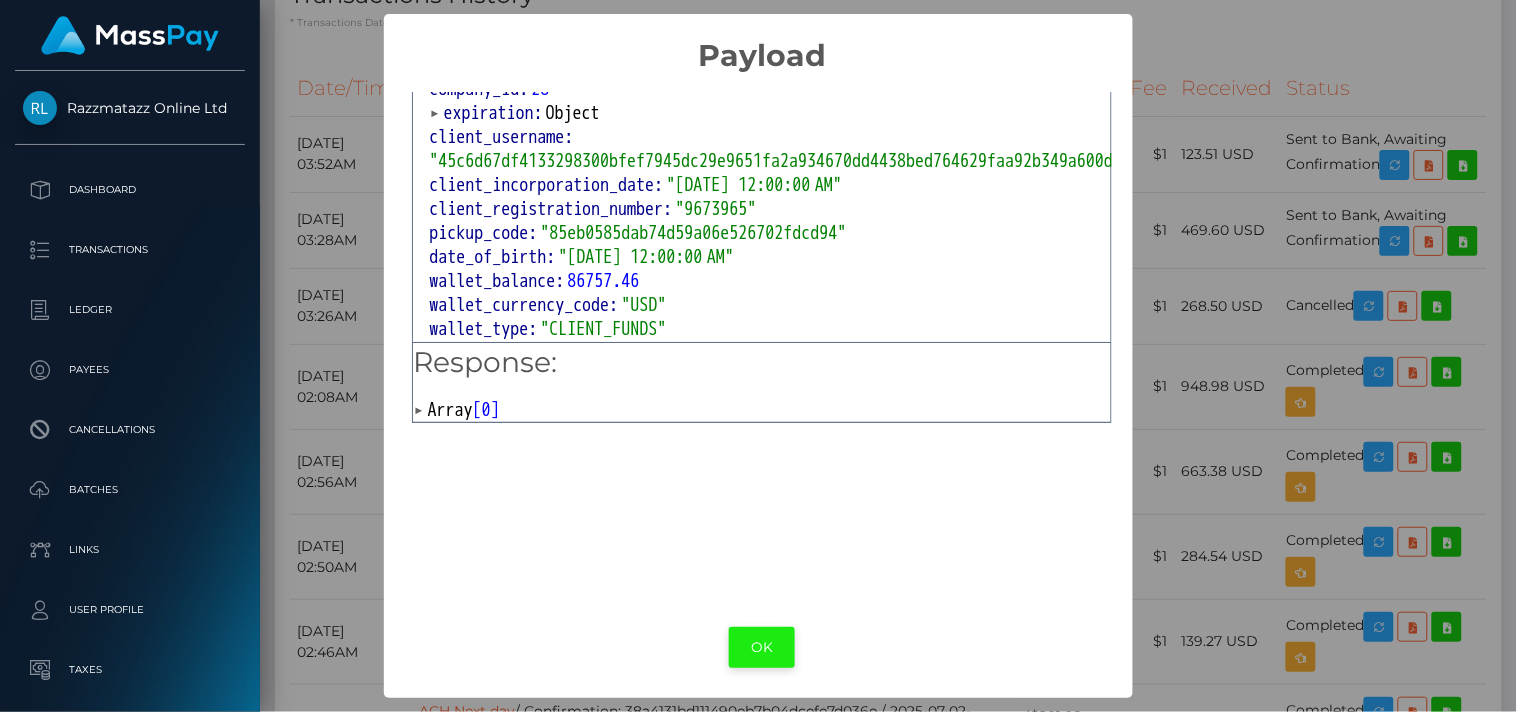 click on "OK" at bounding box center (762, 647) 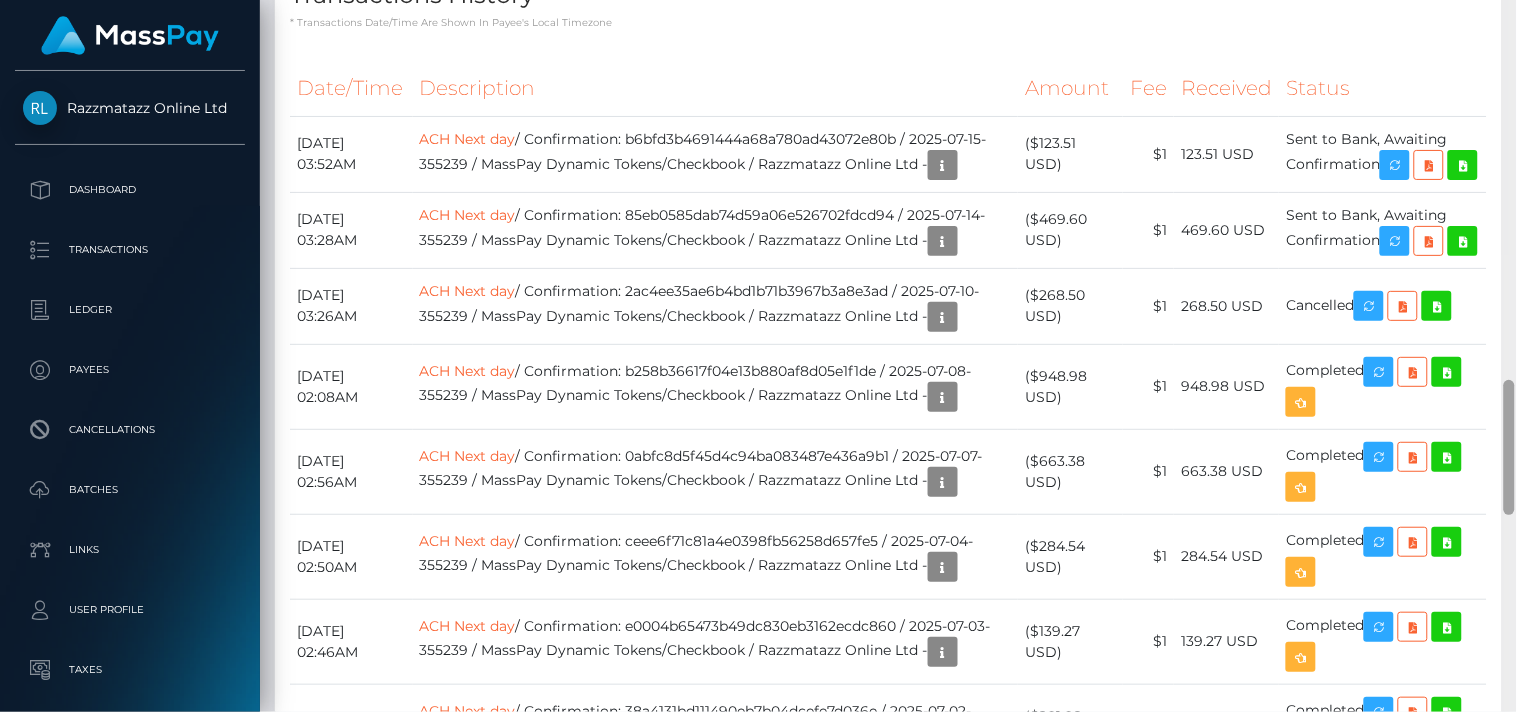 click at bounding box center [1509, 447] 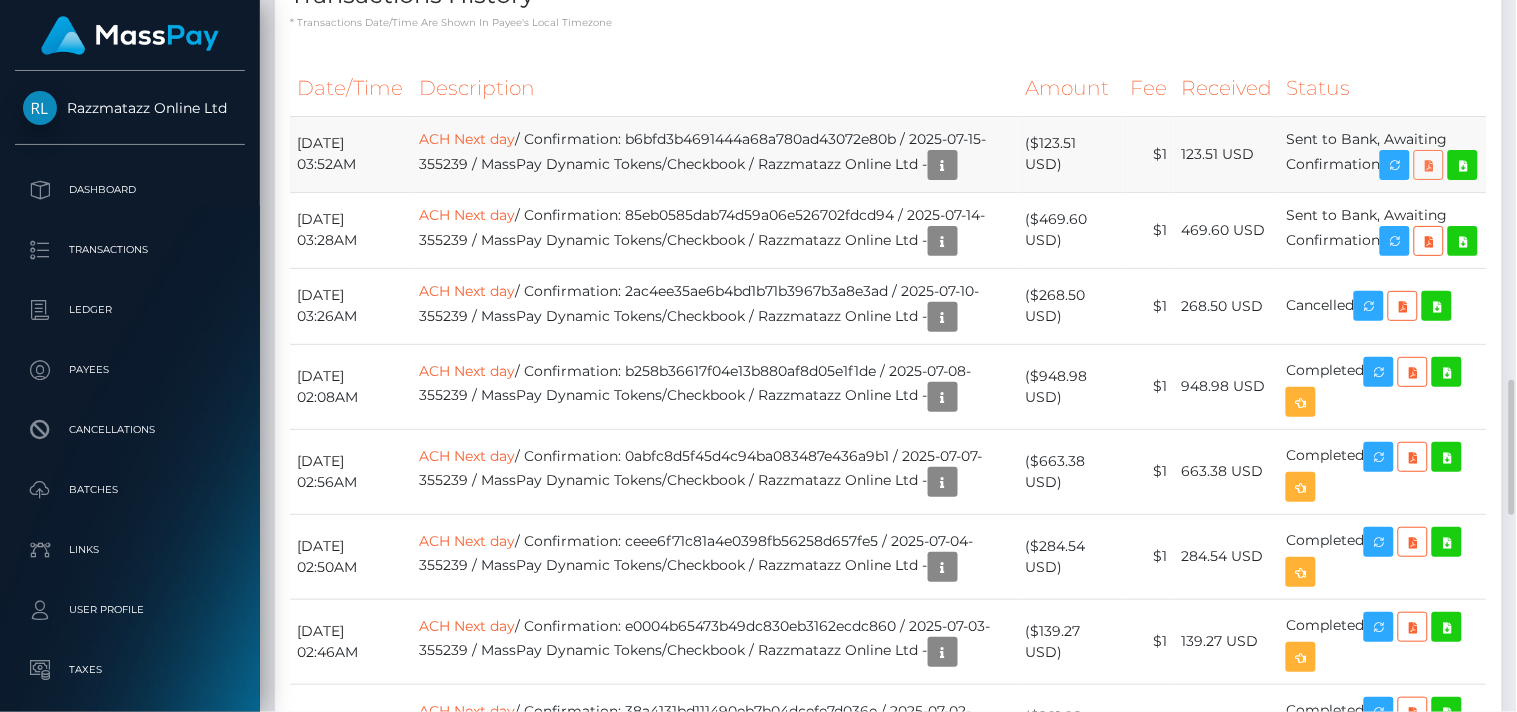 click at bounding box center [1429, 165] 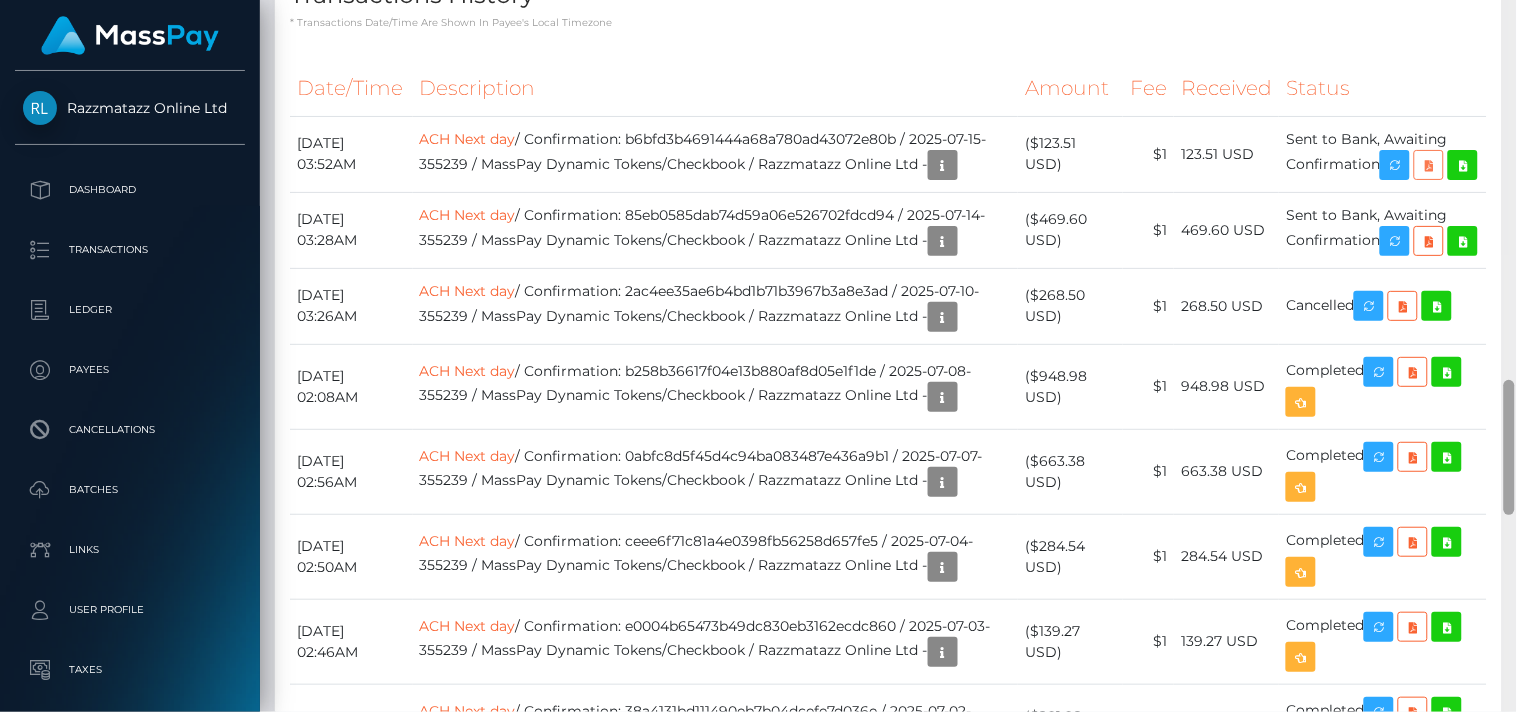 click at bounding box center (1509, 447) 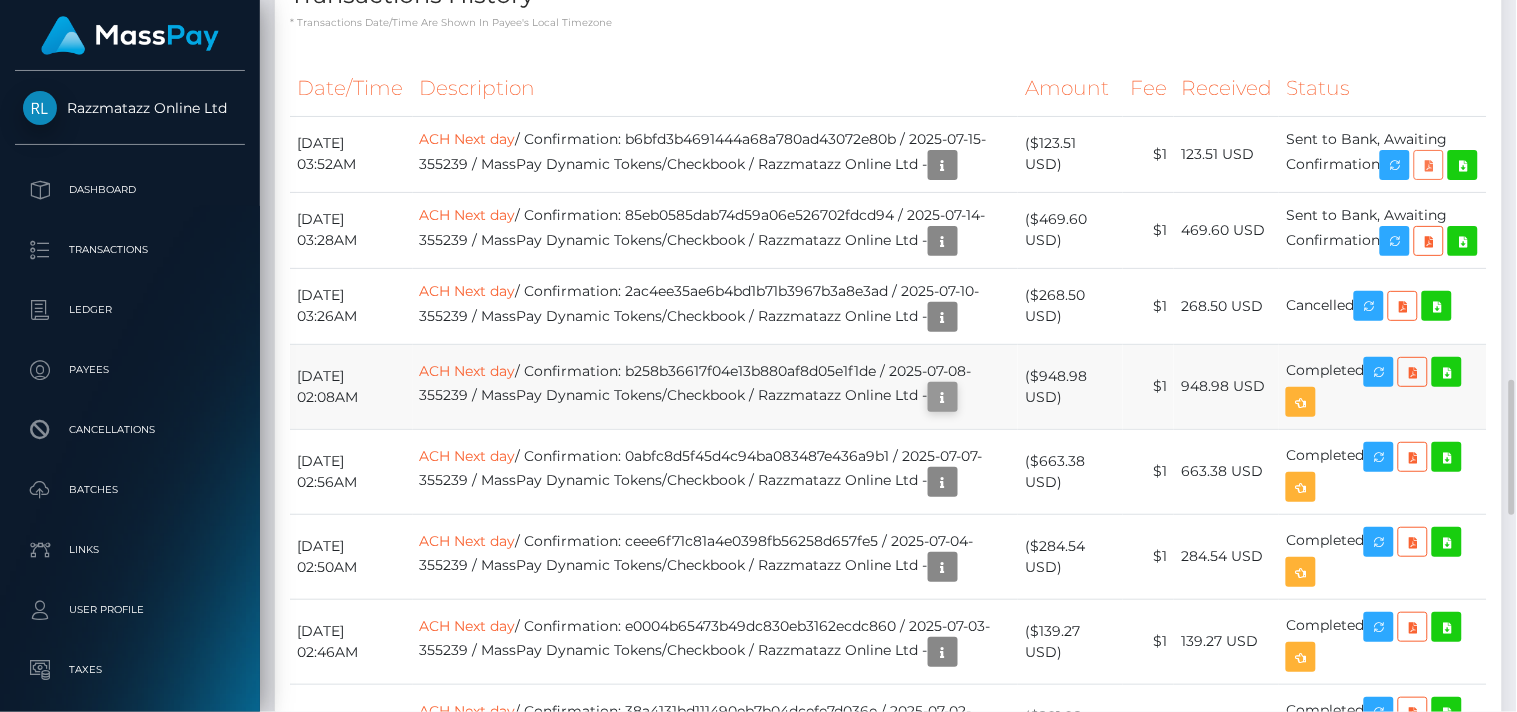 scroll, scrollTop: 240, scrollLeft: 380, axis: both 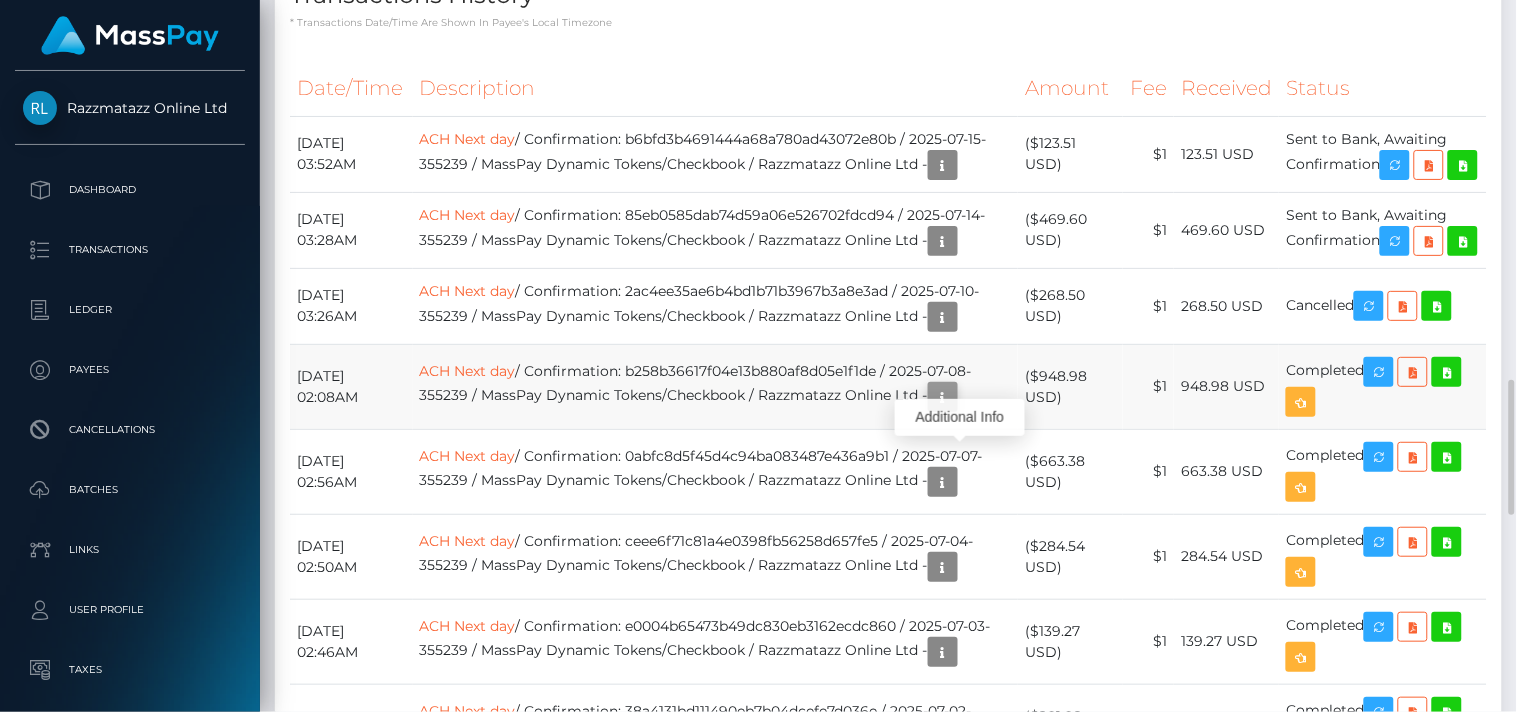 click at bounding box center [943, 397] 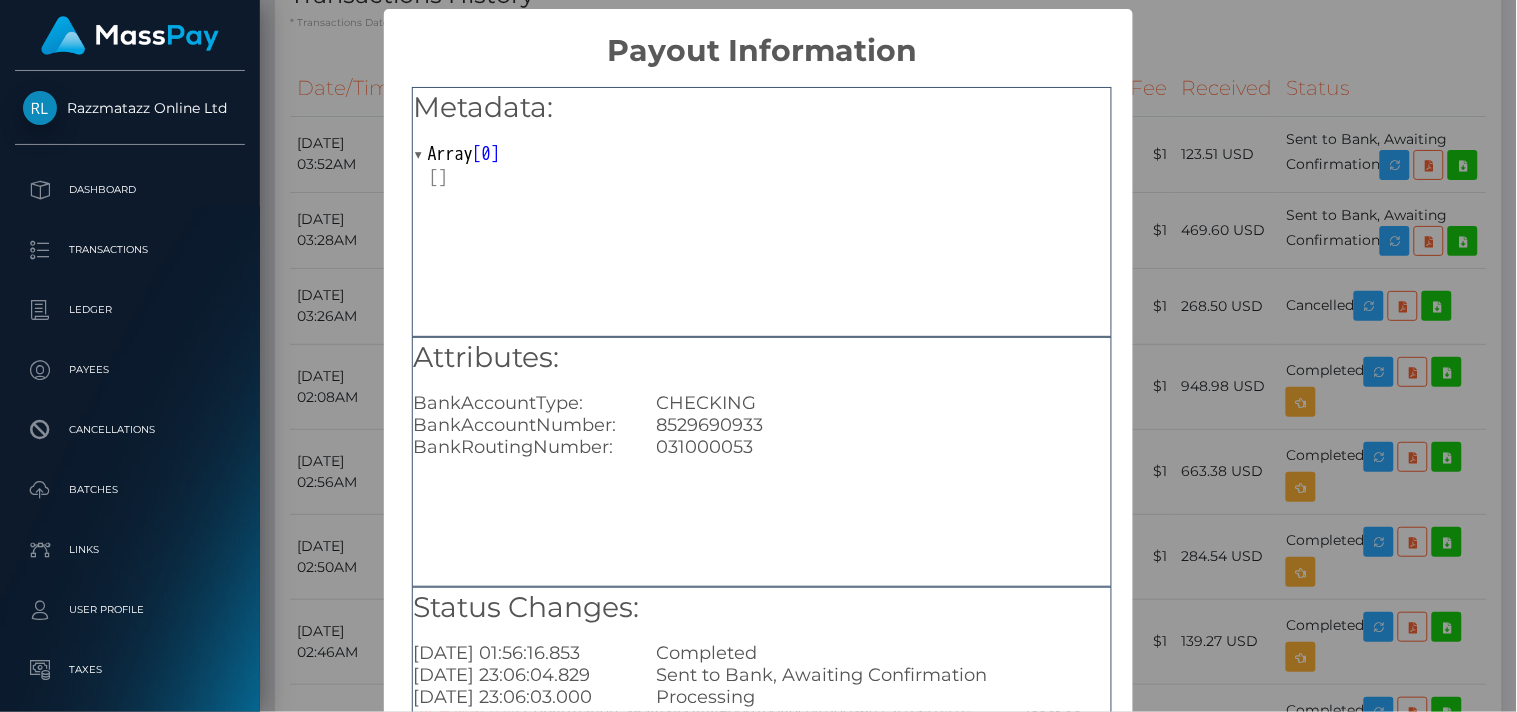 click on "Attributes: BankAccountType: CHECKING BankAccountNumber: 8529690933 BankRoutingNumber: 031000053" at bounding box center (762, 398) 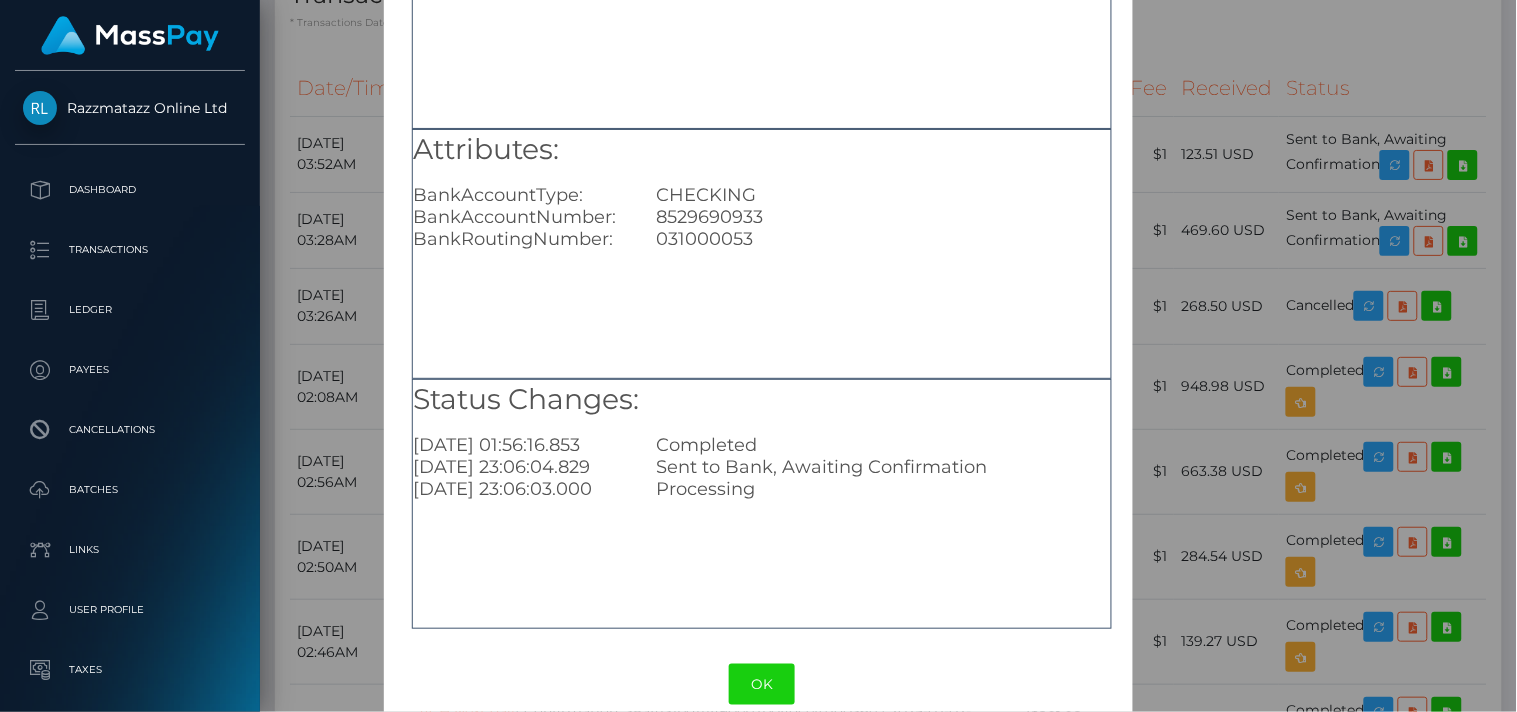 scroll, scrollTop: 238, scrollLeft: 0, axis: vertical 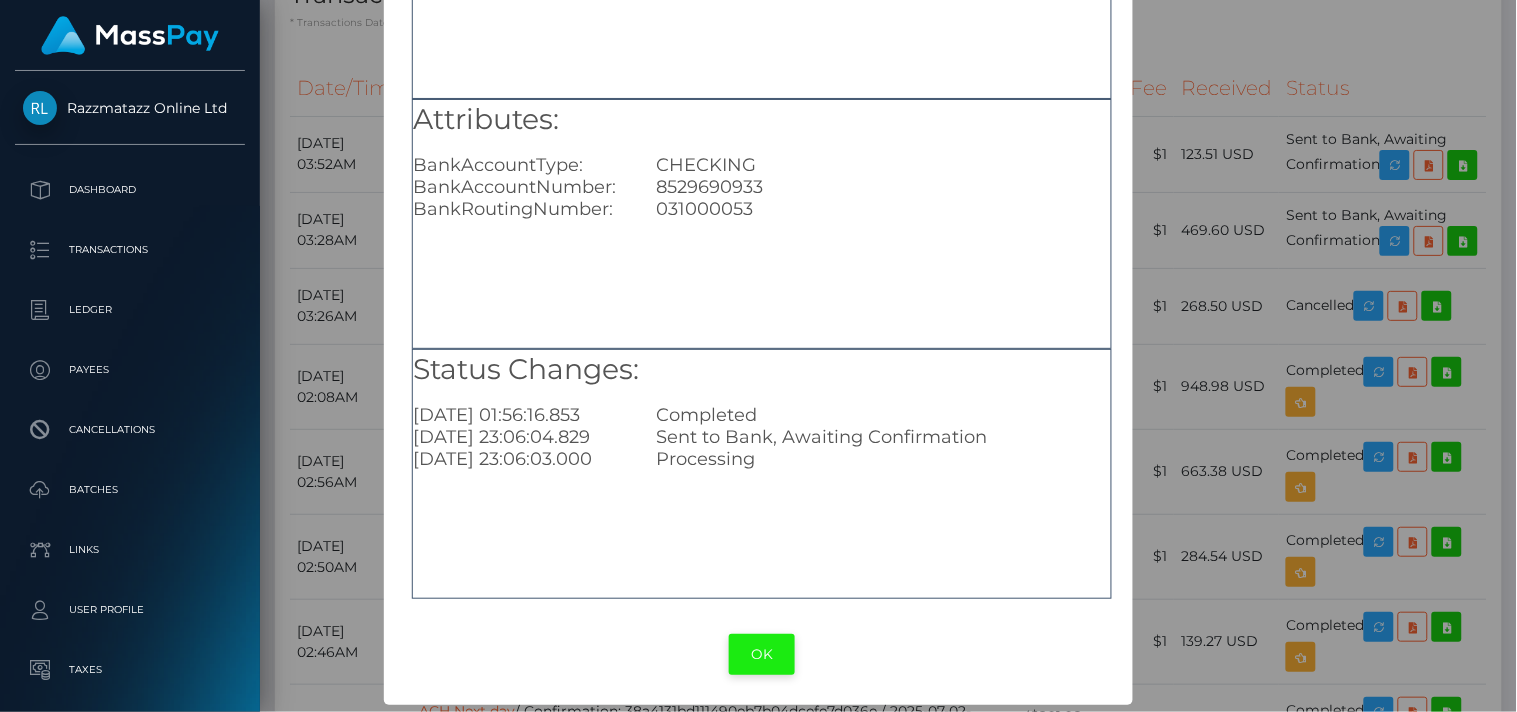 click on "OK" at bounding box center [762, 654] 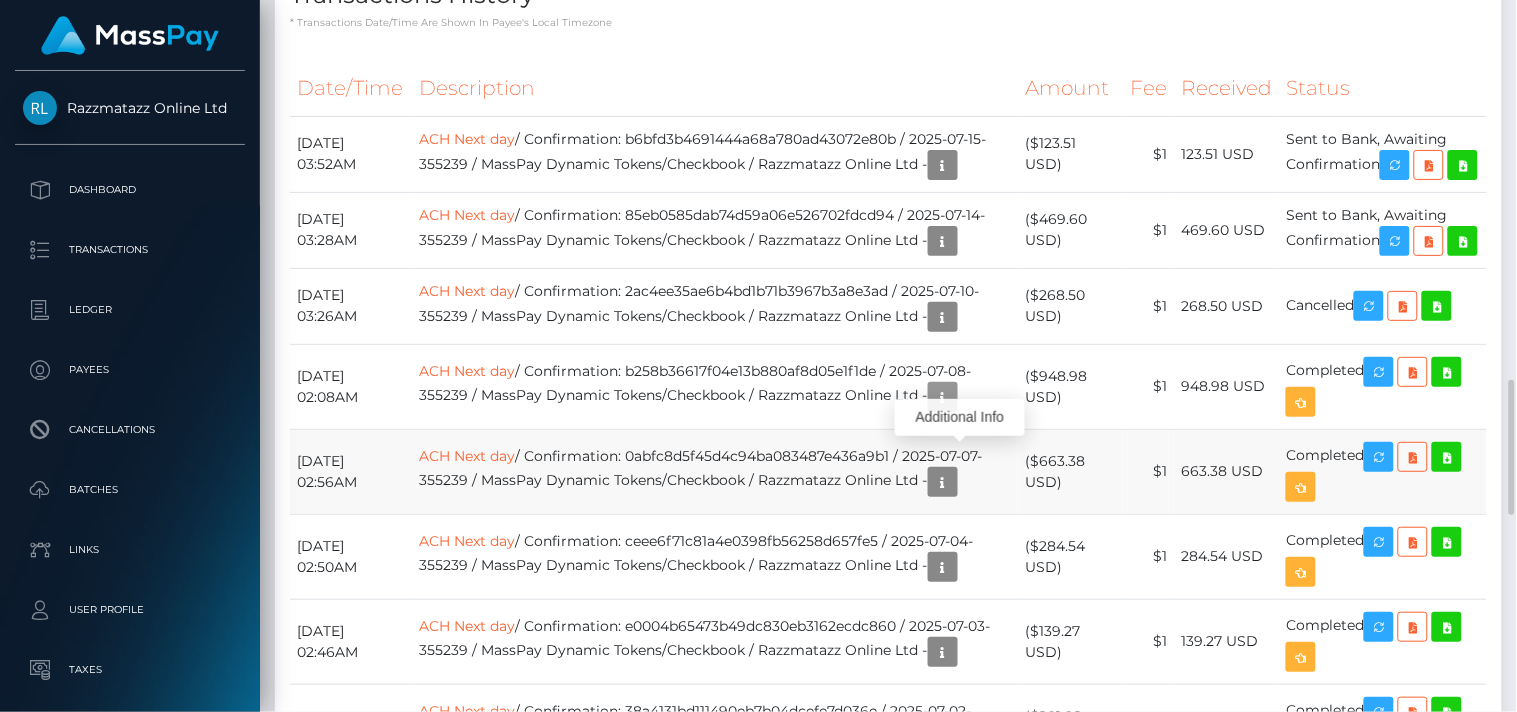 scroll, scrollTop: 240, scrollLeft: 380, axis: both 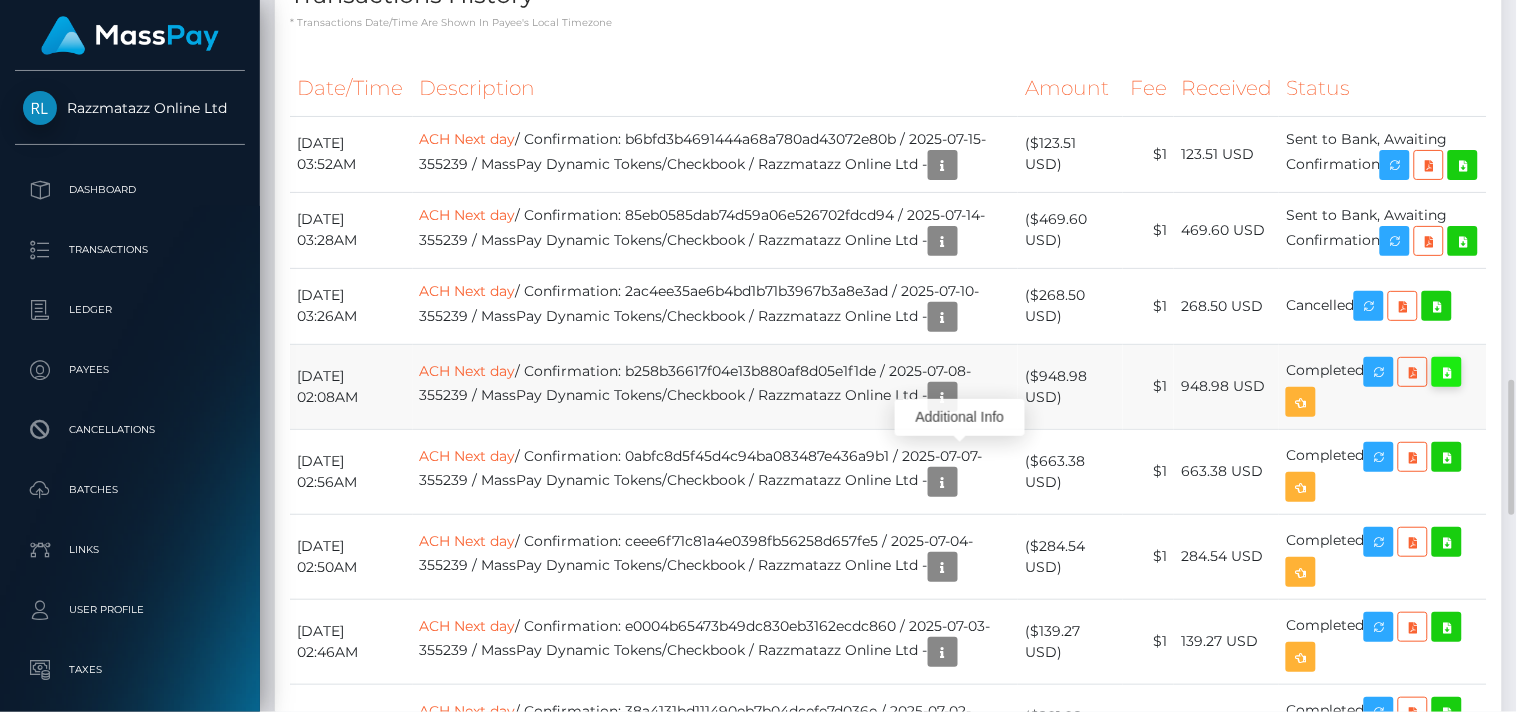 click at bounding box center (1447, 372) 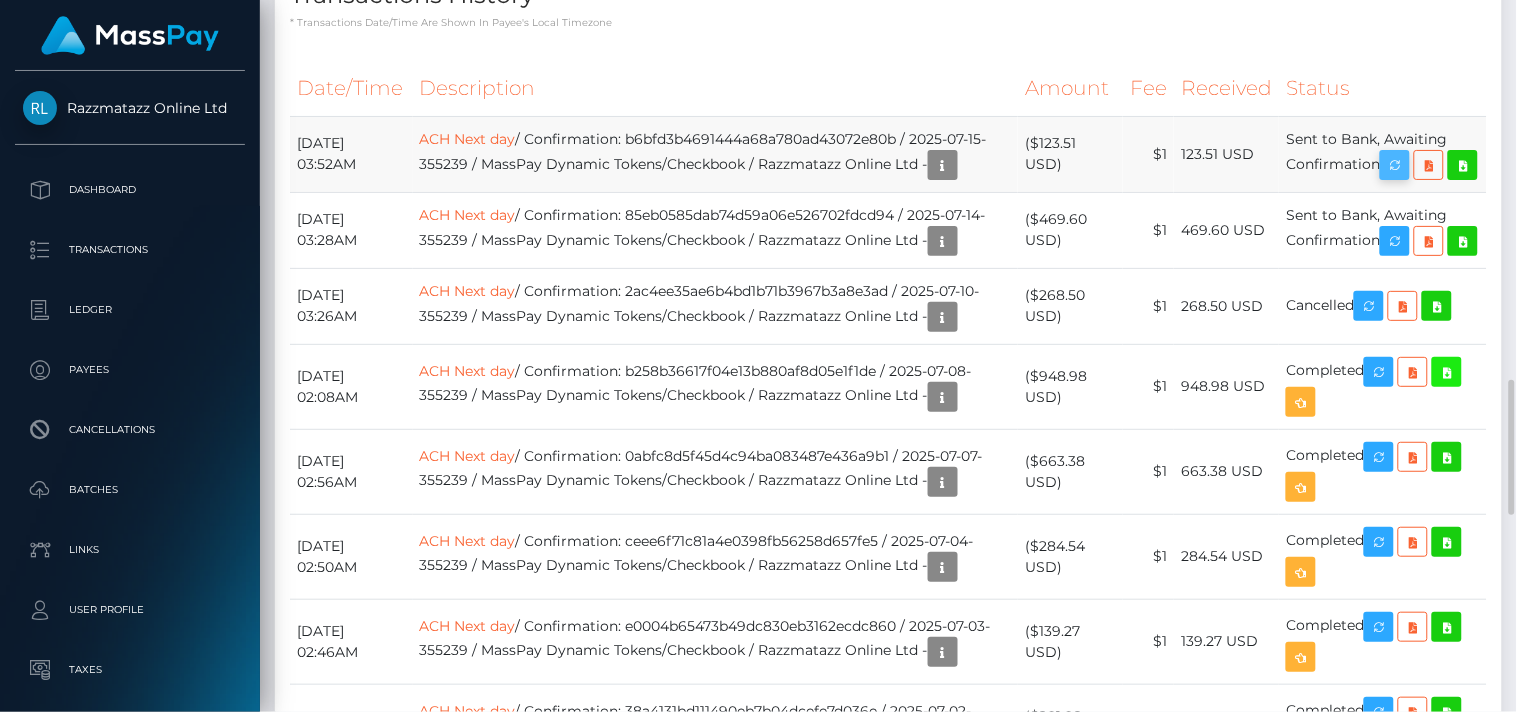 scroll, scrollTop: 240, scrollLeft: 380, axis: both 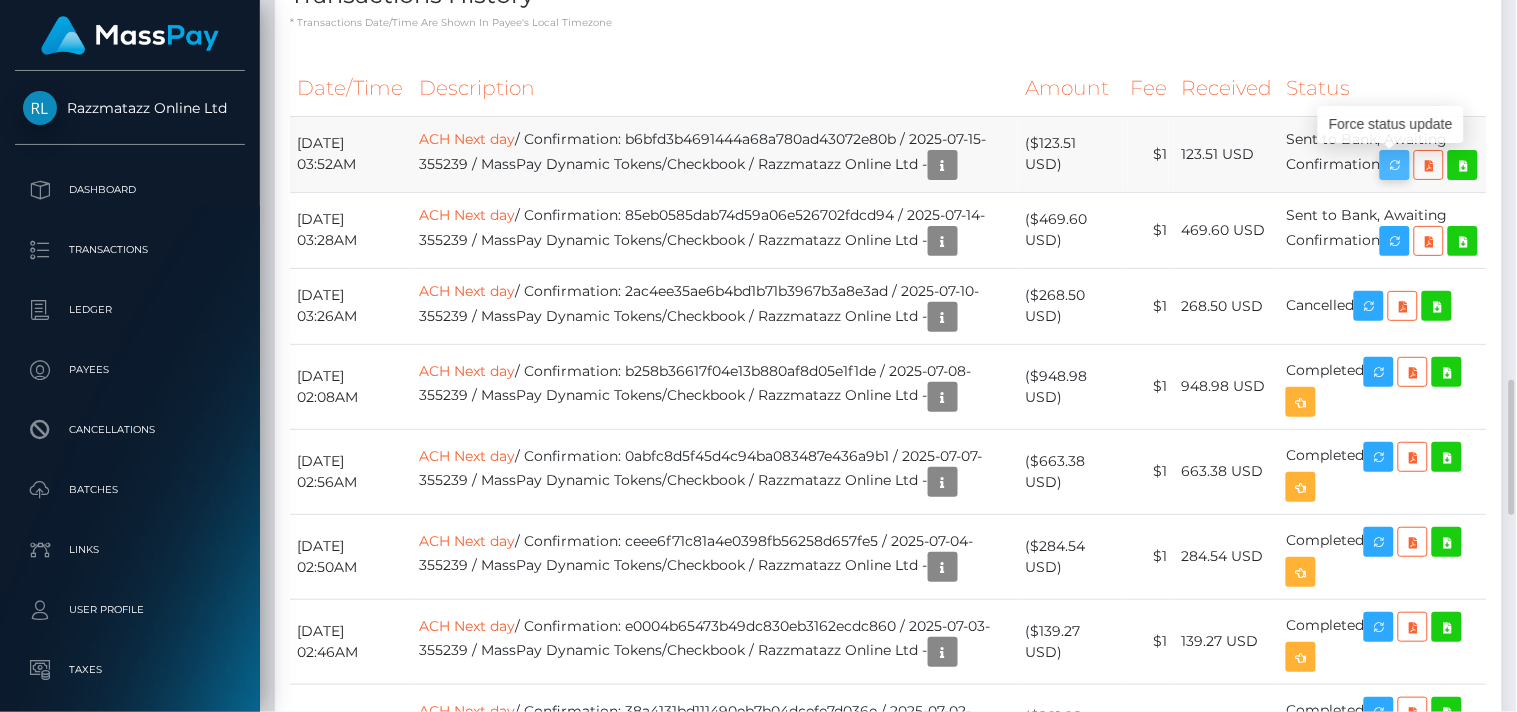click at bounding box center (1395, 165) 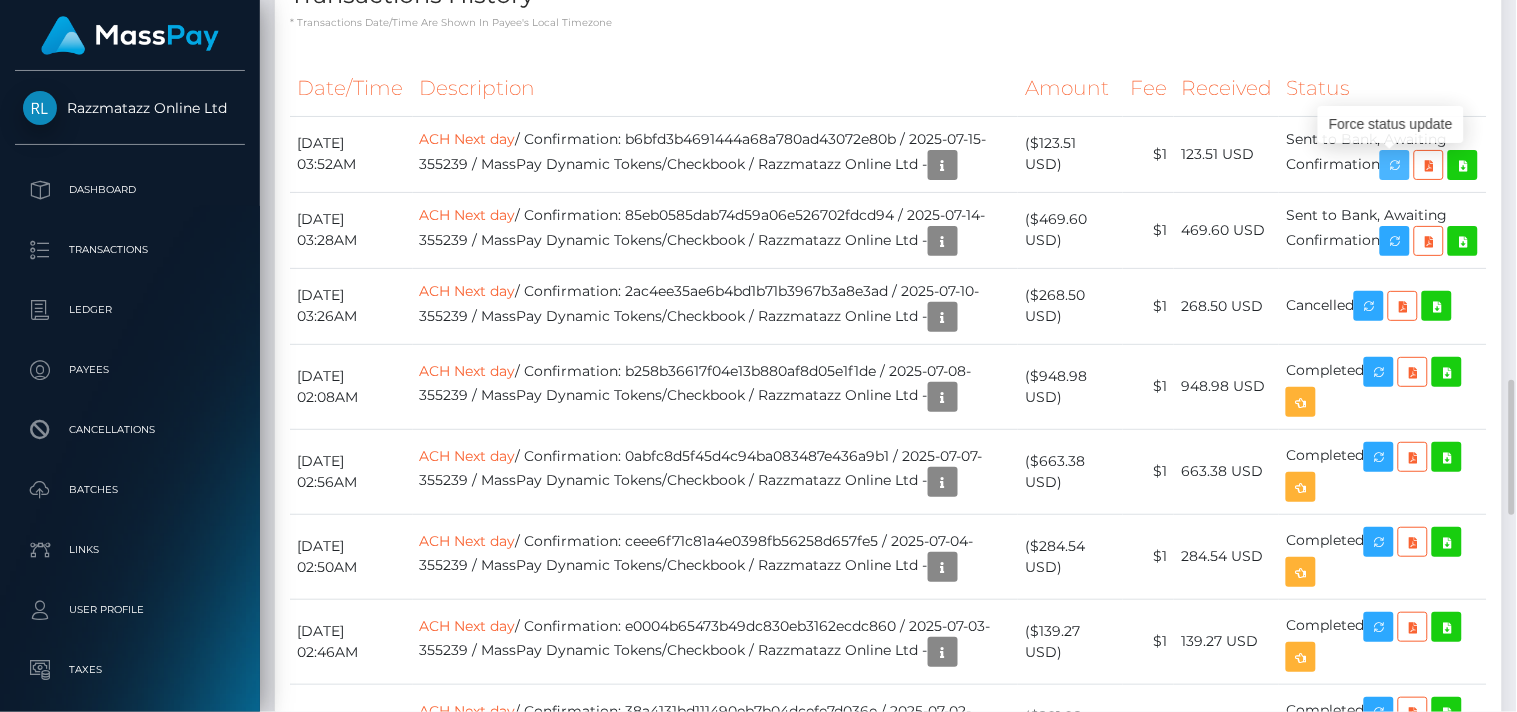 scroll, scrollTop: 240, scrollLeft: 380, axis: both 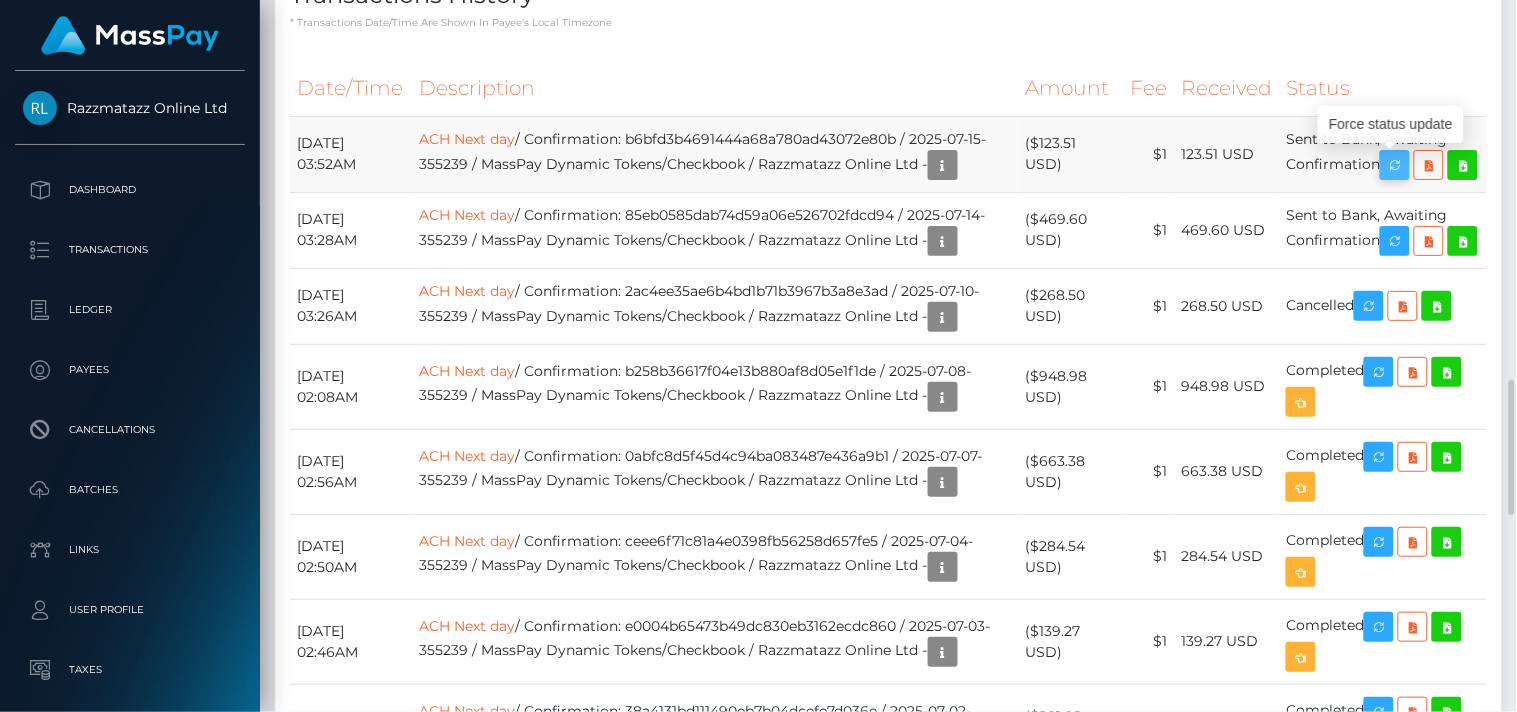 click at bounding box center [1395, 165] 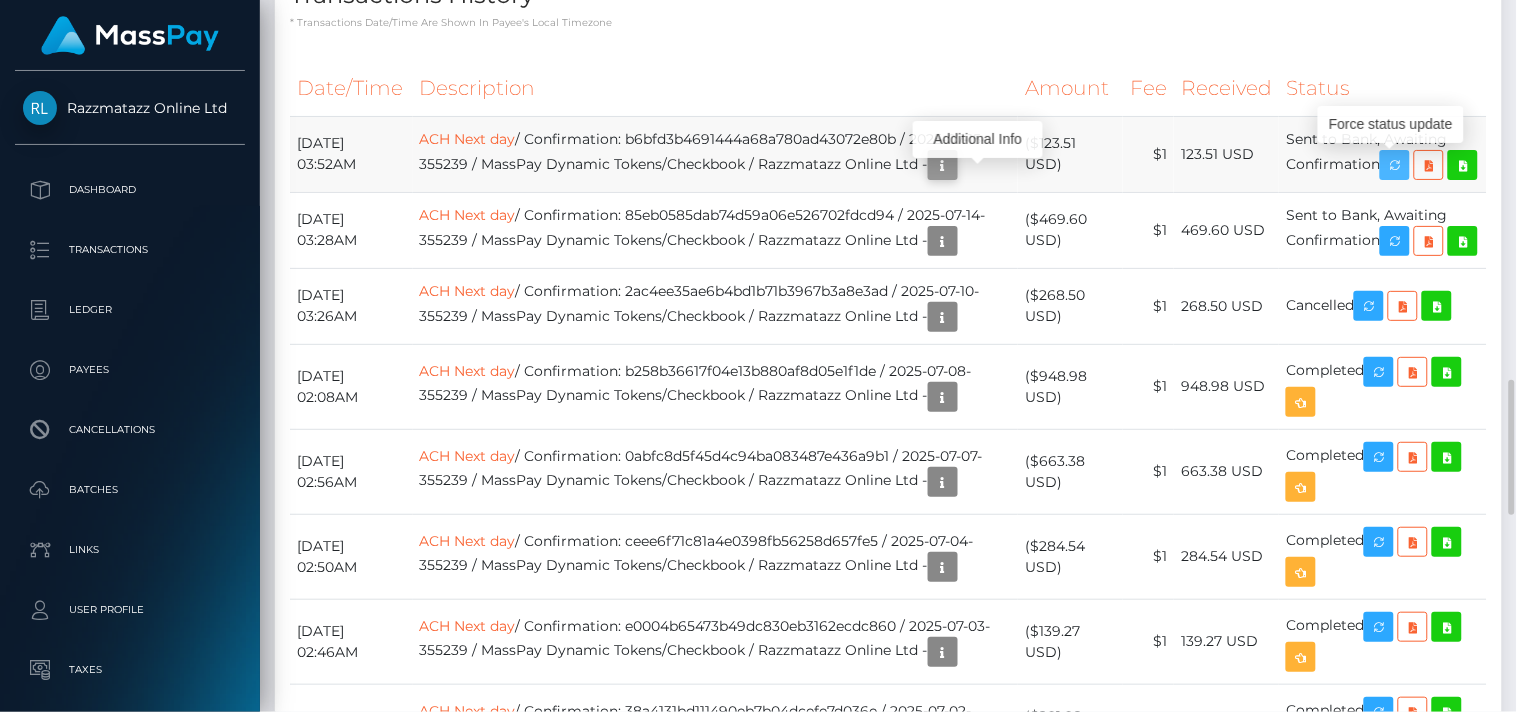scroll, scrollTop: 240, scrollLeft: 380, axis: both 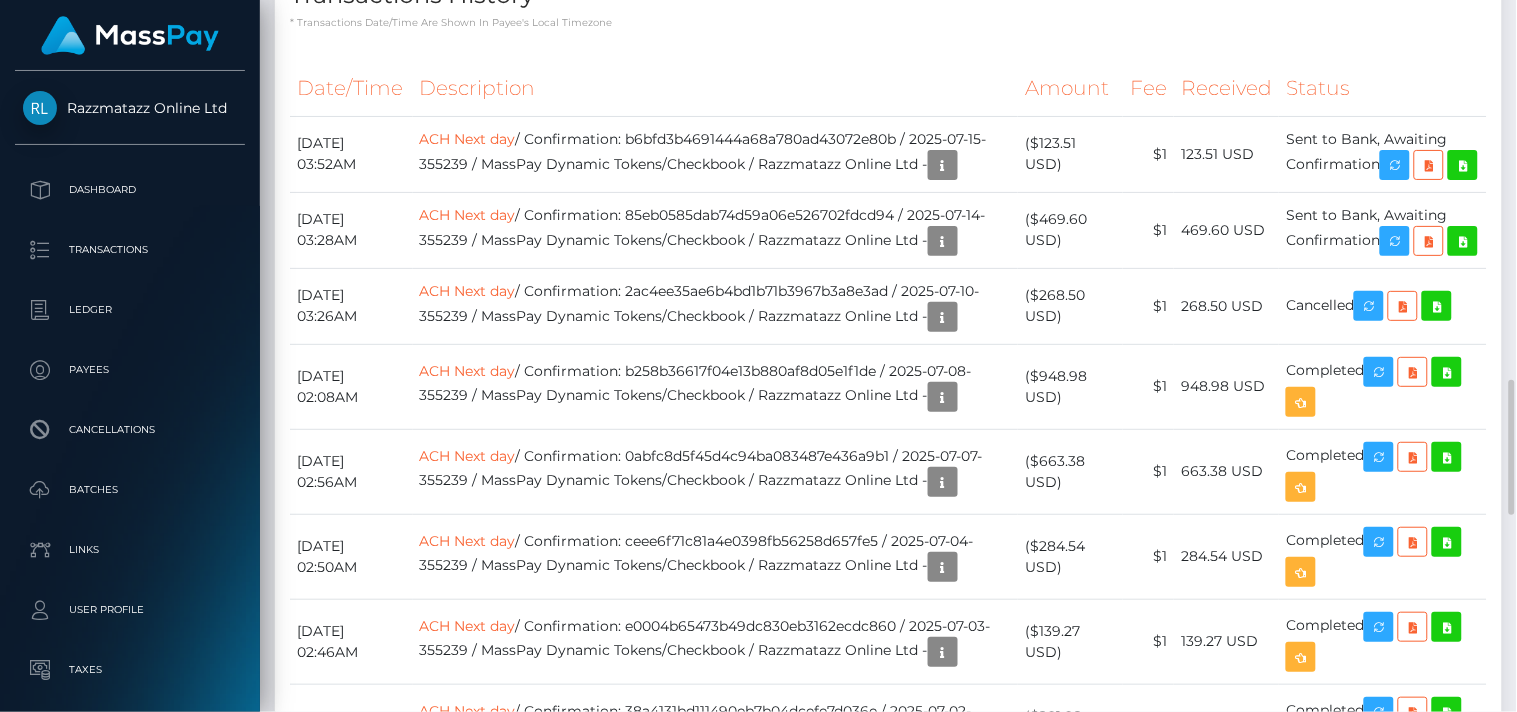 click on "Description" at bounding box center [715, 88] 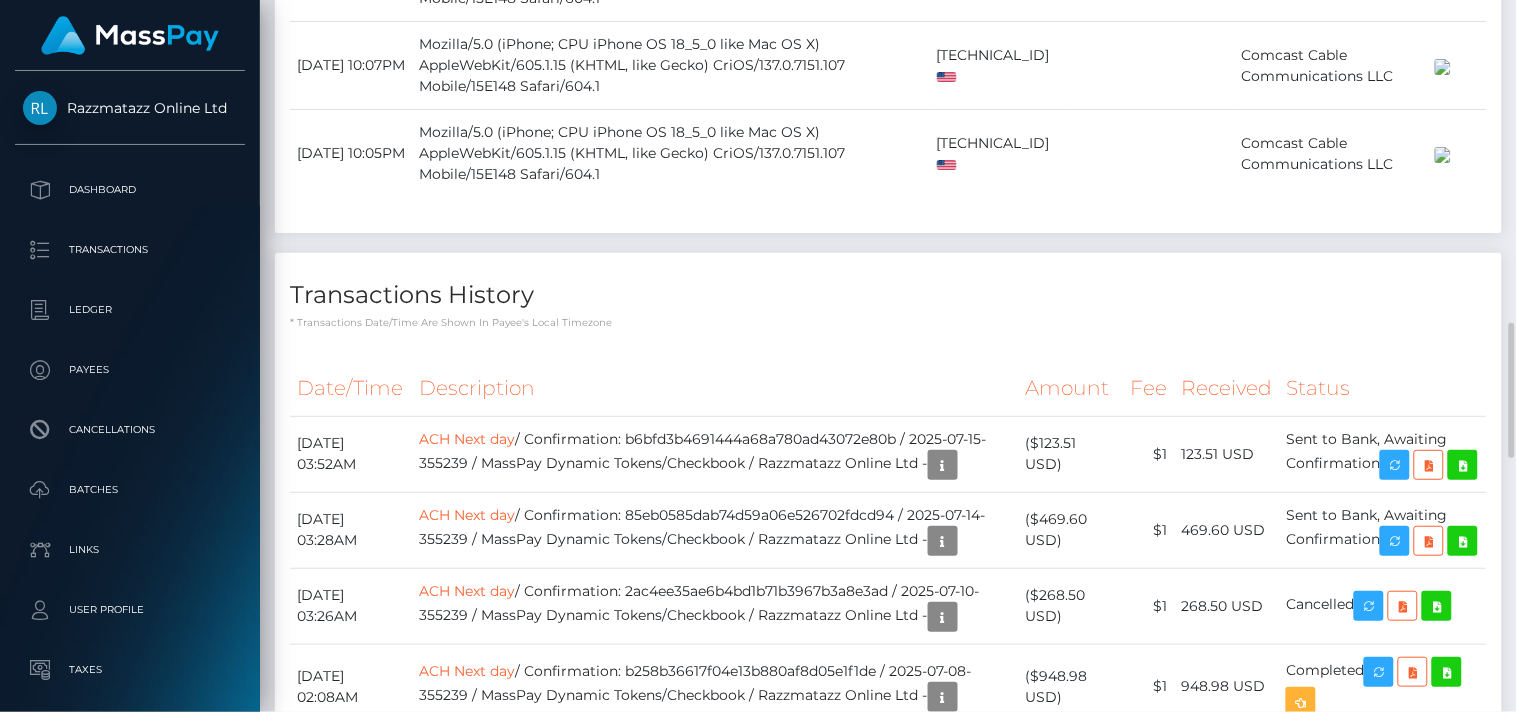scroll, scrollTop: 1737, scrollLeft: 0, axis: vertical 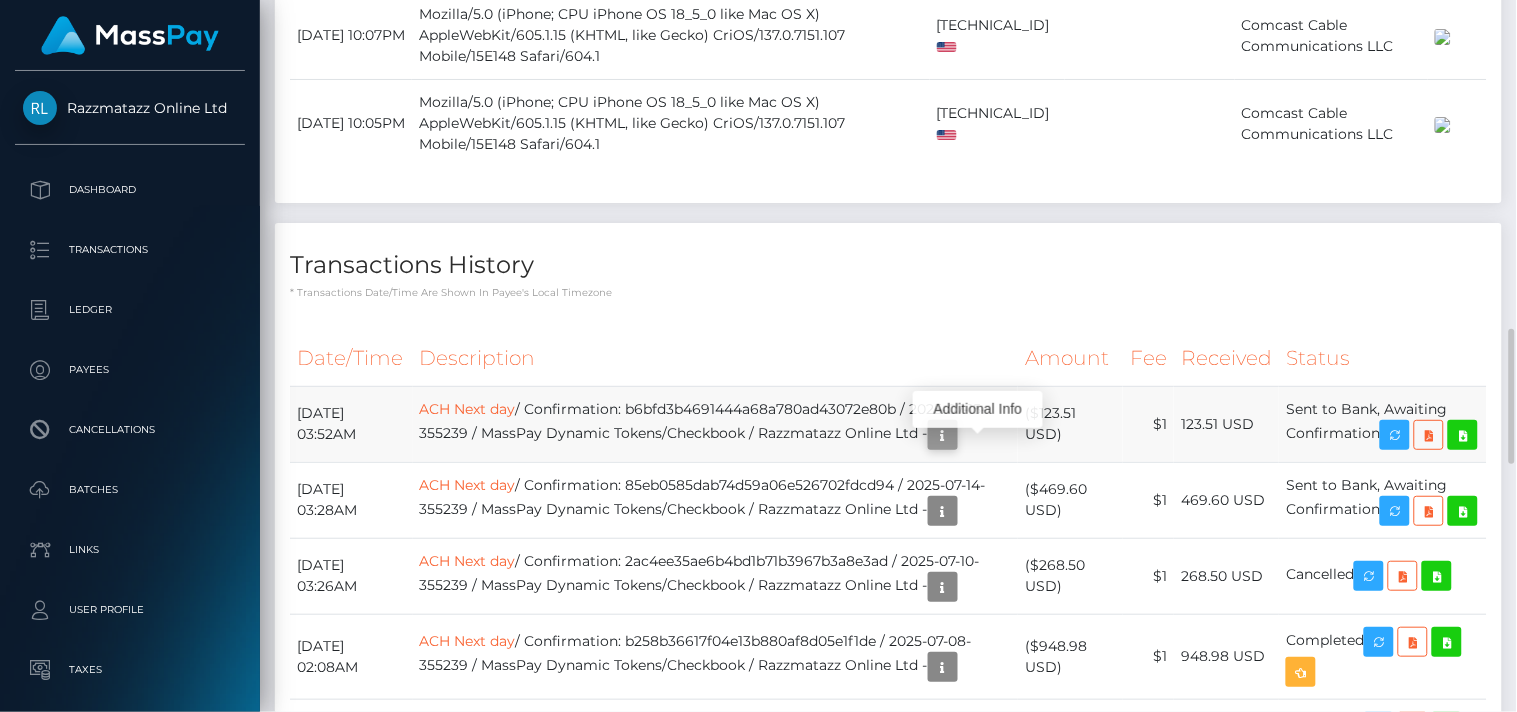 click at bounding box center [943, 435] 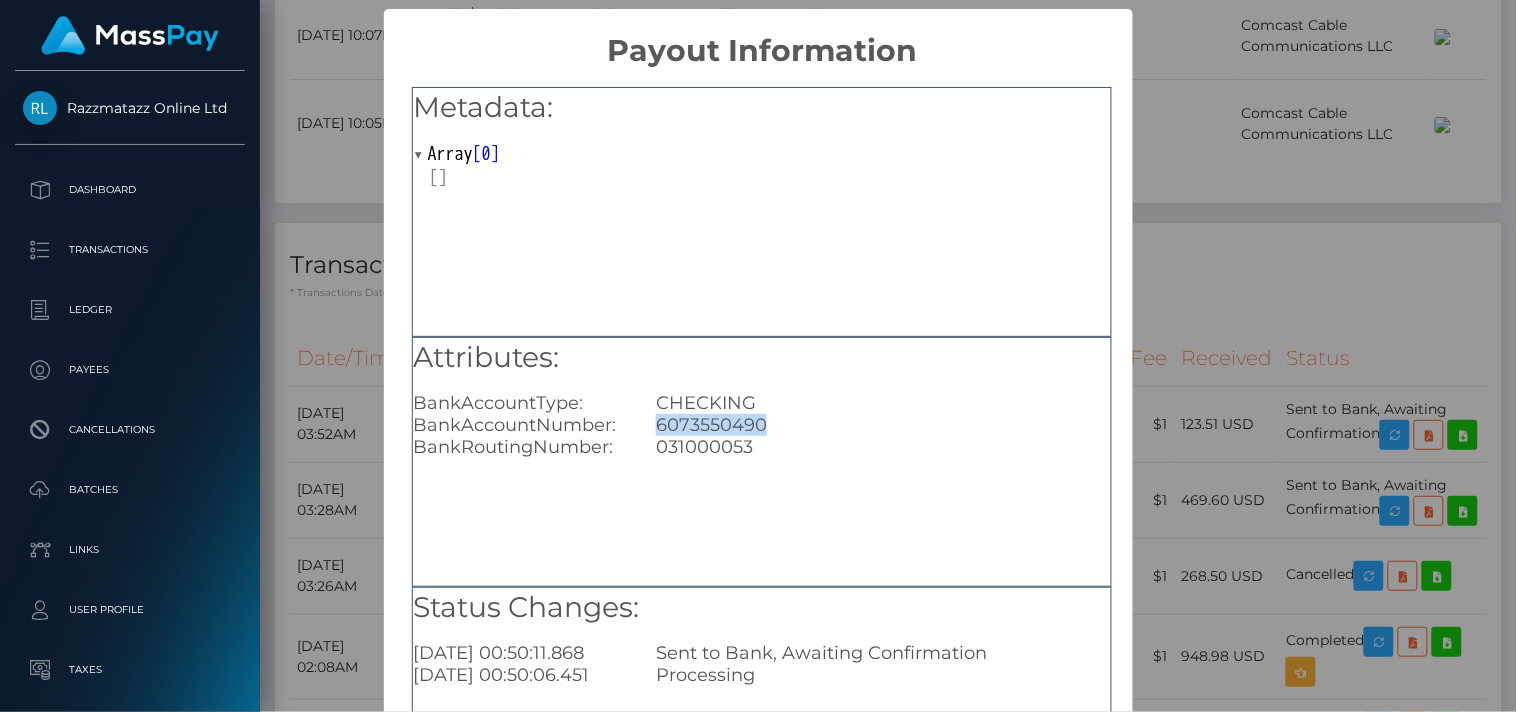 drag, startPoint x: 772, startPoint y: 424, endPoint x: 654, endPoint y: 422, distance: 118.016945 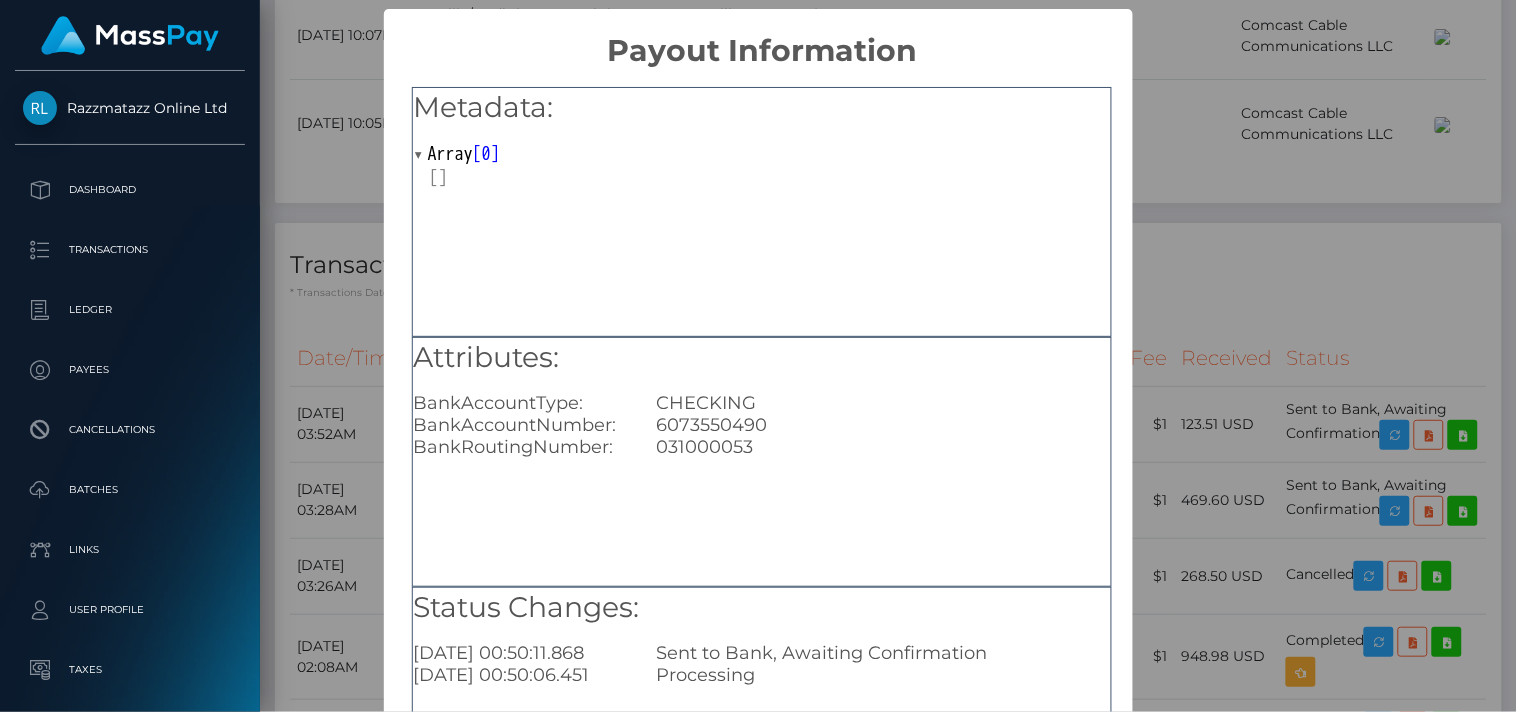 click on "× Payout Information Metadata: Array [ 0 ] Attributes: BankAccountType: CHECKING BankAccountNumber: 6073550490 BankRoutingNumber: 031000053 Status Changes: 2025-07-15 00:50:11.868 Sent to Bank, Awaiting Confirmation 2025-07-15 00:50:06.451 Processing OK No Cancel" at bounding box center (758, 356) 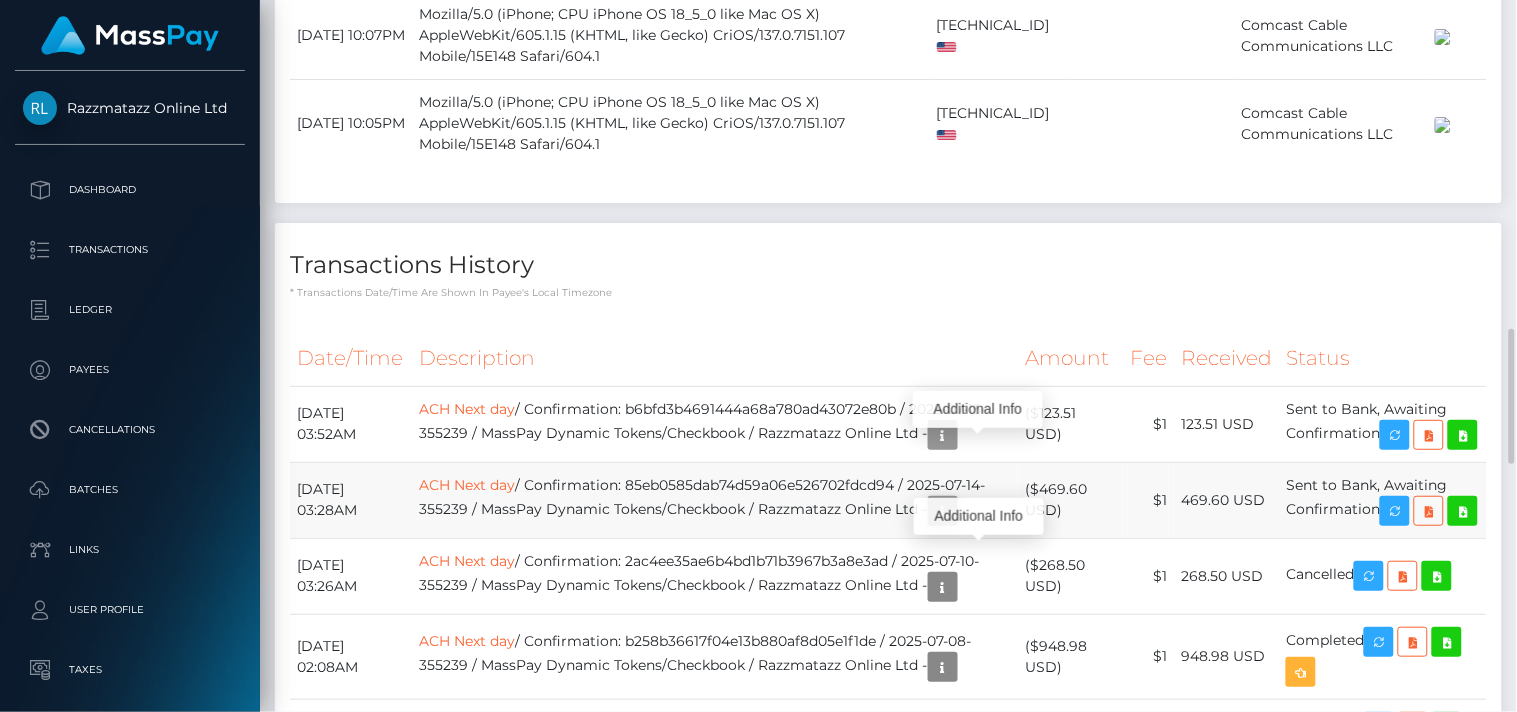 scroll, scrollTop: 240, scrollLeft: 380, axis: both 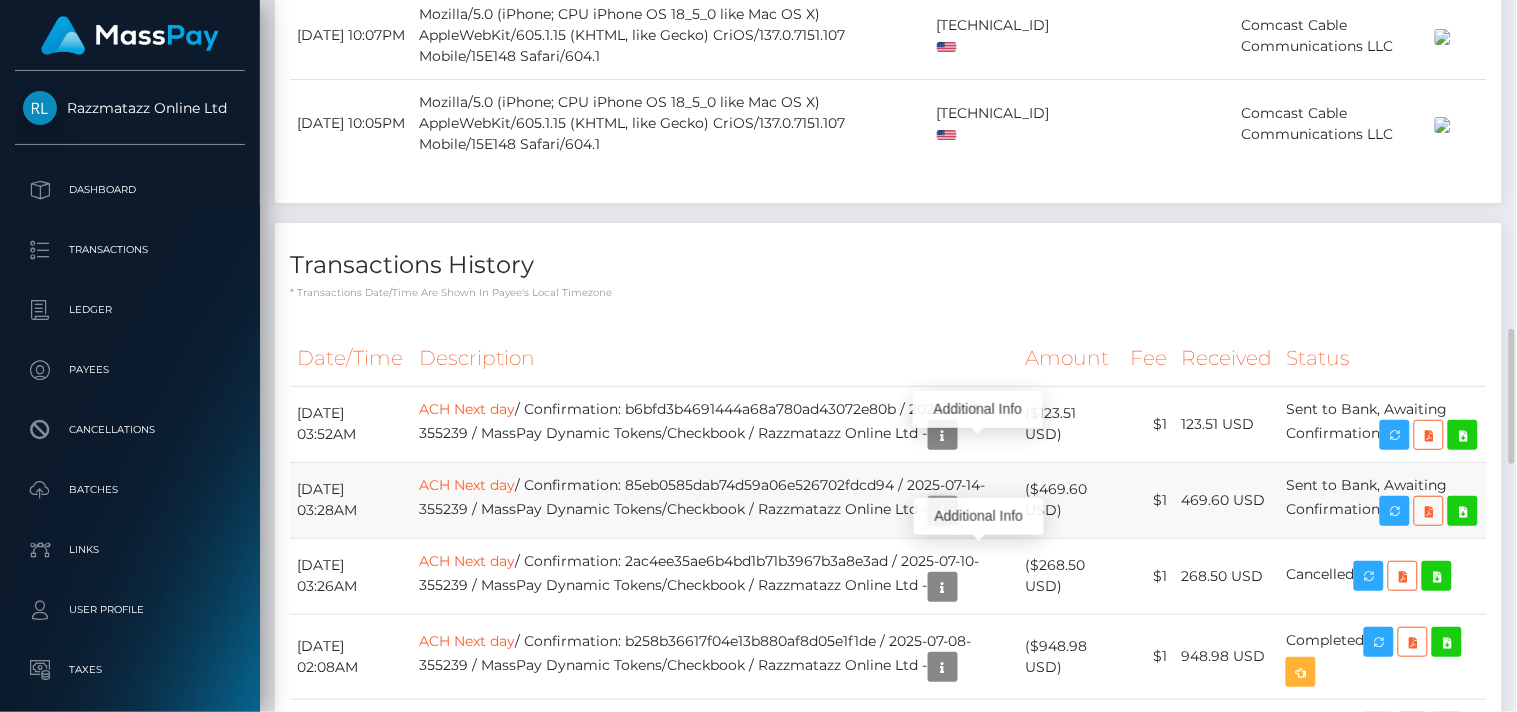 click at bounding box center (943, 511) 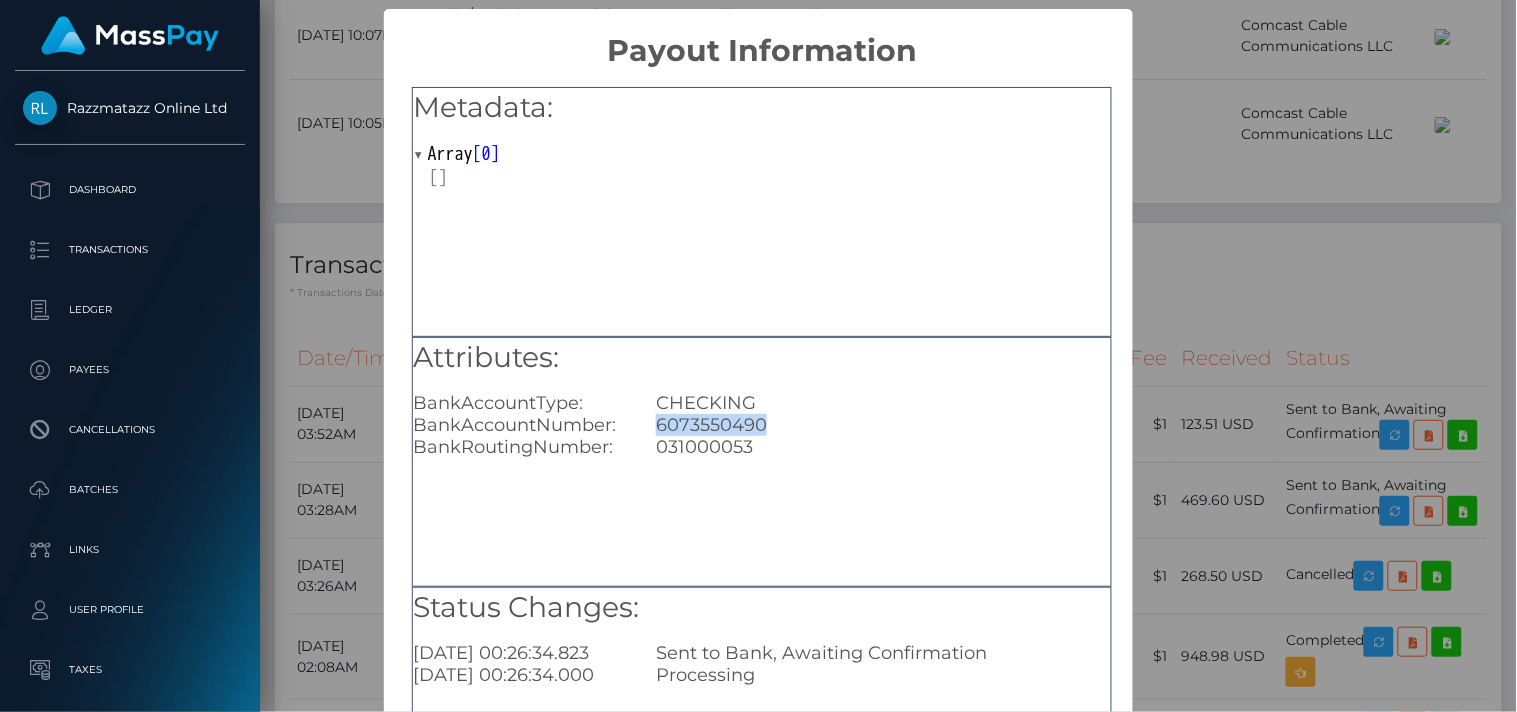 drag, startPoint x: 764, startPoint y: 421, endPoint x: 655, endPoint y: 426, distance: 109.11462 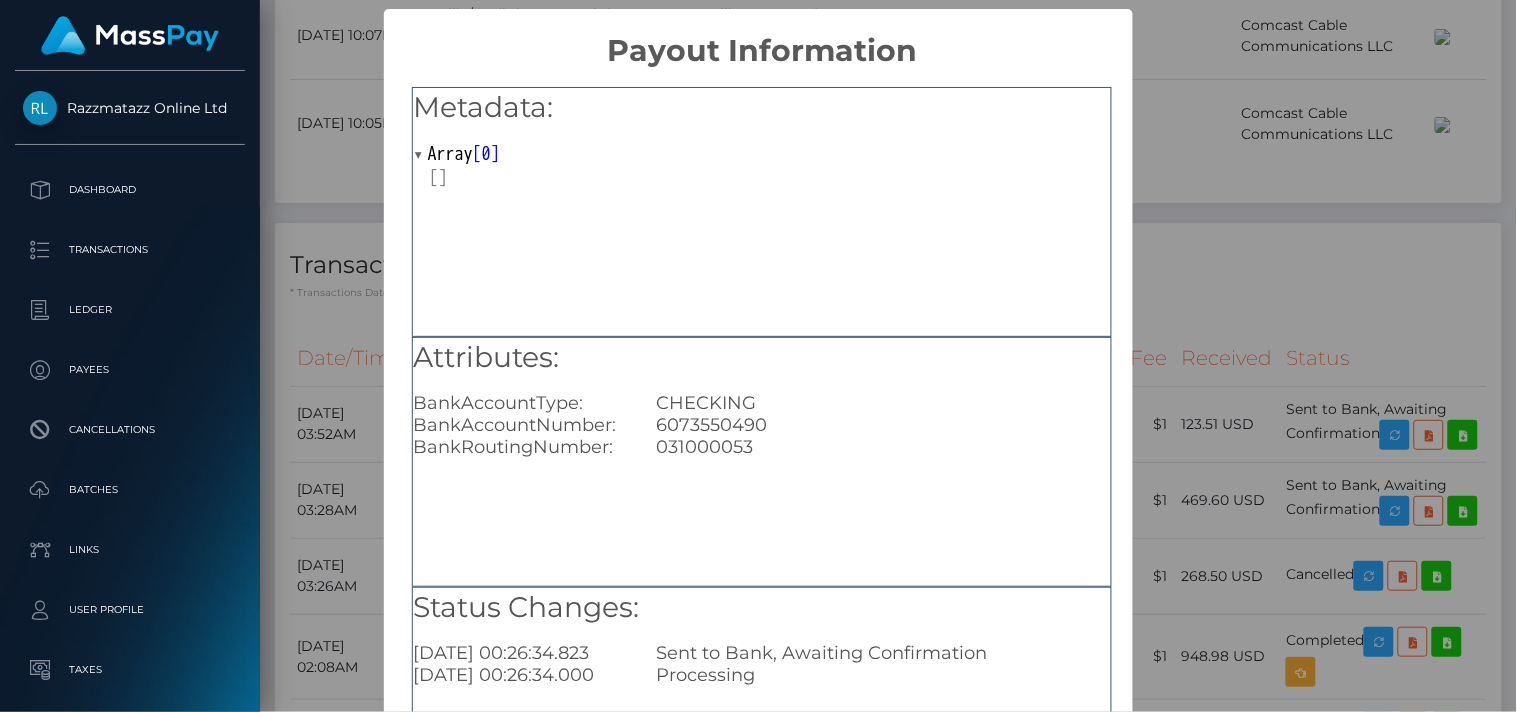 click on "× Payout Information Metadata: Array [ 0 ] Attributes: BankAccountType: CHECKING BankAccountNumber: 6073550490 BankRoutingNumber: 031000053 Status Changes: 2025-07-14 00:26:34.823 Sent to Bank, Awaiting Confirmation 2025-07-14 00:26:34.000 Processing OK No Cancel" at bounding box center (758, 356) 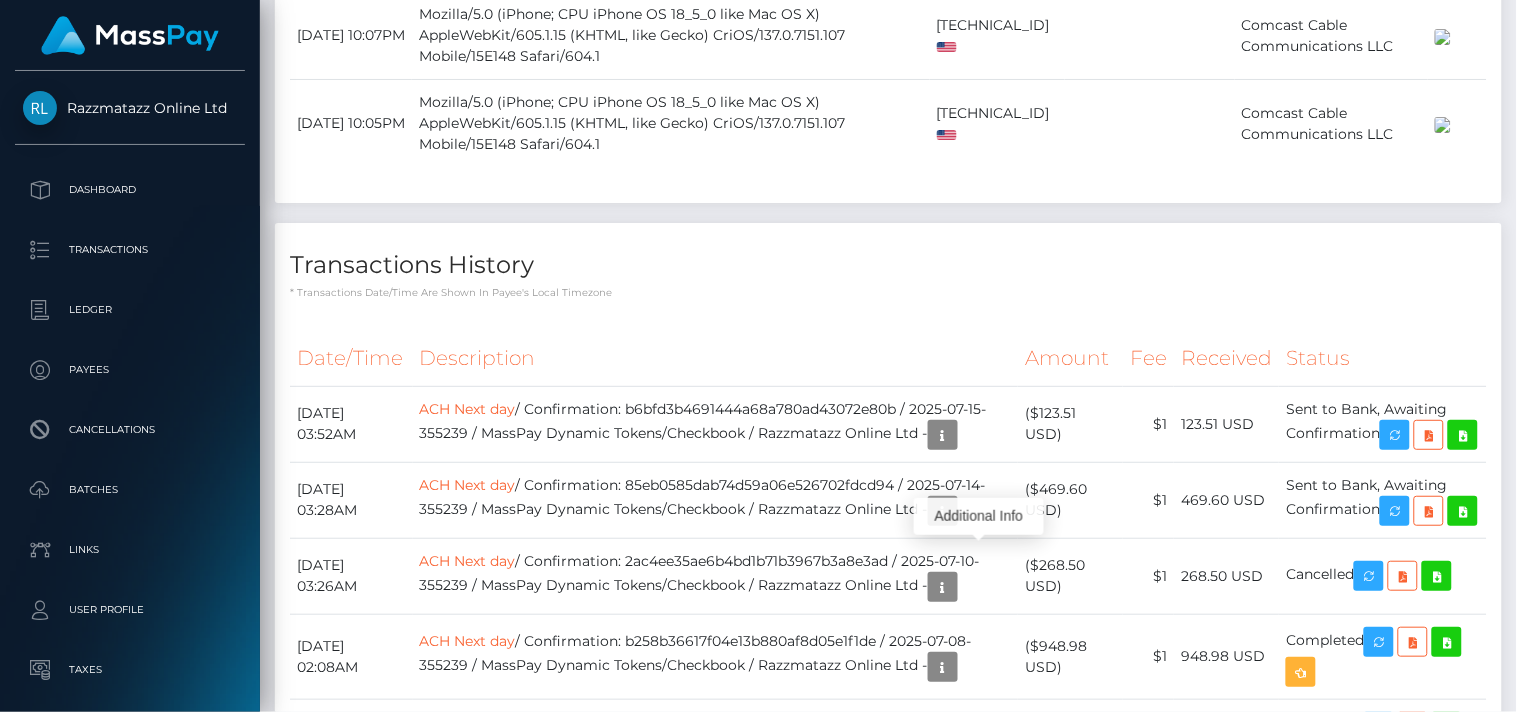 scroll, scrollTop: 240, scrollLeft: 380, axis: both 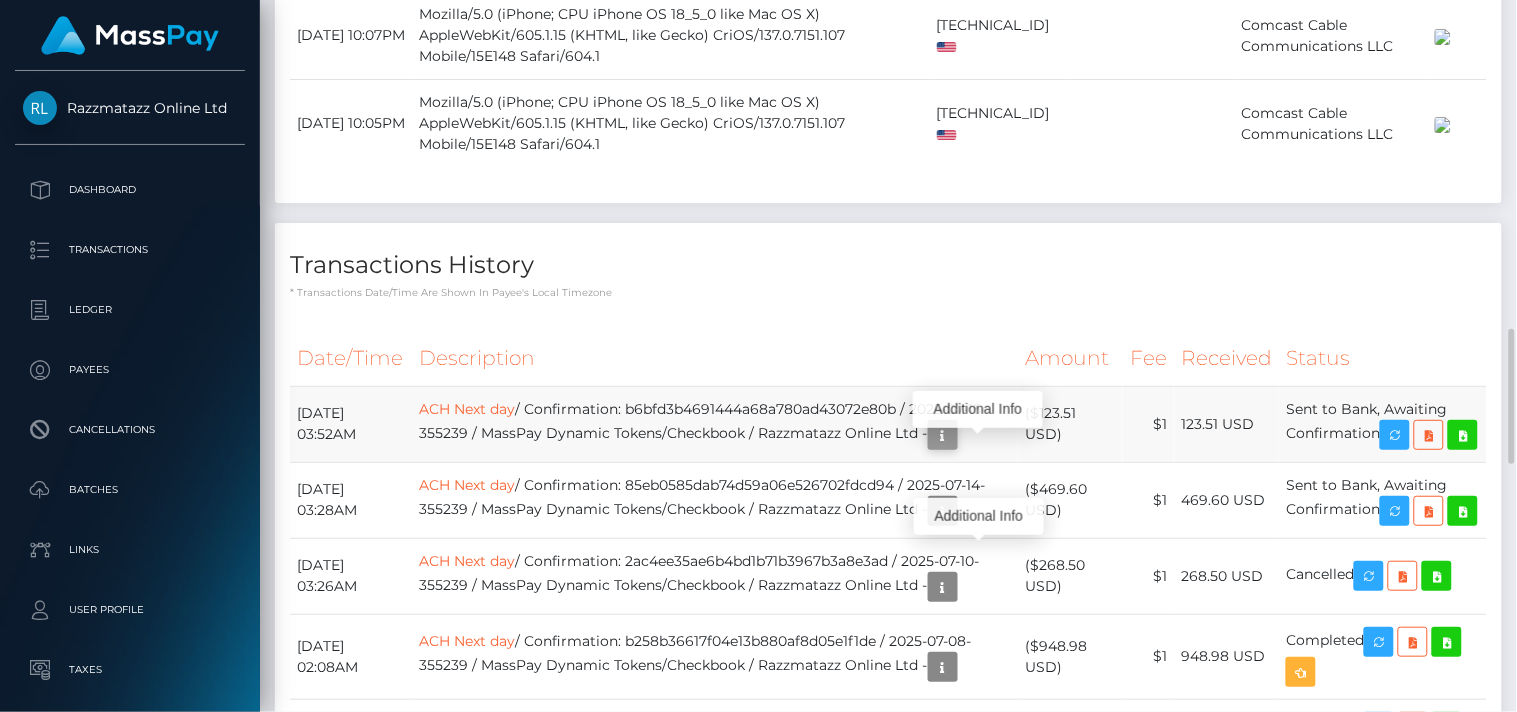 click at bounding box center (943, 435) 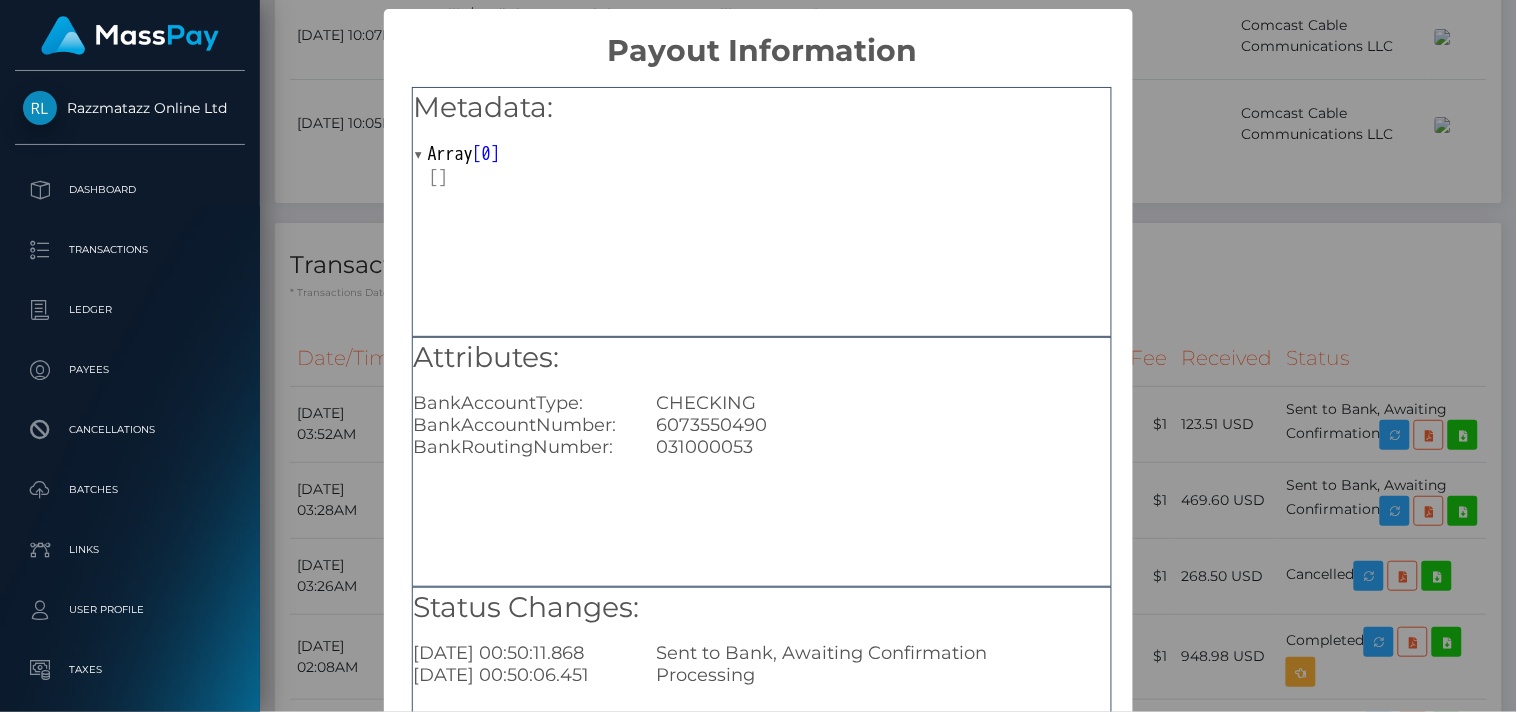 click on "6073550490" at bounding box center (883, 425) 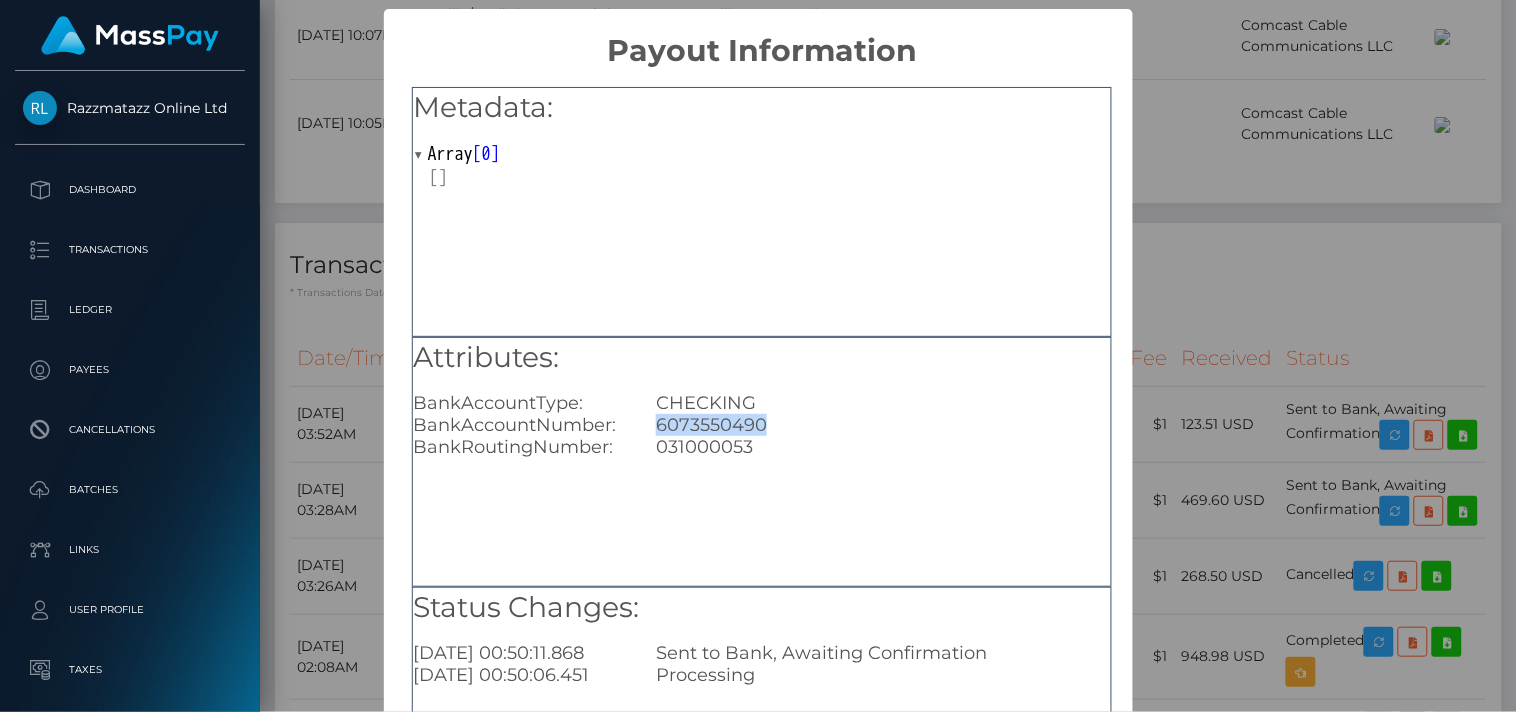 click on "6073550490" at bounding box center (883, 425) 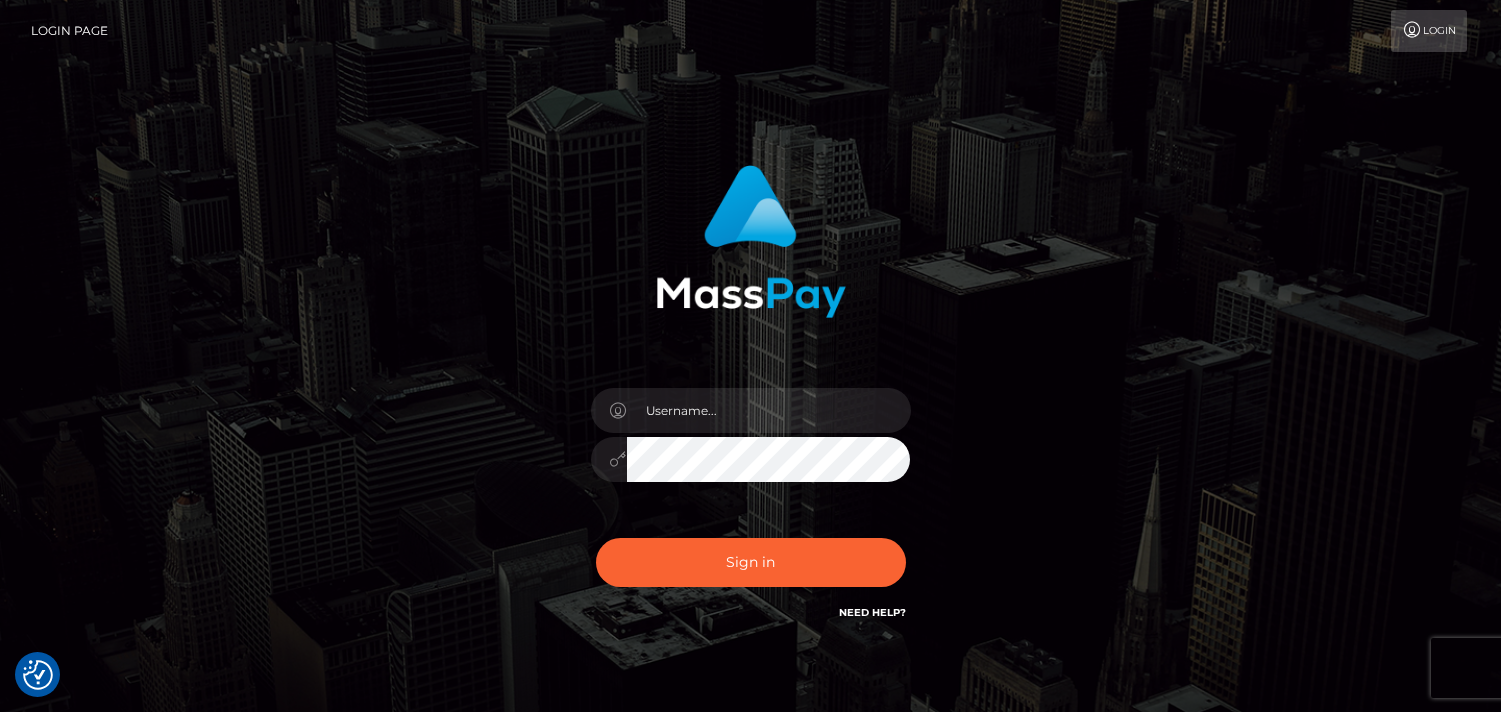 scroll, scrollTop: 0, scrollLeft: 0, axis: both 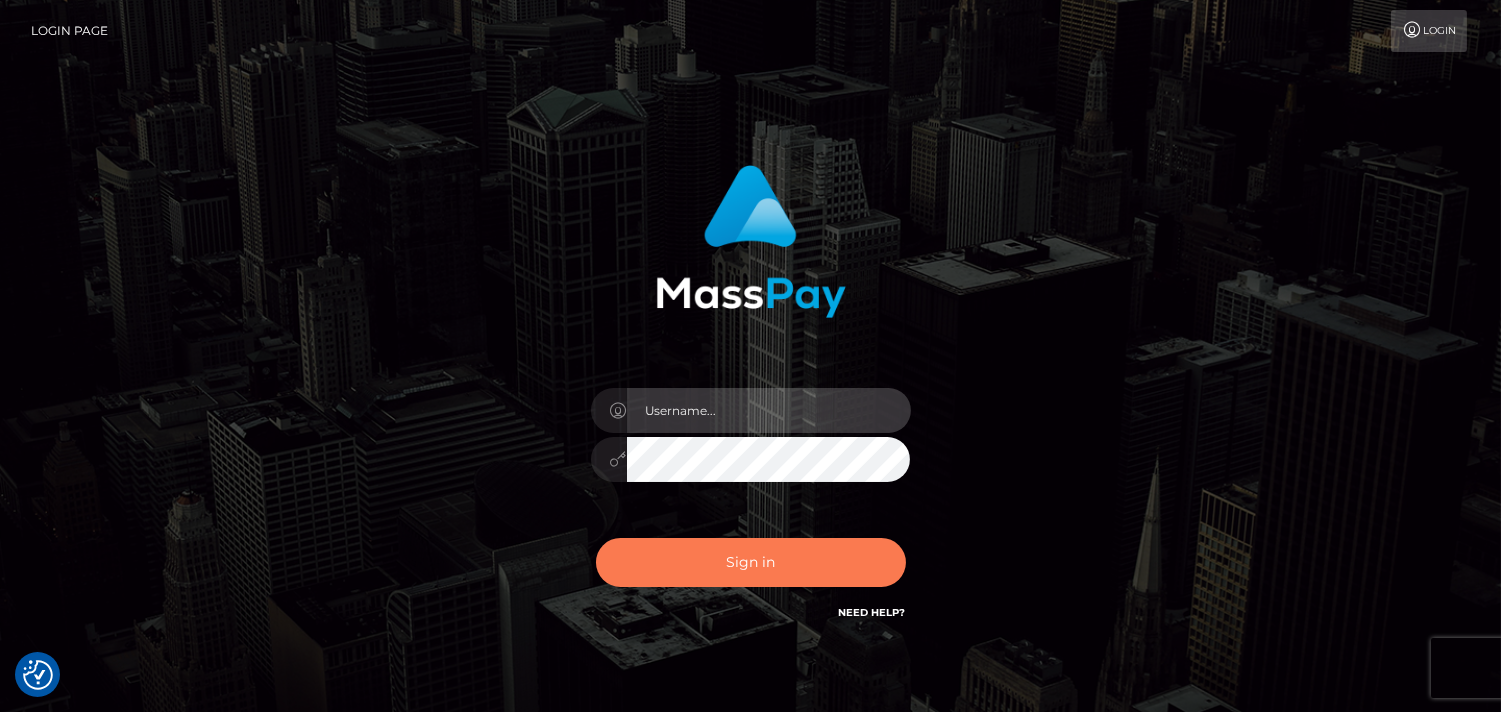 type on "[DOMAIN_NAME]" 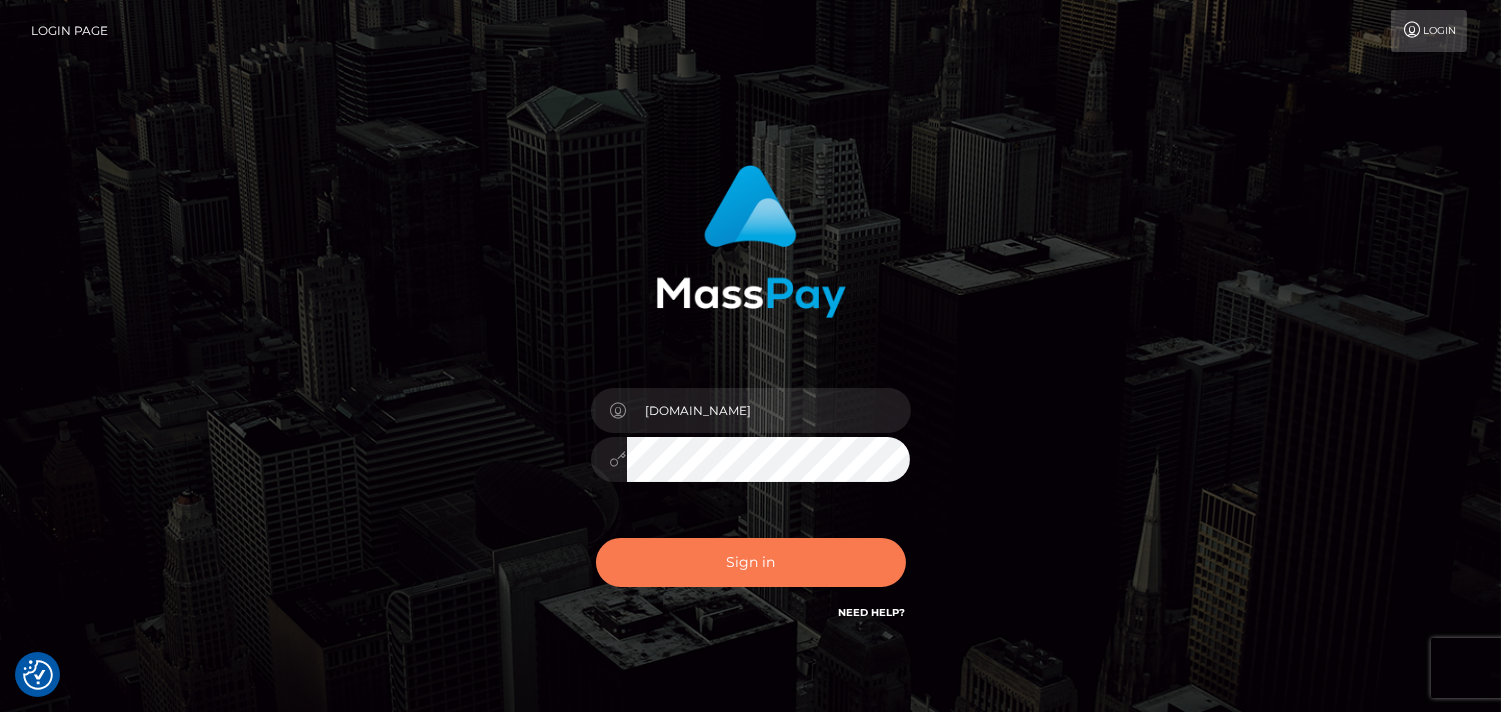 click on "Sign in" at bounding box center (751, 562) 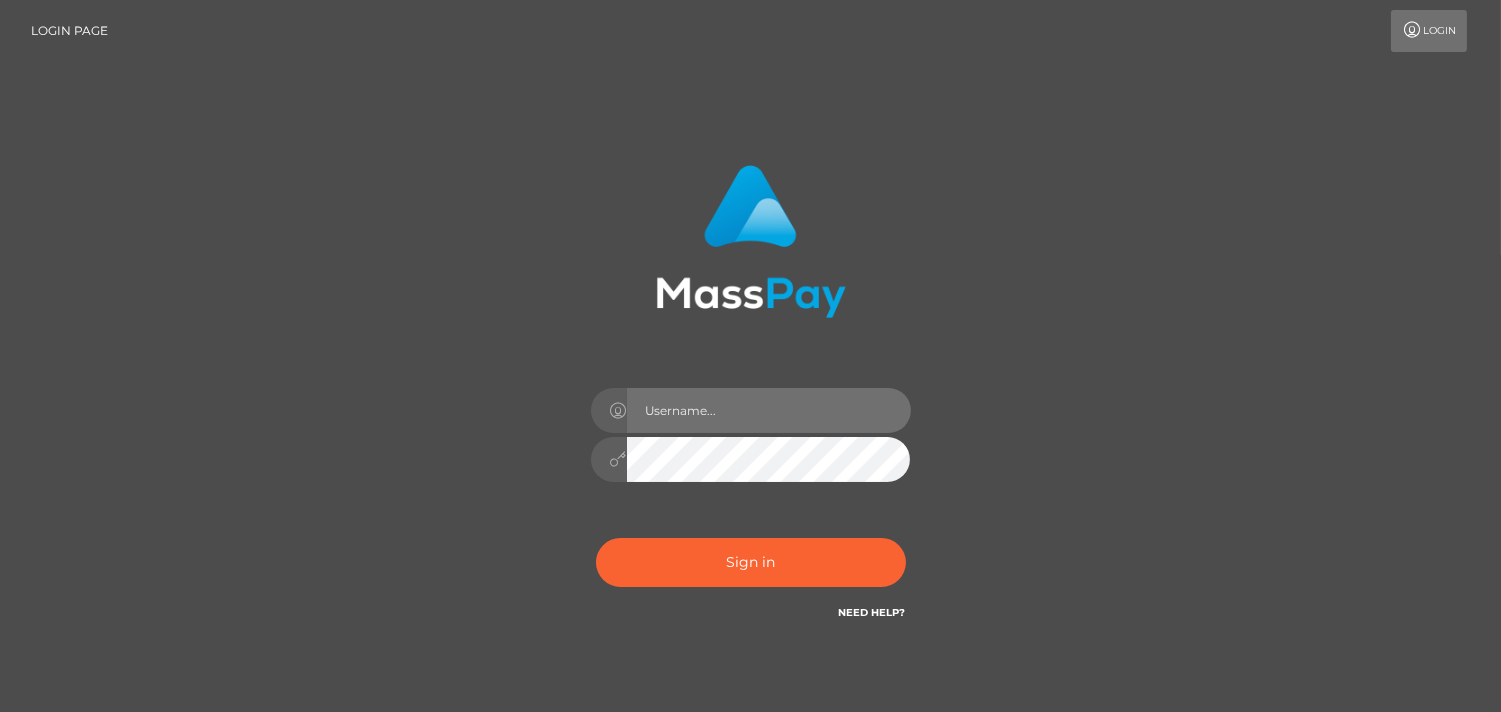 click at bounding box center [769, 410] 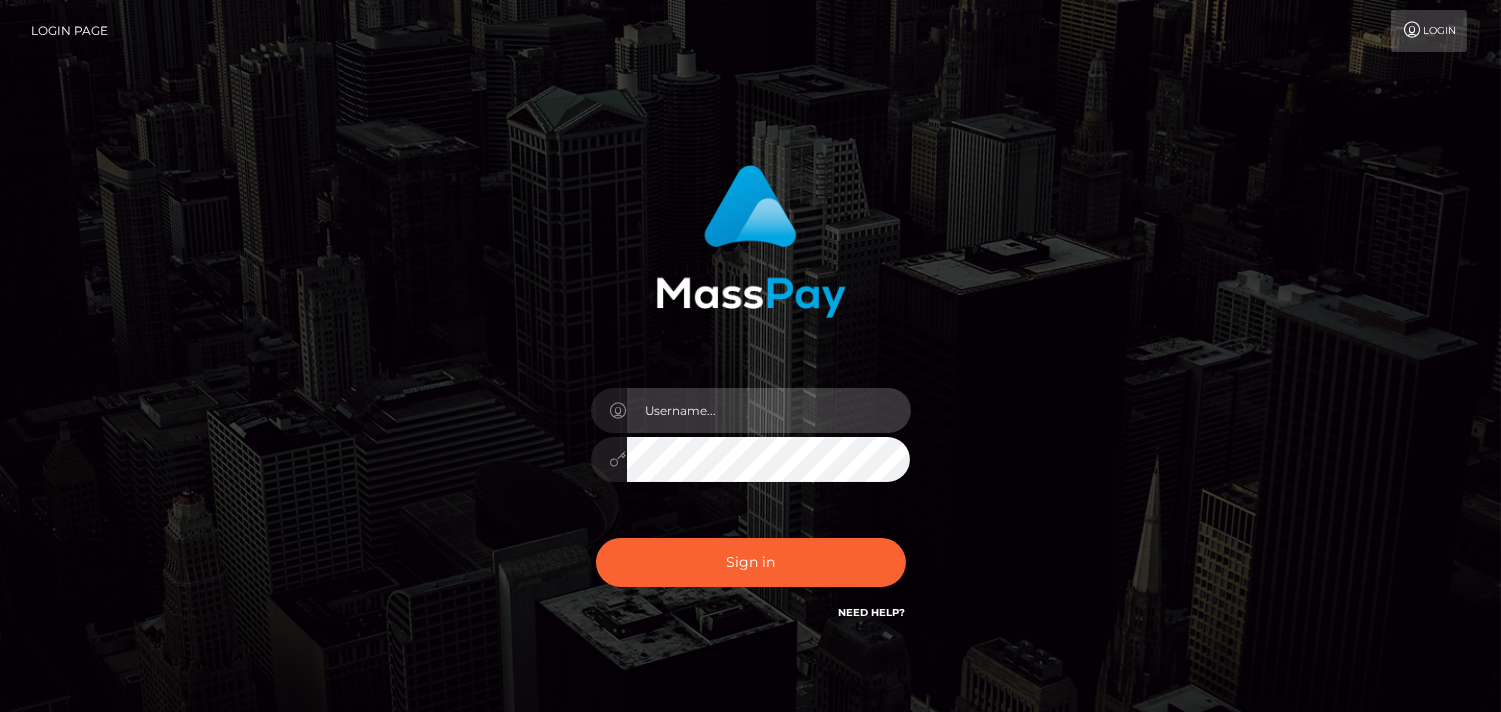 type on "Pk.es" 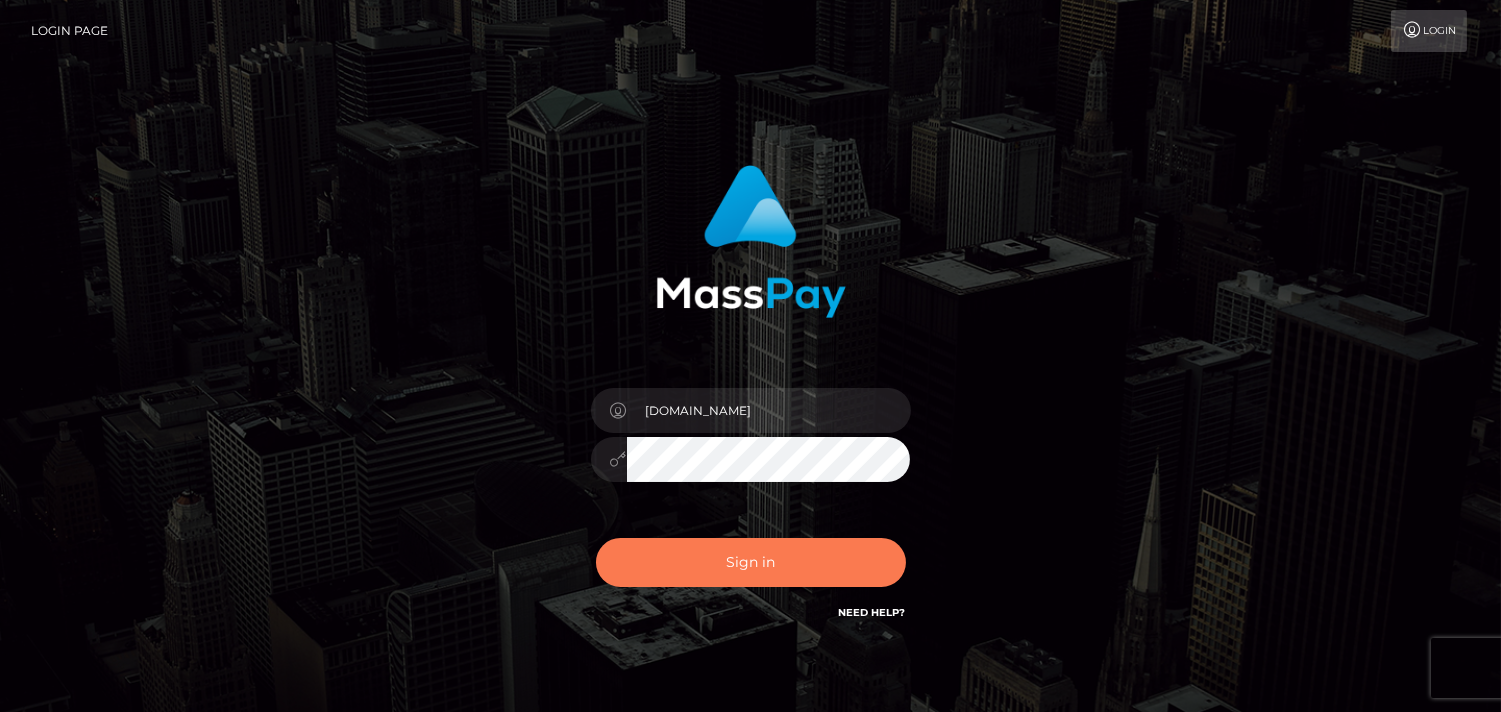 click on "Sign in" at bounding box center [751, 562] 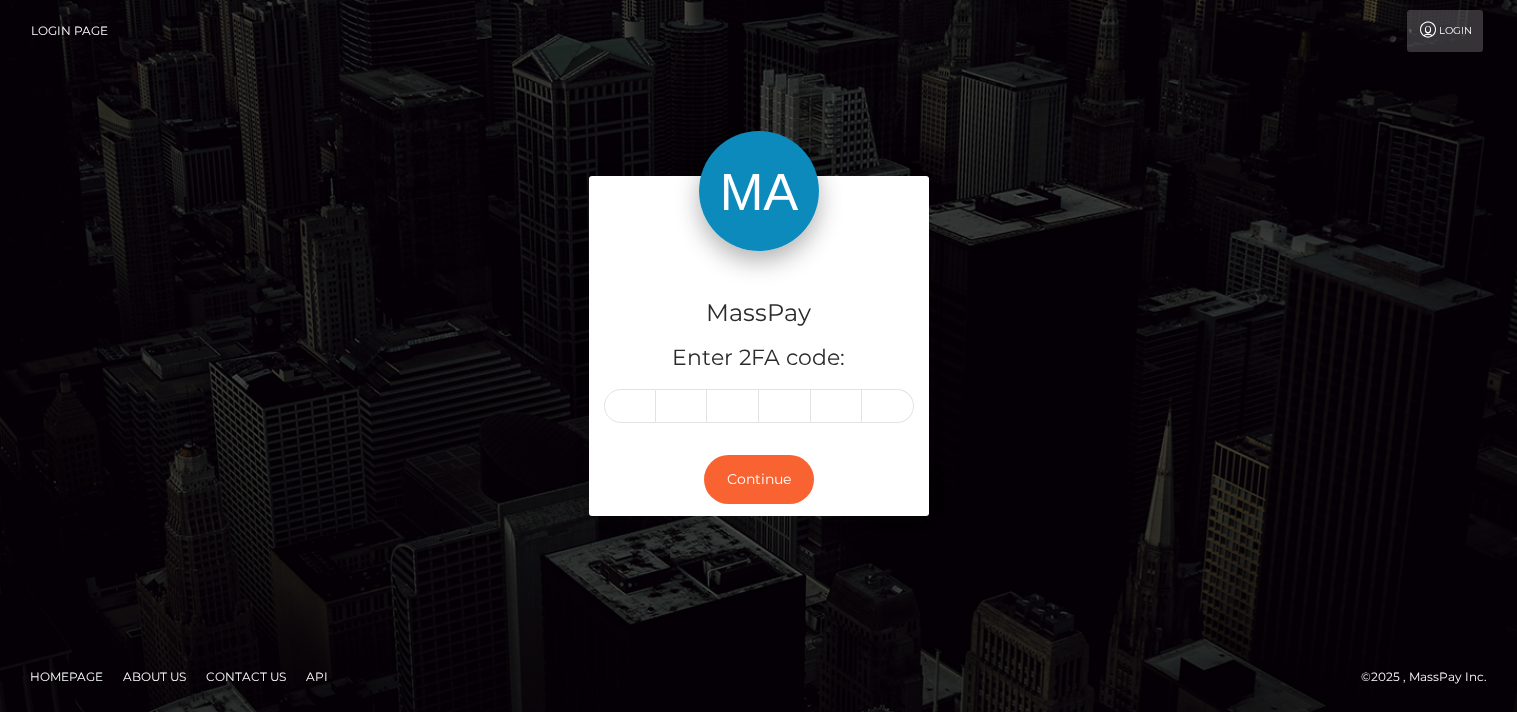 scroll, scrollTop: 0, scrollLeft: 0, axis: both 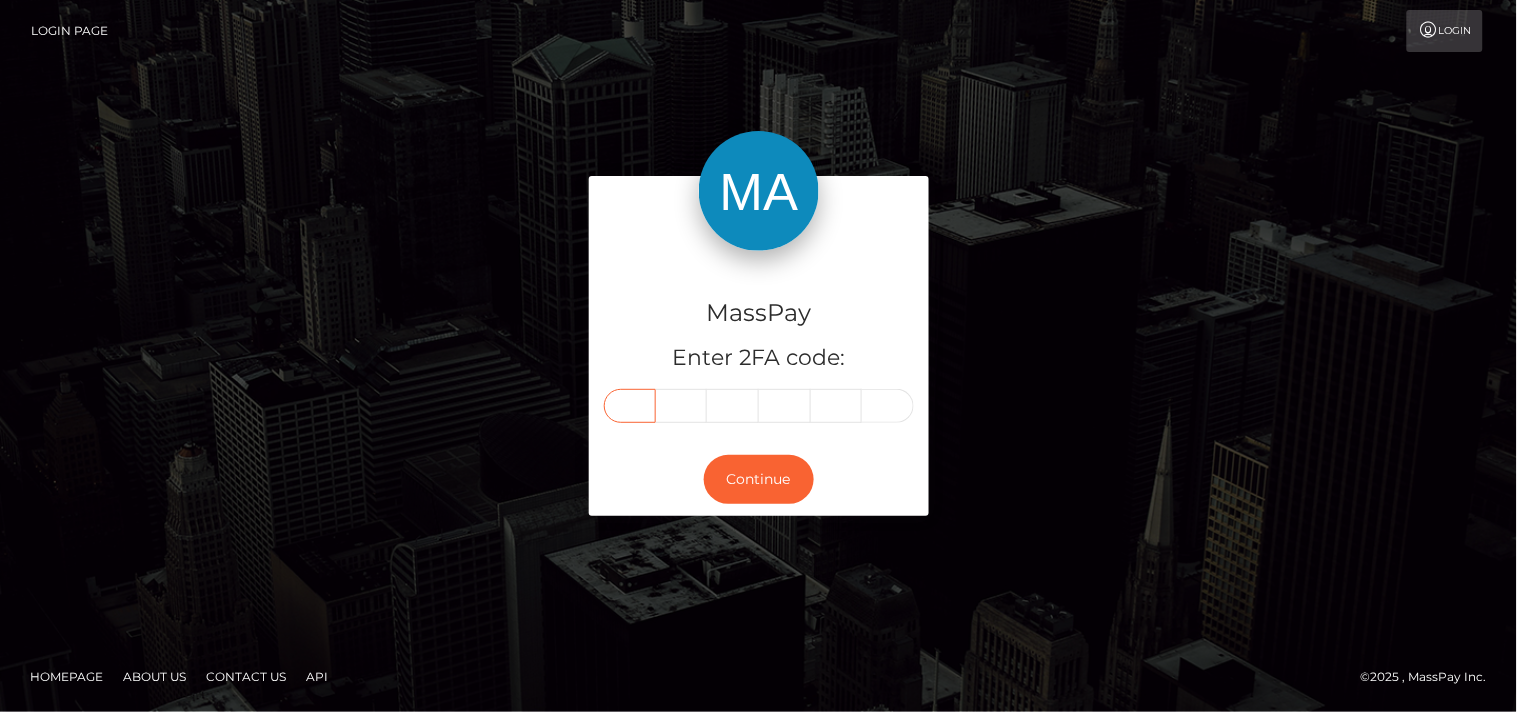 click at bounding box center [630, 406] 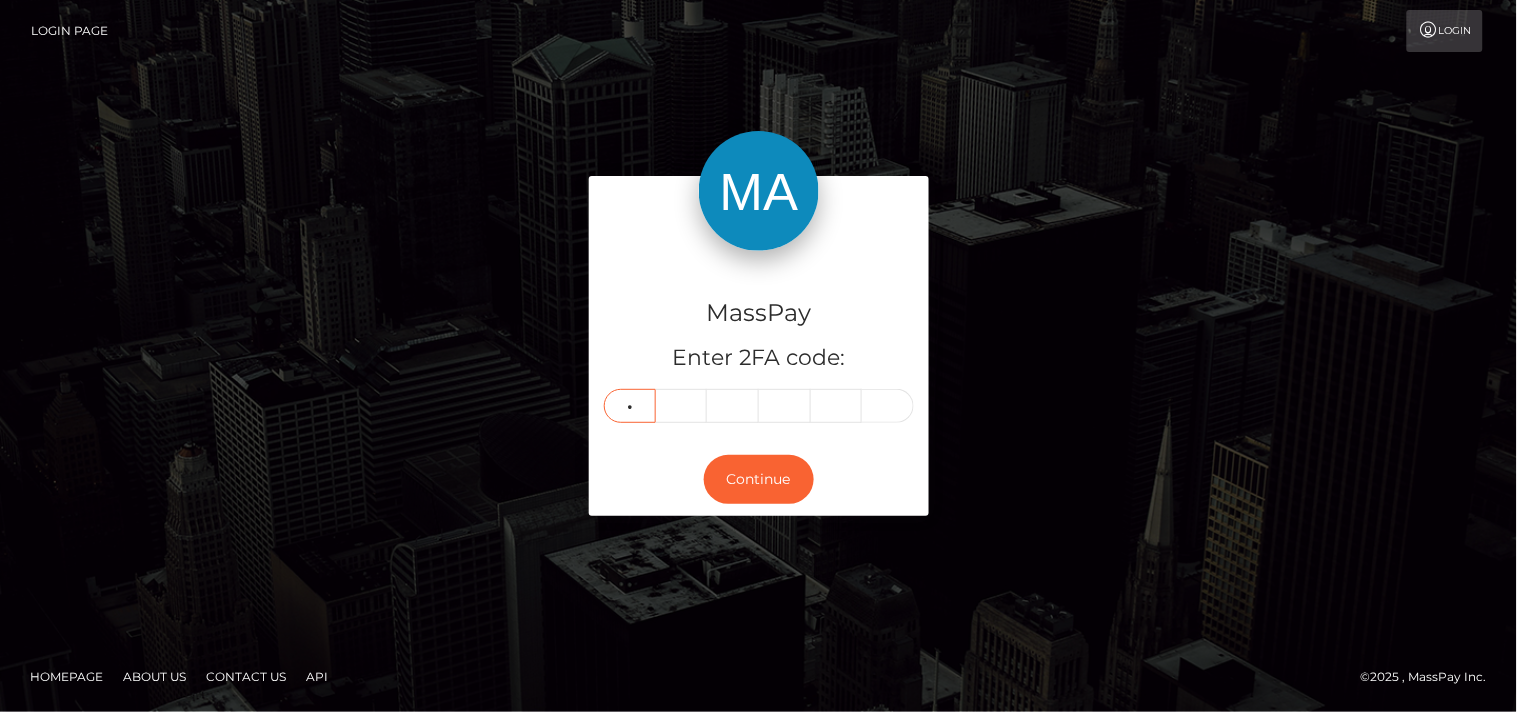 type on "5" 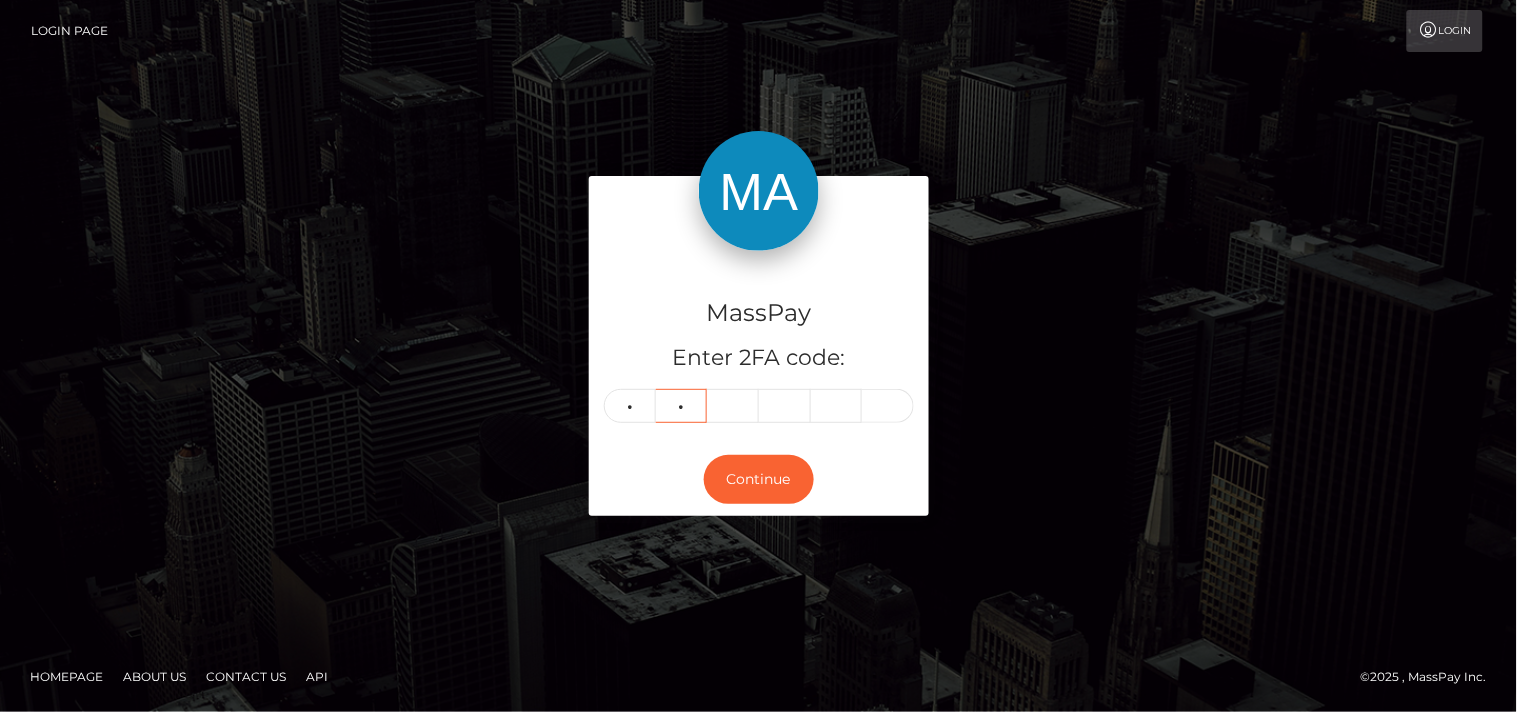 type on "1" 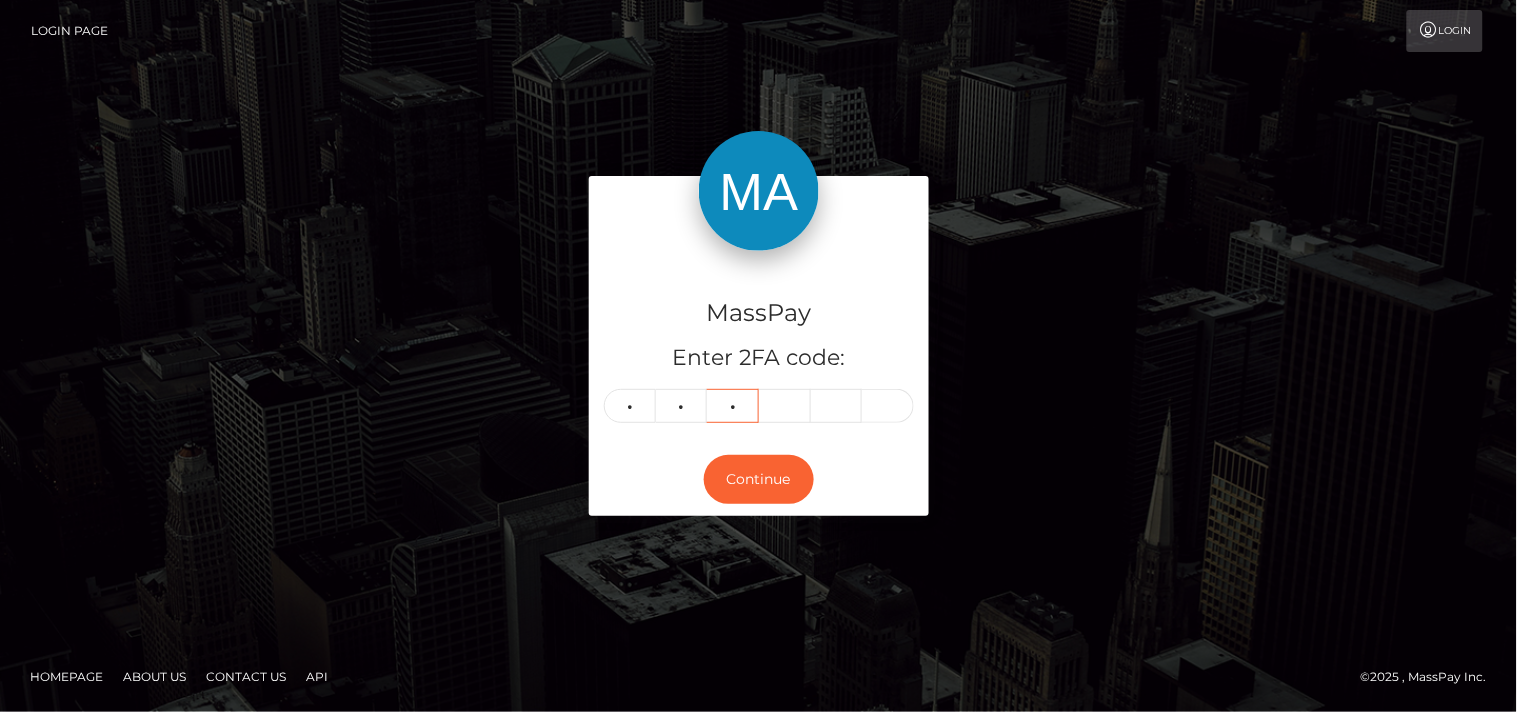 type on "2" 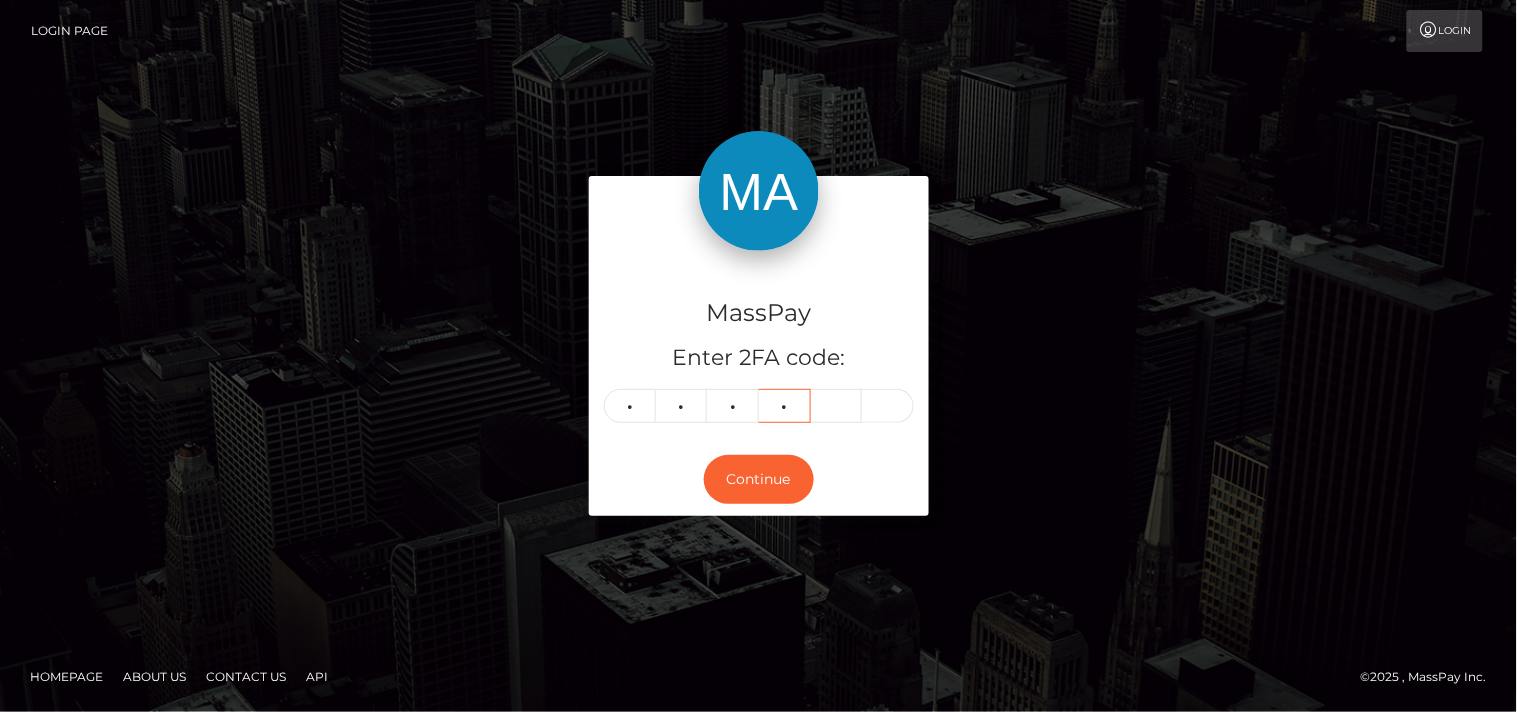 type on "6" 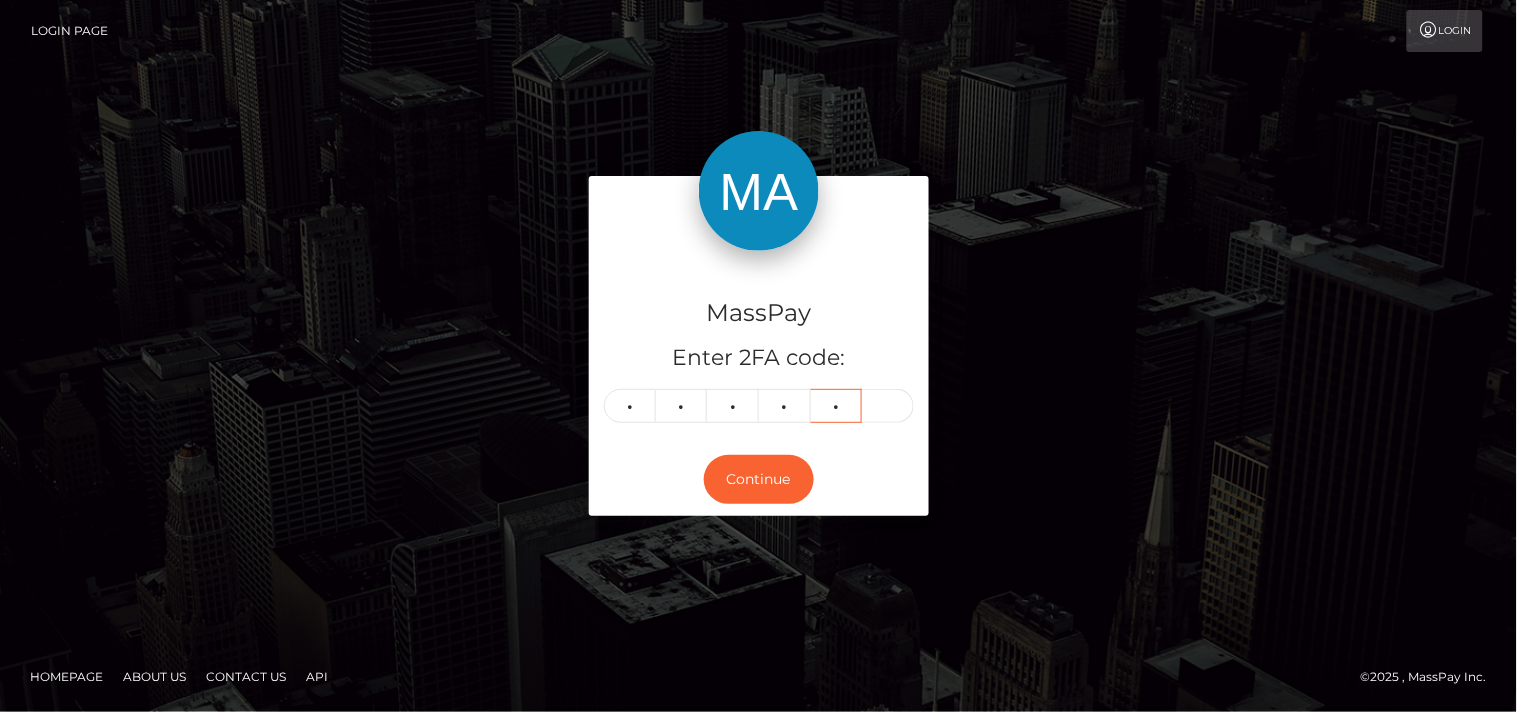 type on "8" 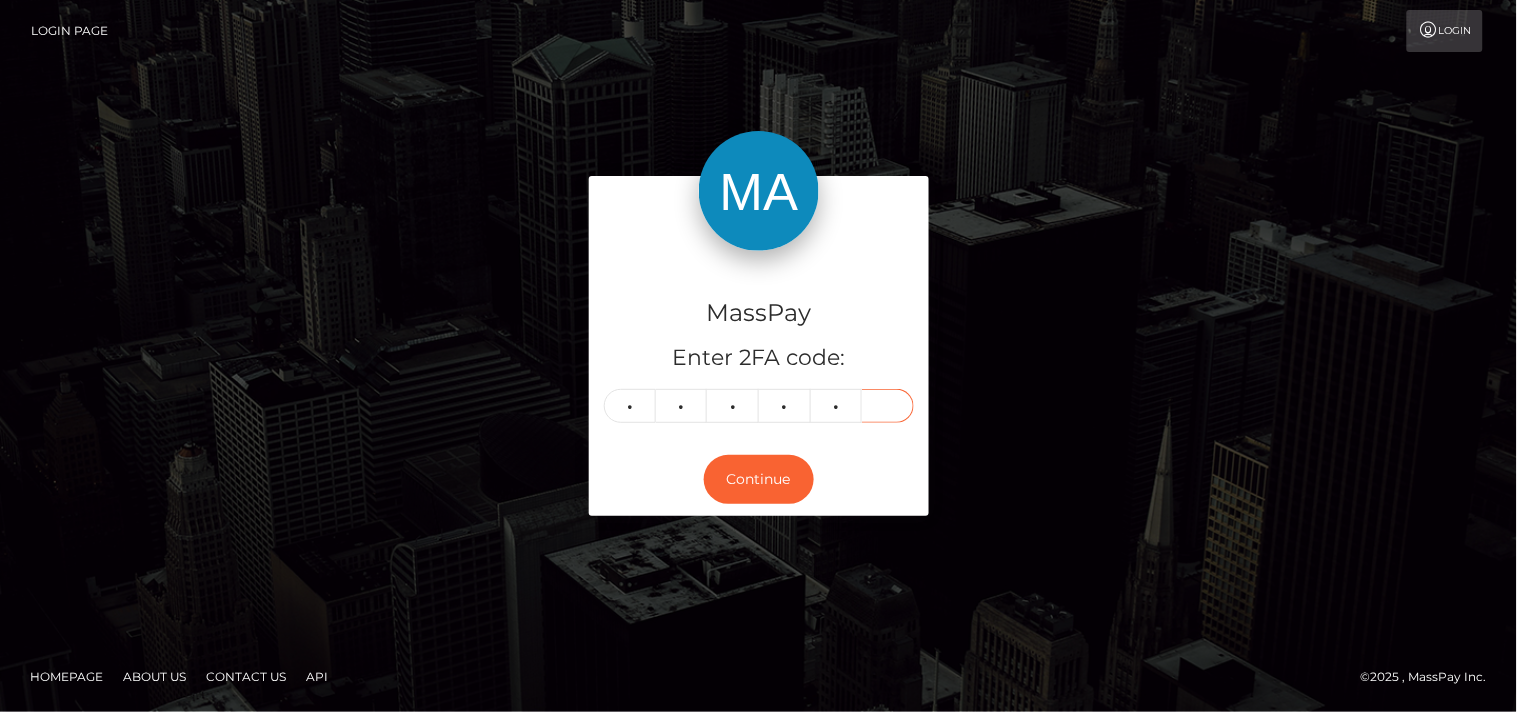 type on "5" 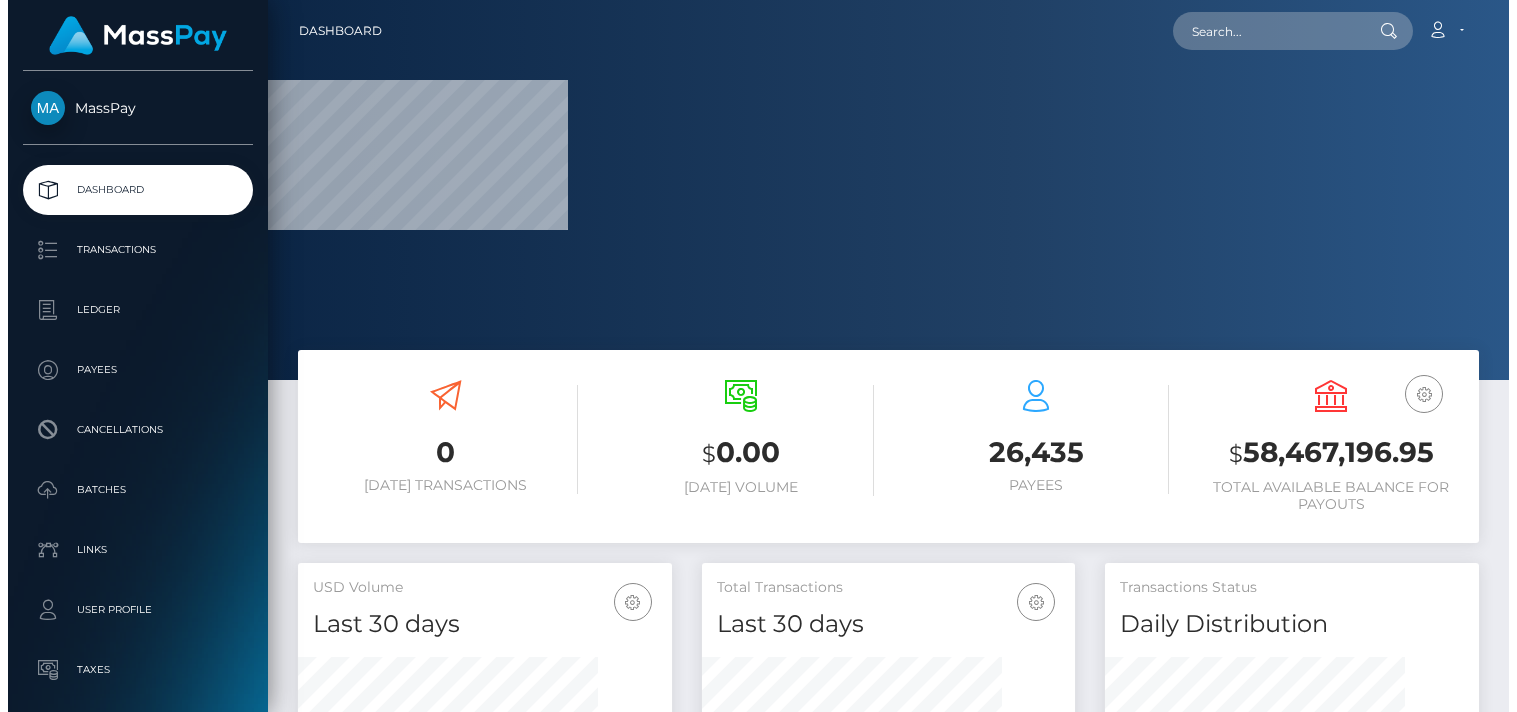 scroll, scrollTop: 0, scrollLeft: 0, axis: both 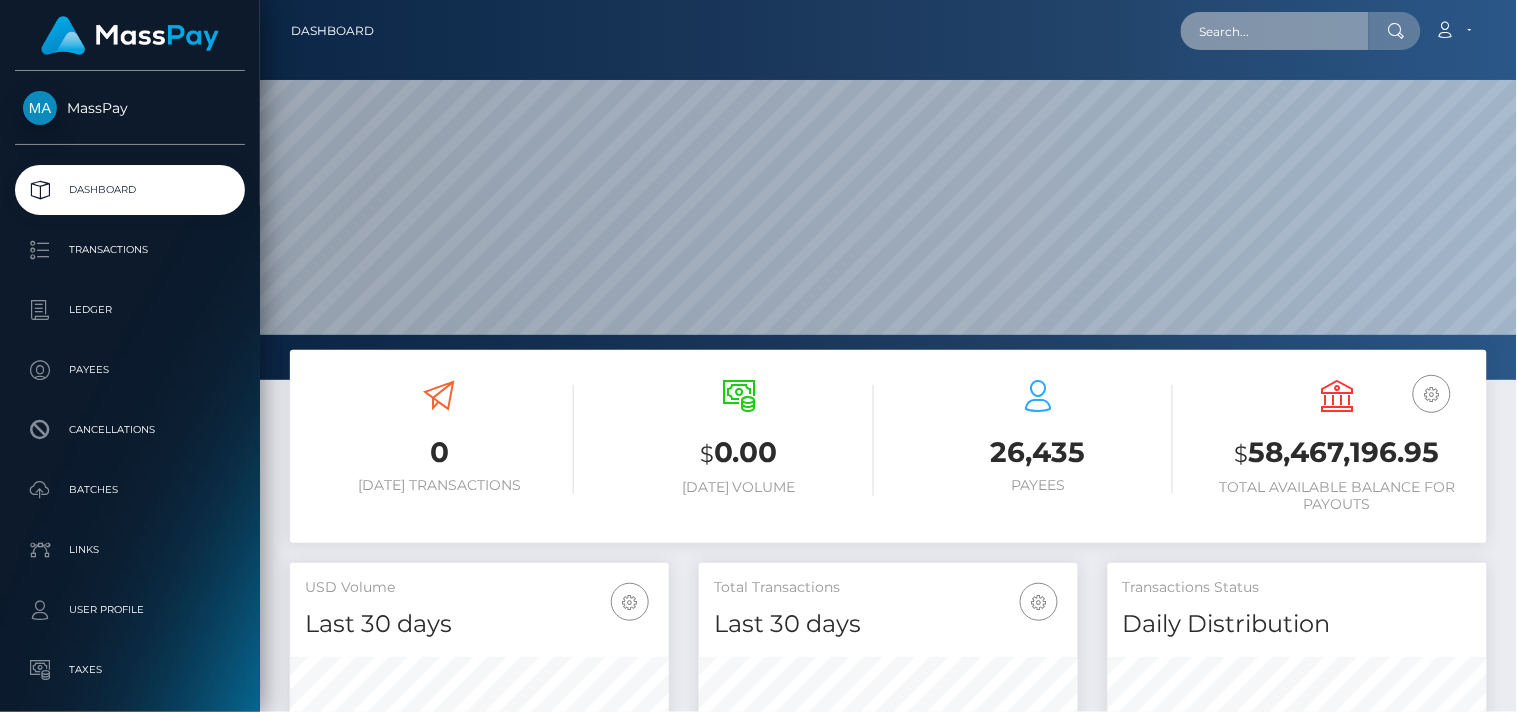 click at bounding box center [1275, 31] 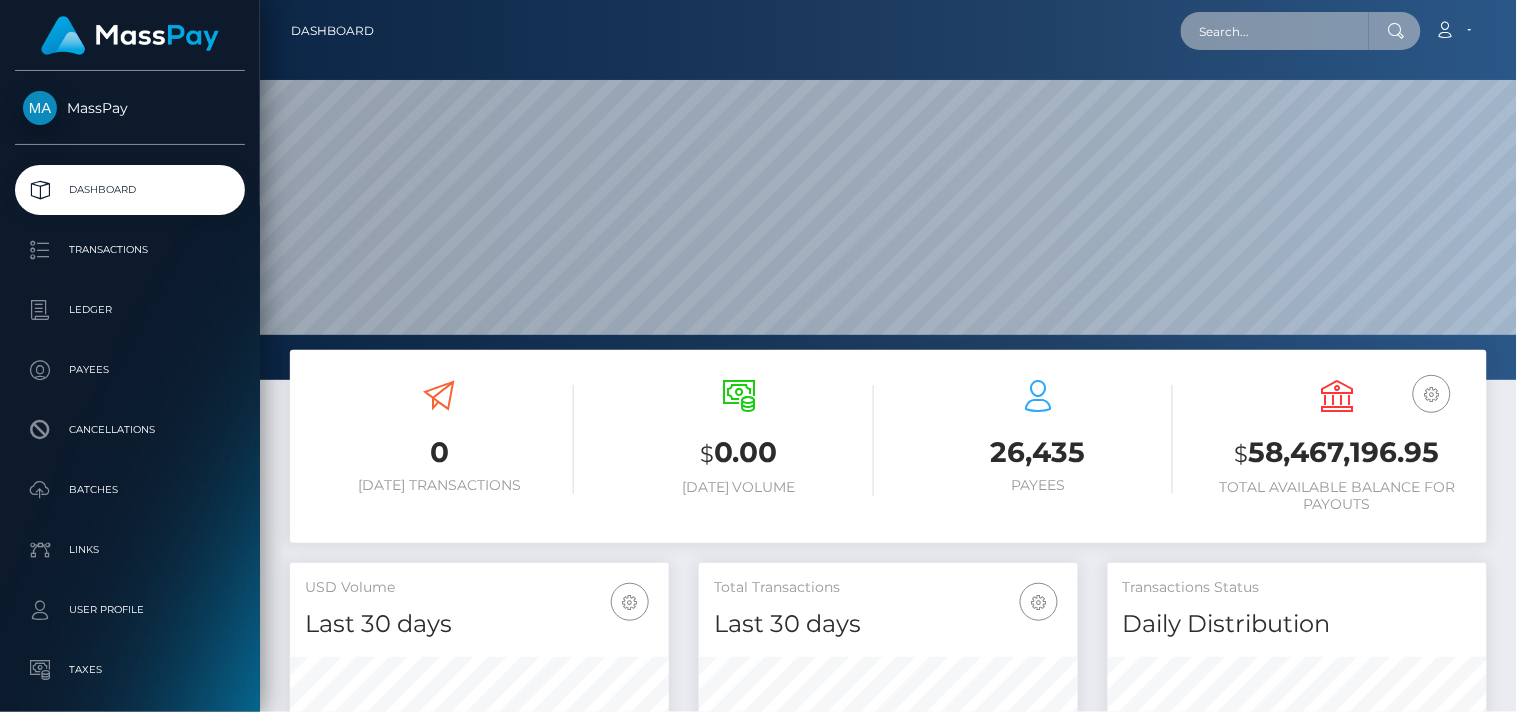 paste on "[EMAIL_ADDRESS][DOMAIN_NAME]" 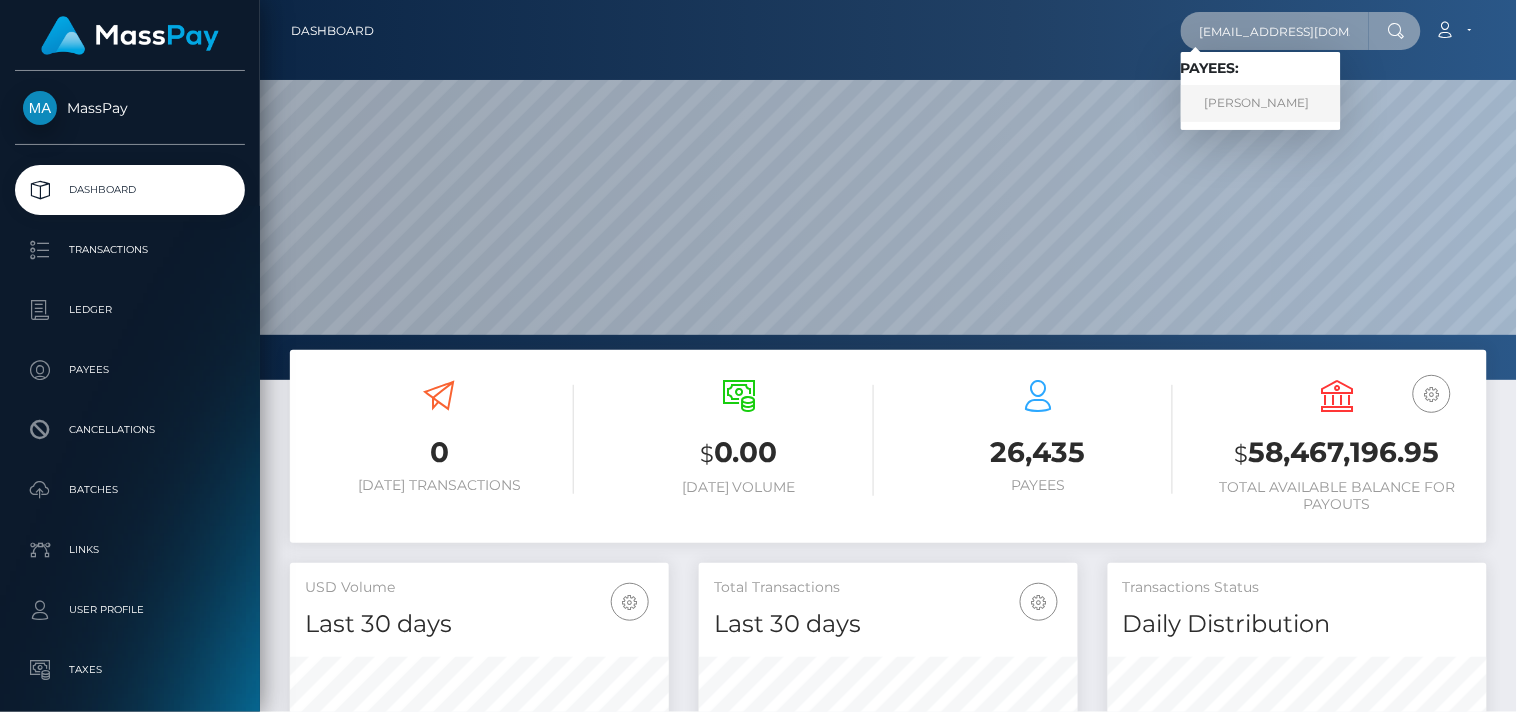 type on "[EMAIL_ADDRESS][DOMAIN_NAME]" 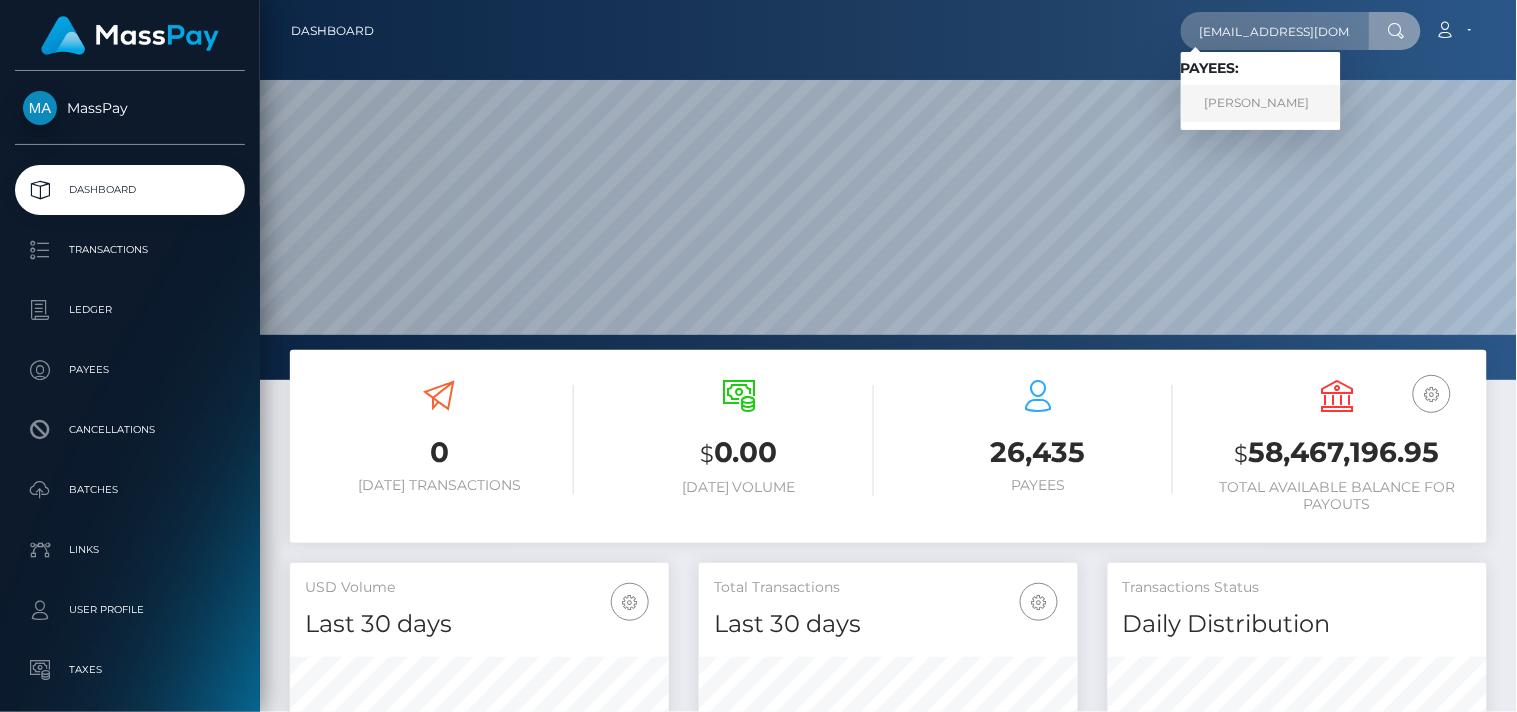 click on "[PERSON_NAME]" at bounding box center [1261, 103] 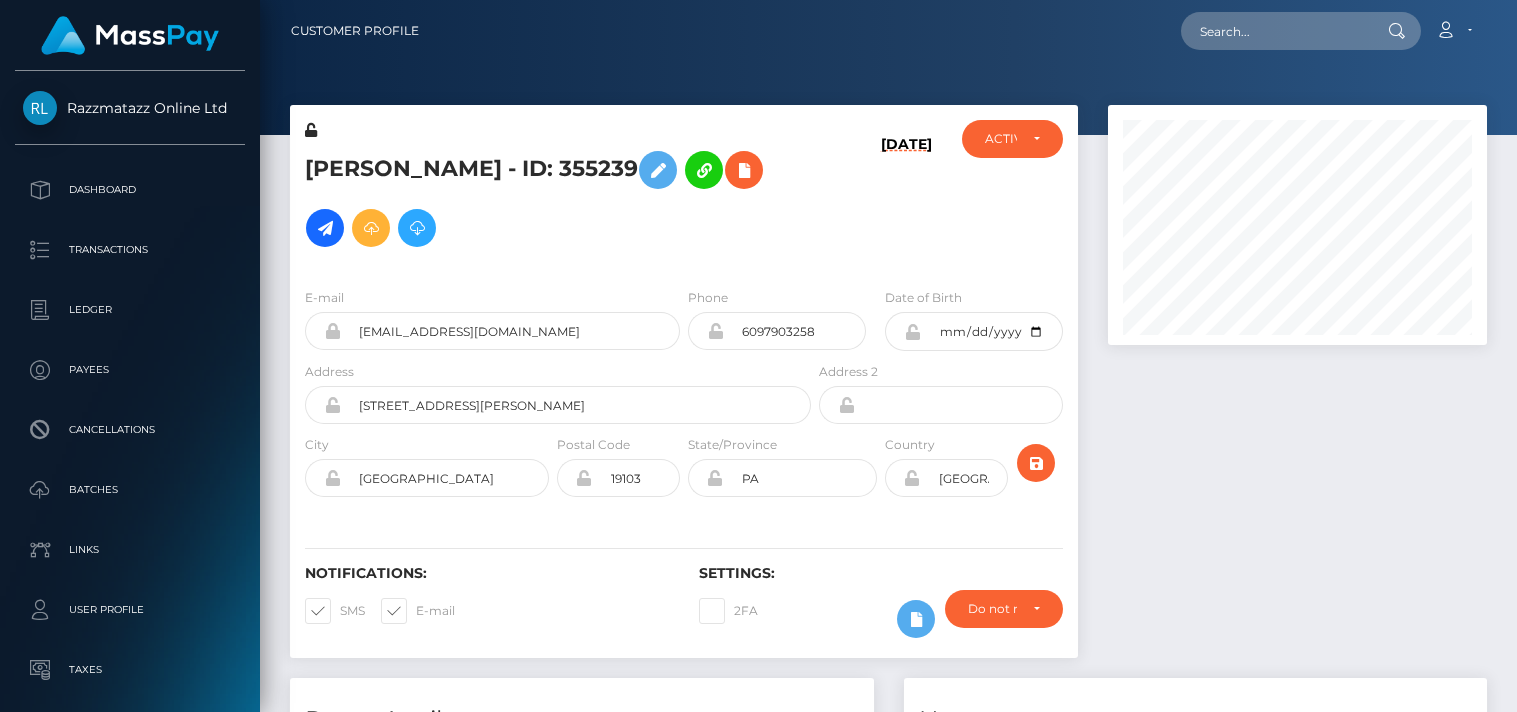 scroll, scrollTop: 0, scrollLeft: 0, axis: both 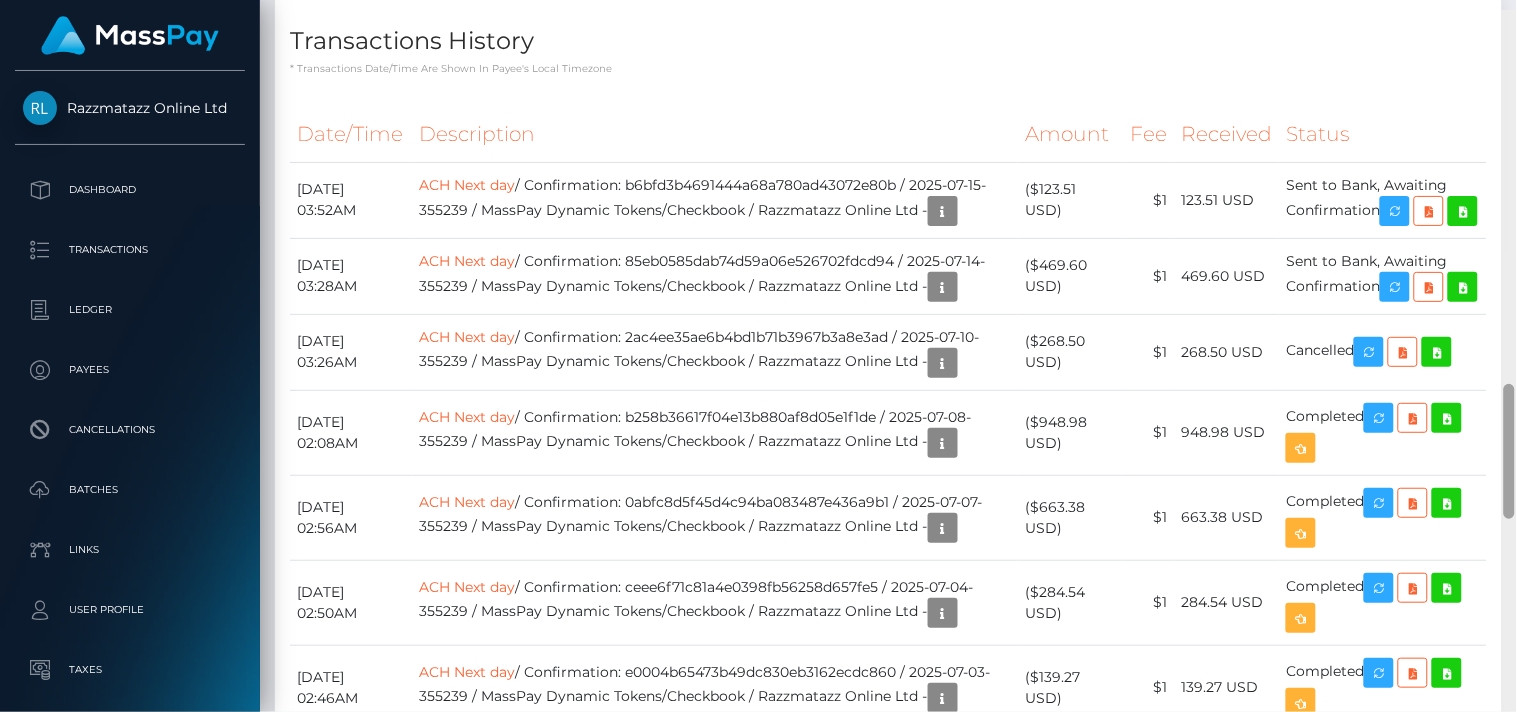 drag, startPoint x: 1514, startPoint y: 90, endPoint x: 1515, endPoint y: 445, distance: 355.0014 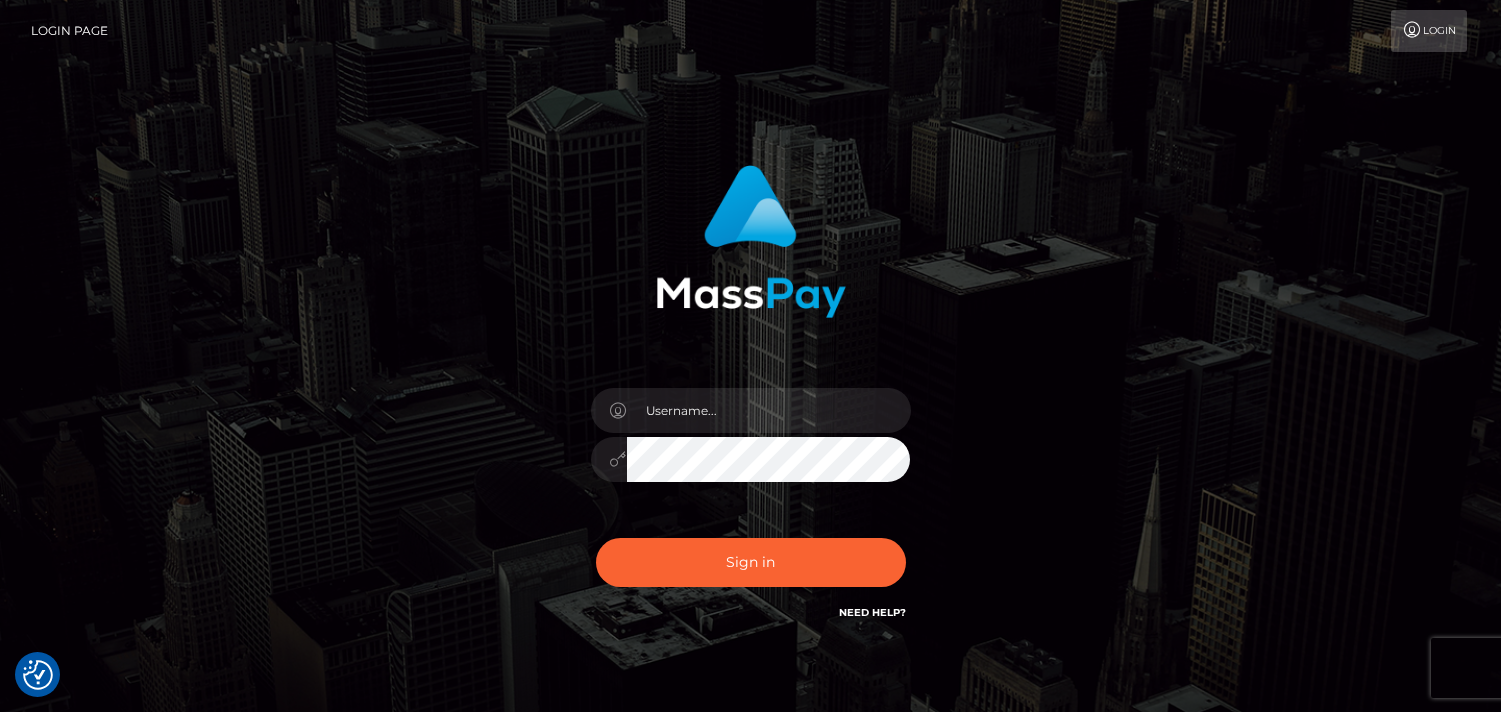 scroll, scrollTop: 0, scrollLeft: 0, axis: both 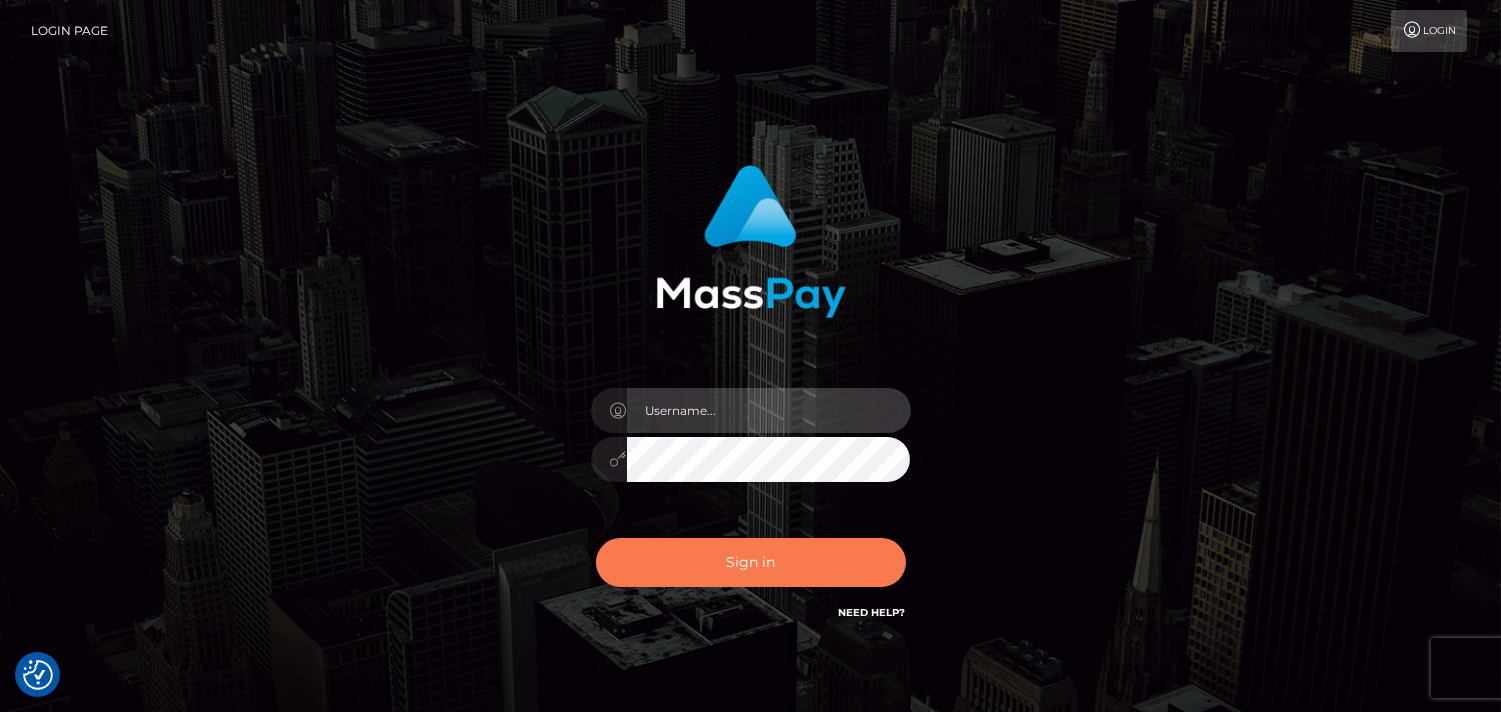 type on "[DOMAIN_NAME]" 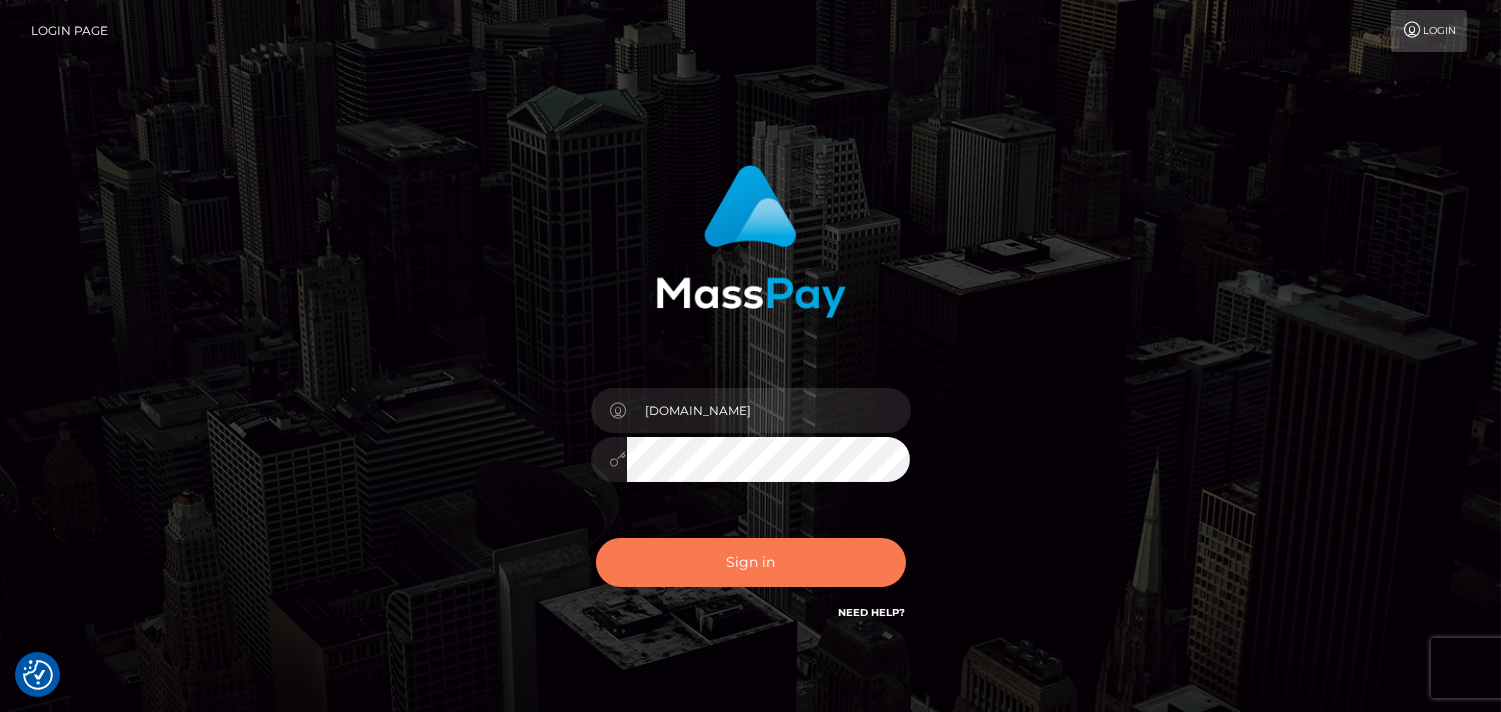 click on "Sign in" at bounding box center [751, 562] 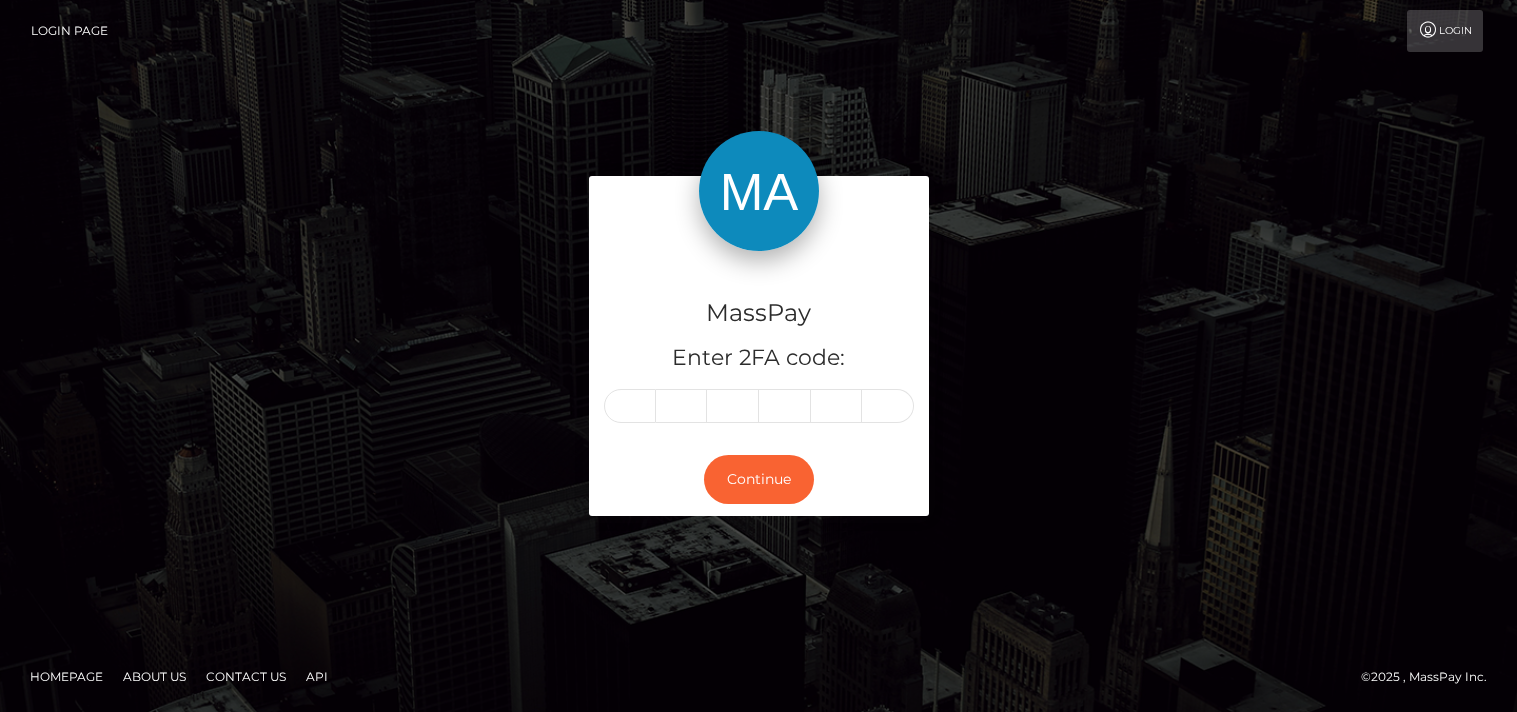 scroll, scrollTop: 0, scrollLeft: 0, axis: both 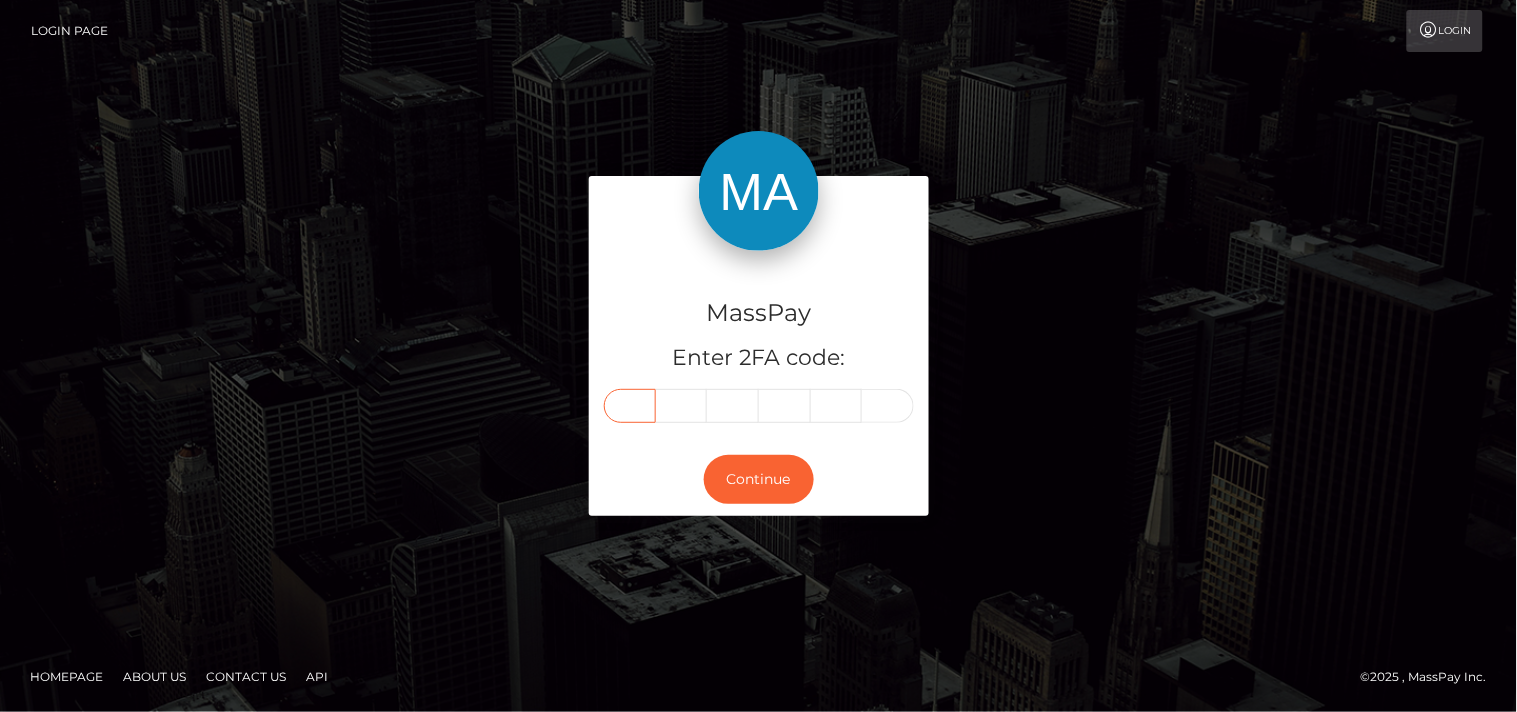 click at bounding box center [630, 406] 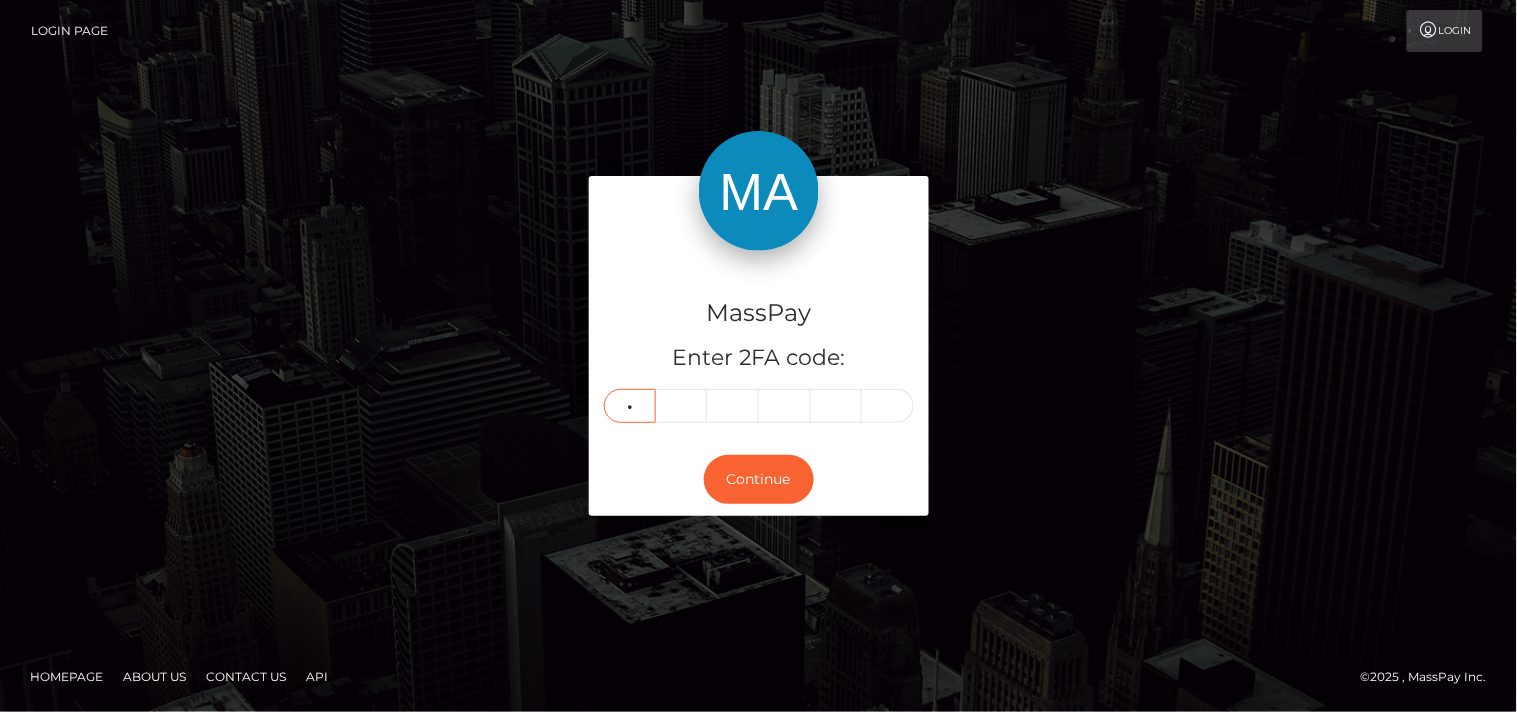 type on "1" 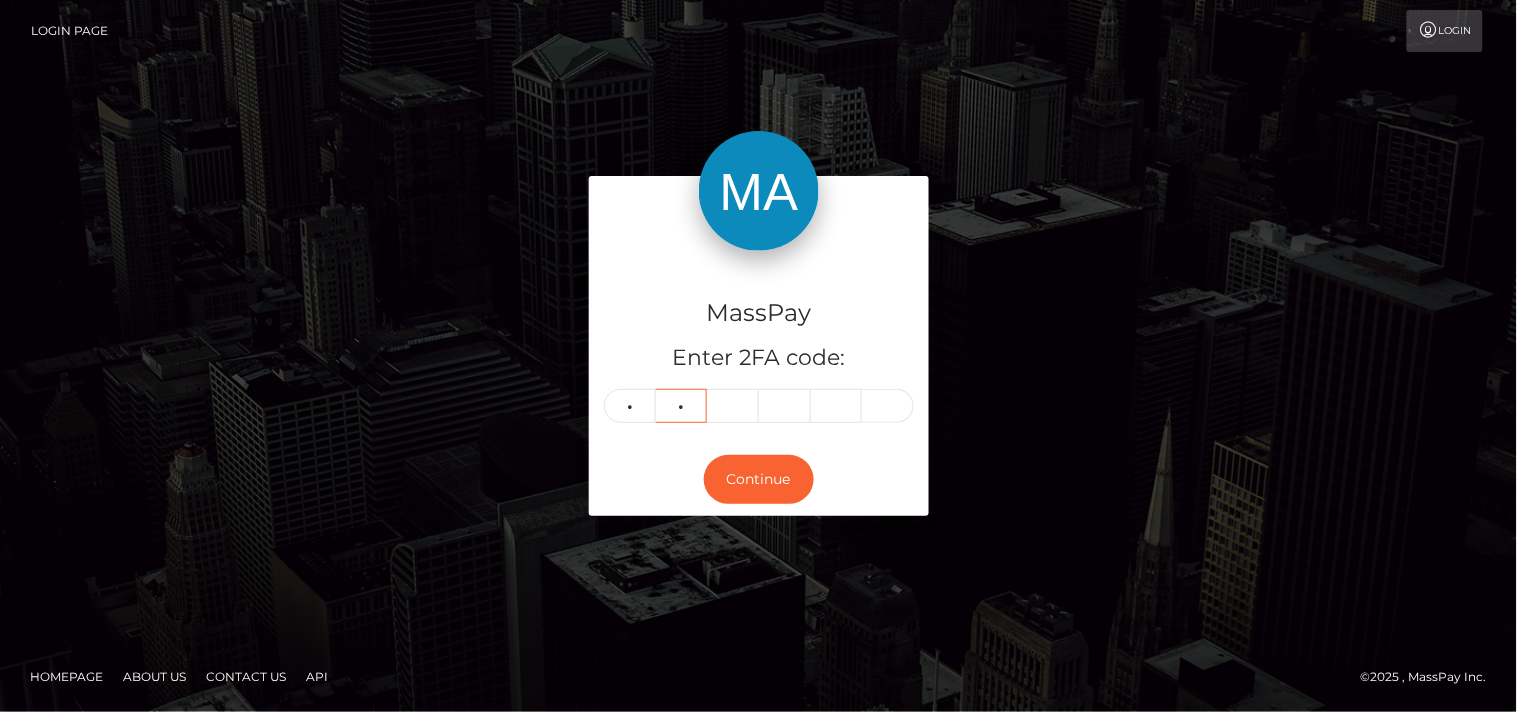 type on "7" 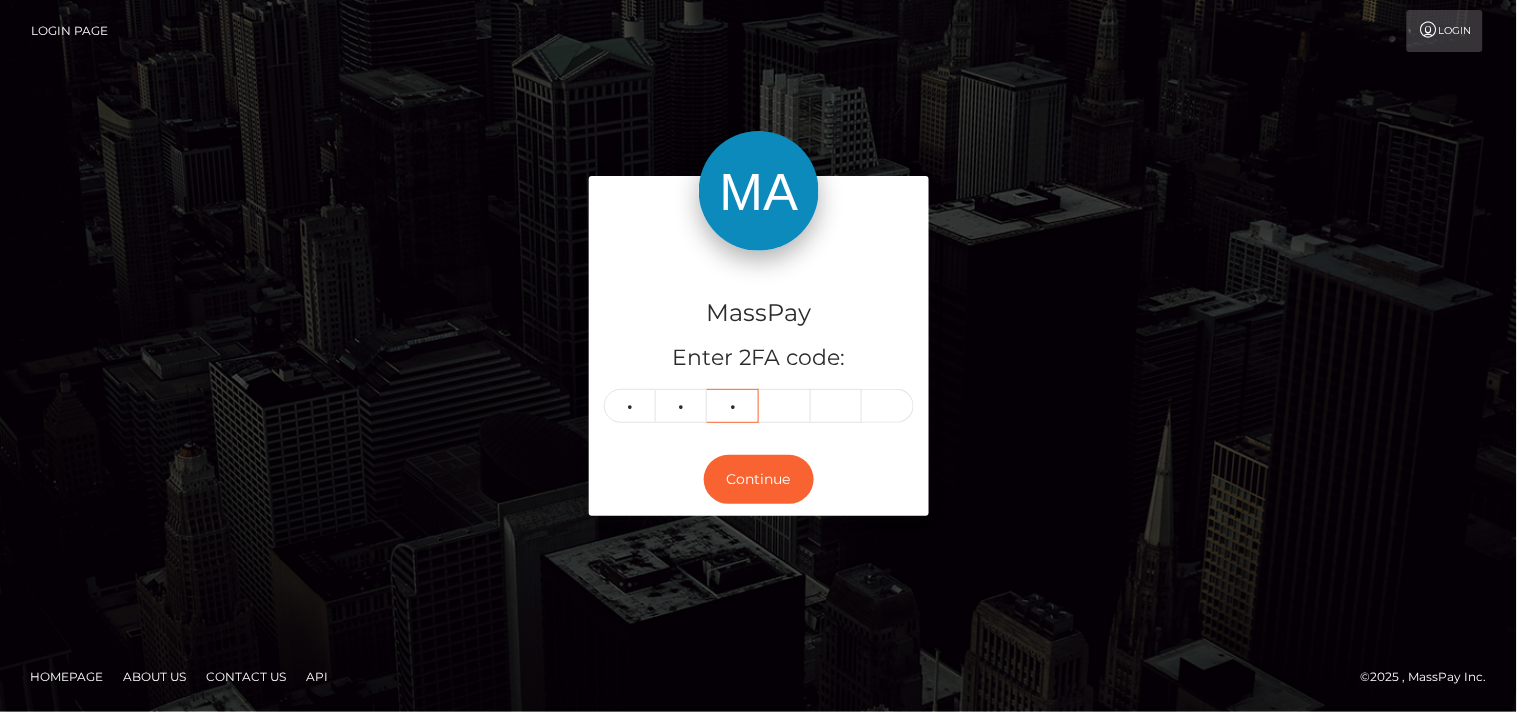 type on "5" 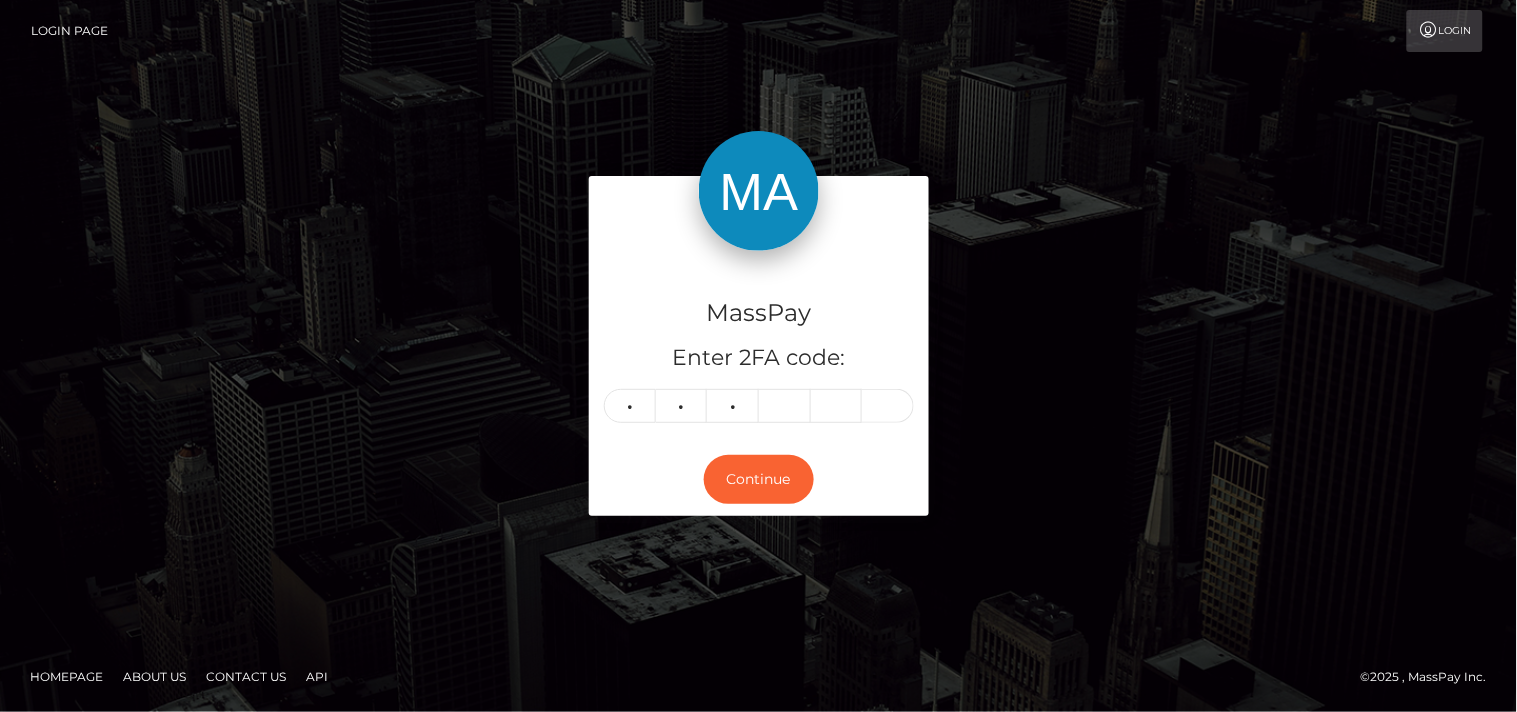 click on "MassPay
Enter 2FA code:
1 7 5 175
Continue" at bounding box center [758, 355] 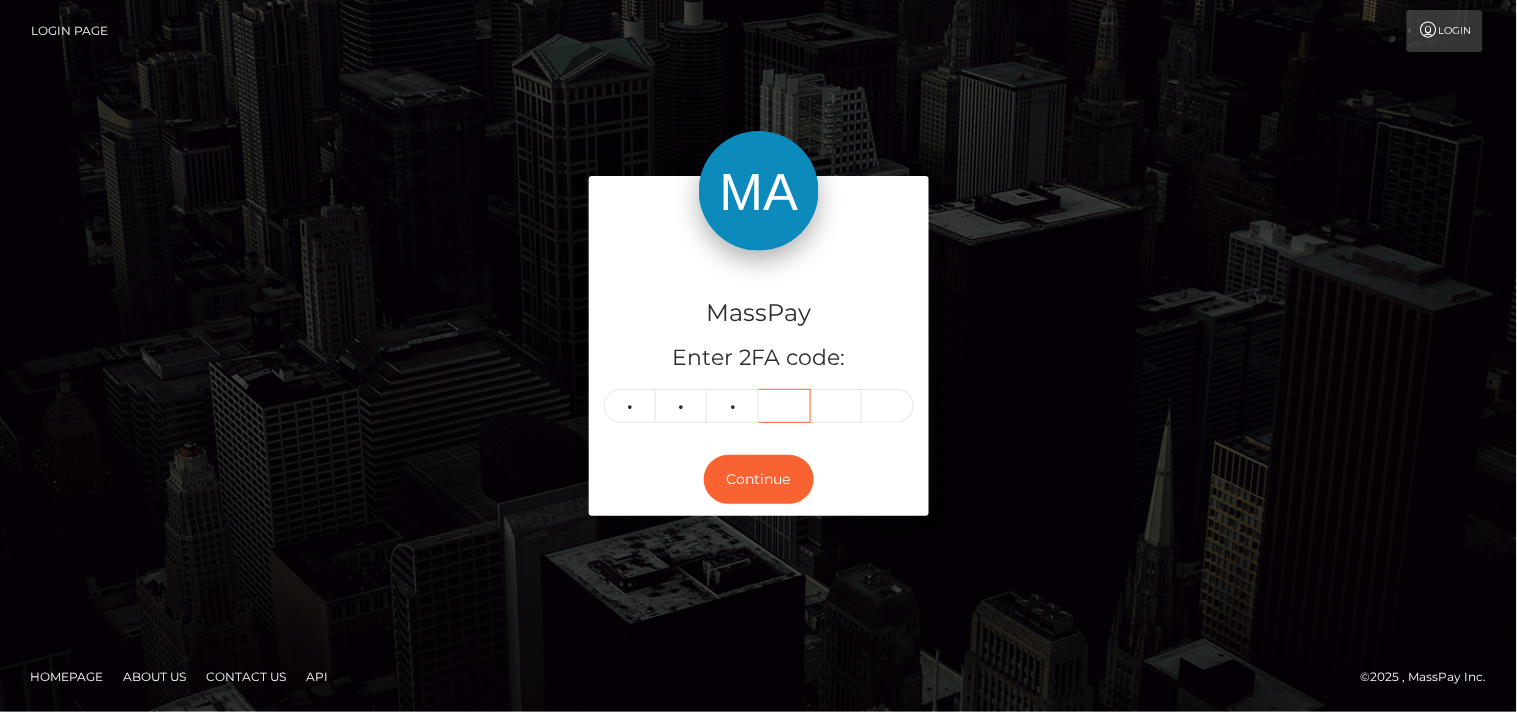 click at bounding box center [785, 406] 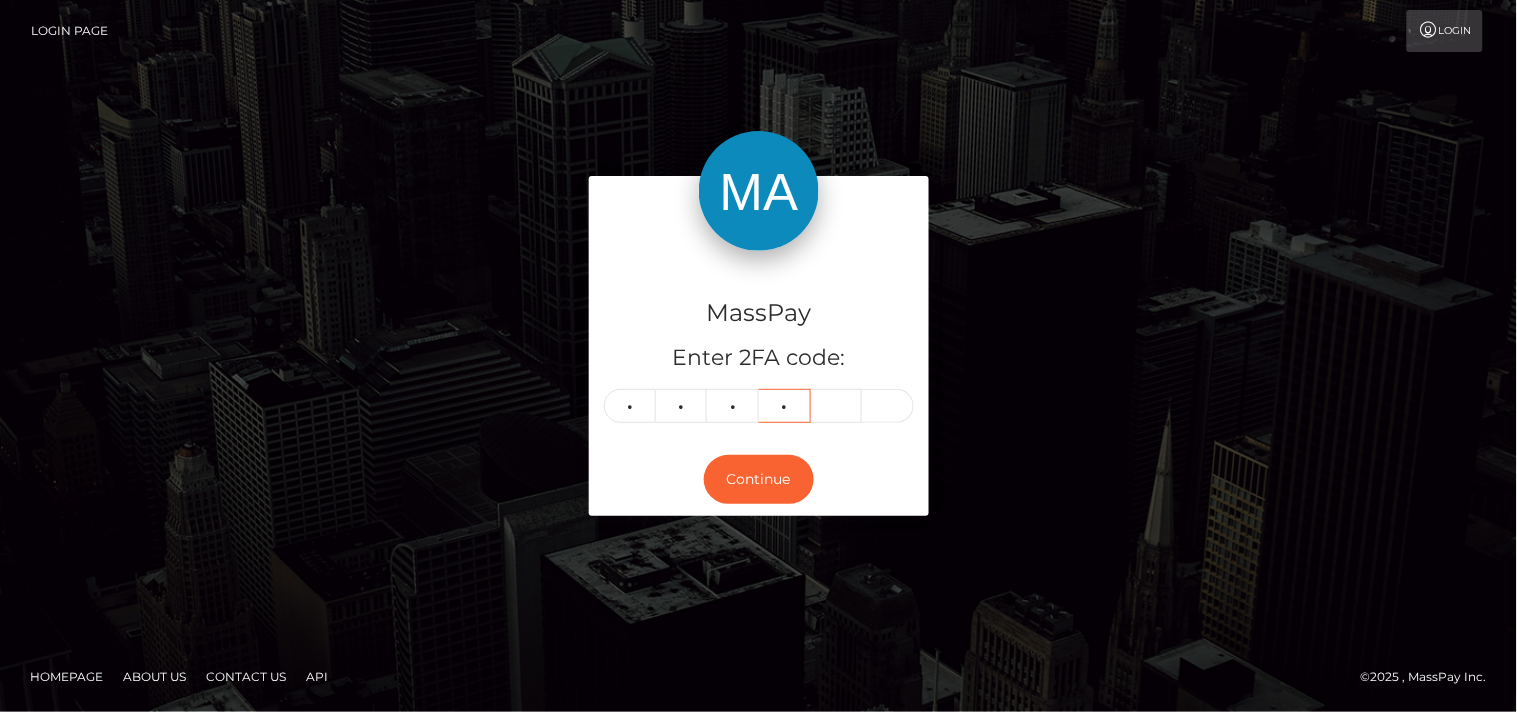 type on "5" 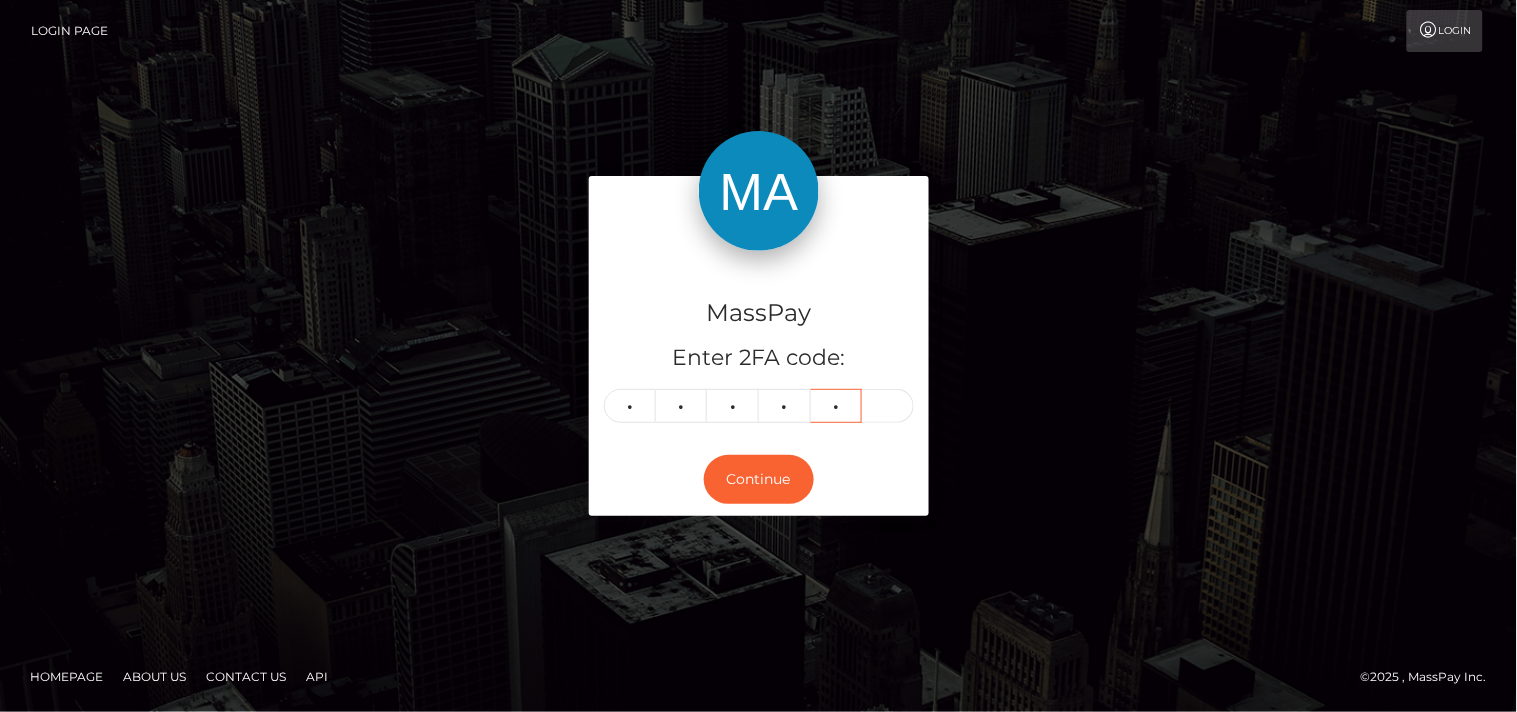 type on "4" 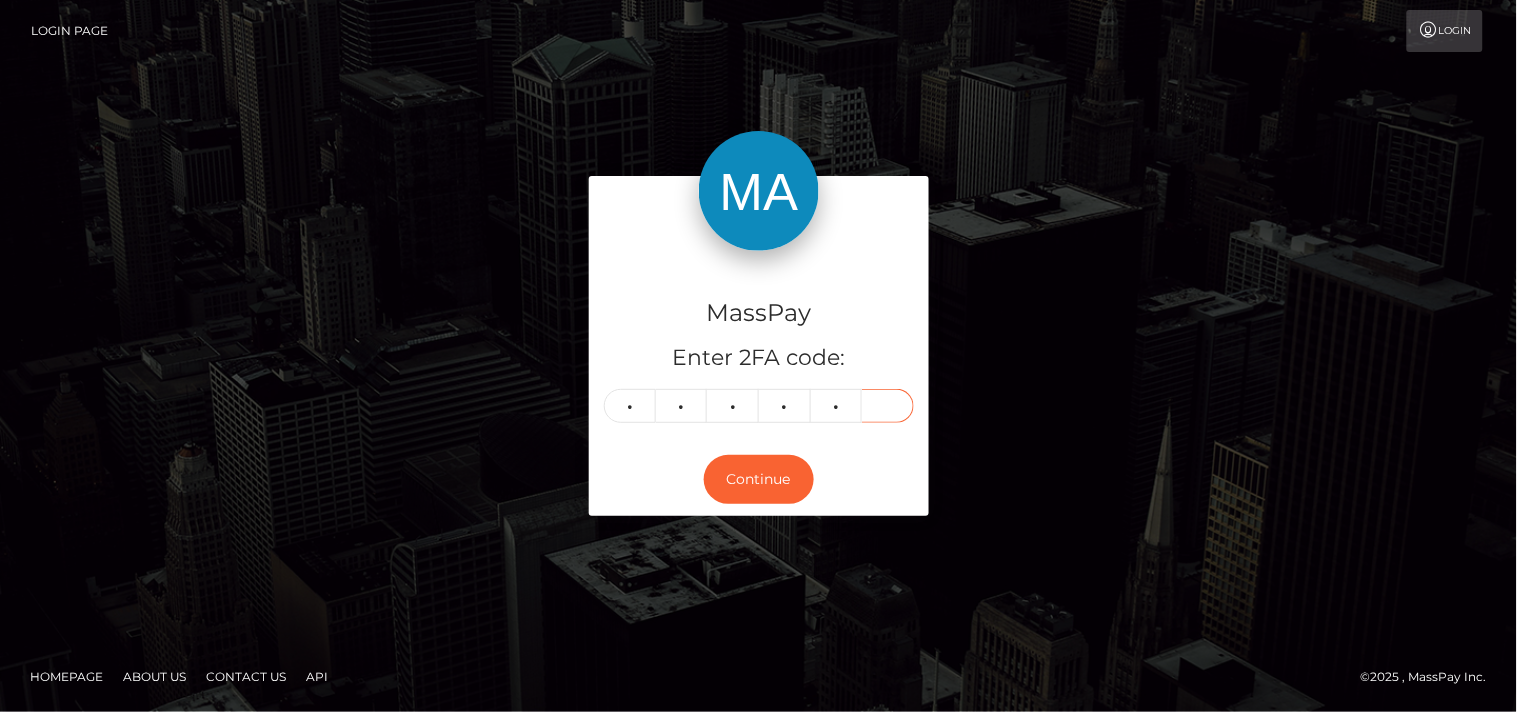 type on "4" 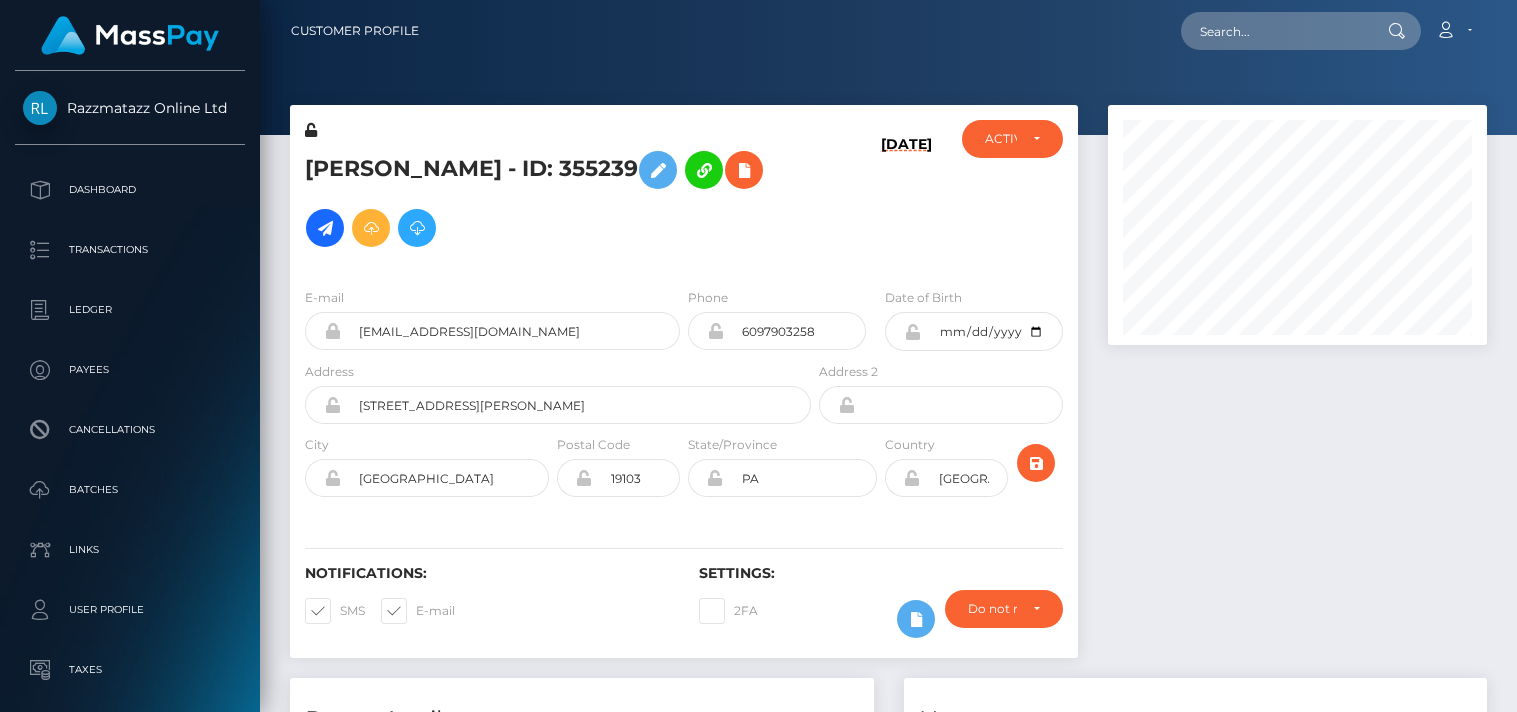 scroll, scrollTop: 0, scrollLeft: 0, axis: both 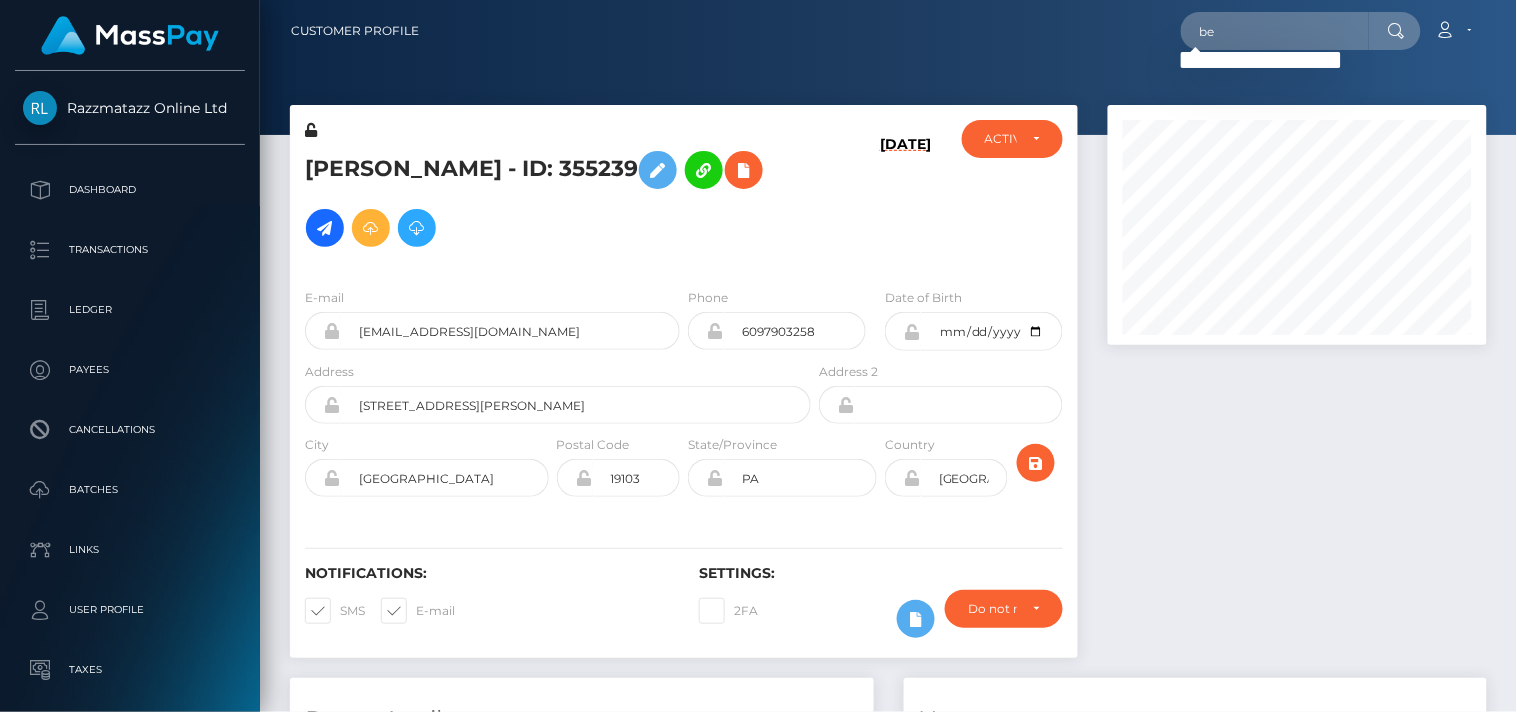 type on "b" 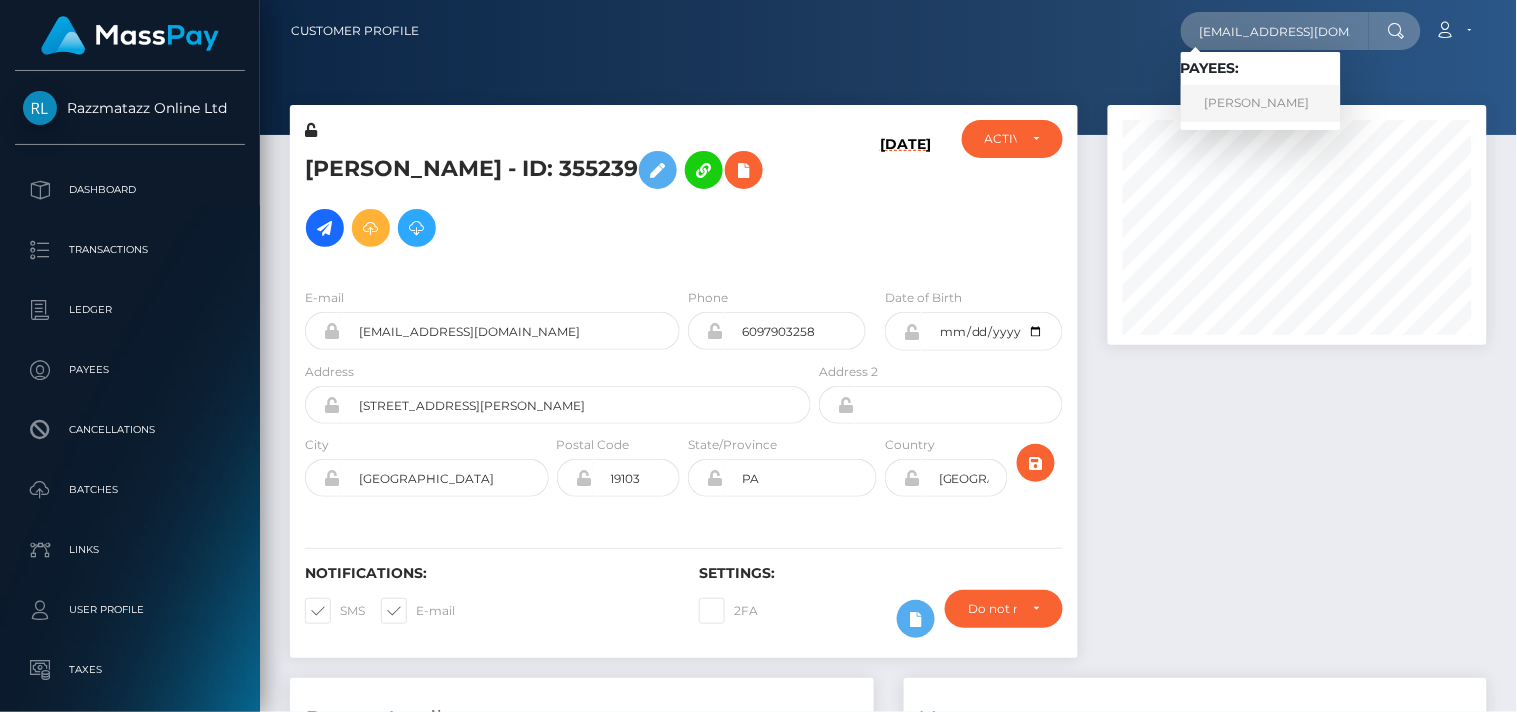 type on "[EMAIL_ADDRESS][DOMAIN_NAME]" 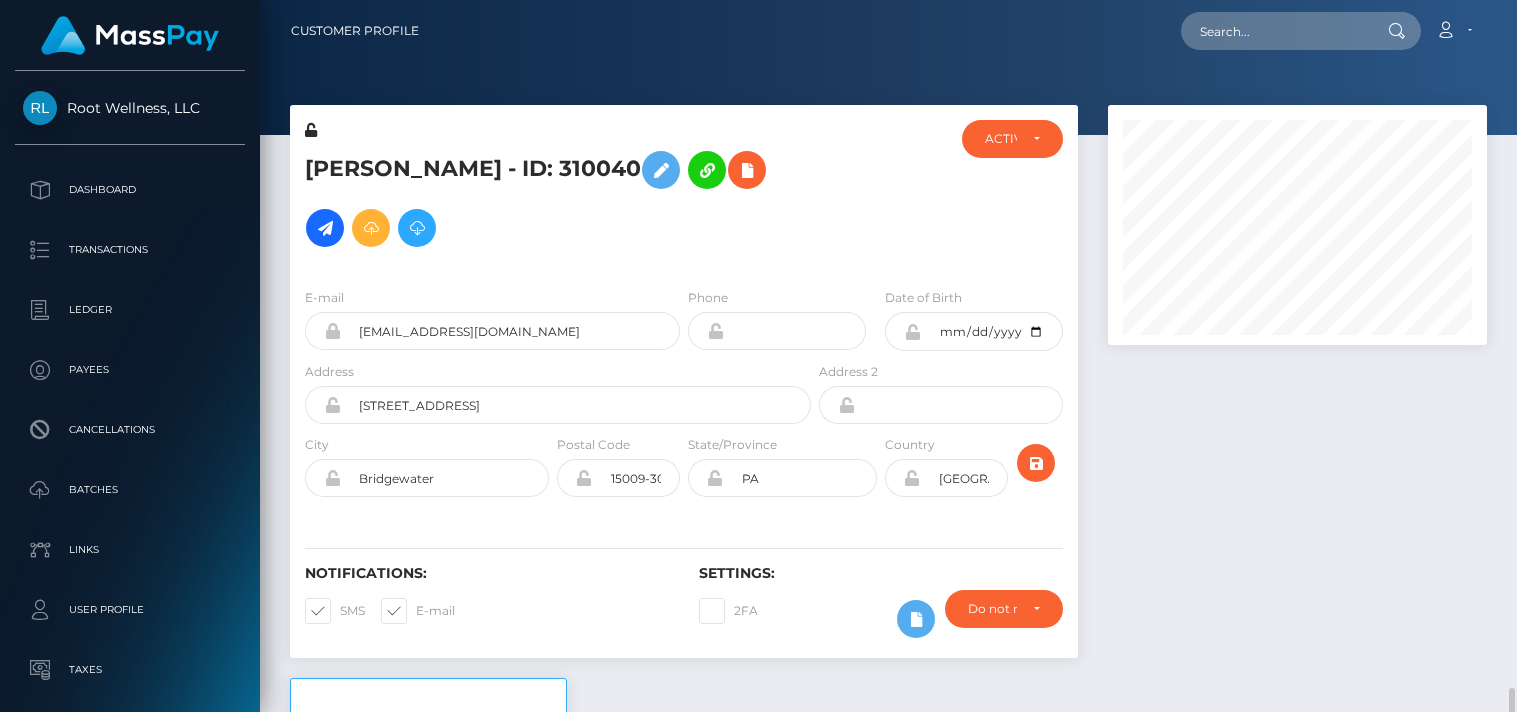 scroll, scrollTop: 0, scrollLeft: 0, axis: both 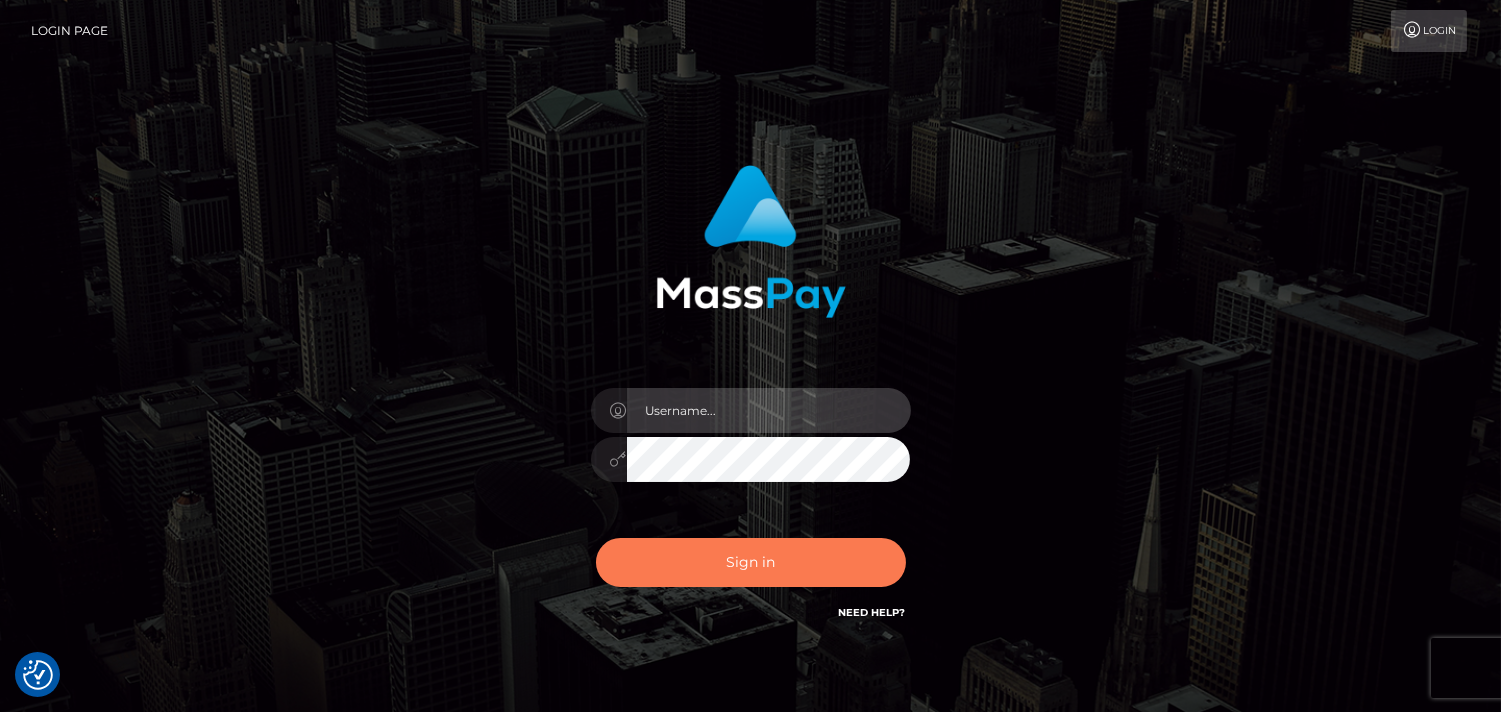 type on "Pk.es" 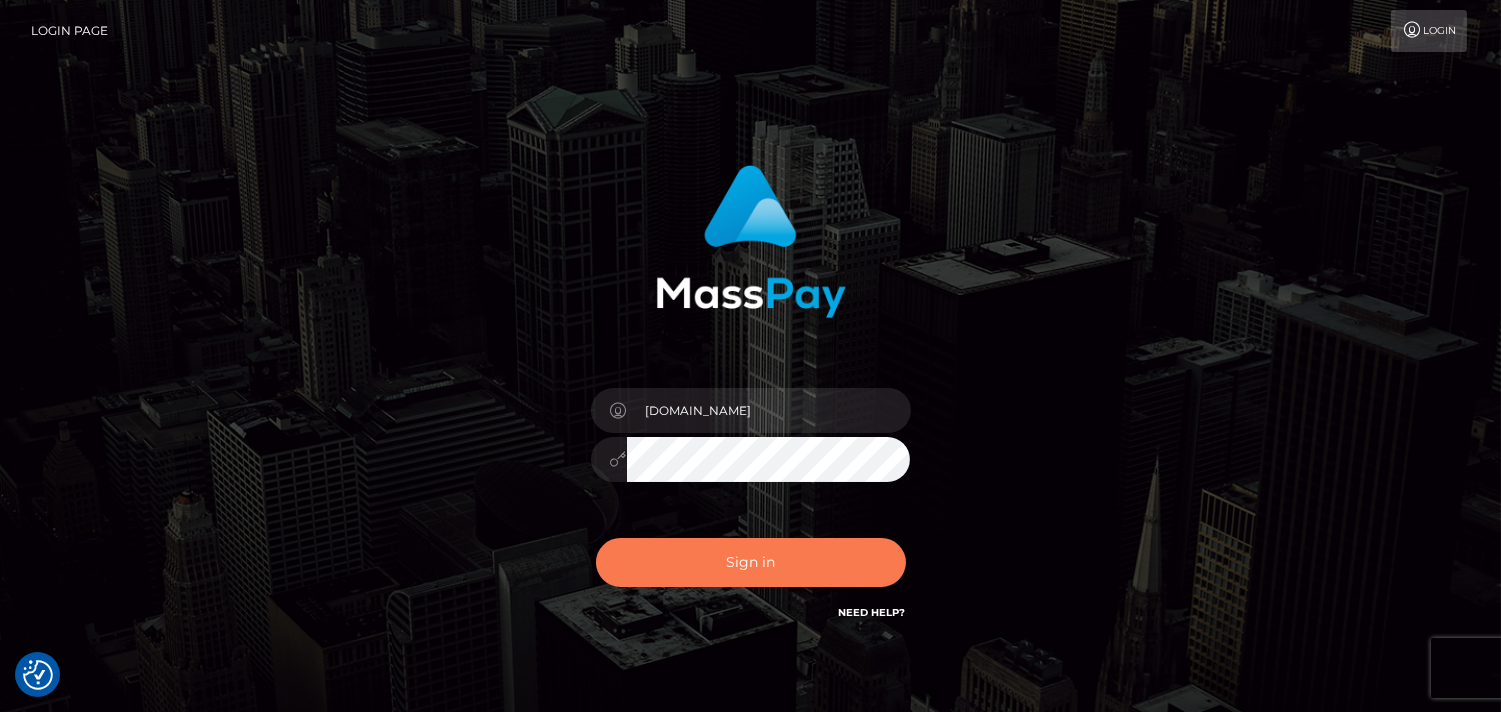 click on "Sign in" at bounding box center (751, 562) 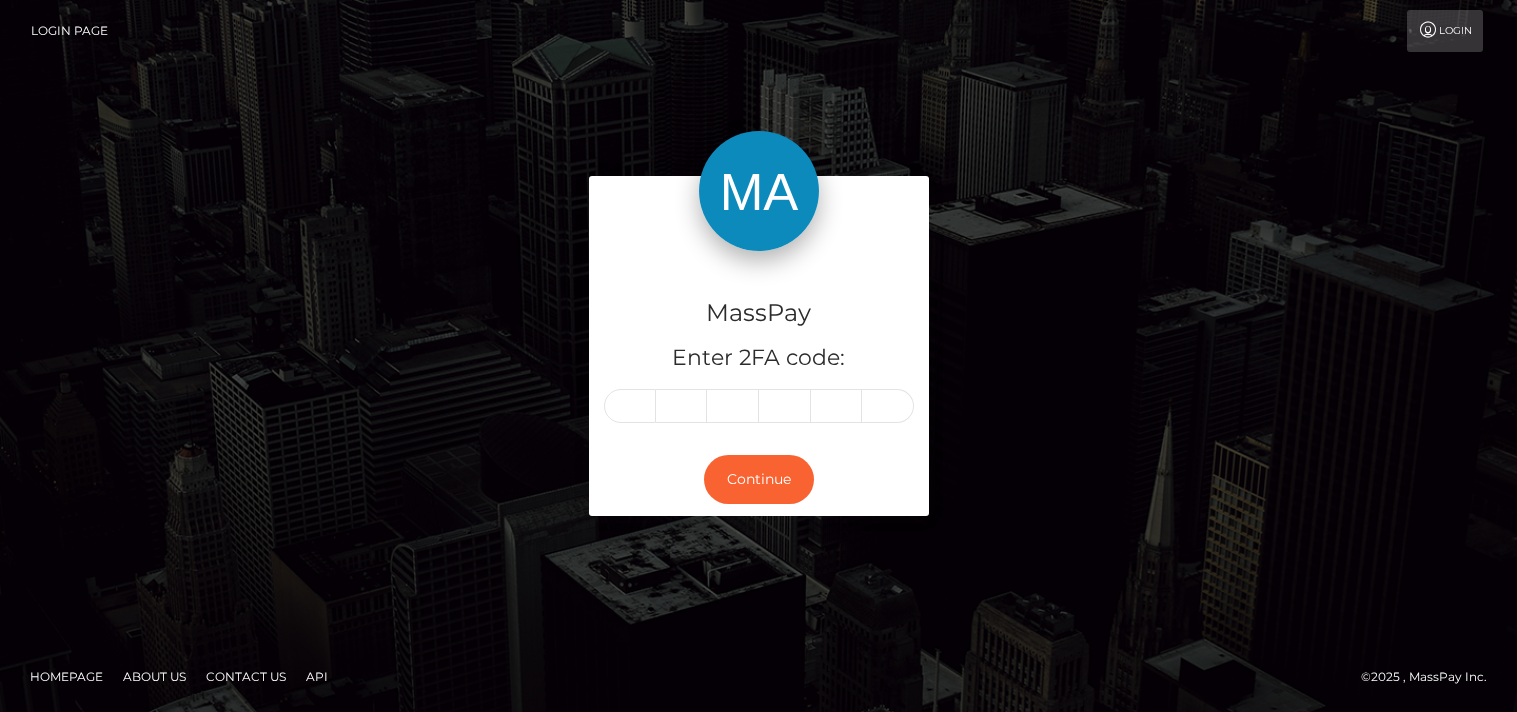 scroll, scrollTop: 0, scrollLeft: 0, axis: both 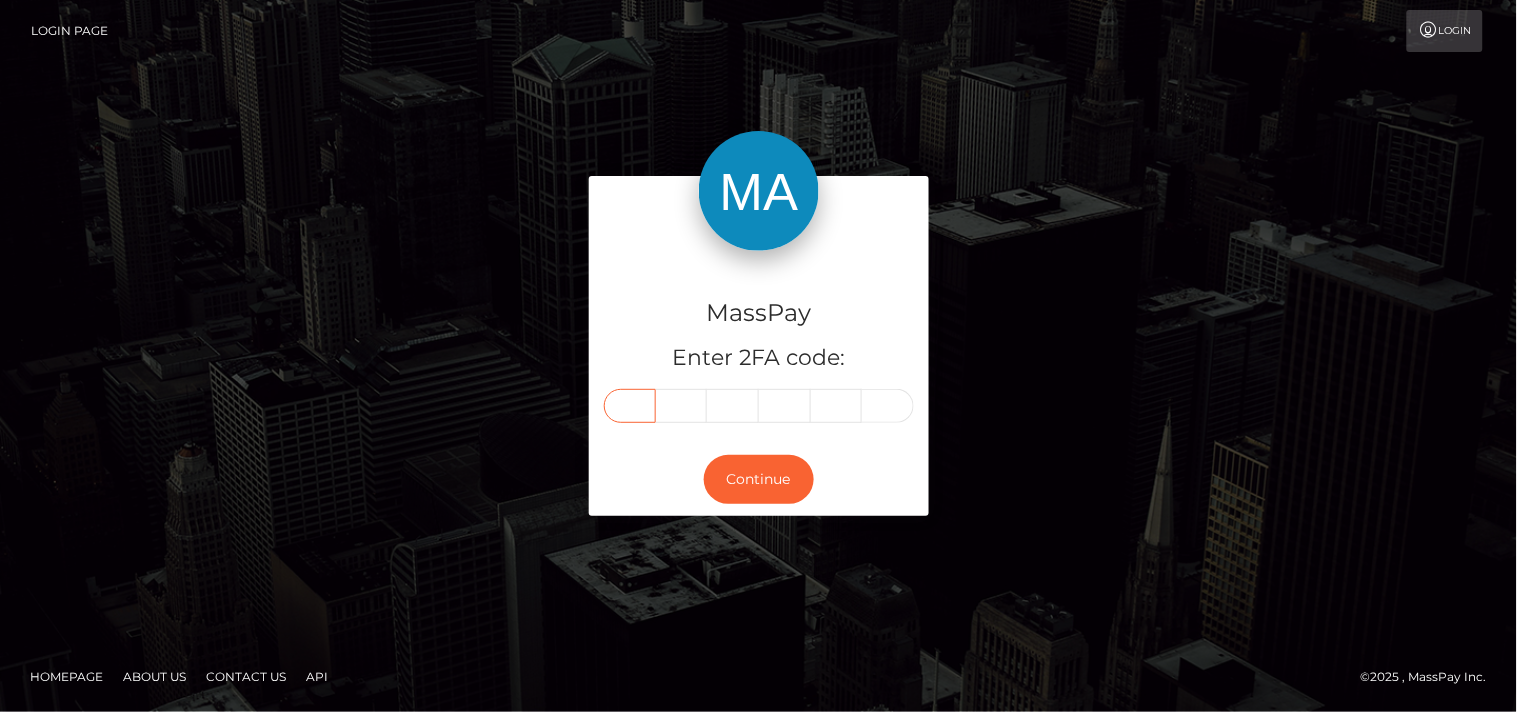 click at bounding box center [630, 406] 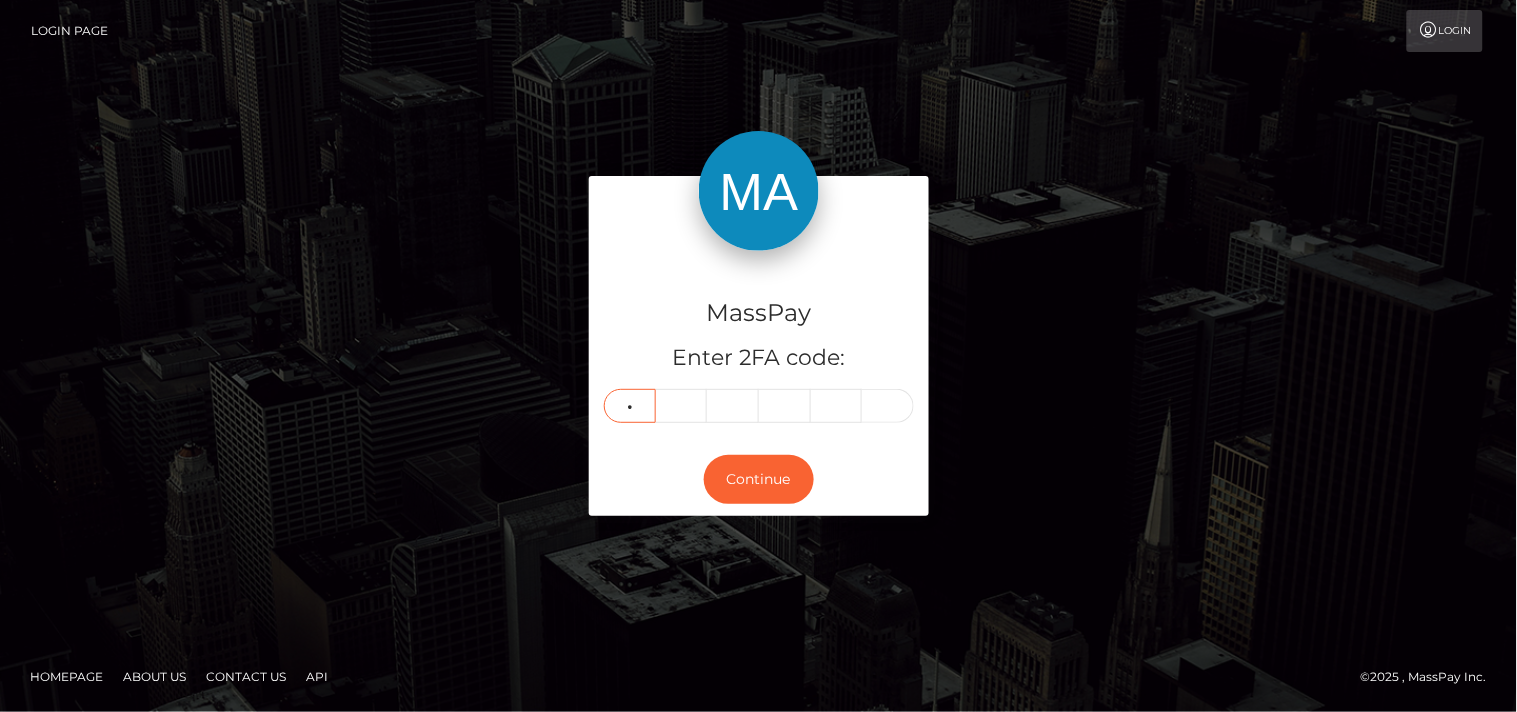type on "0" 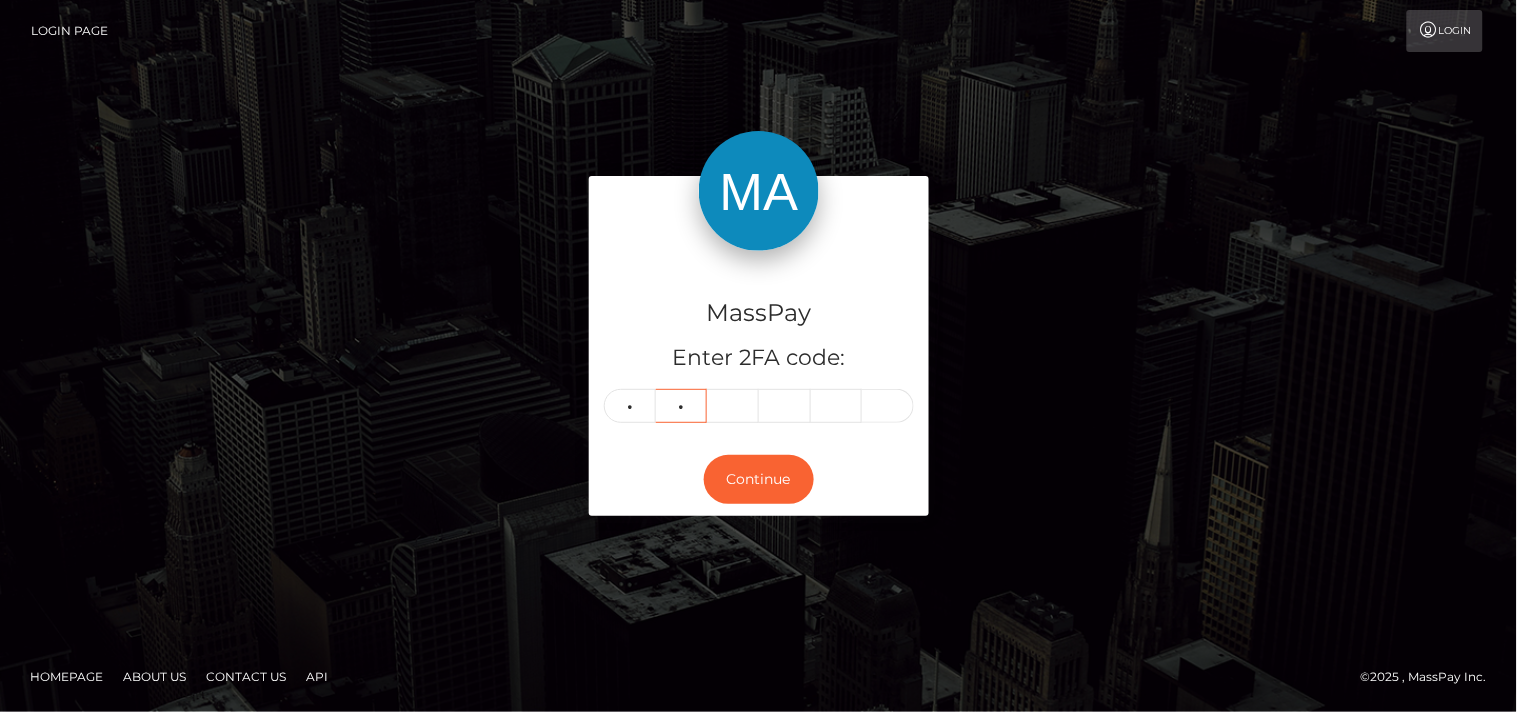 type on "5" 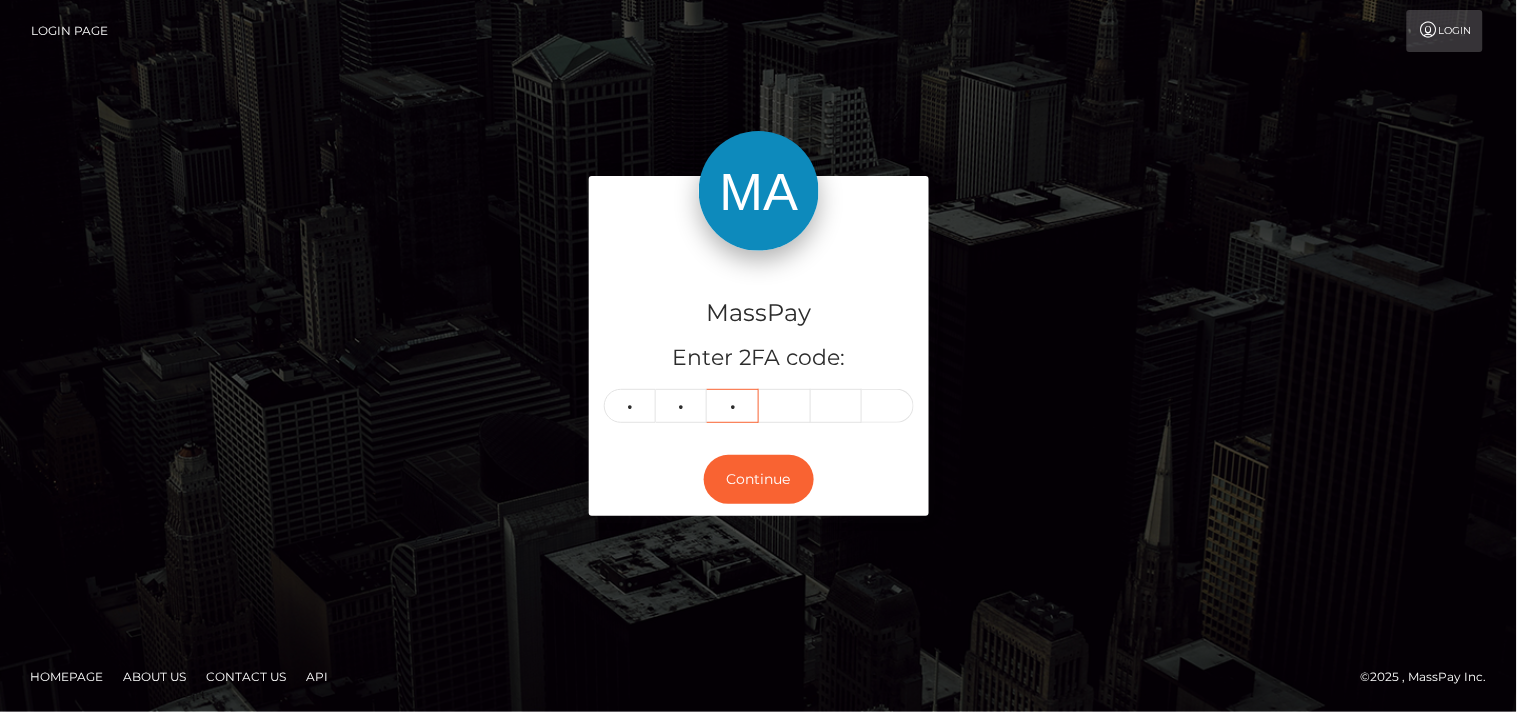 type on "5" 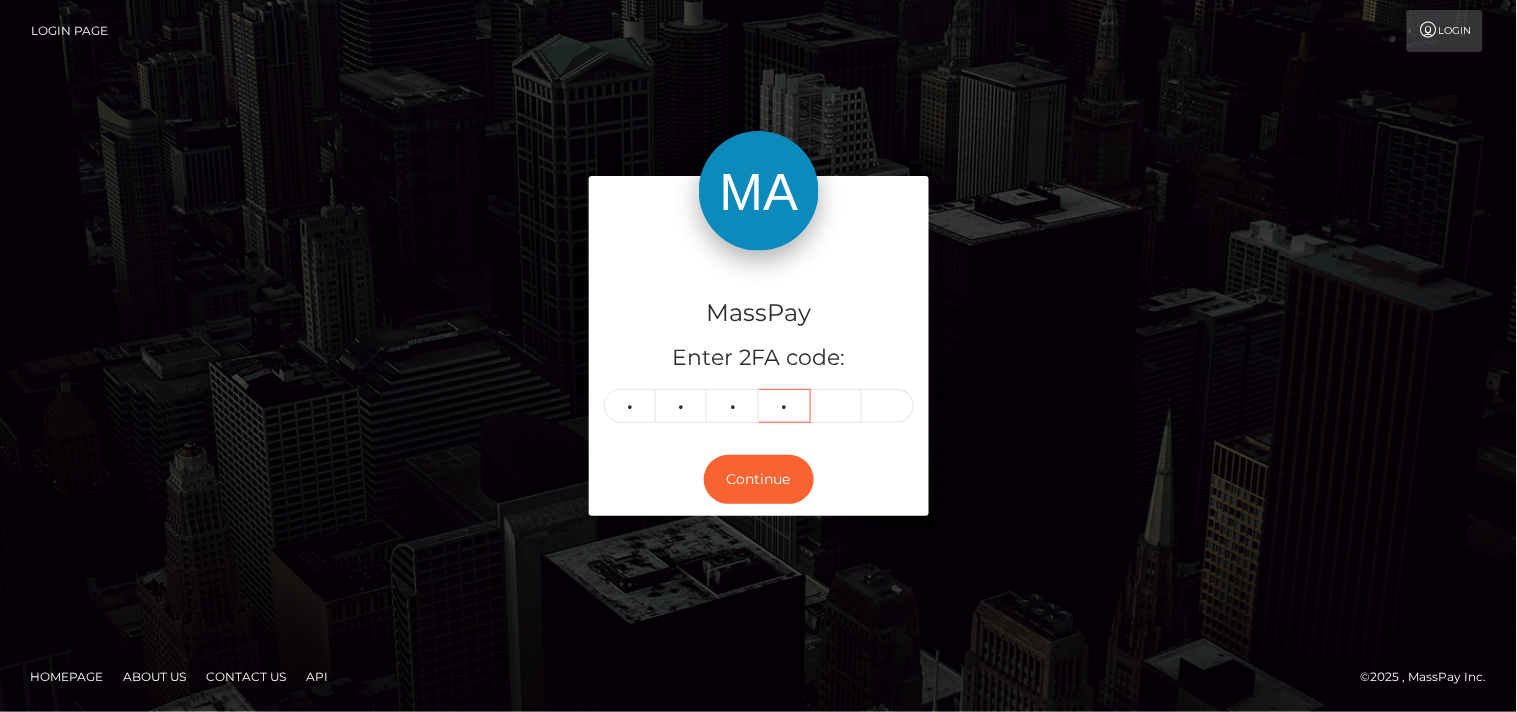 type on "1" 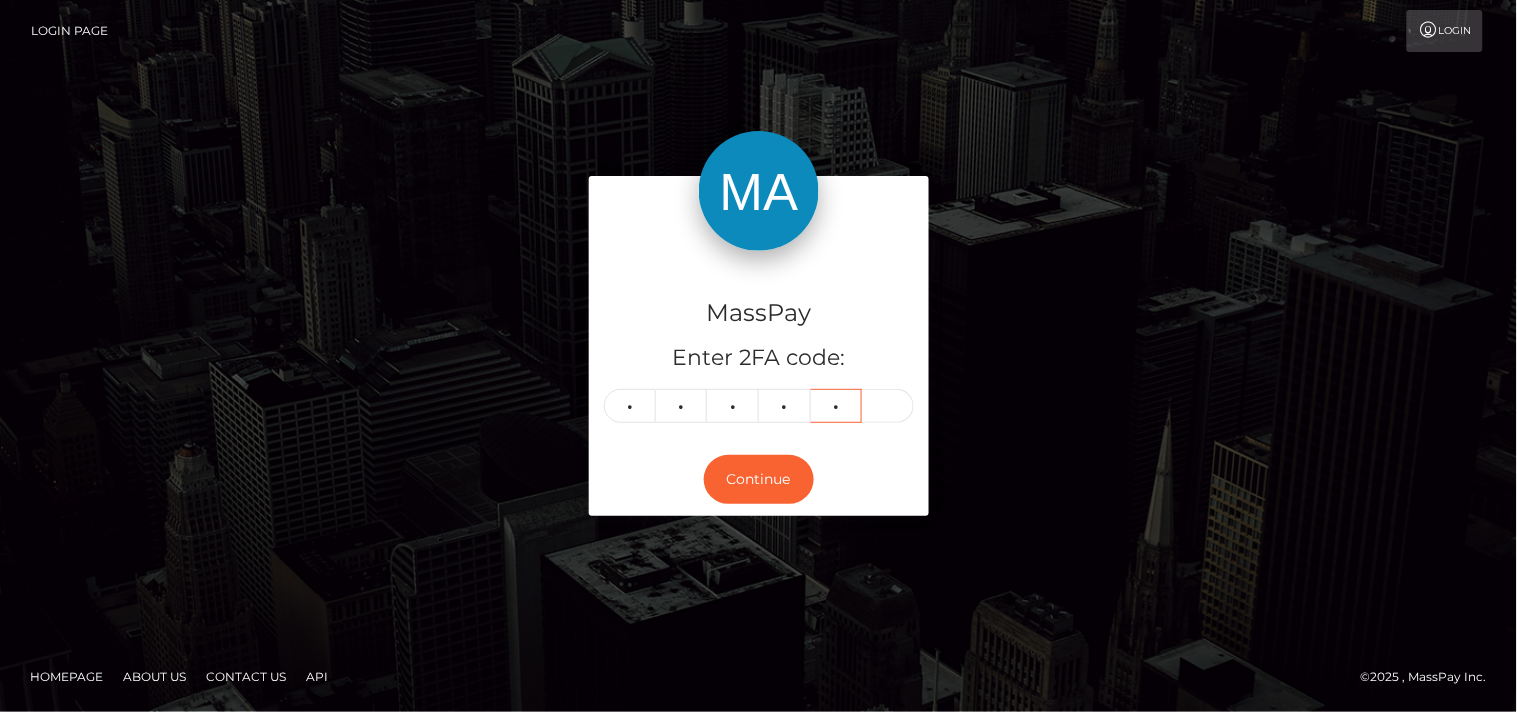 type on "5" 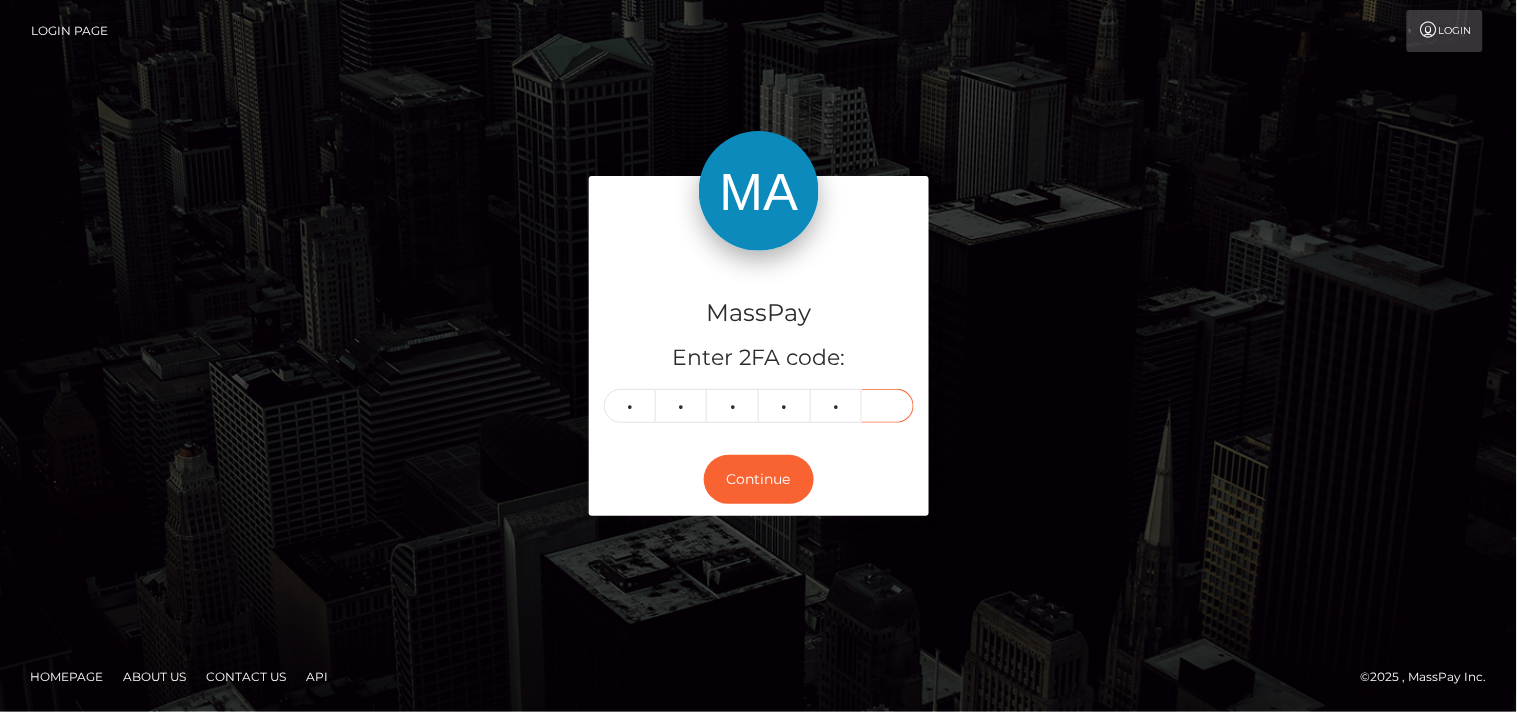 type on "3" 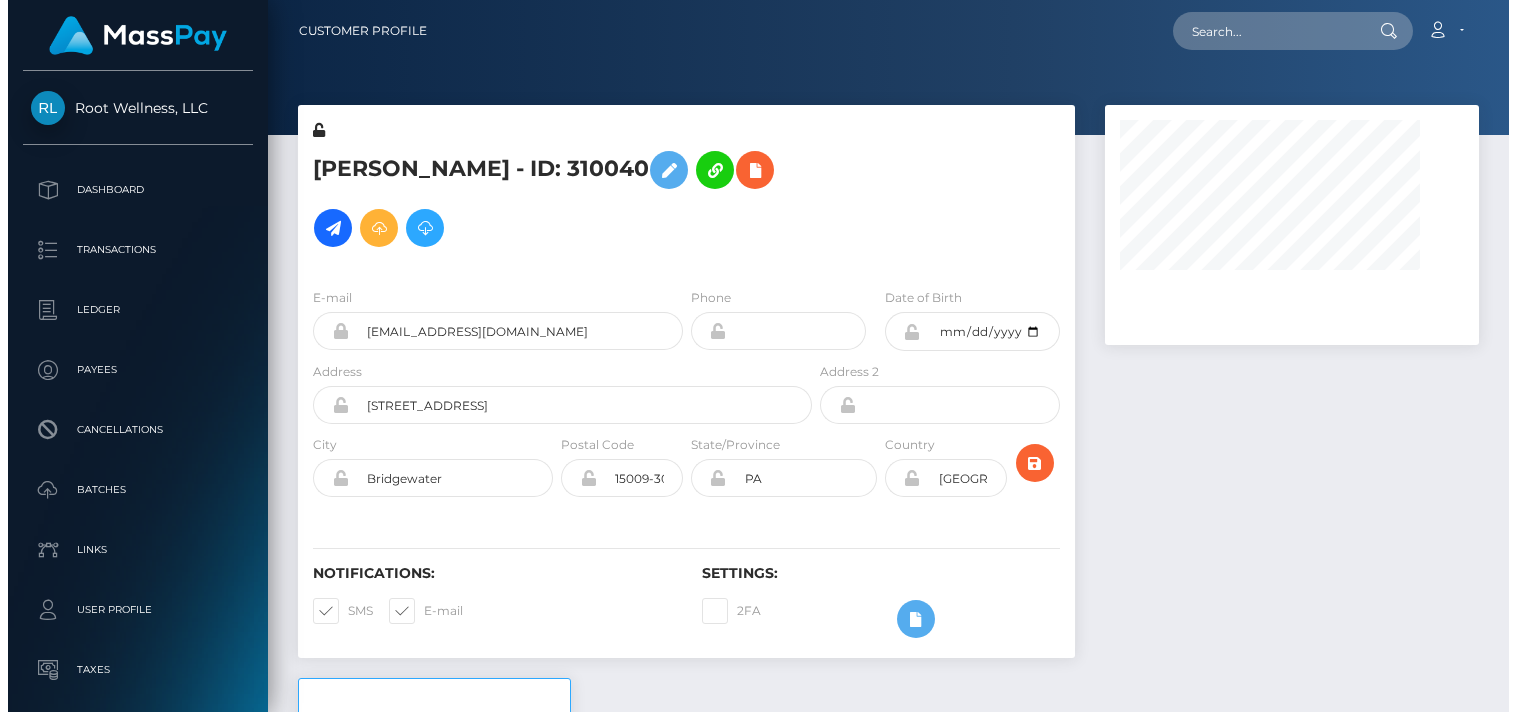 scroll, scrollTop: 0, scrollLeft: 0, axis: both 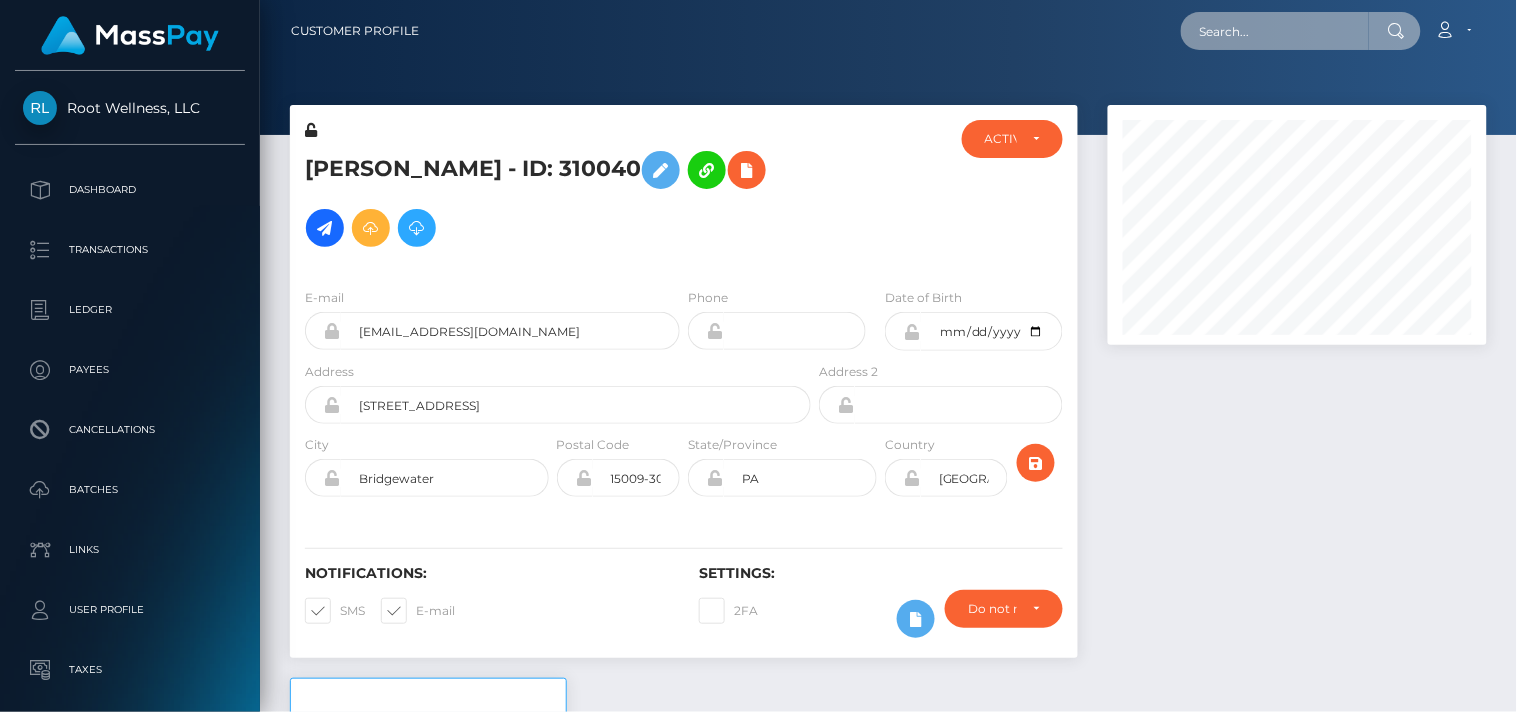 click at bounding box center (1275, 31) 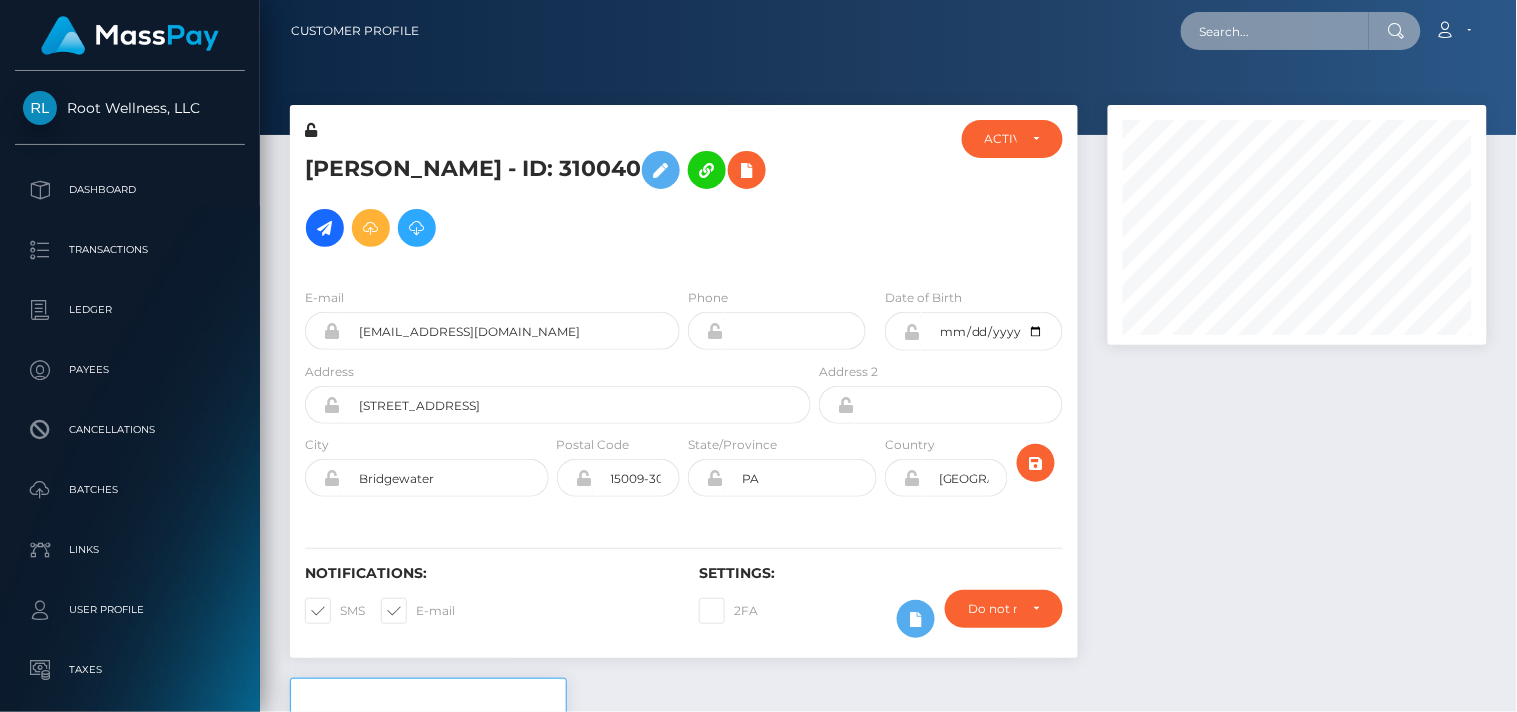 paste on "[EMAIL_ADDRESS][DOMAIN_NAME]" 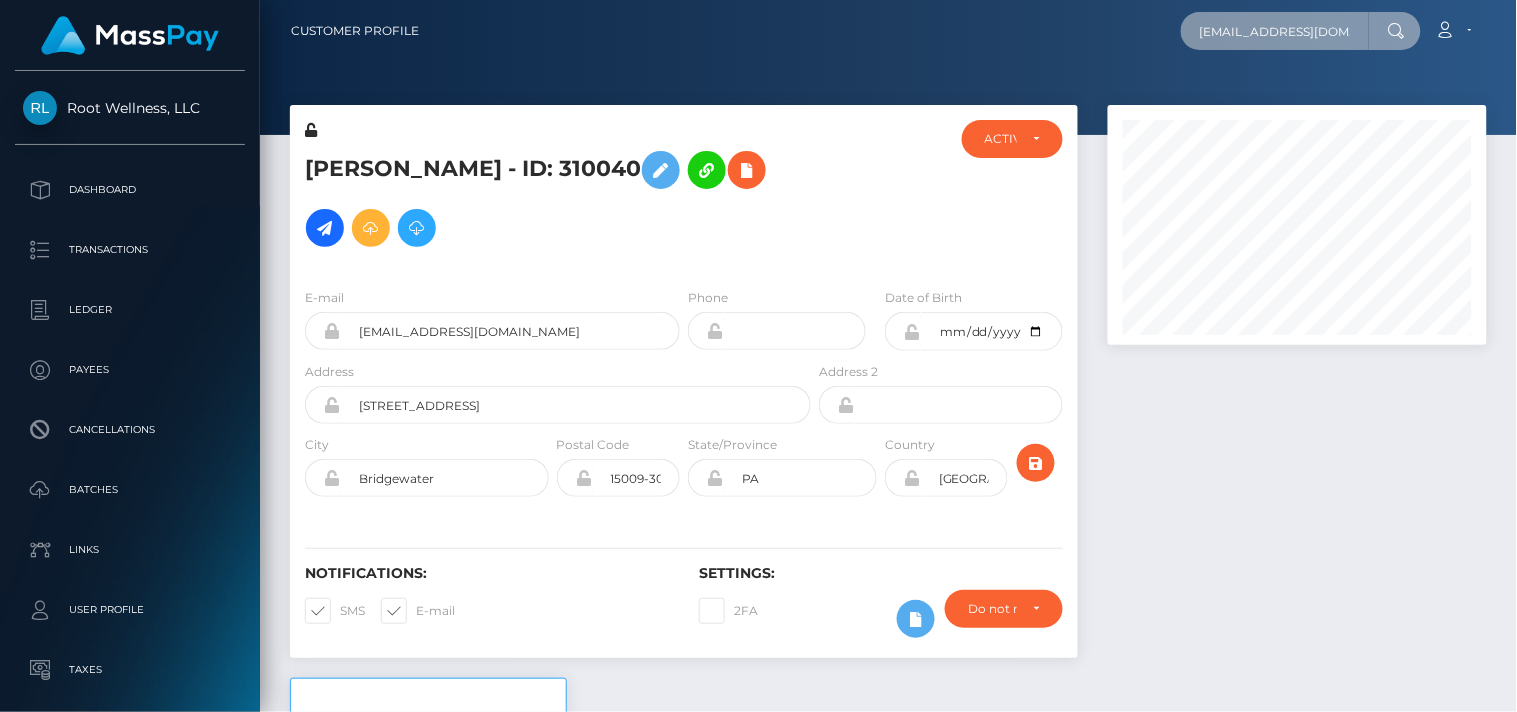 scroll, scrollTop: 0, scrollLeft: 27, axis: horizontal 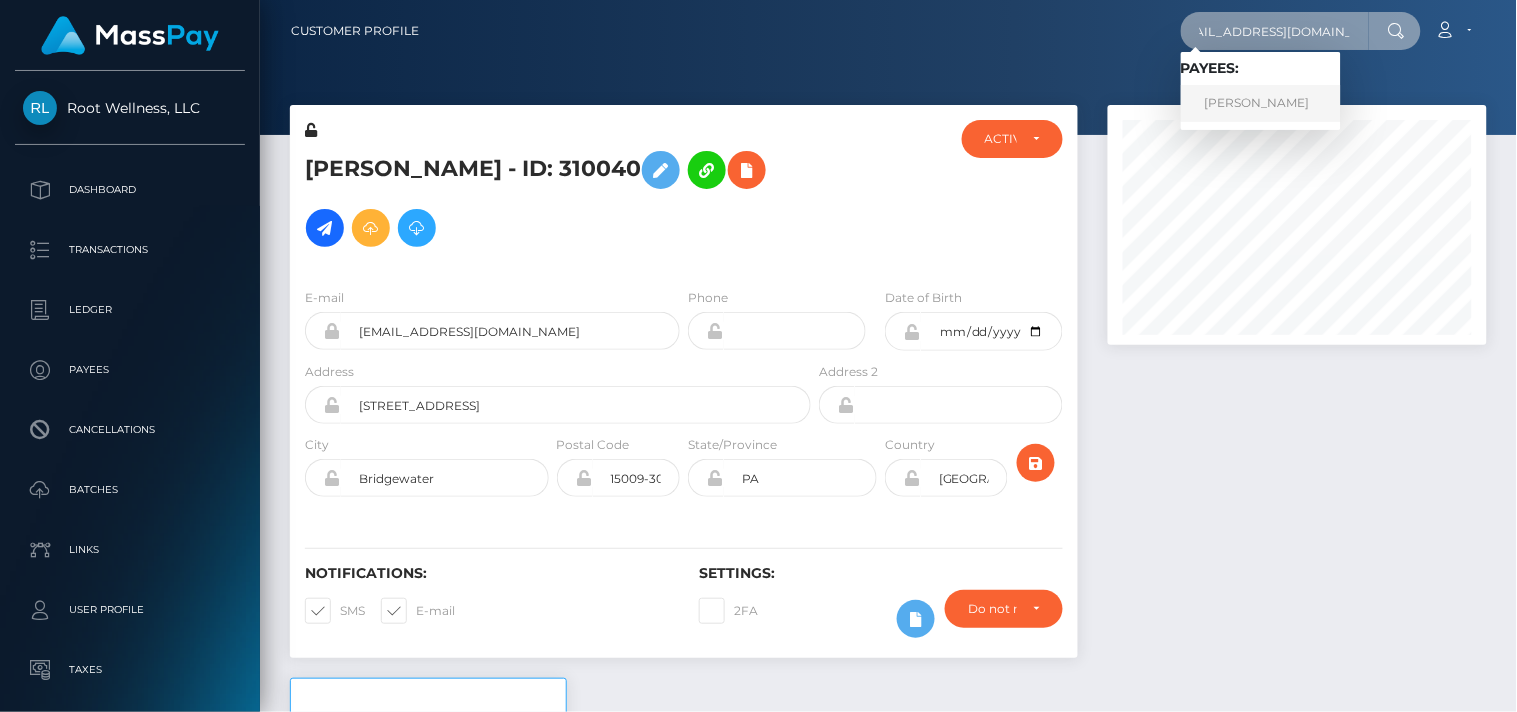 type on "[EMAIL_ADDRESS][DOMAIN_NAME]" 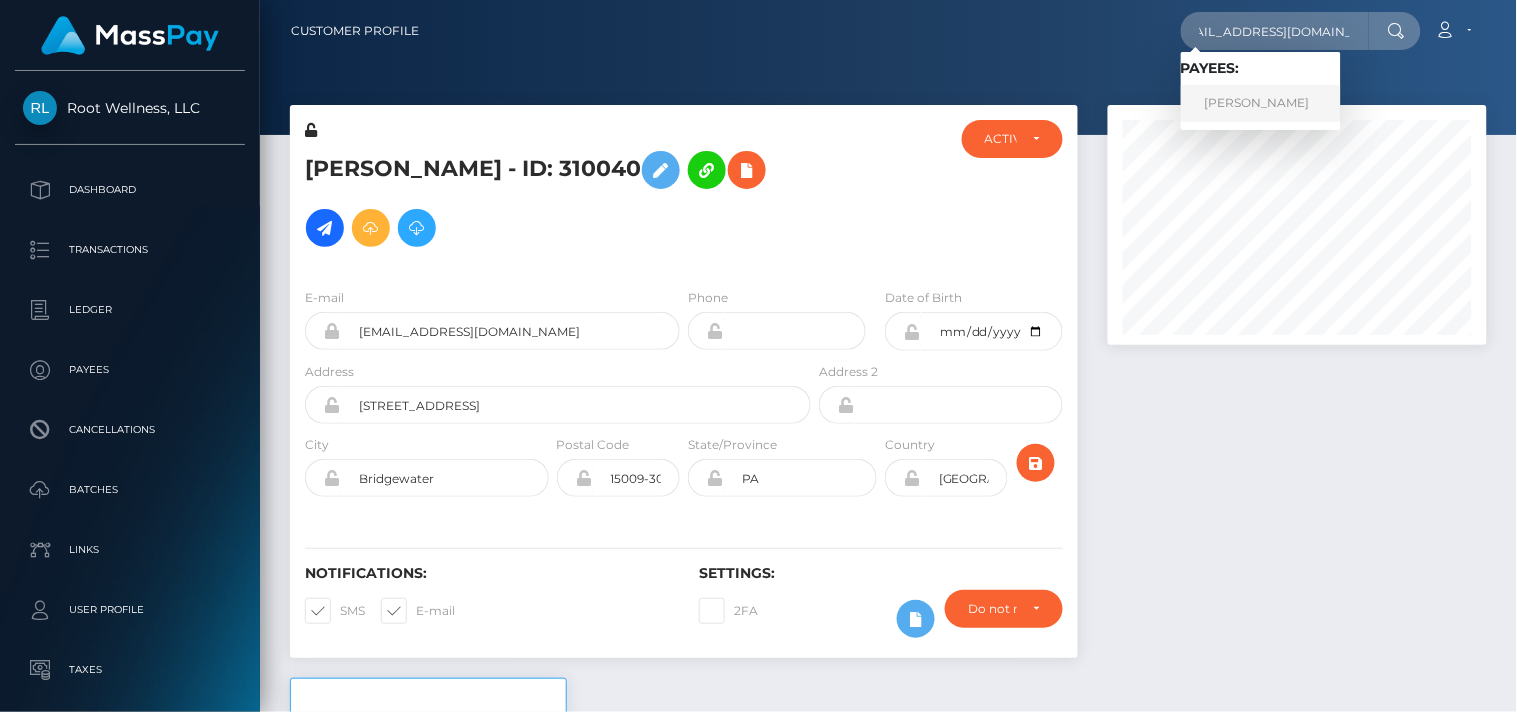 scroll, scrollTop: 0, scrollLeft: 0, axis: both 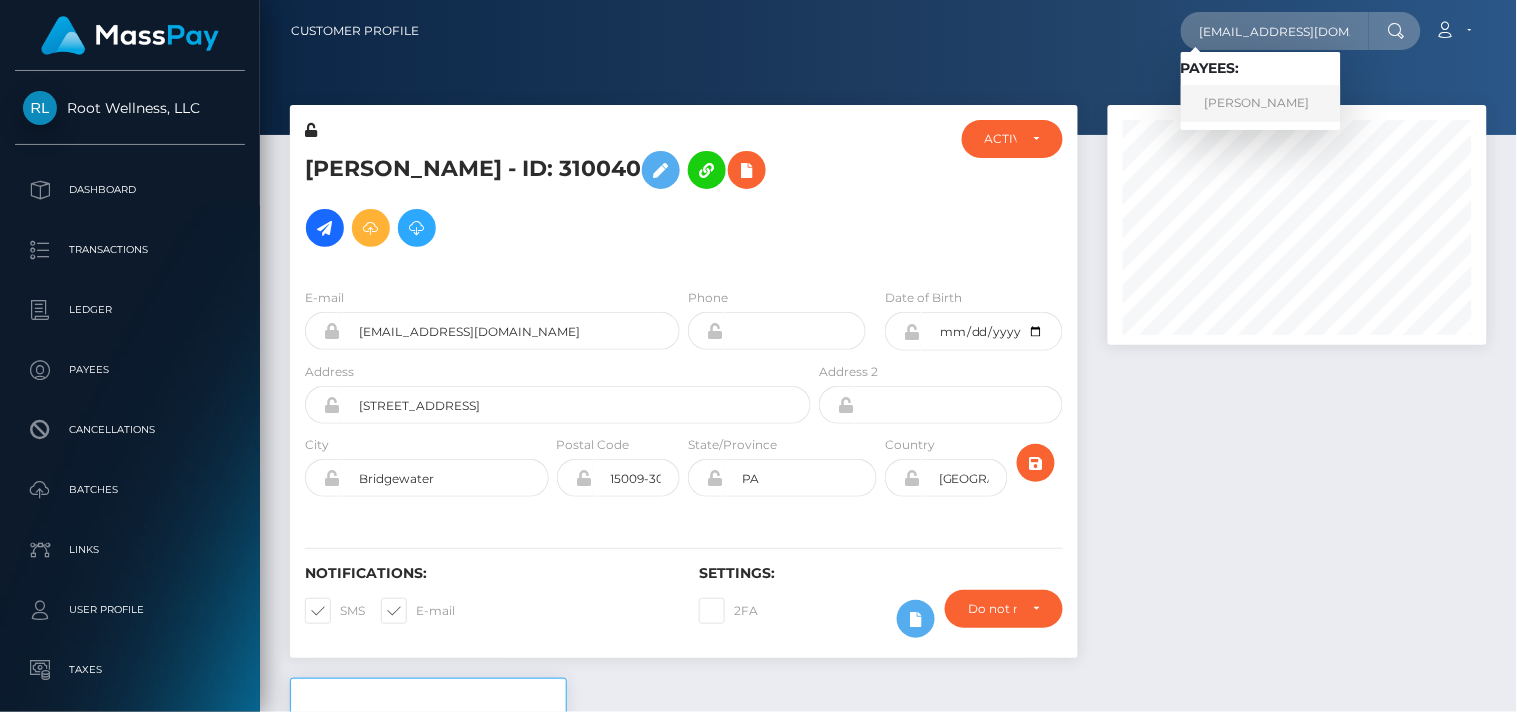 click on "Tatiana Vladimirovna Reshetova" at bounding box center (1261, 103) 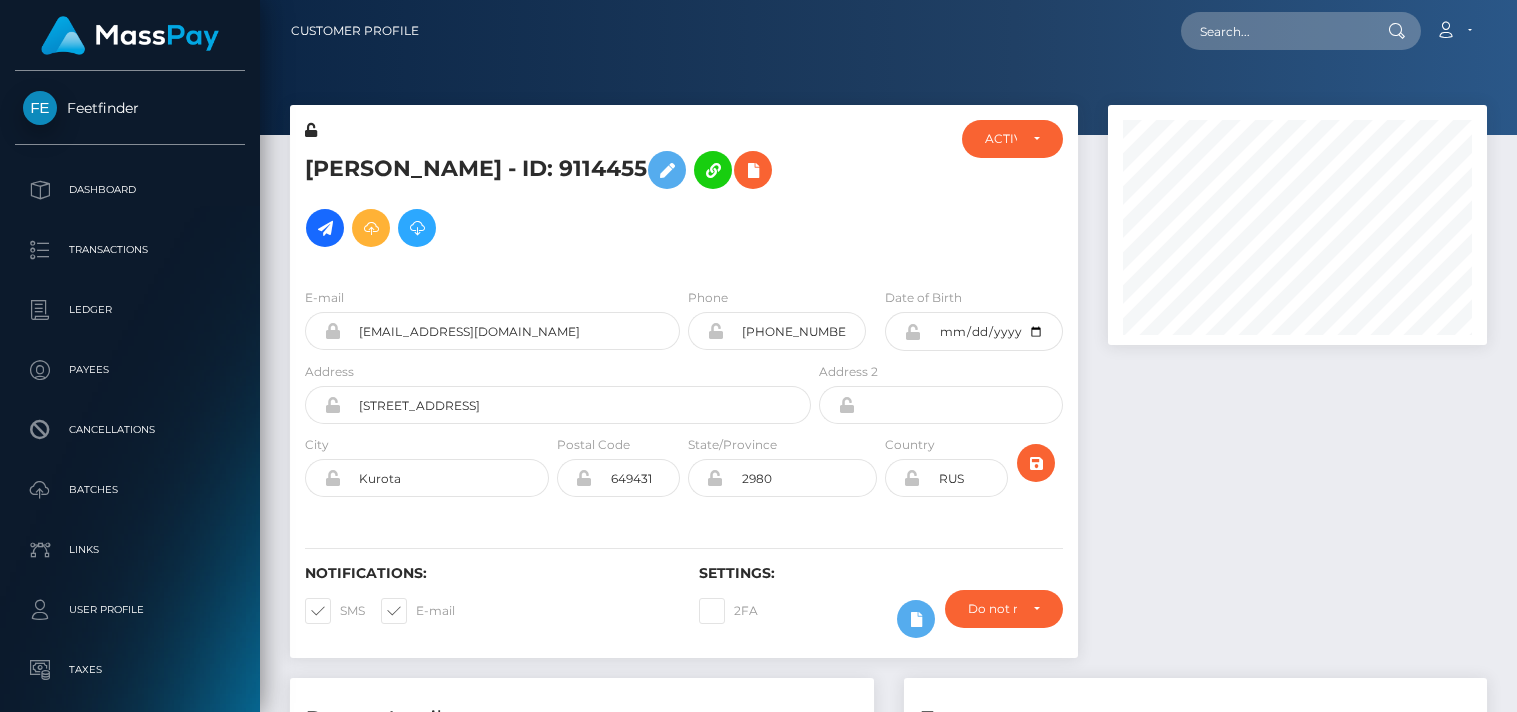 scroll, scrollTop: 0, scrollLeft: 0, axis: both 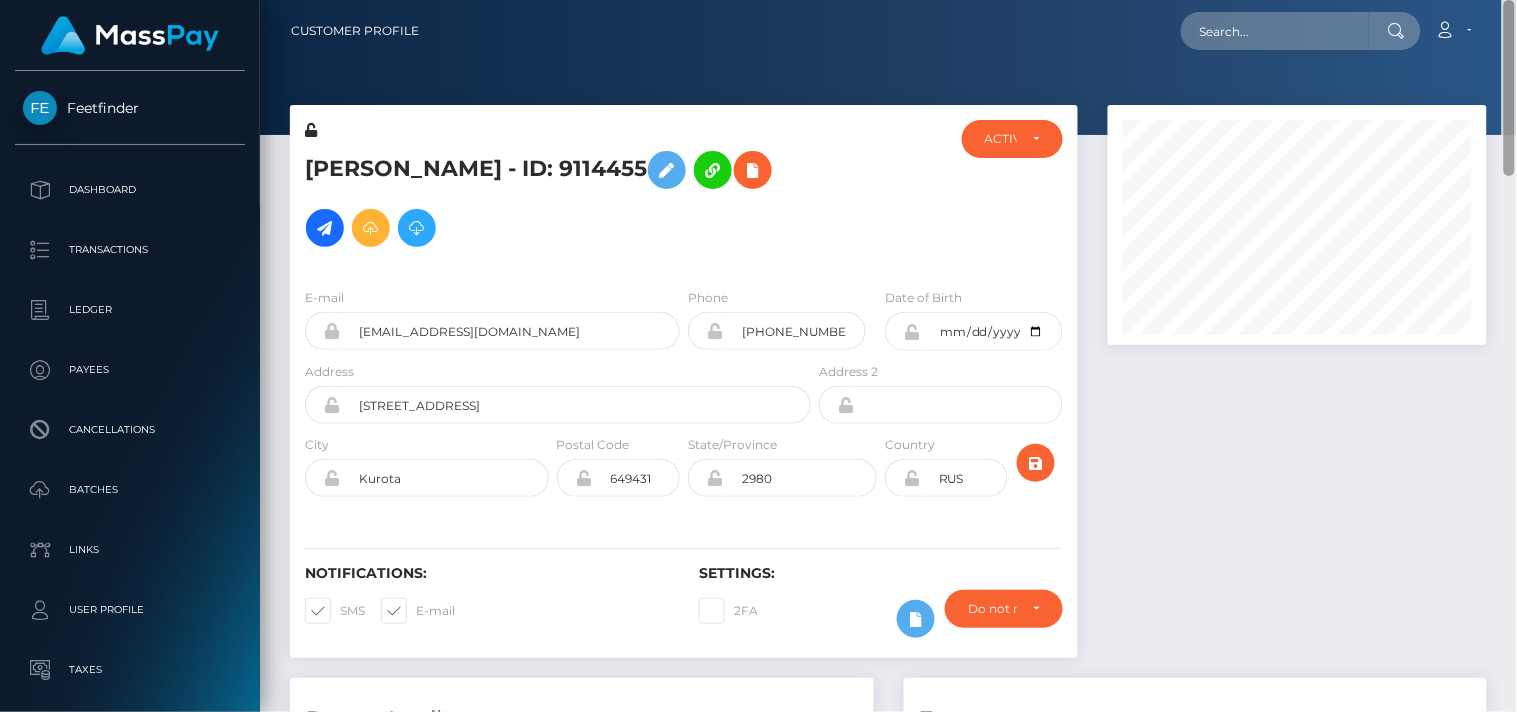 drag, startPoint x: 1511, startPoint y: 337, endPoint x: 1381, endPoint y: -48, distance: 406.35574 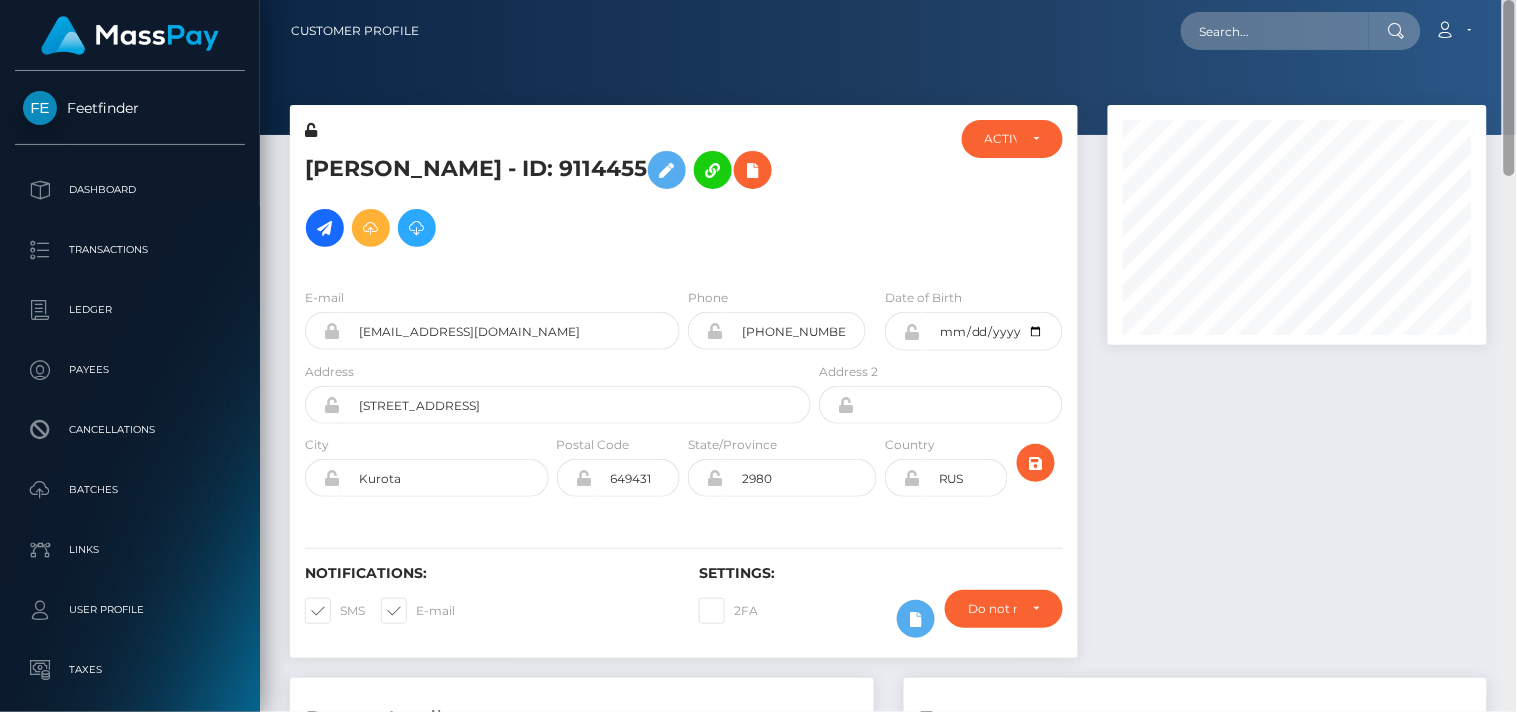 click on "Feetfinder
Dashboard
Transactions
Ledger
Payees
Cancellations" at bounding box center [758, 356] 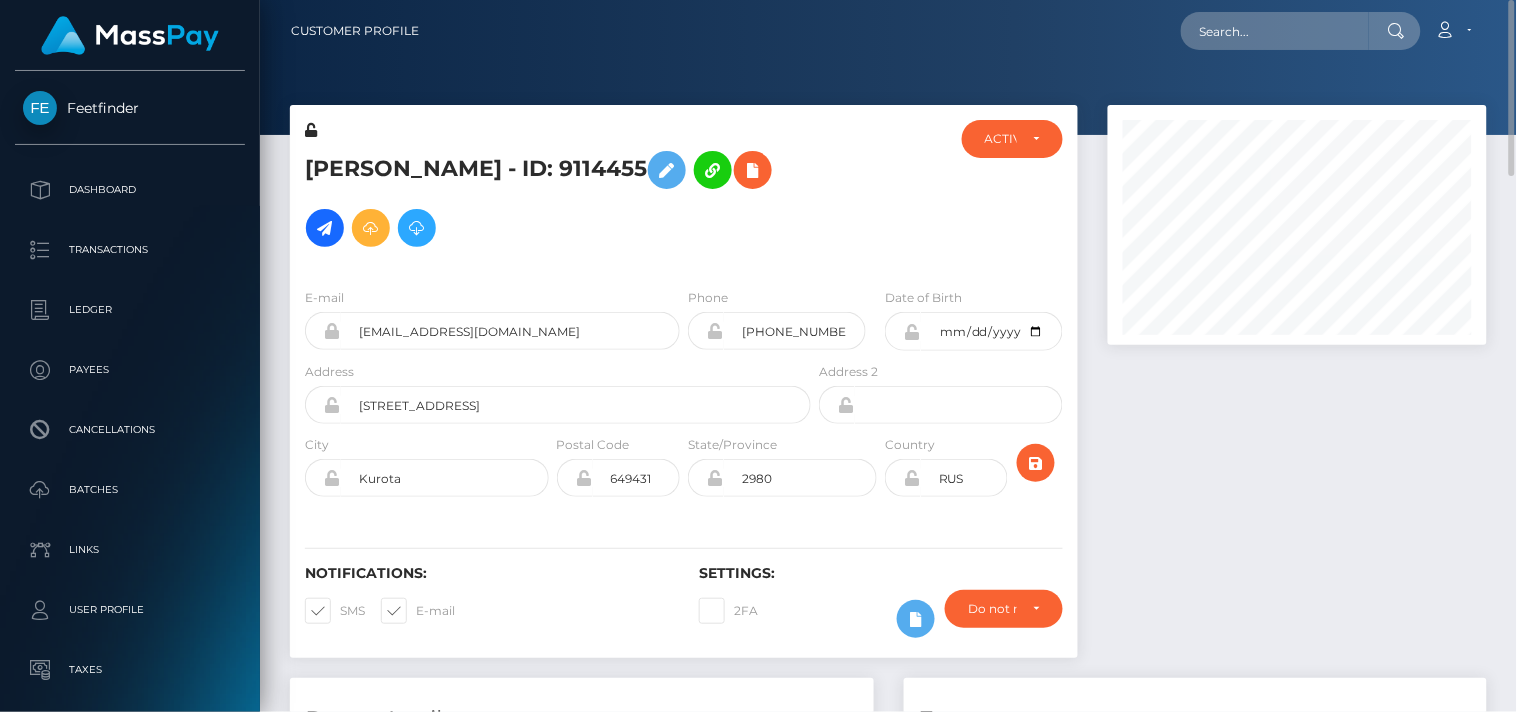 click on "Tatiana Vladimirovna Reshetova
- ID: 9114455" at bounding box center (552, 196) 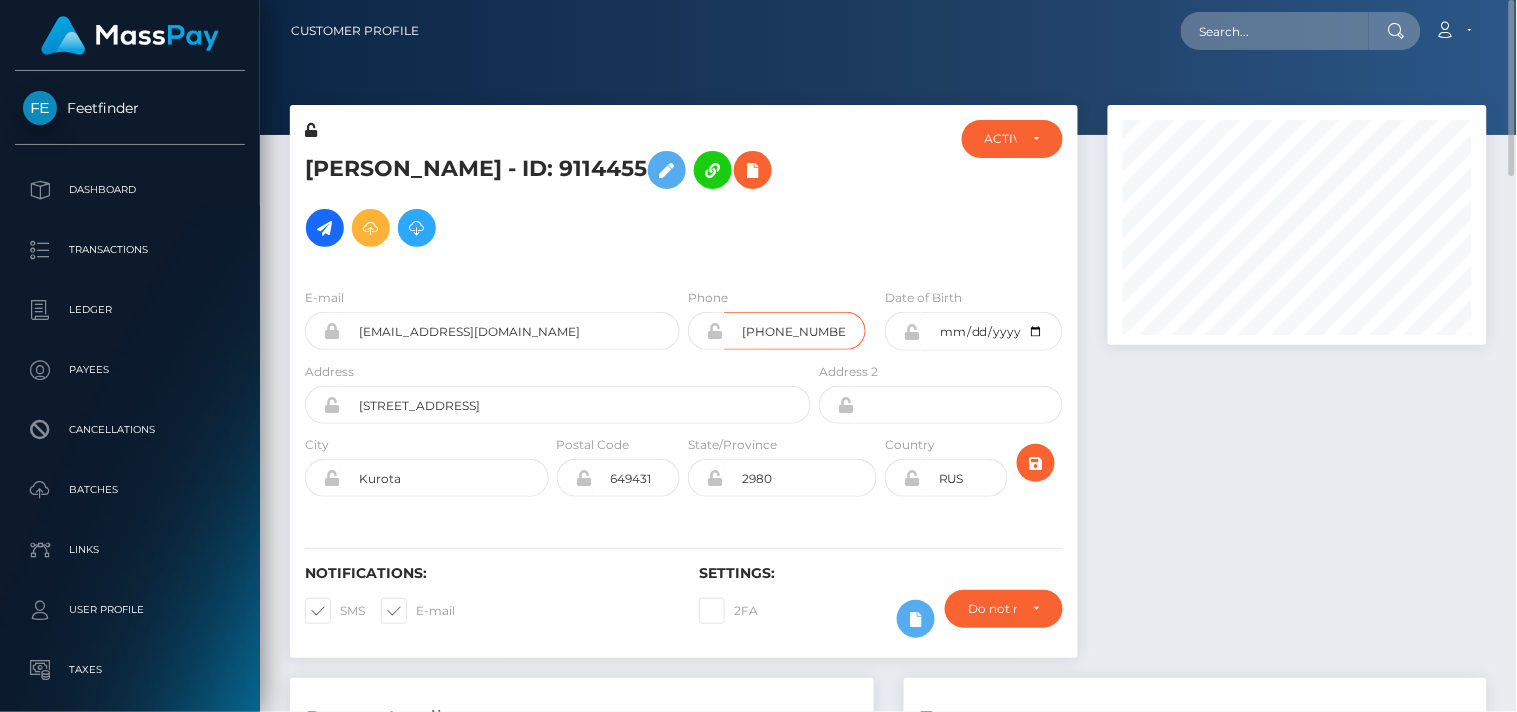 click on "+79236643103" at bounding box center (795, 331) 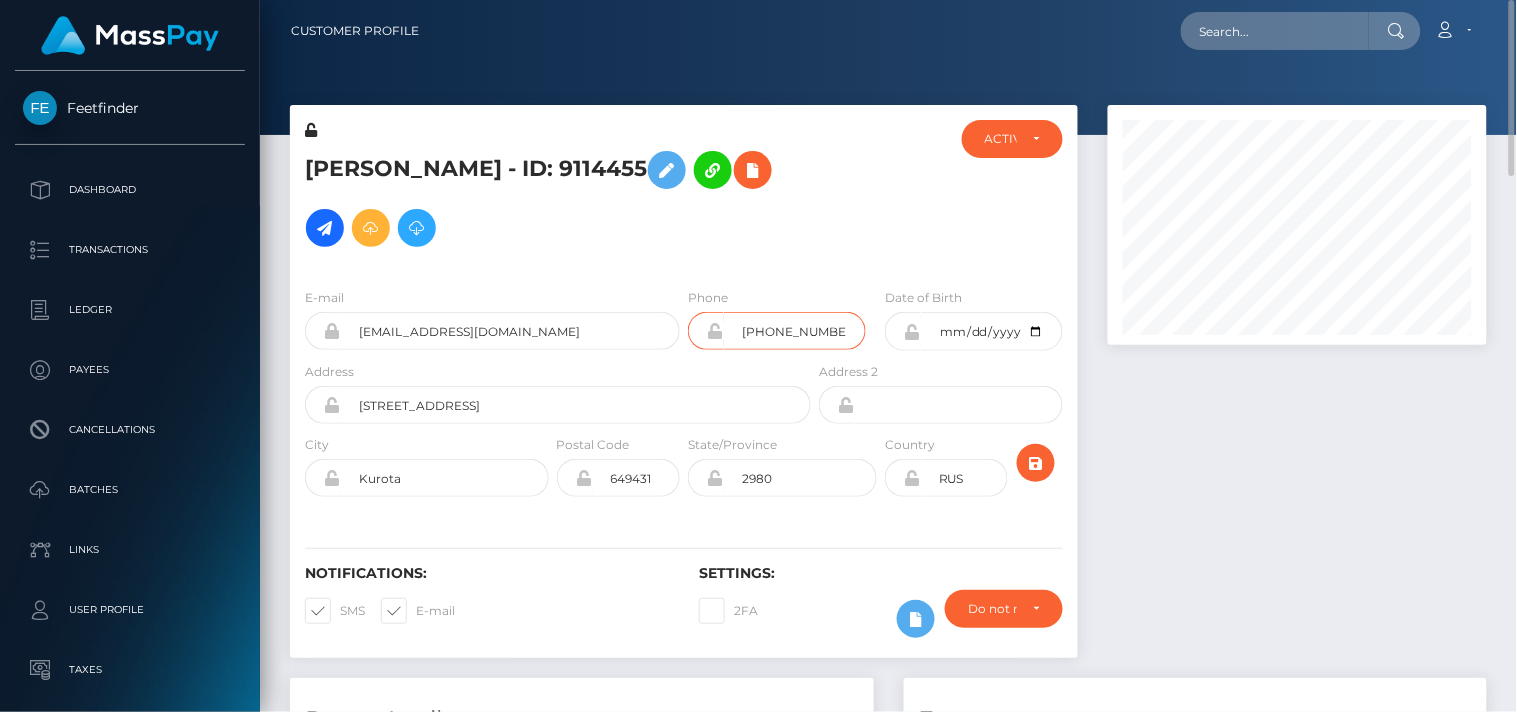 click on "+79236643103" at bounding box center (795, 331) 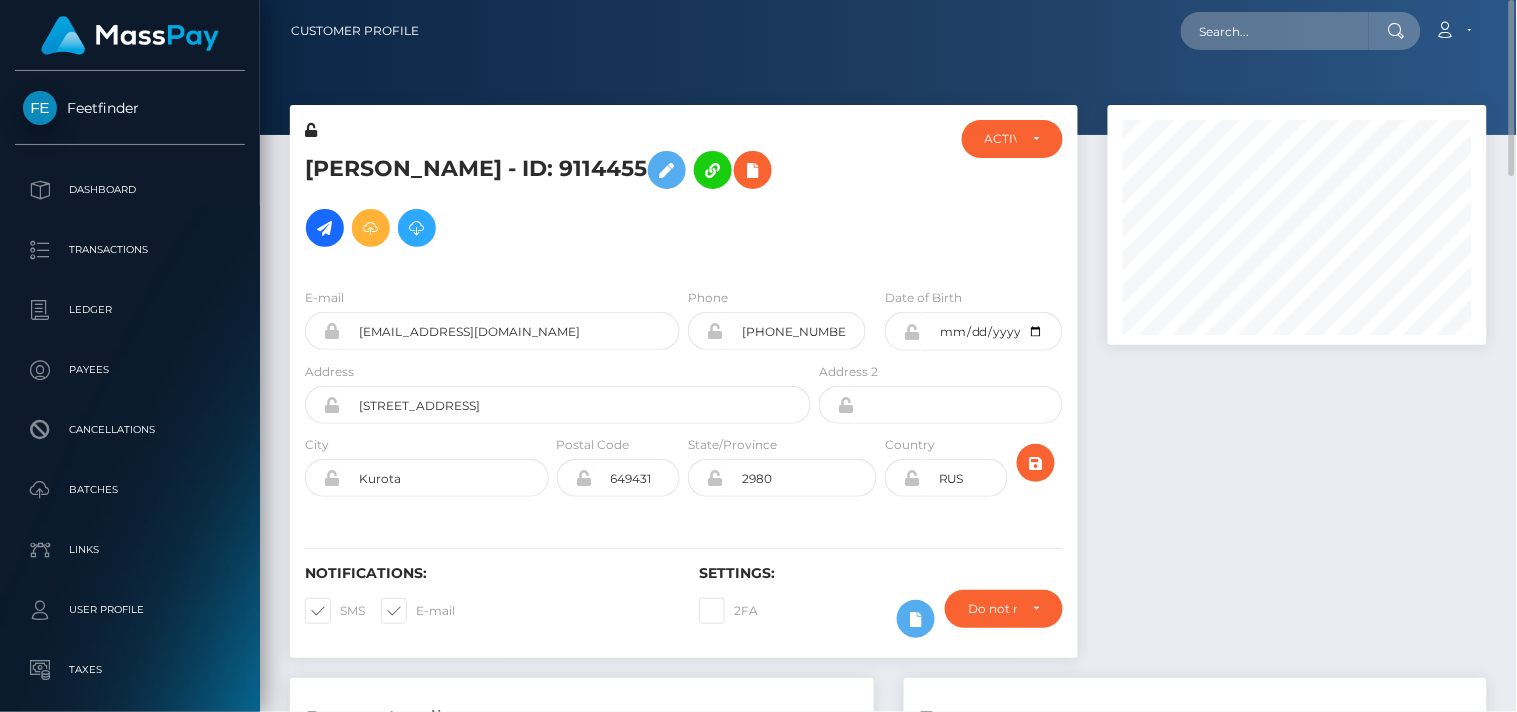 click on "Tatiana Vladimirovna Reshetova
- ID: 9114455" at bounding box center [552, 199] 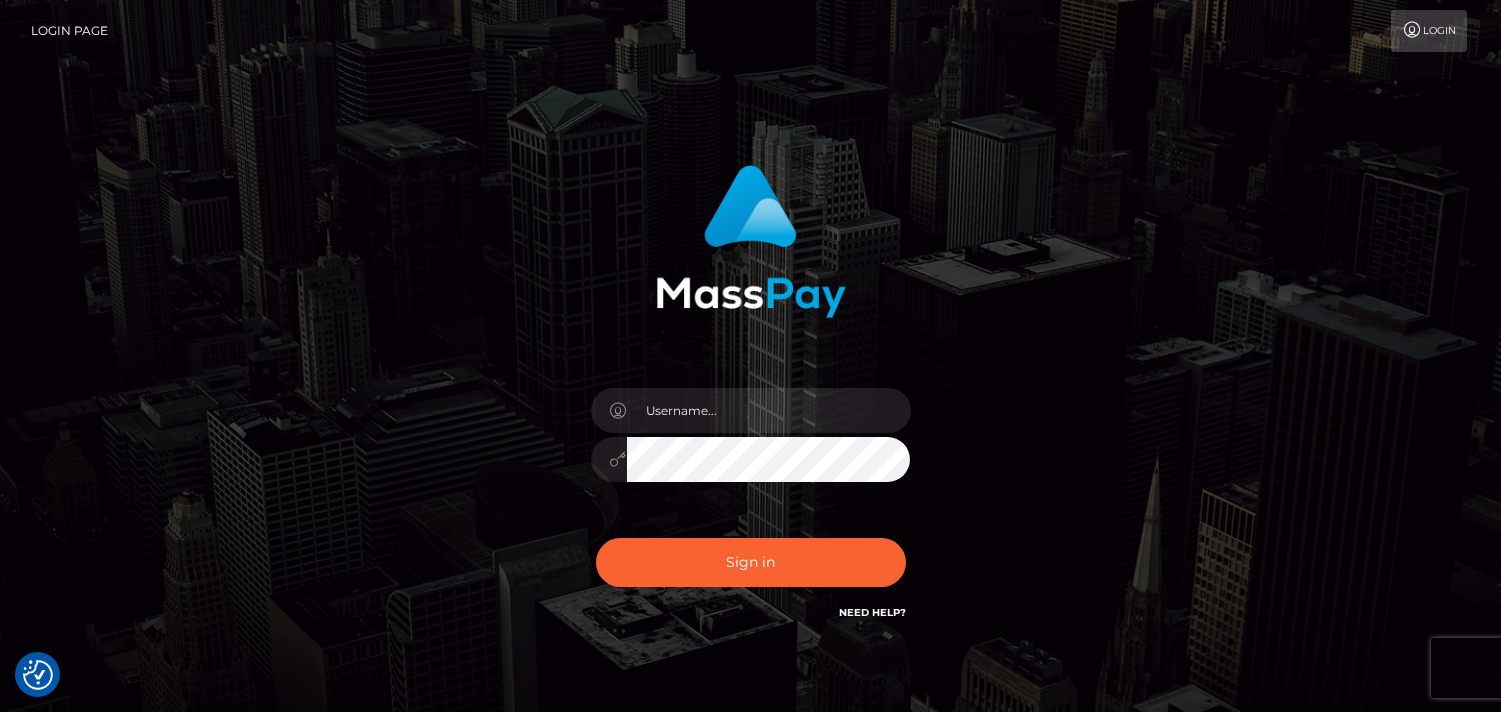 scroll, scrollTop: 0, scrollLeft: 0, axis: both 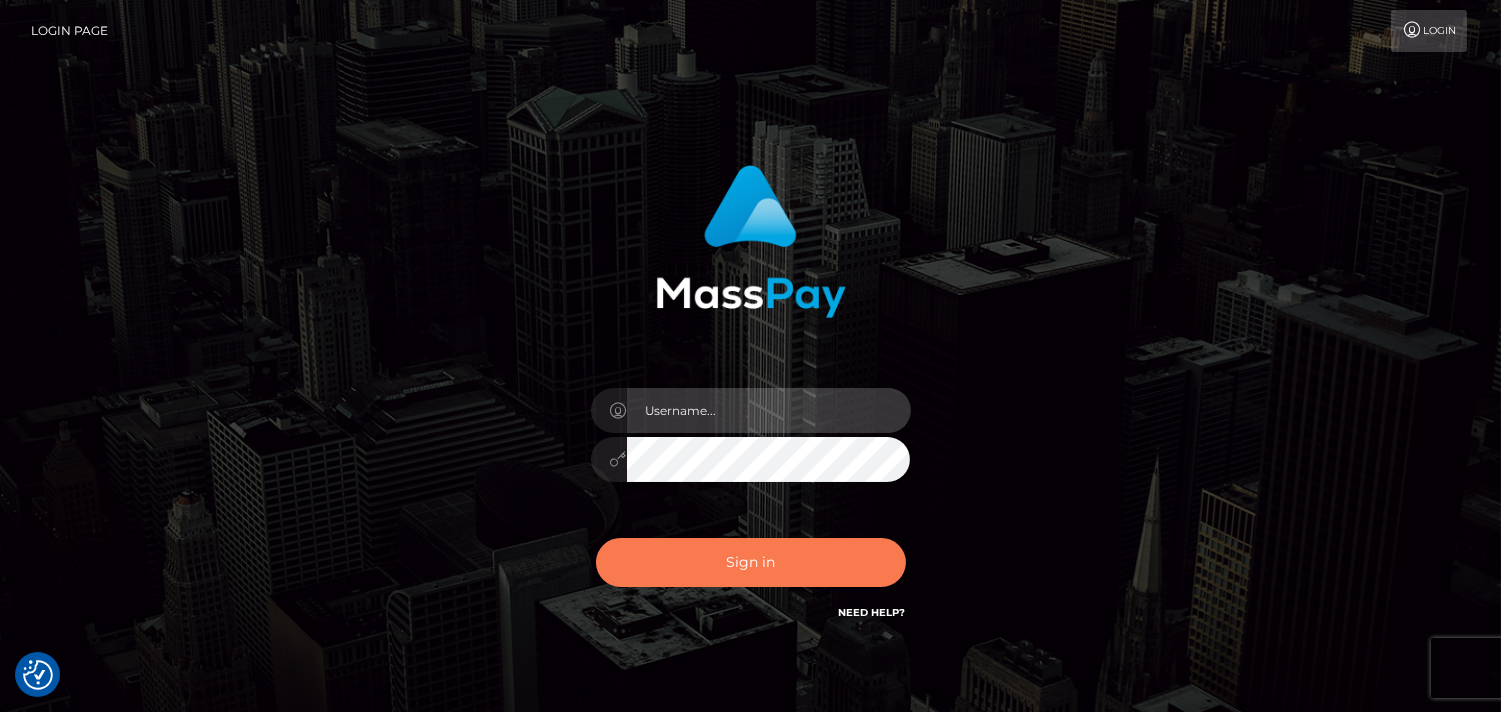 type on "[DOMAIN_NAME]" 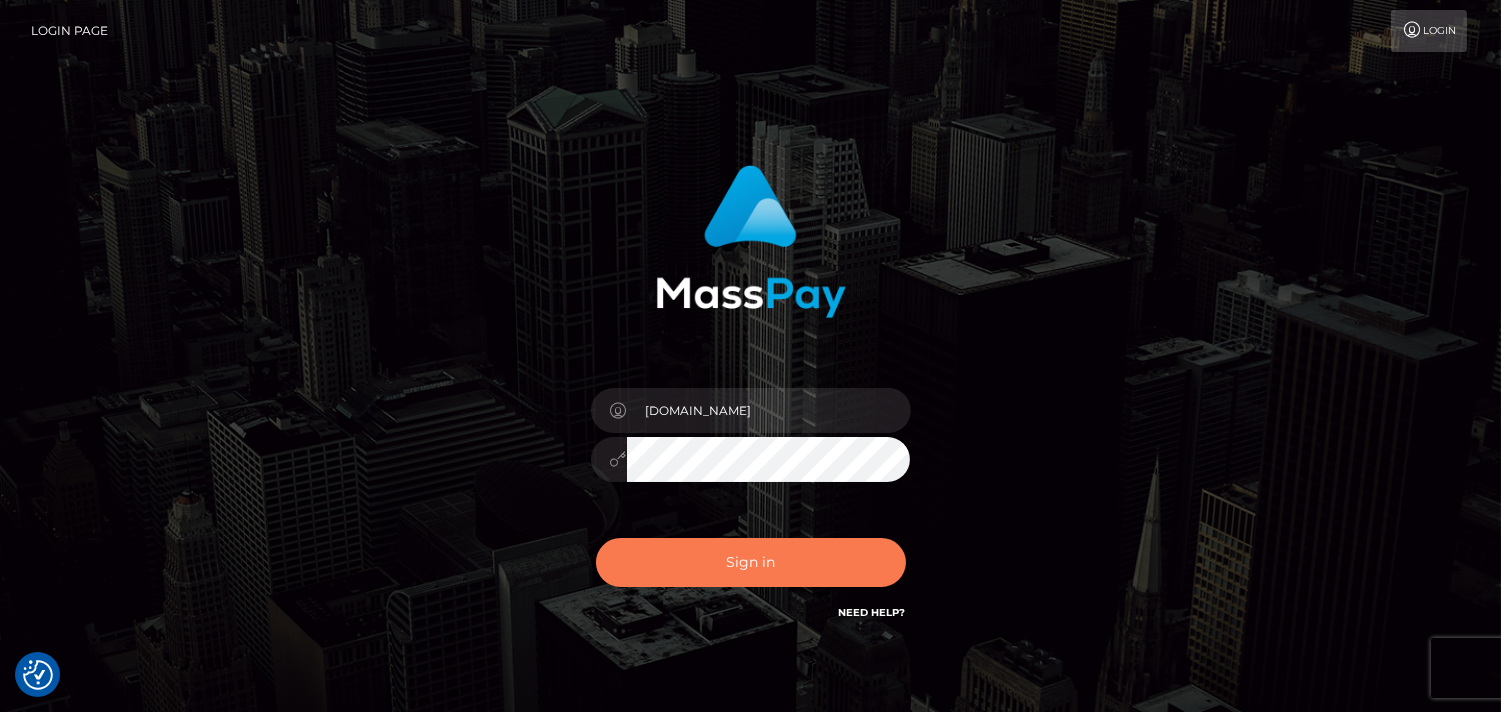 click on "Sign in" at bounding box center (751, 562) 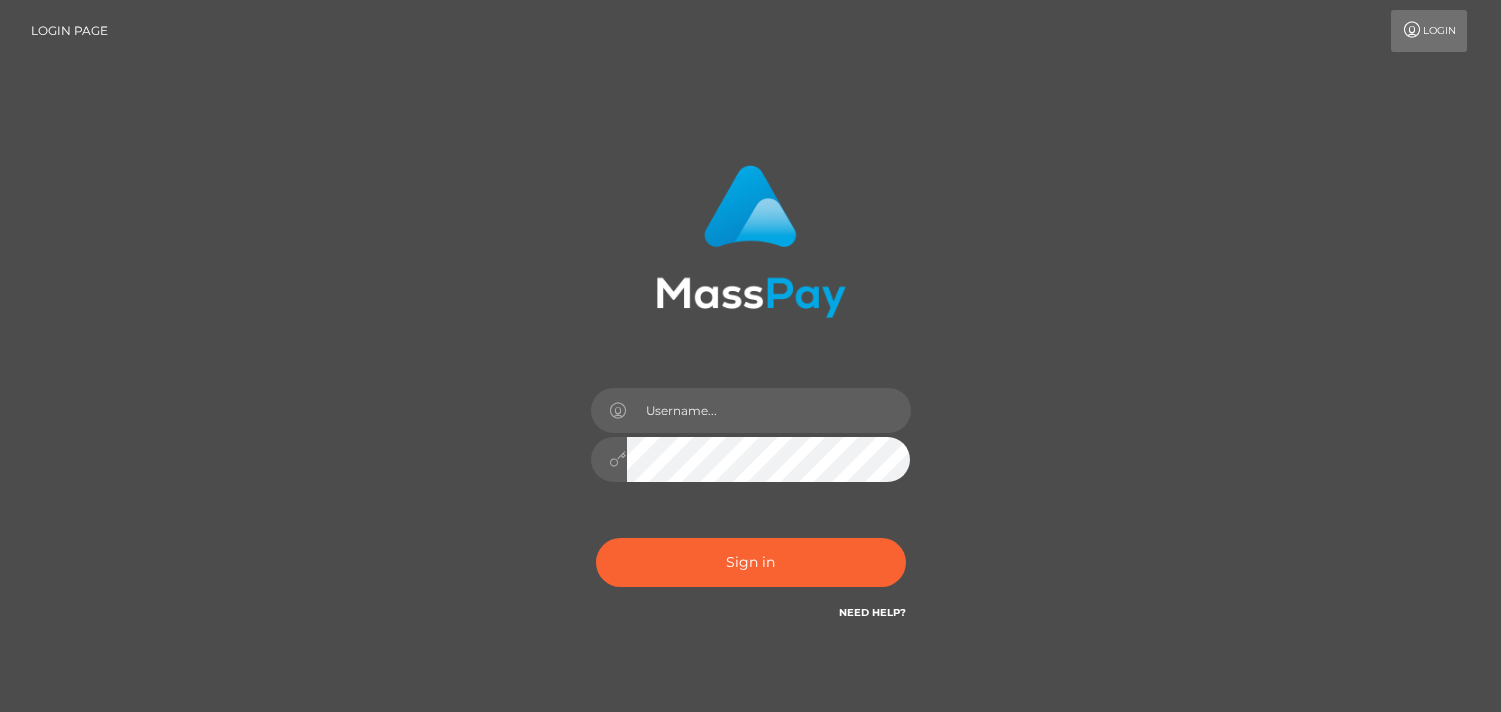 scroll, scrollTop: 0, scrollLeft: 0, axis: both 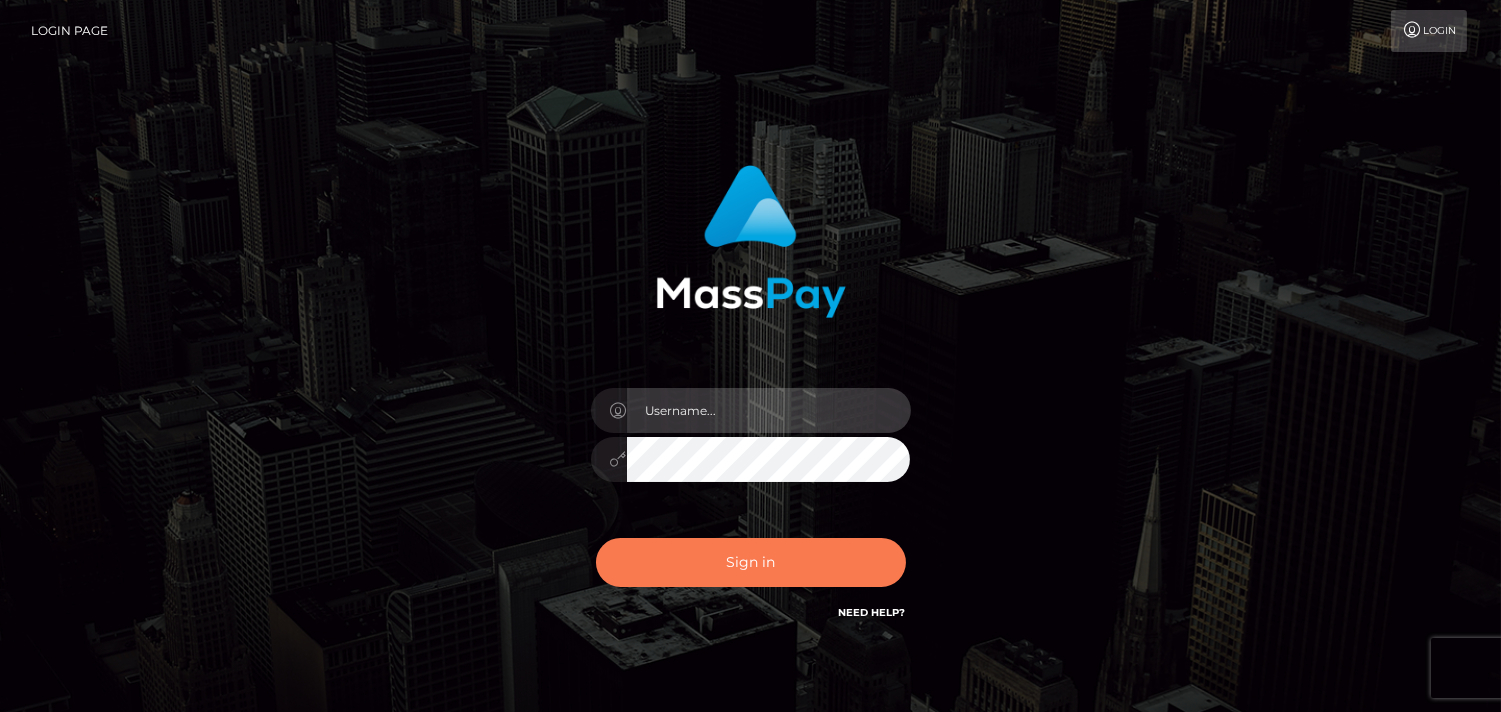 type on "Pk.es" 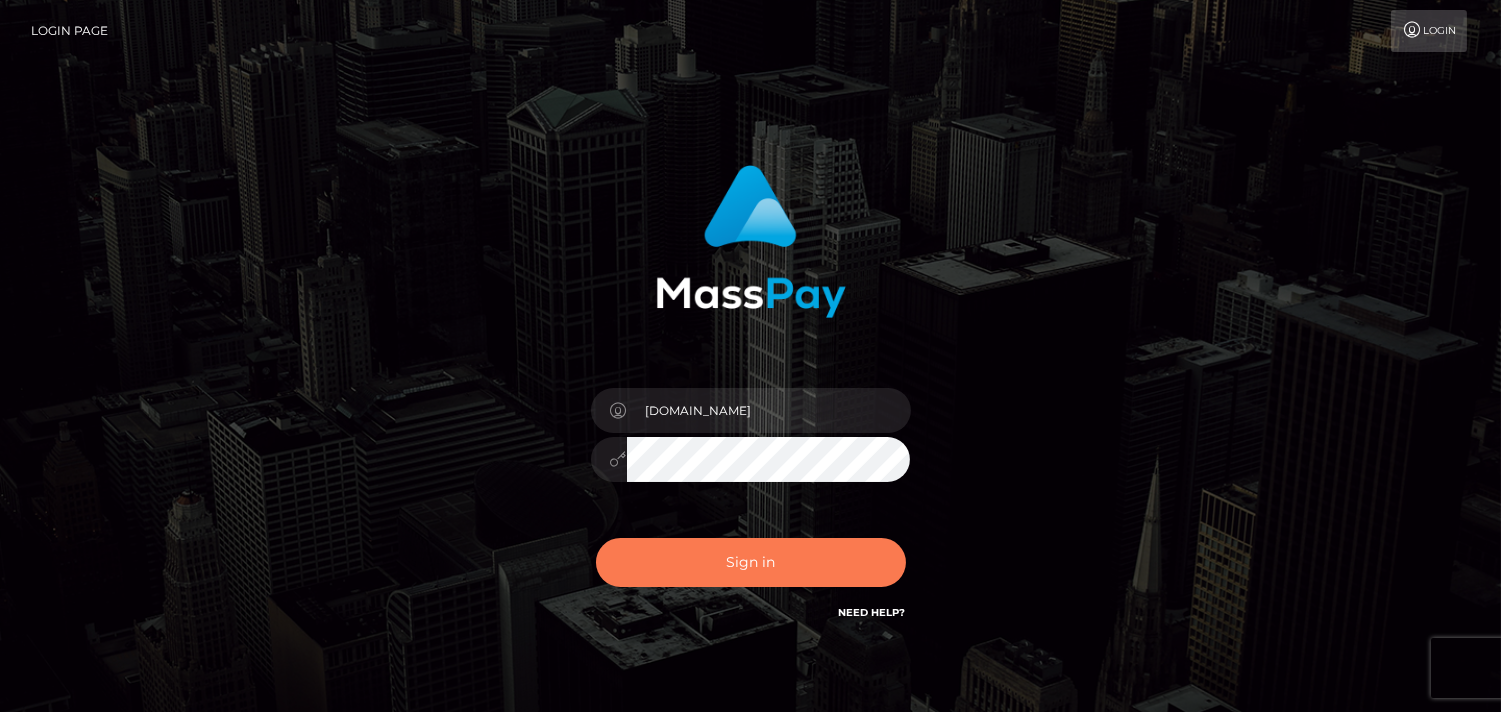 click on "Sign in" at bounding box center [751, 562] 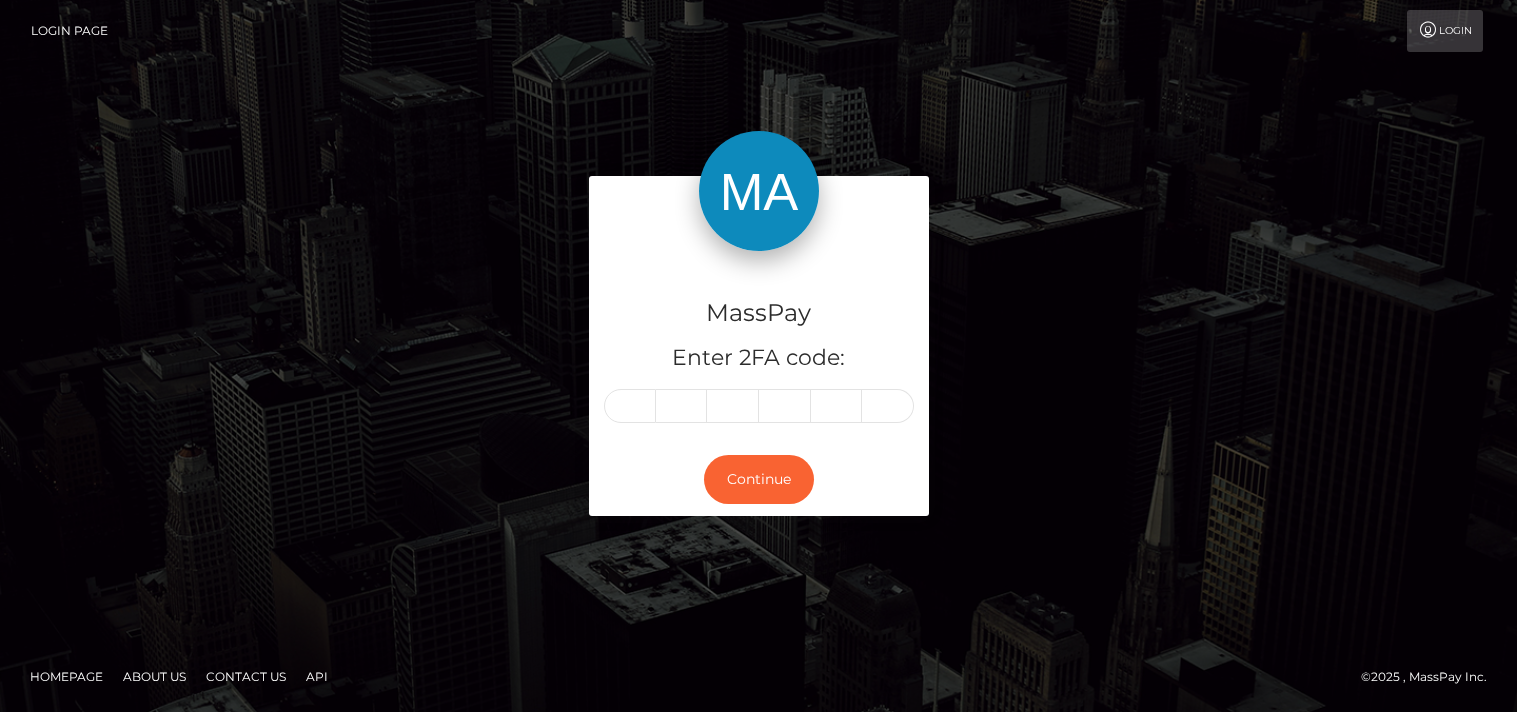scroll, scrollTop: 0, scrollLeft: 0, axis: both 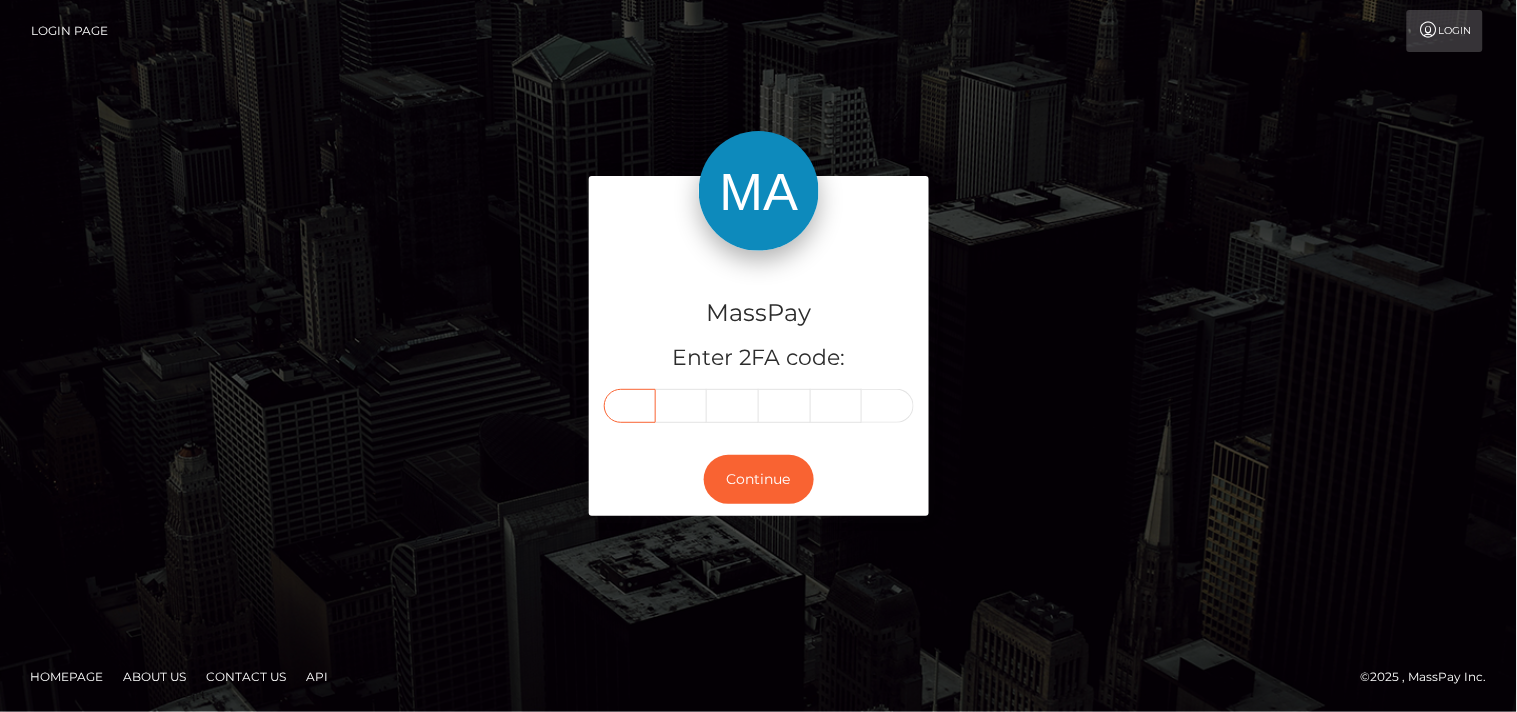 click at bounding box center (630, 406) 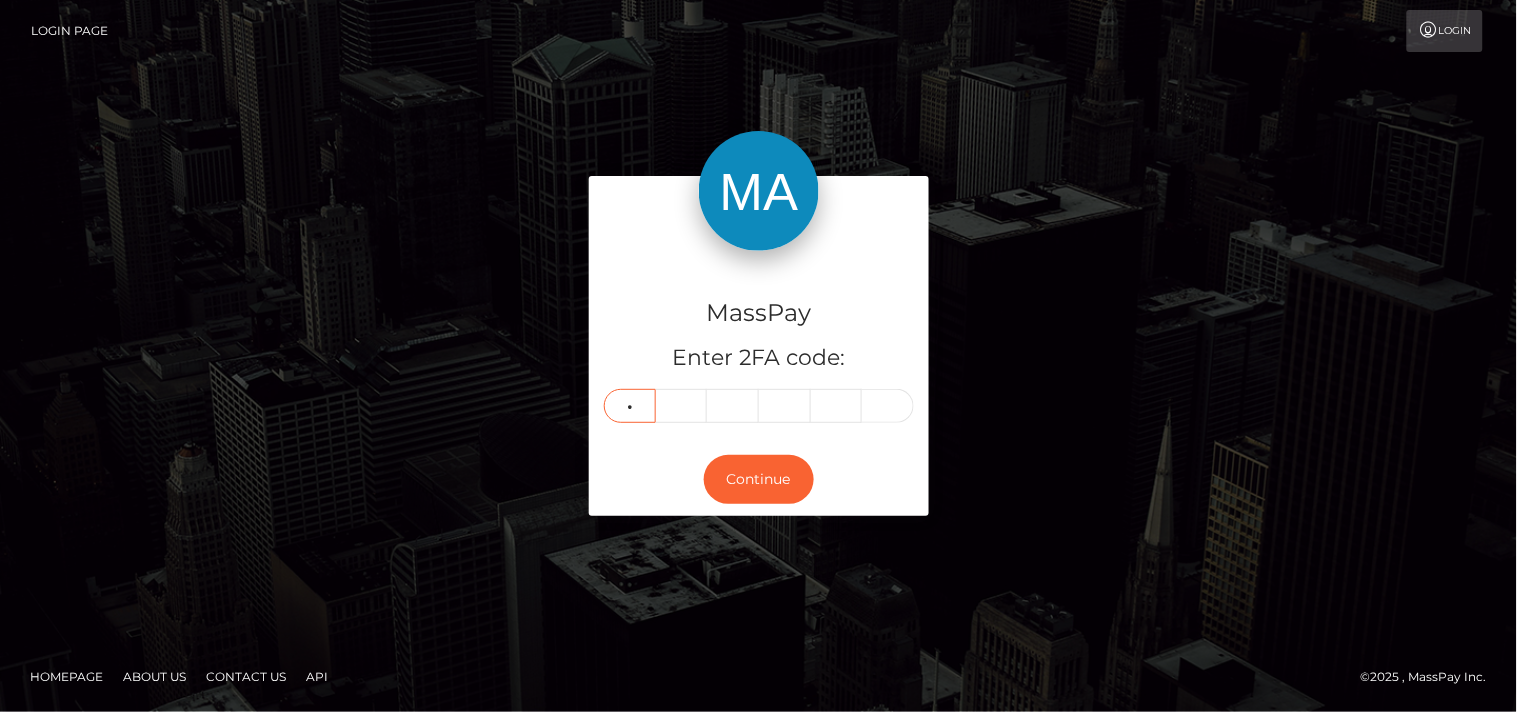 type on "8" 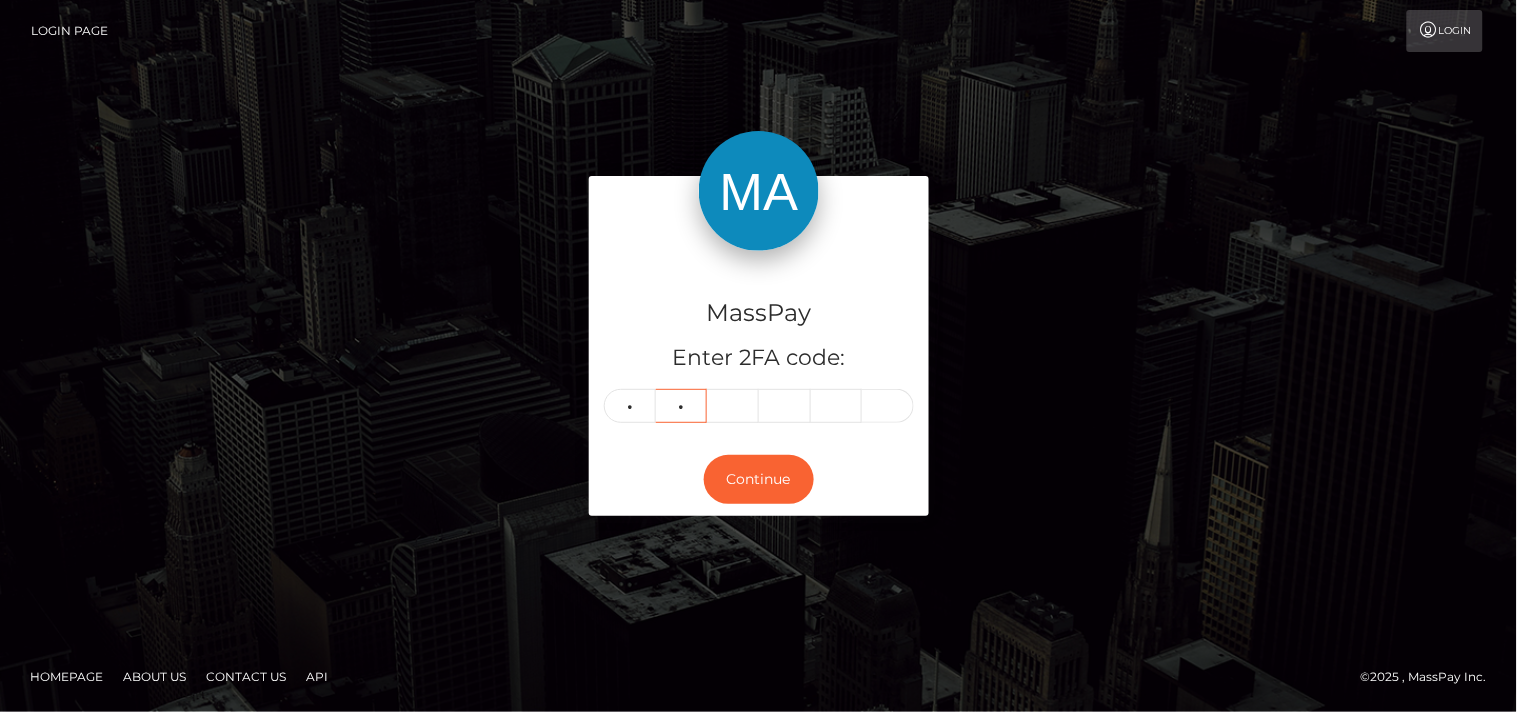 type on "1" 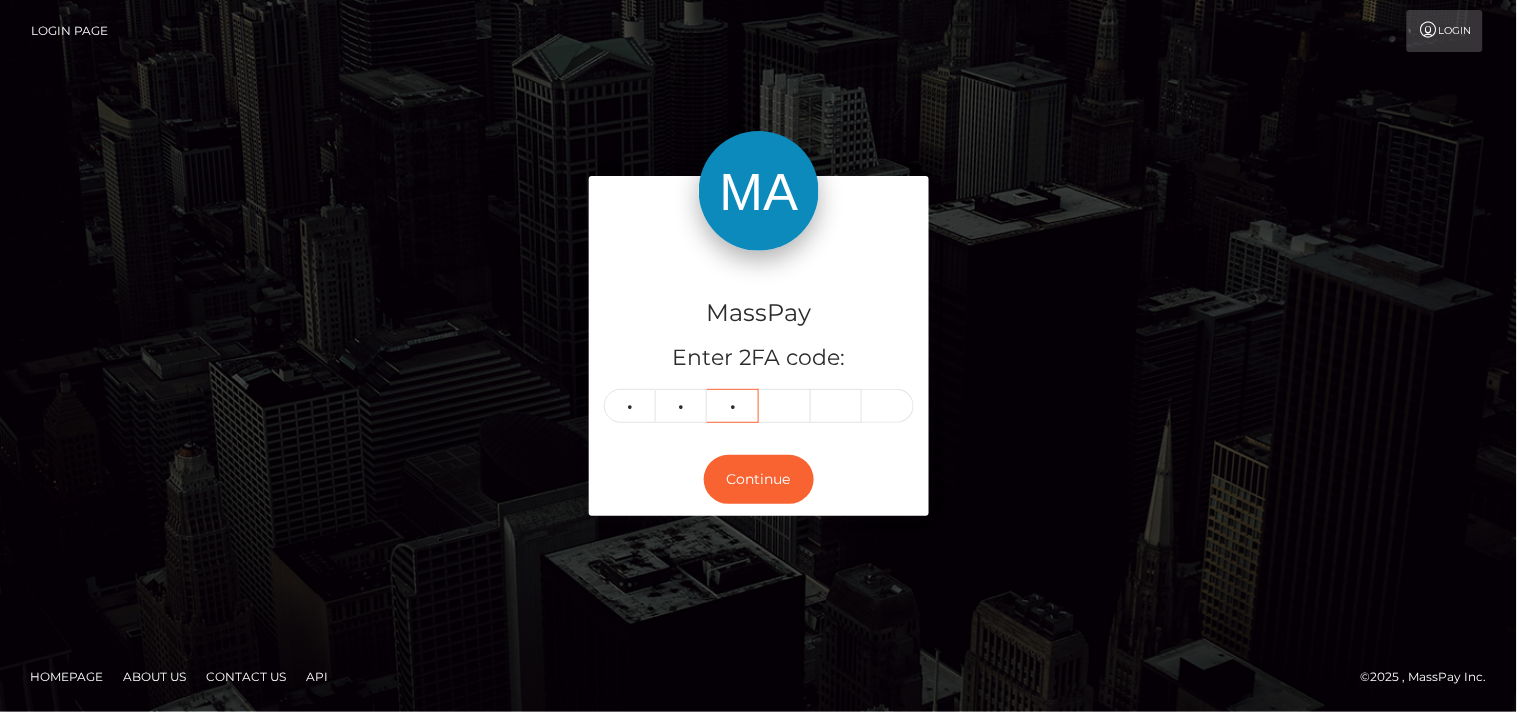 type on "9" 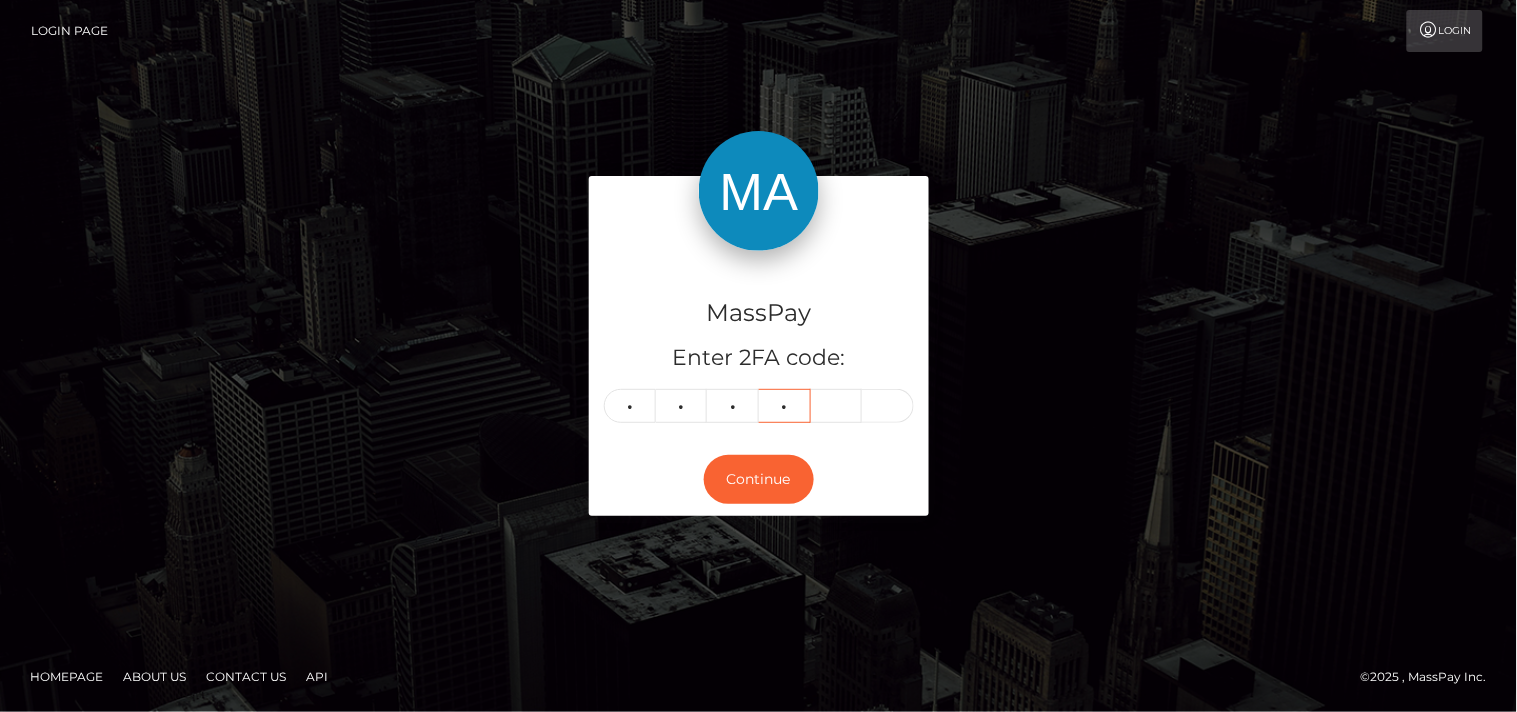 type on "3" 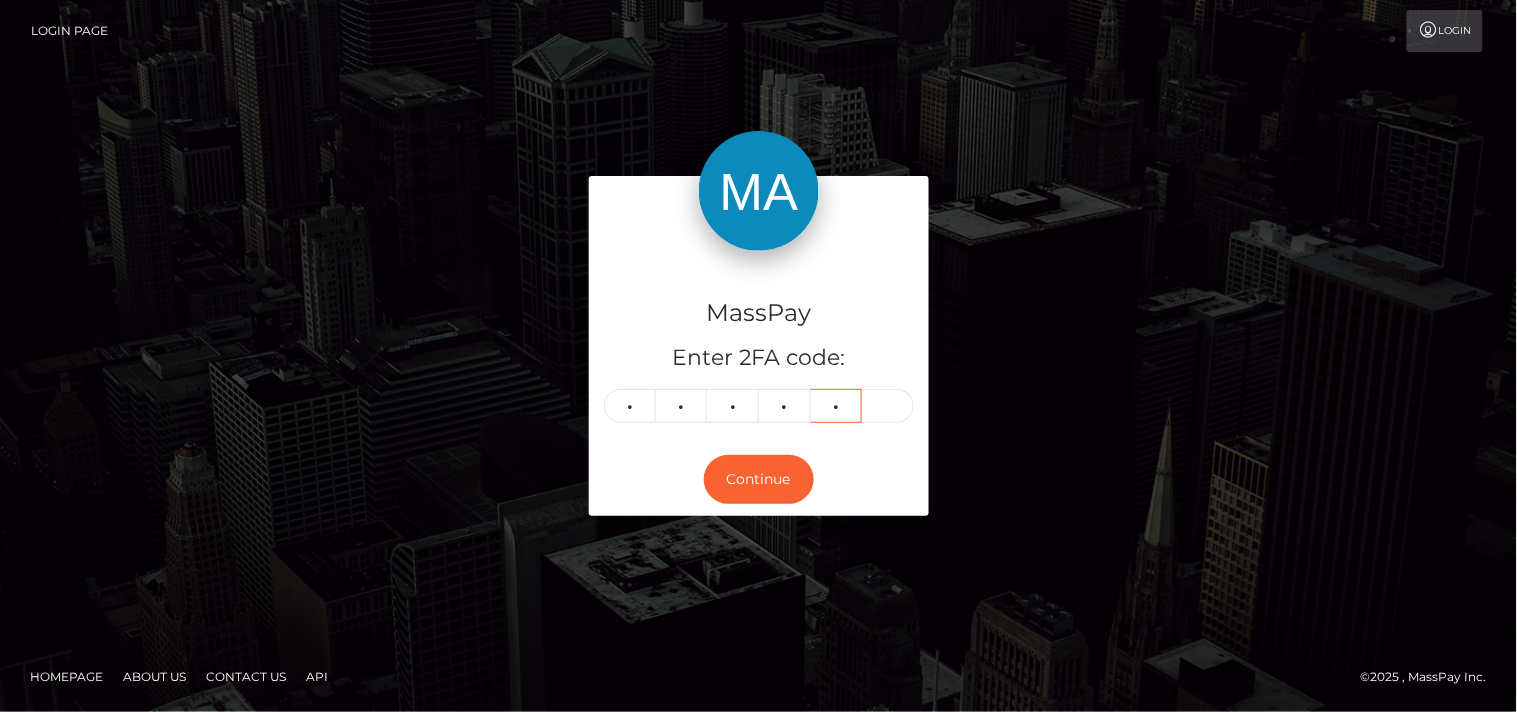 type on "6" 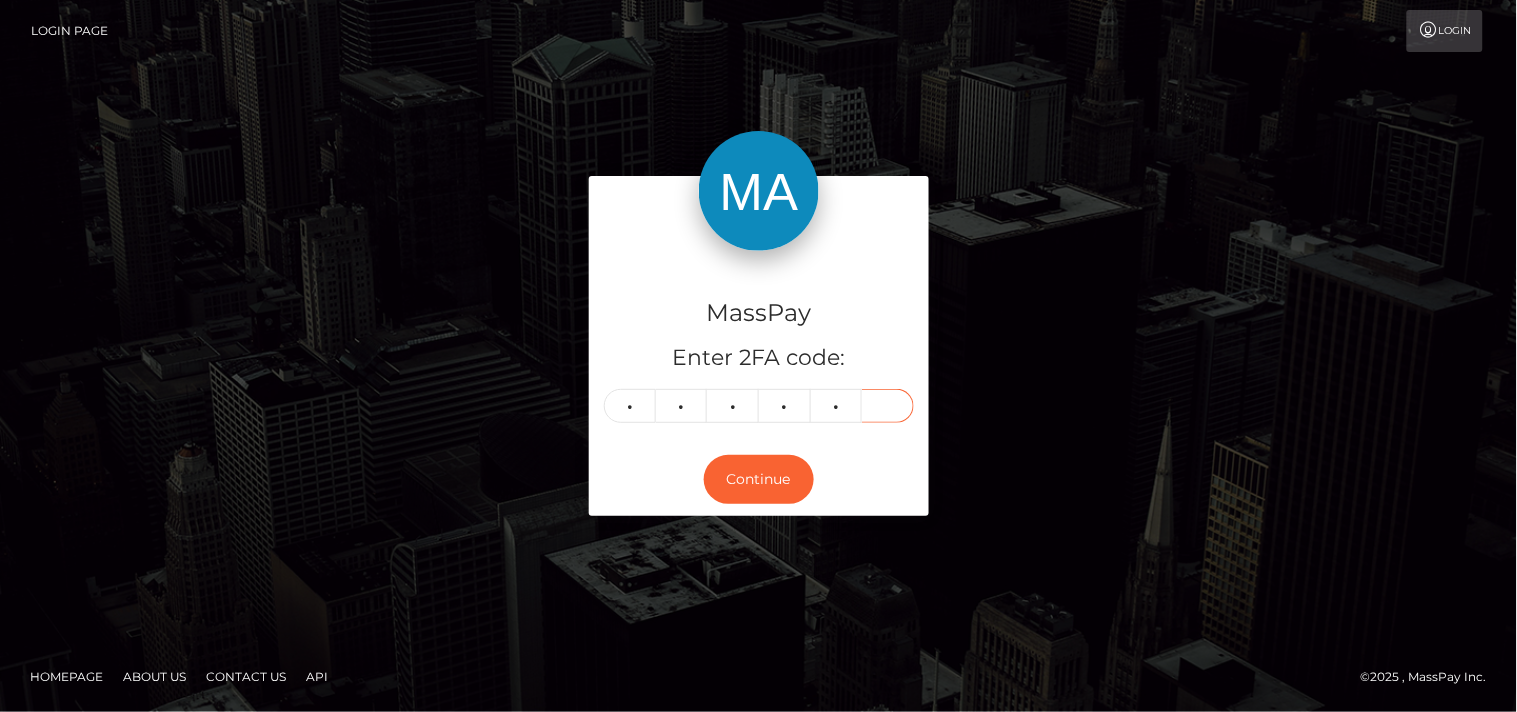 type on "3" 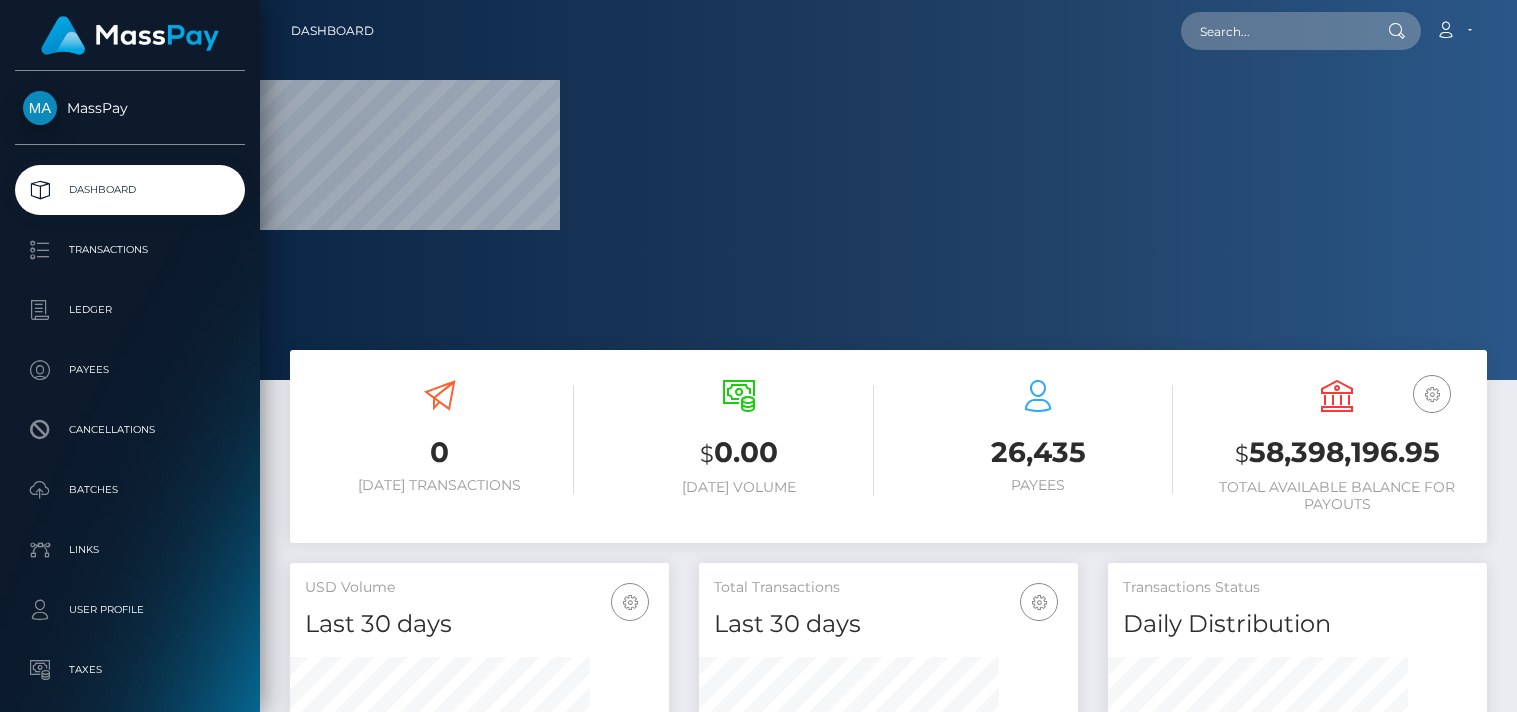 scroll, scrollTop: 0, scrollLeft: 0, axis: both 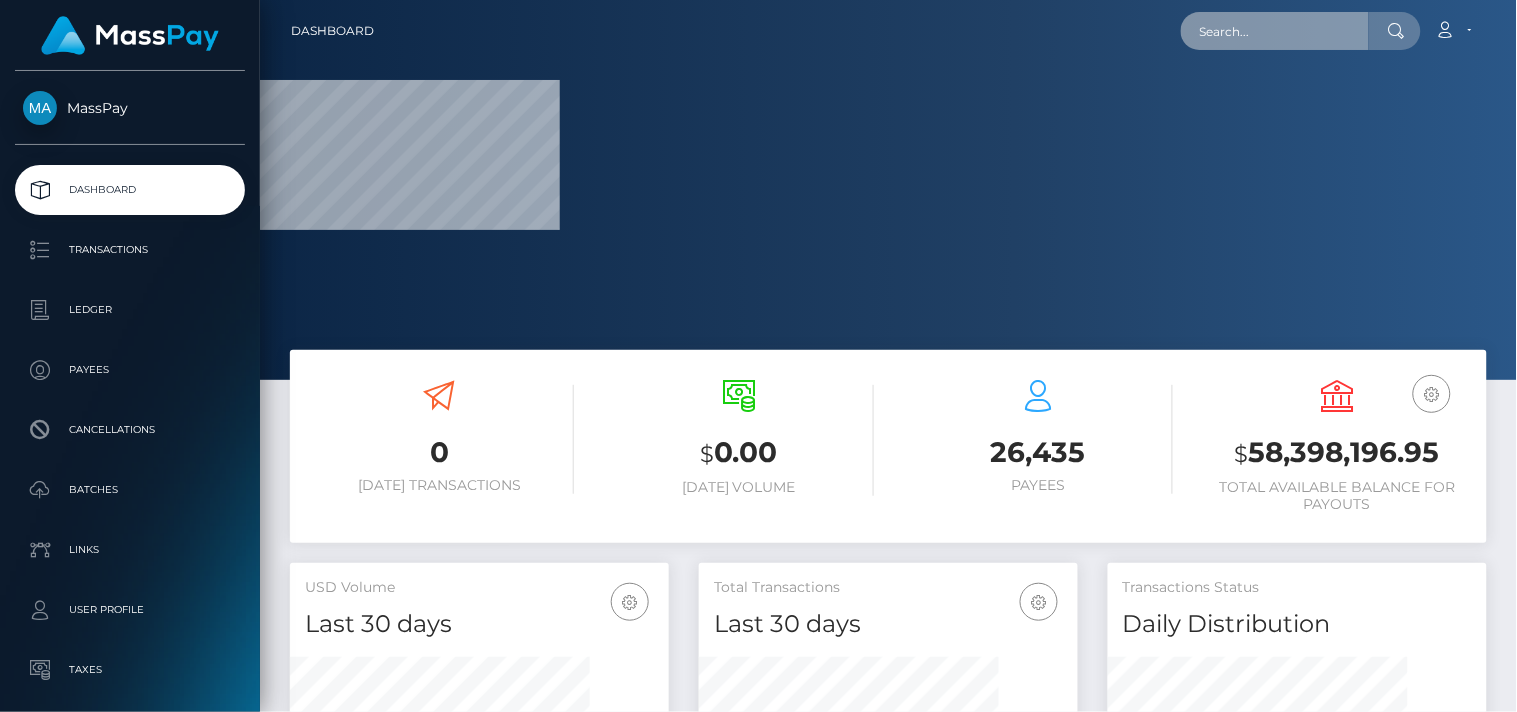 click at bounding box center [1275, 31] 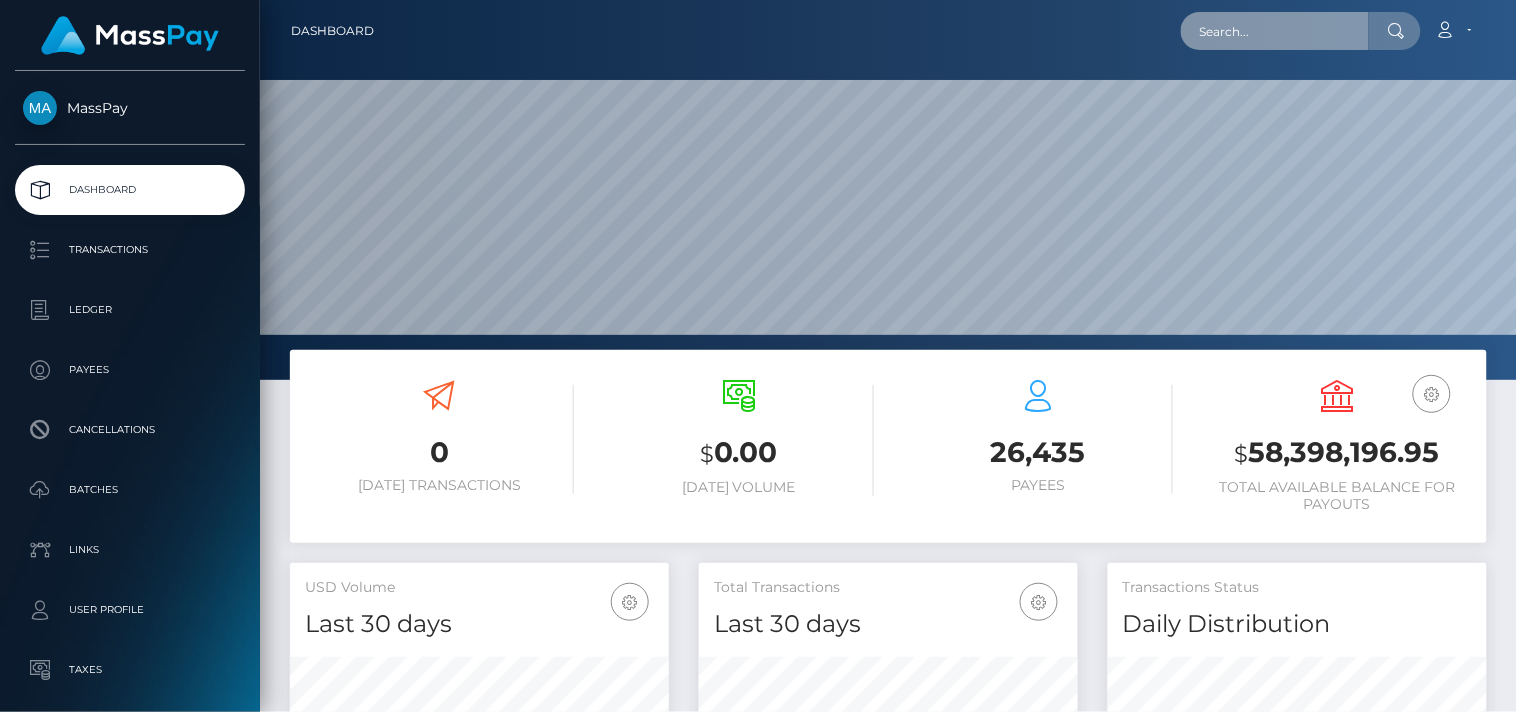 scroll, scrollTop: 999620, scrollLeft: 998742, axis: both 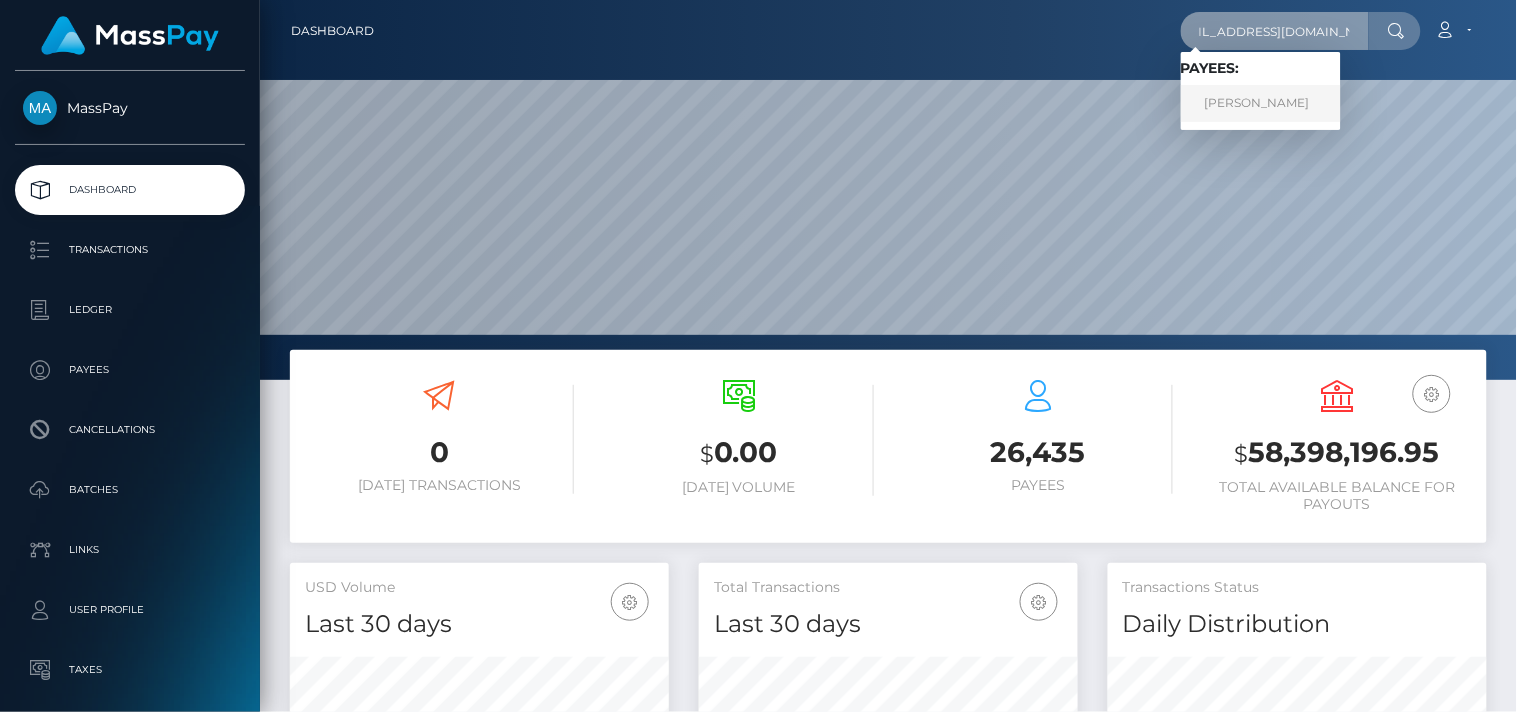 type on "[EMAIL_ADDRESS][DOMAIN_NAME]" 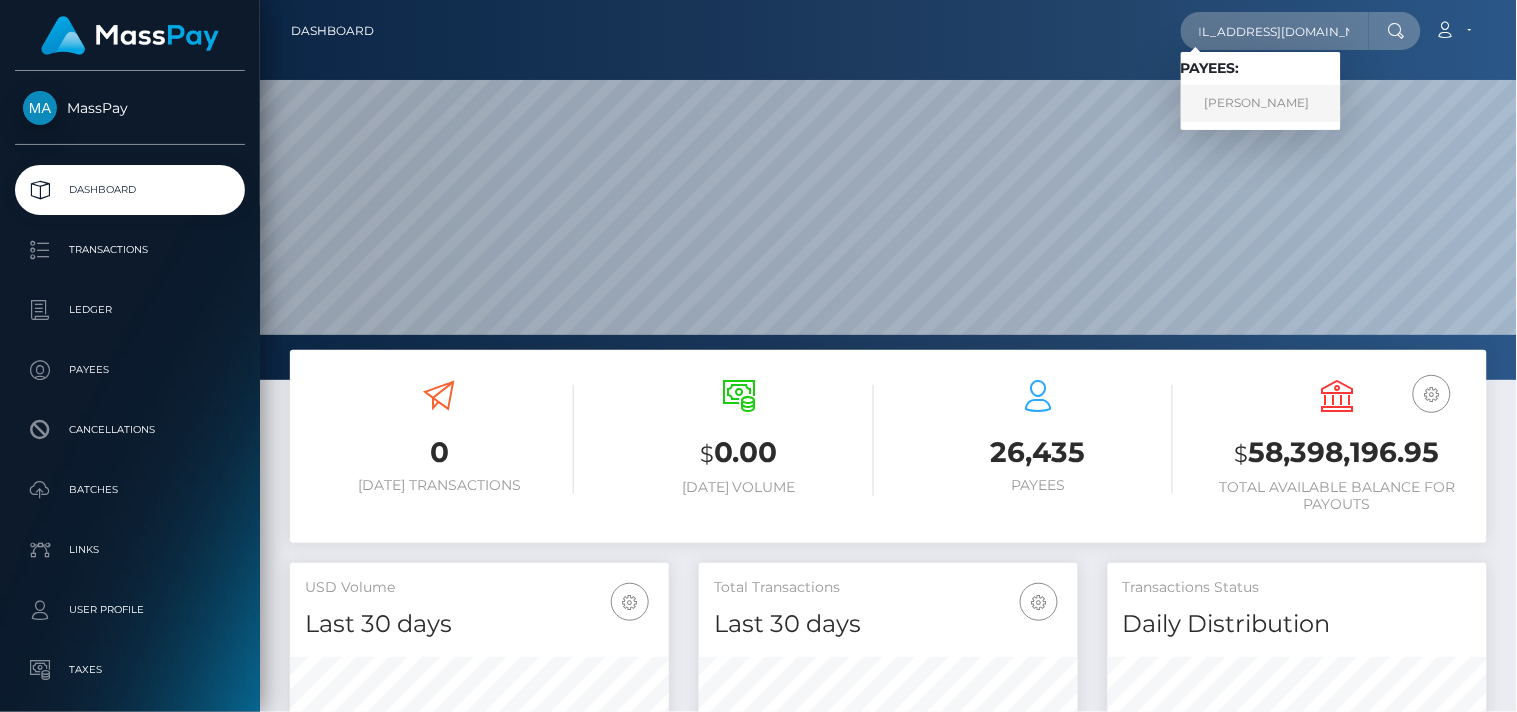 scroll, scrollTop: 0, scrollLeft: 0, axis: both 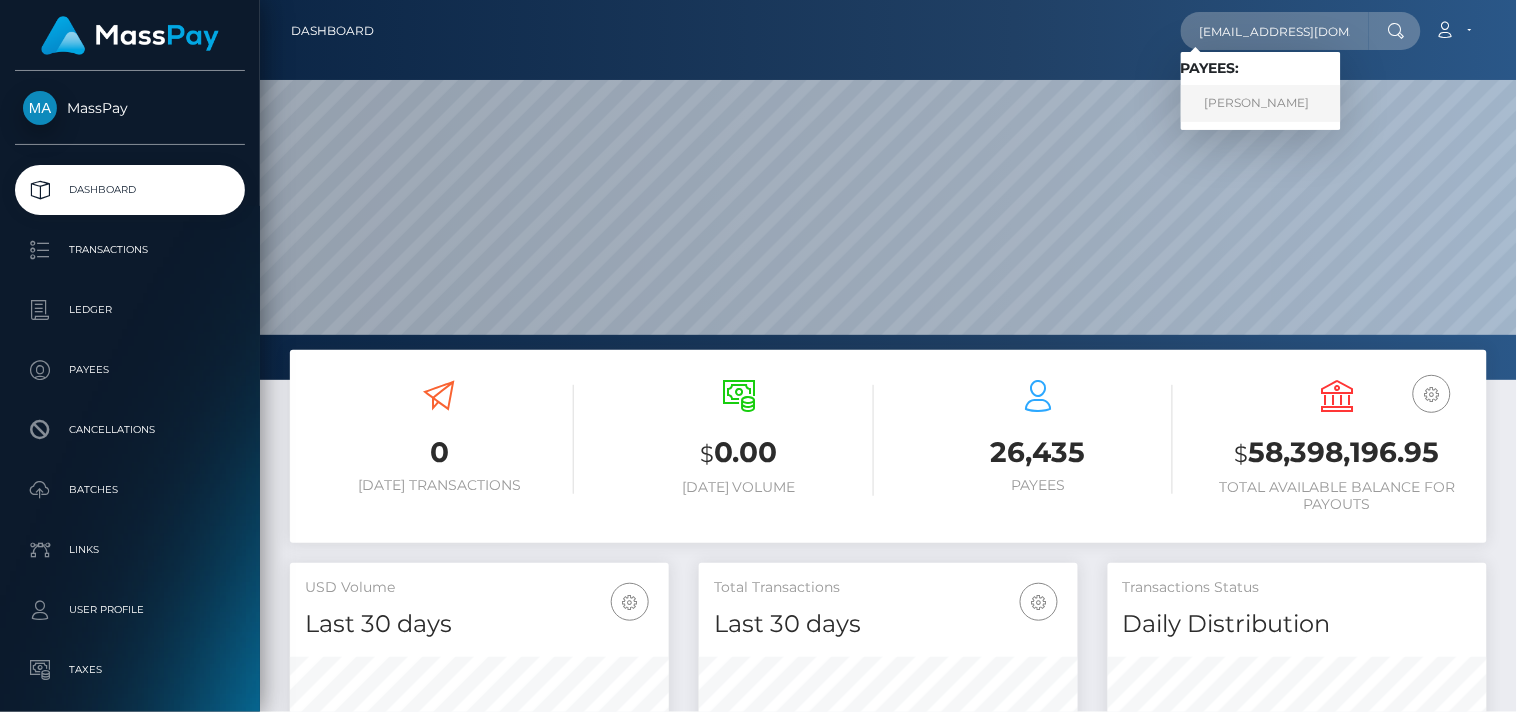 click on "GURVEER  SINGH" at bounding box center (1261, 103) 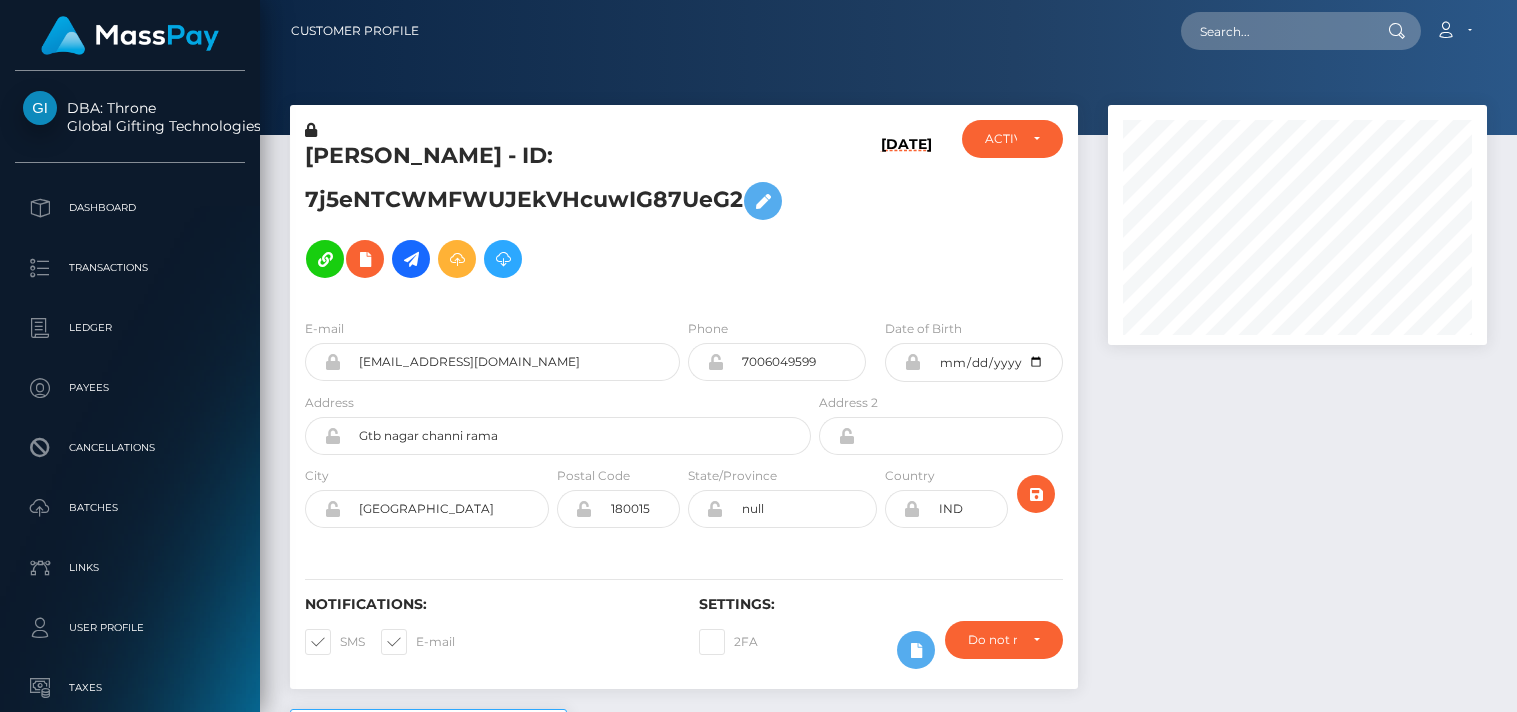 scroll, scrollTop: 0, scrollLeft: 0, axis: both 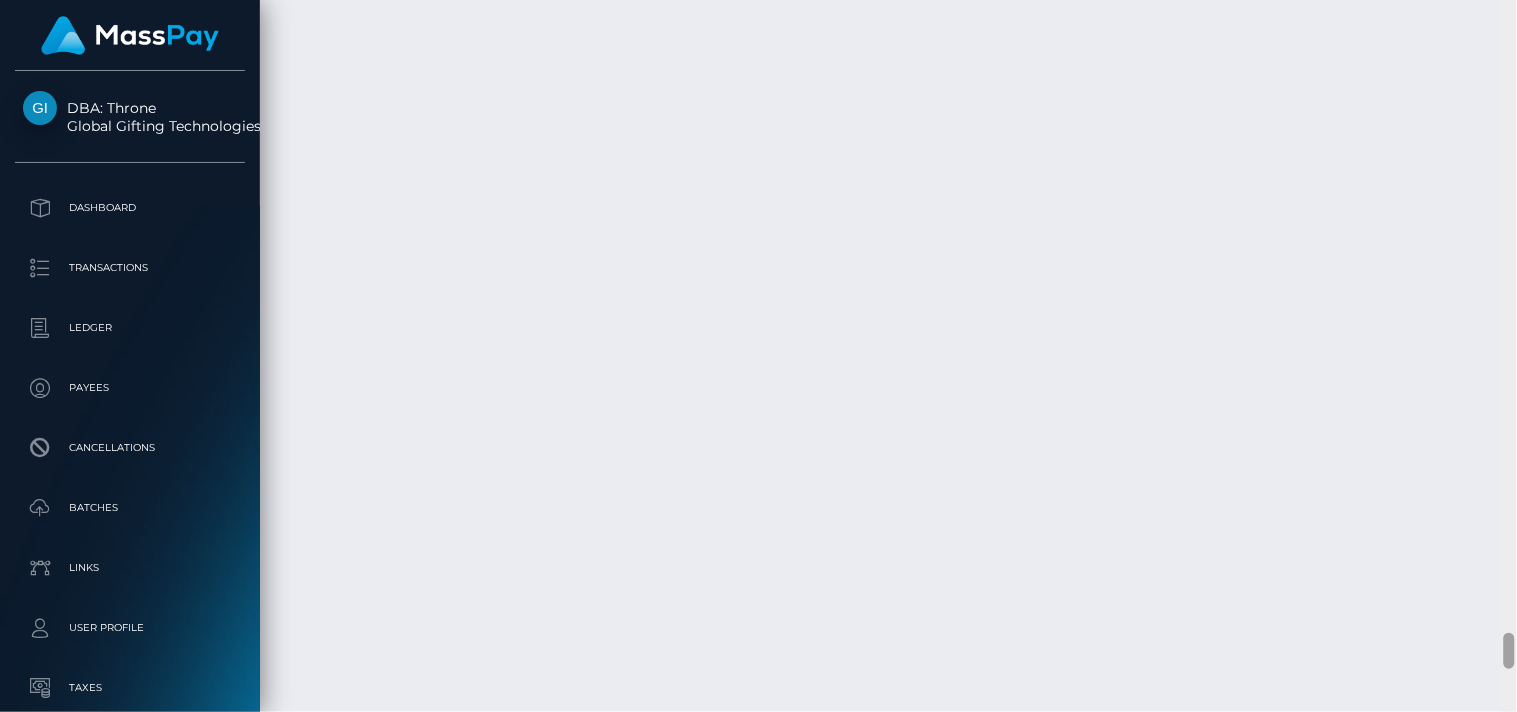 drag, startPoint x: 1512, startPoint y: 26, endPoint x: 1516, endPoint y: 641, distance: 615.013 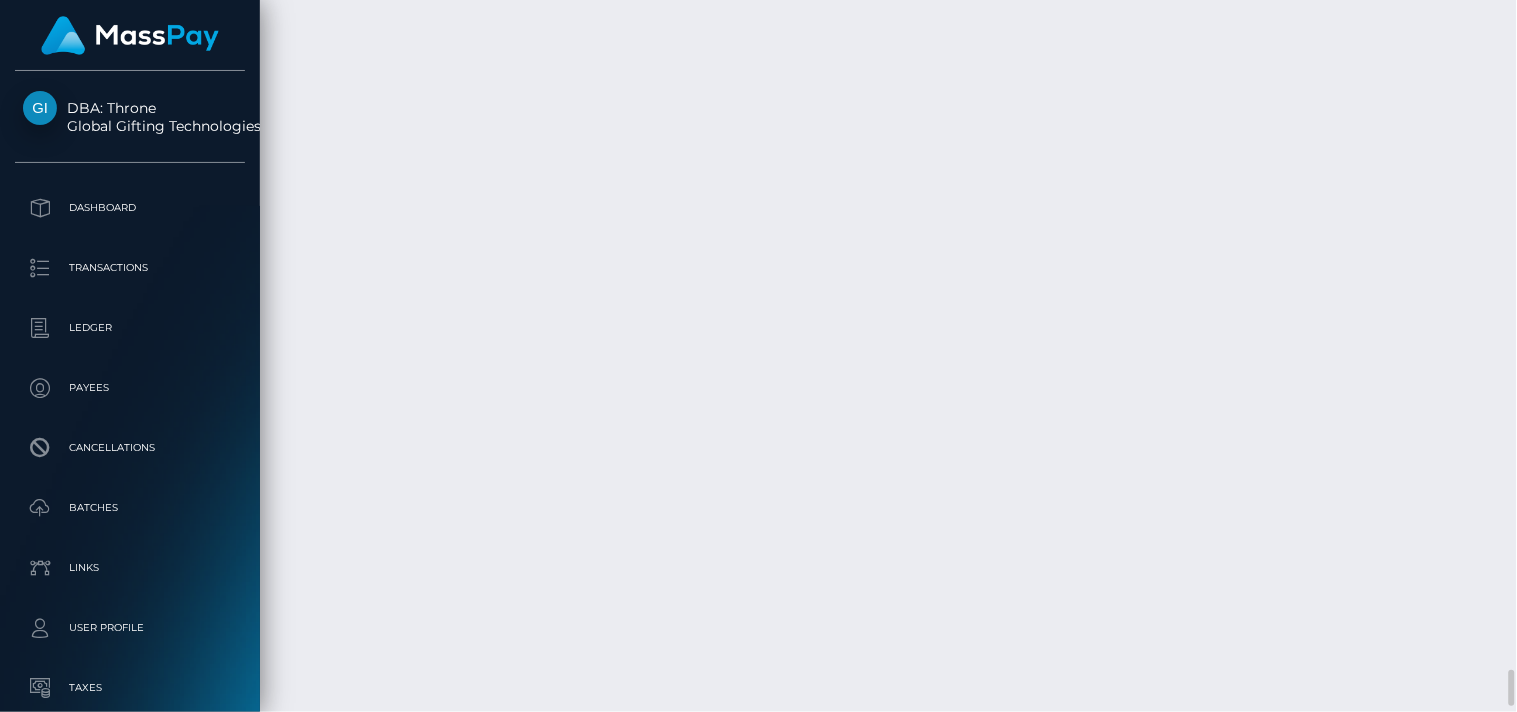 drag, startPoint x: 1516, startPoint y: 643, endPoint x: 1478, endPoint y: 203, distance: 441.63785 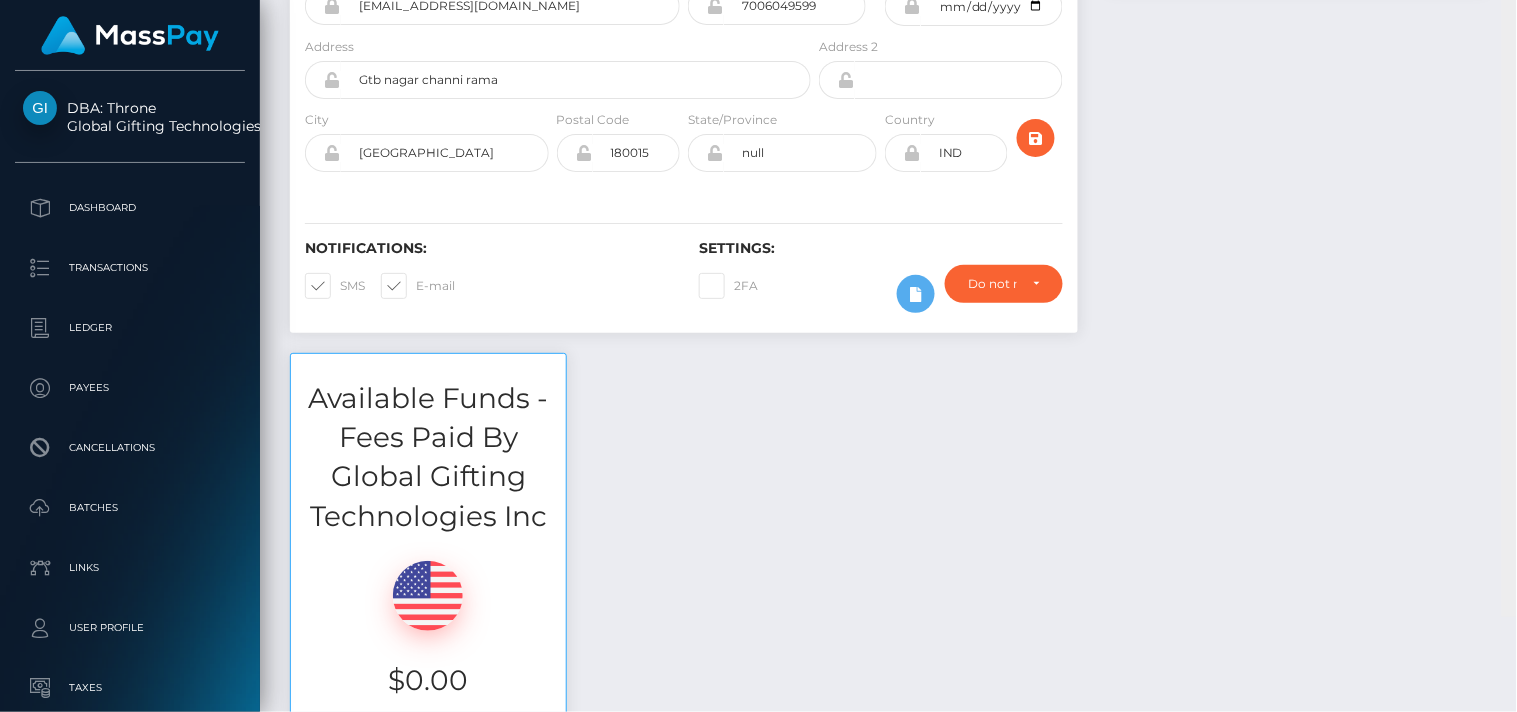 scroll, scrollTop: 0, scrollLeft: 0, axis: both 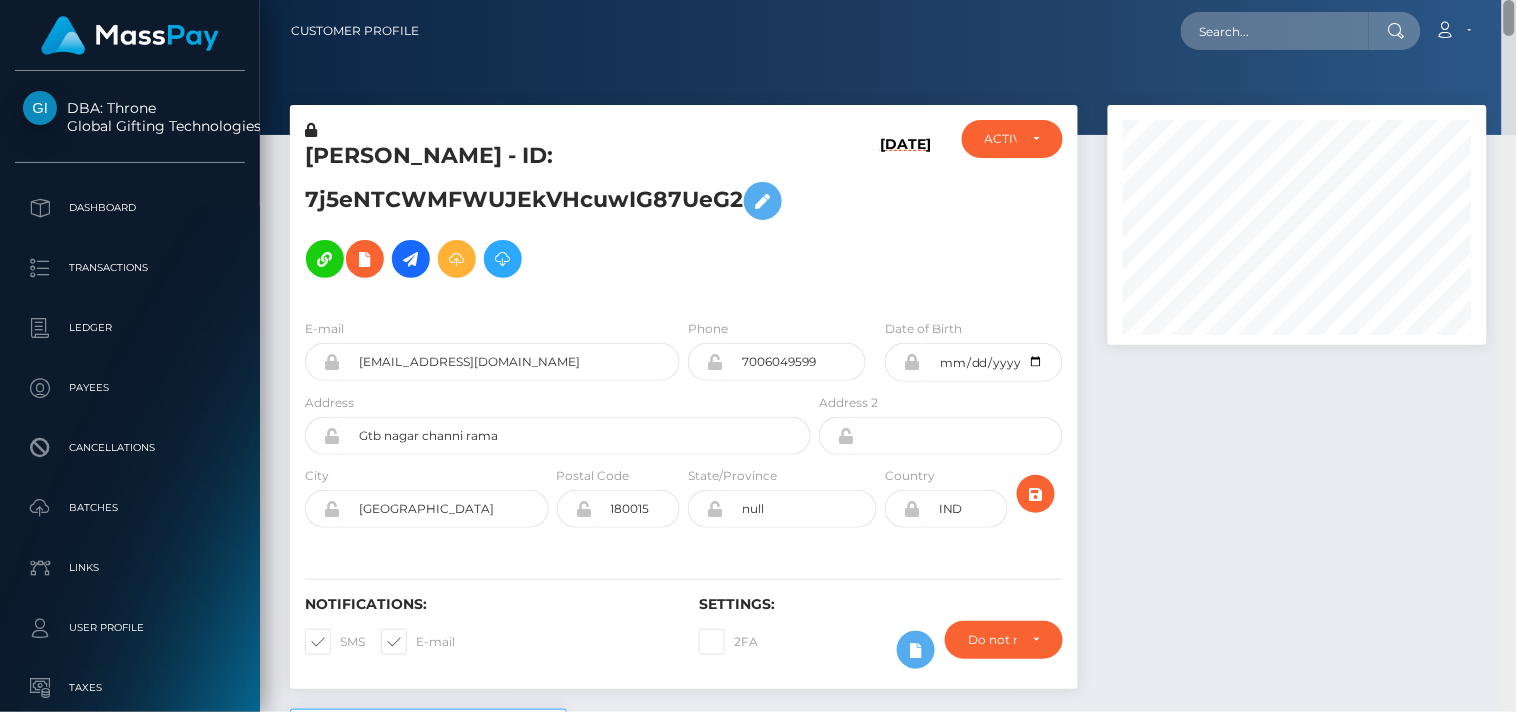 drag, startPoint x: 1511, startPoint y: 685, endPoint x: 1457, endPoint y: 7, distance: 680.14703 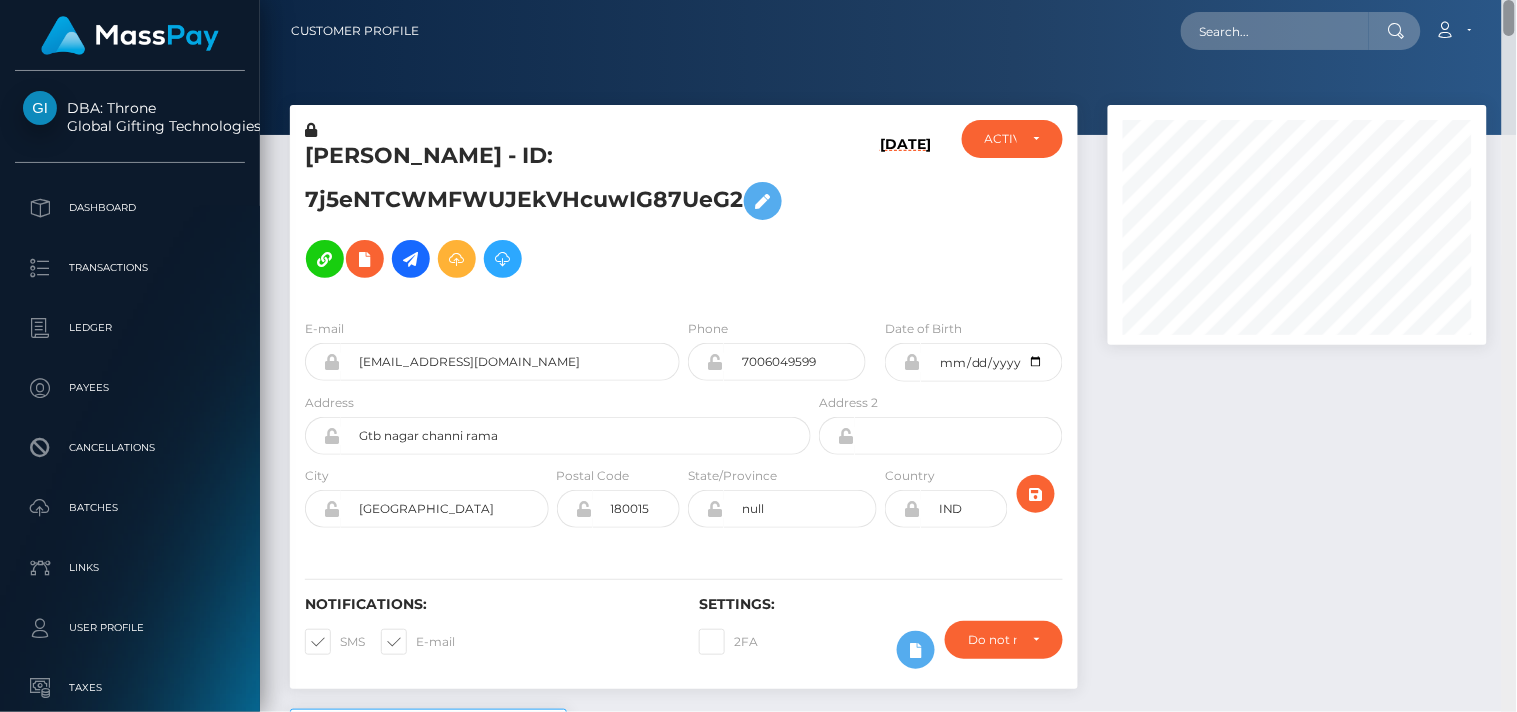 click on "Customer Profile
Loading...
Loading..." at bounding box center (888, 356) 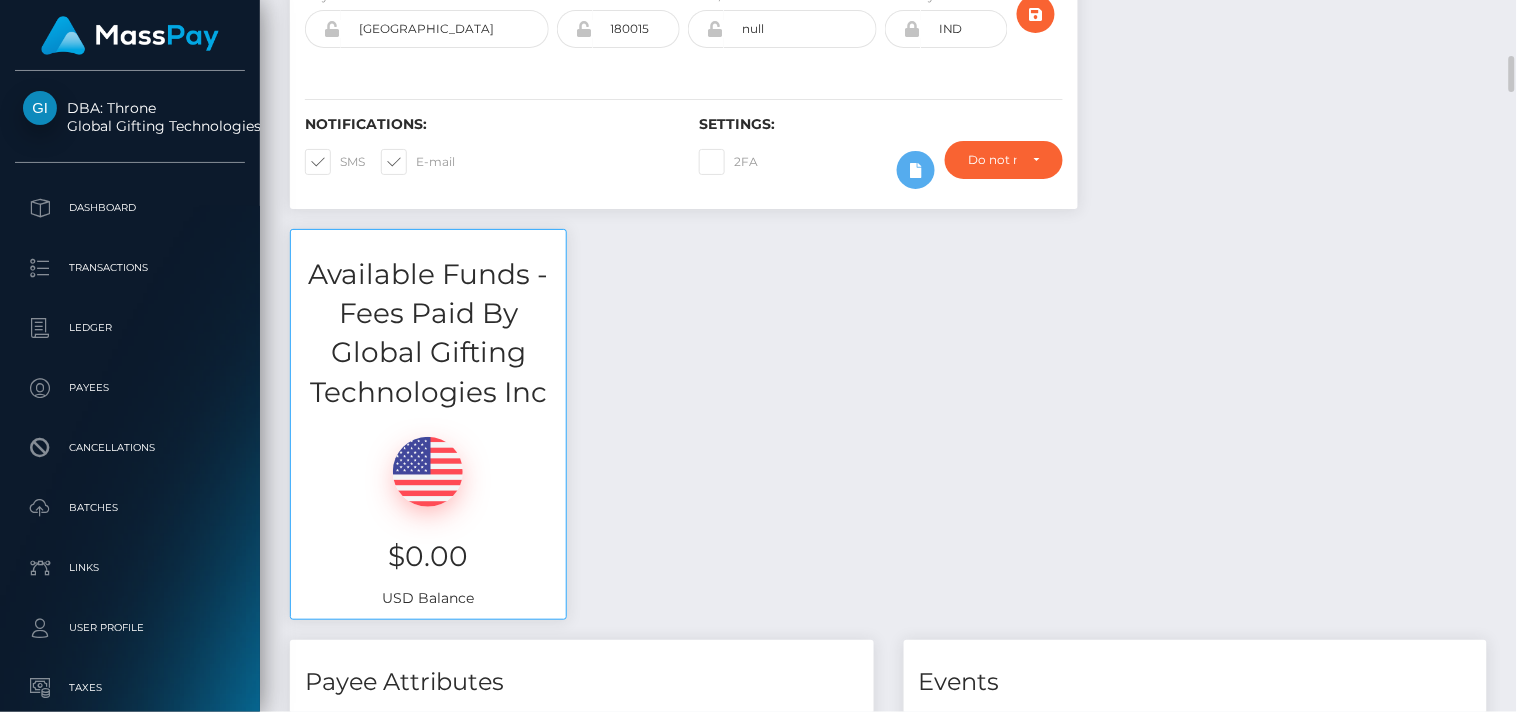 scroll, scrollTop: 570, scrollLeft: 0, axis: vertical 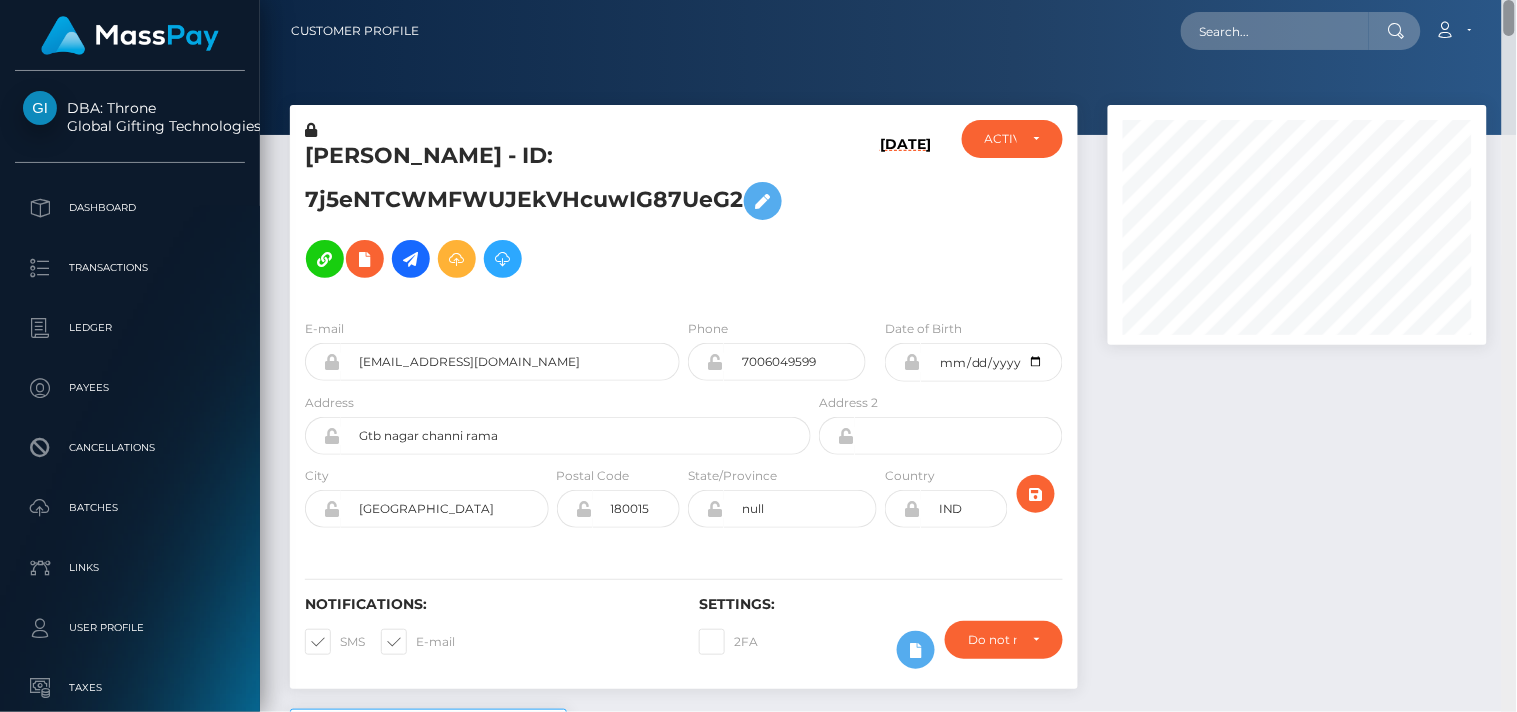 drag, startPoint x: 1508, startPoint y: 47, endPoint x: 1490, endPoint y: -34, distance: 82.9759 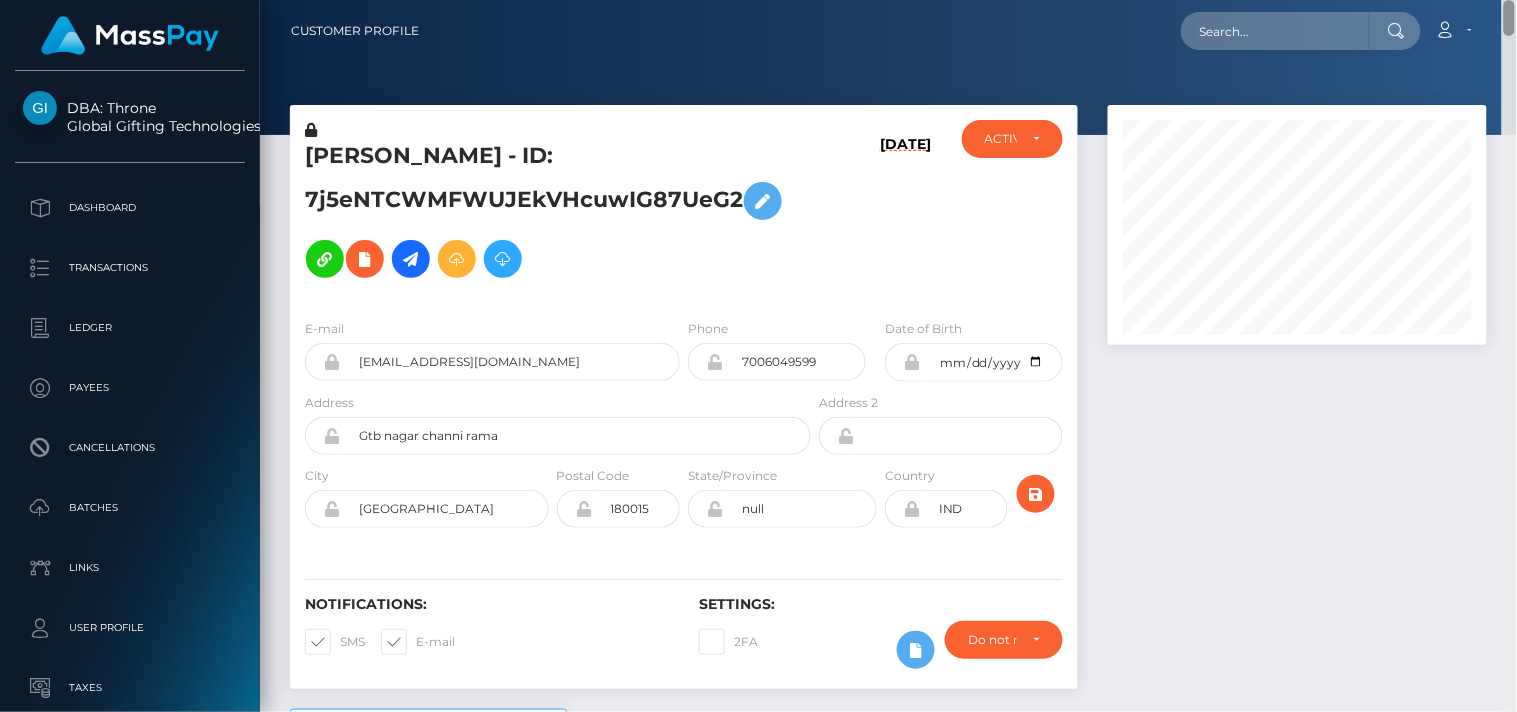 click on "DBA: Throne
Global Gifting Technologies Inc
Dashboard
Transactions
Ledger
Payees Cancellations" at bounding box center (758, 356) 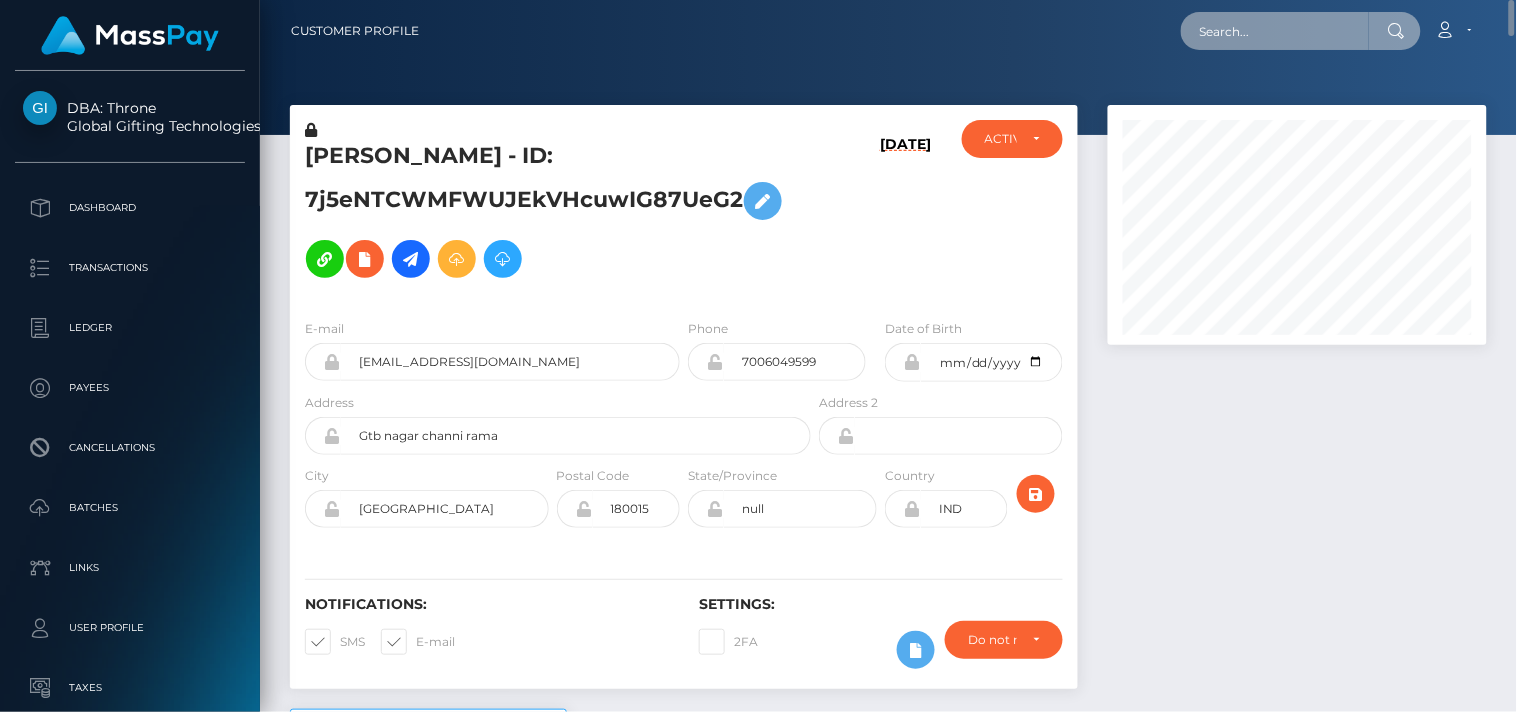 click at bounding box center (1275, 31) 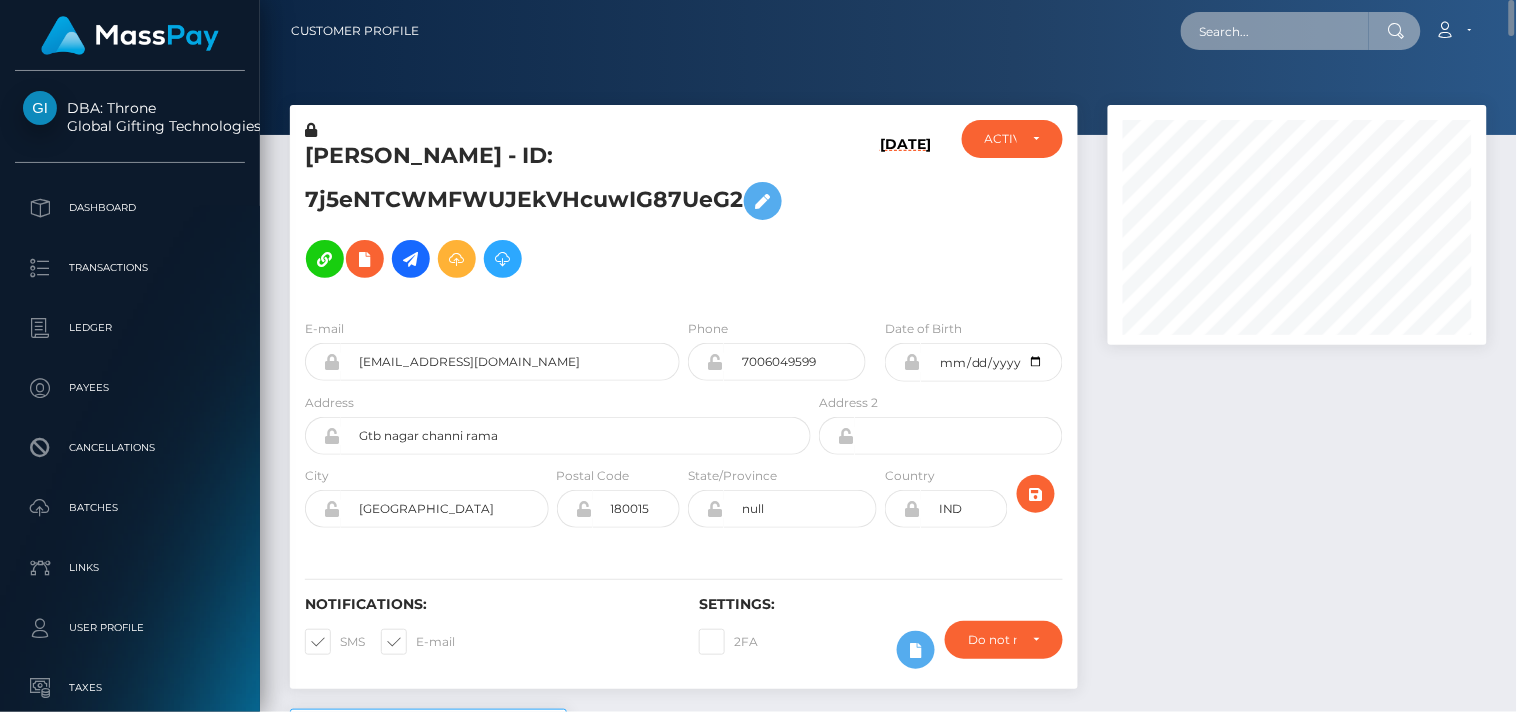 paste on "contact@whitneyjohns.com" 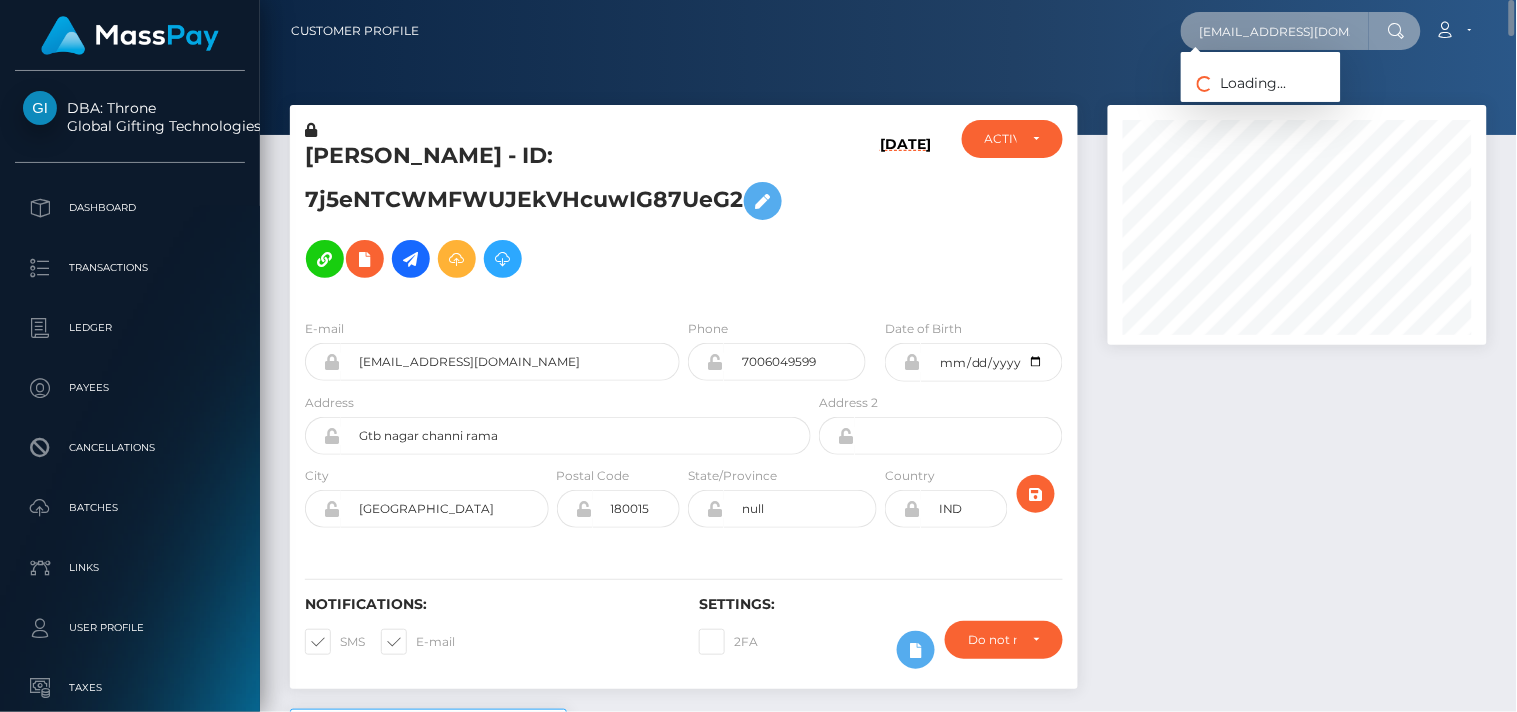 scroll, scrollTop: 0, scrollLeft: 15, axis: horizontal 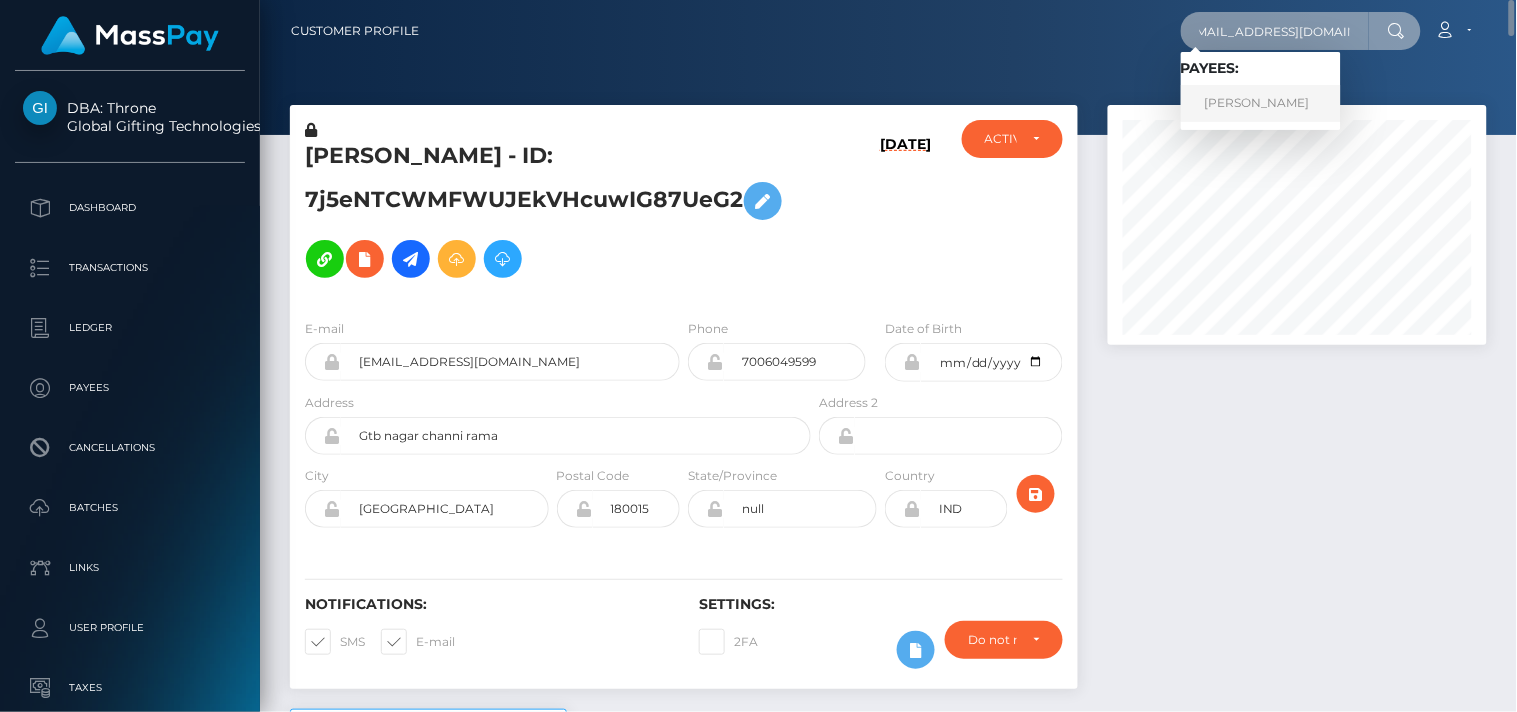 type on "contact@whitneyjohns.com" 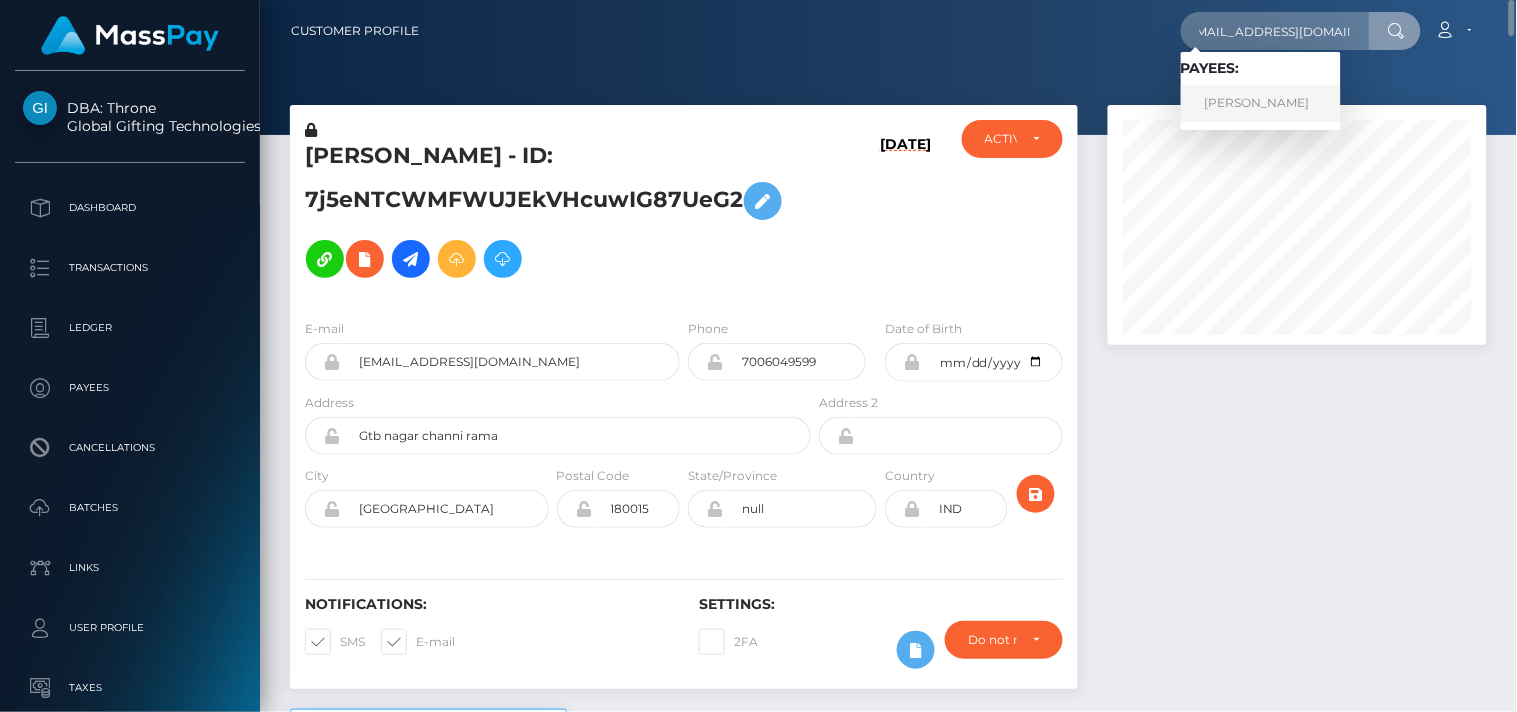 scroll, scrollTop: 0, scrollLeft: 0, axis: both 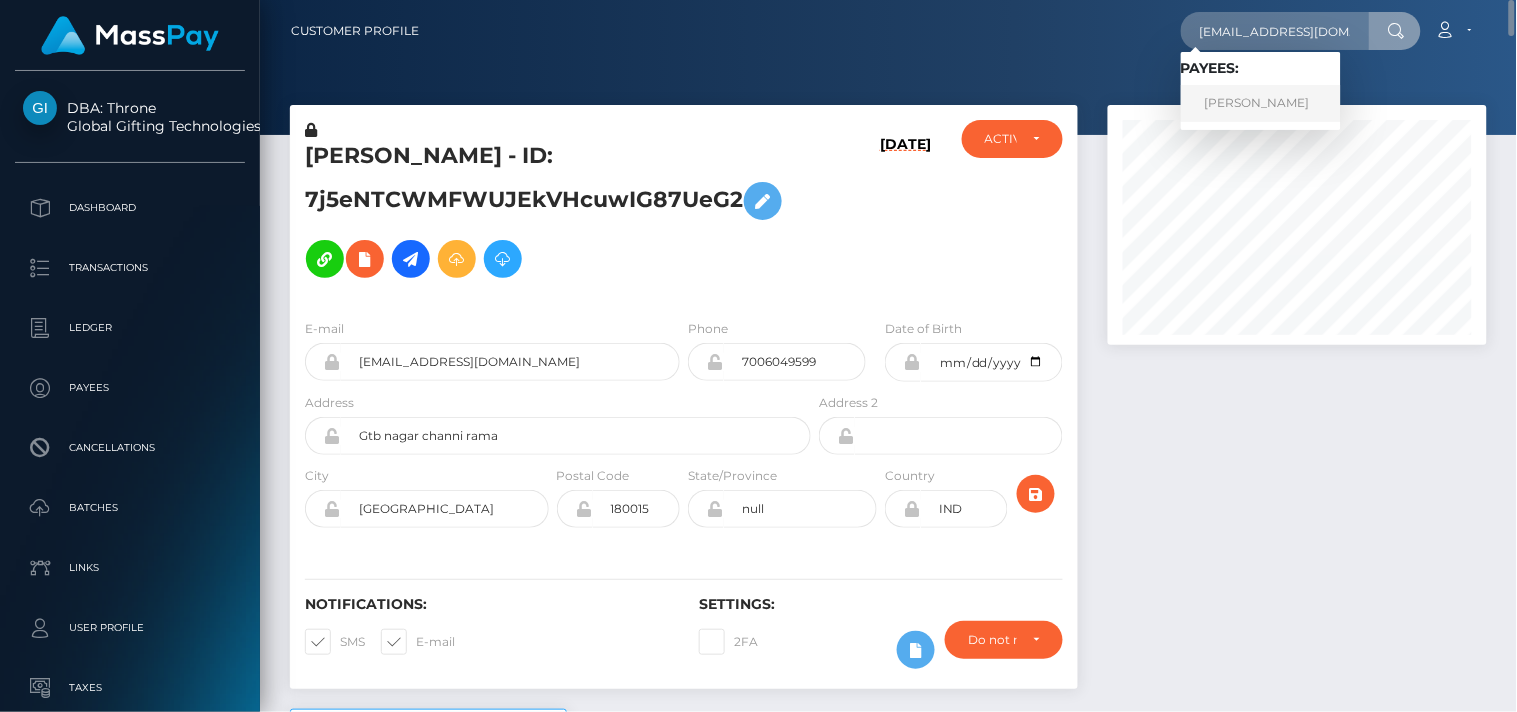 click on "Whitney  Johns" at bounding box center [1261, 103] 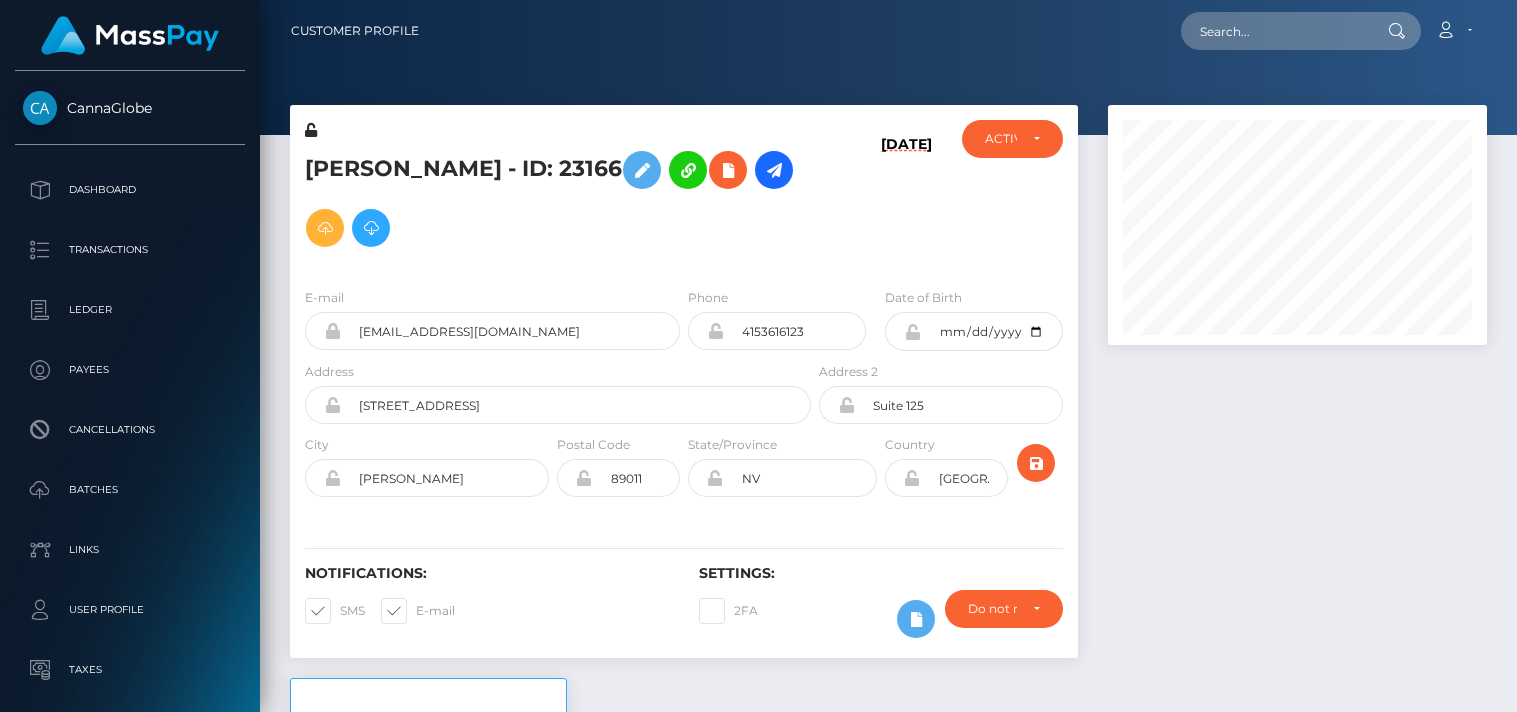 scroll, scrollTop: 0, scrollLeft: 0, axis: both 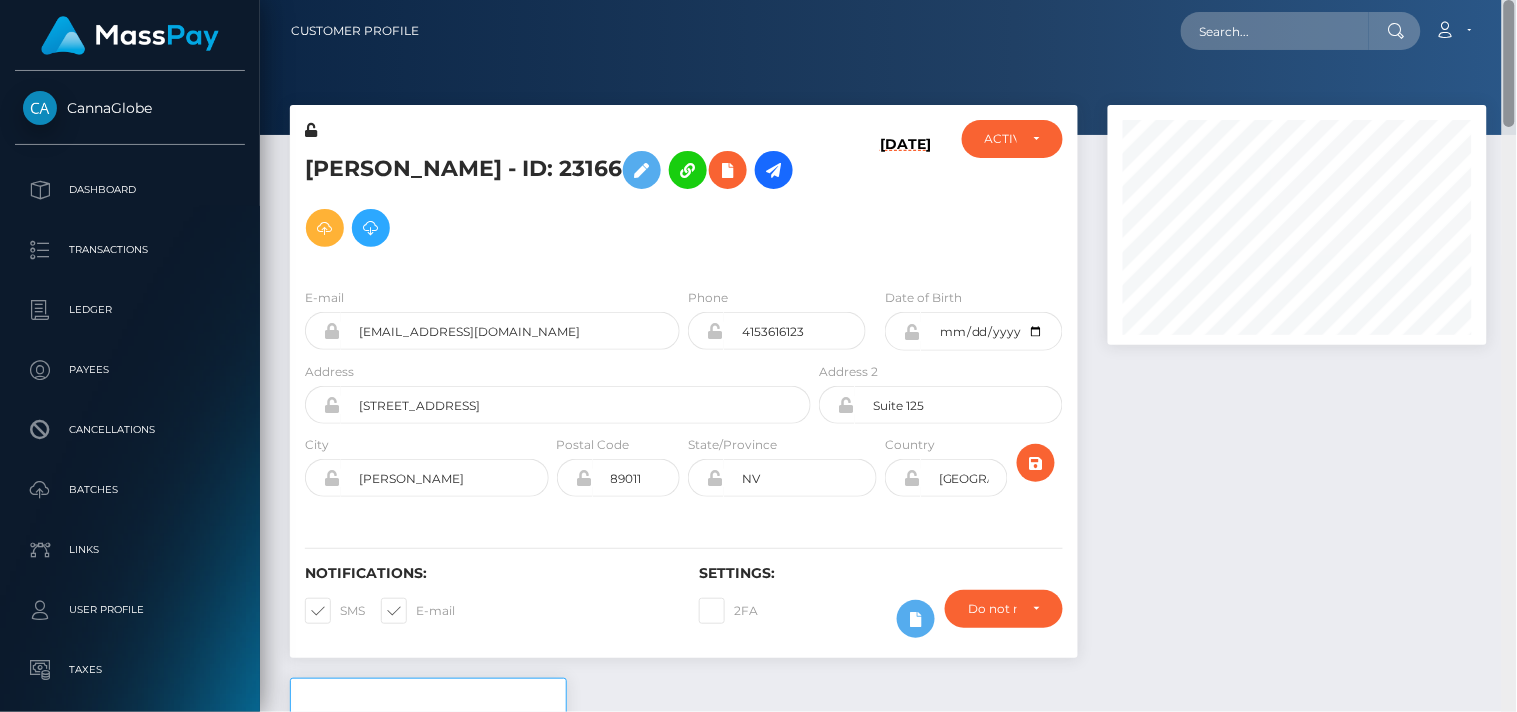 drag, startPoint x: 1513, startPoint y: 176, endPoint x: 1383, endPoint y: 64, distance: 171.59254 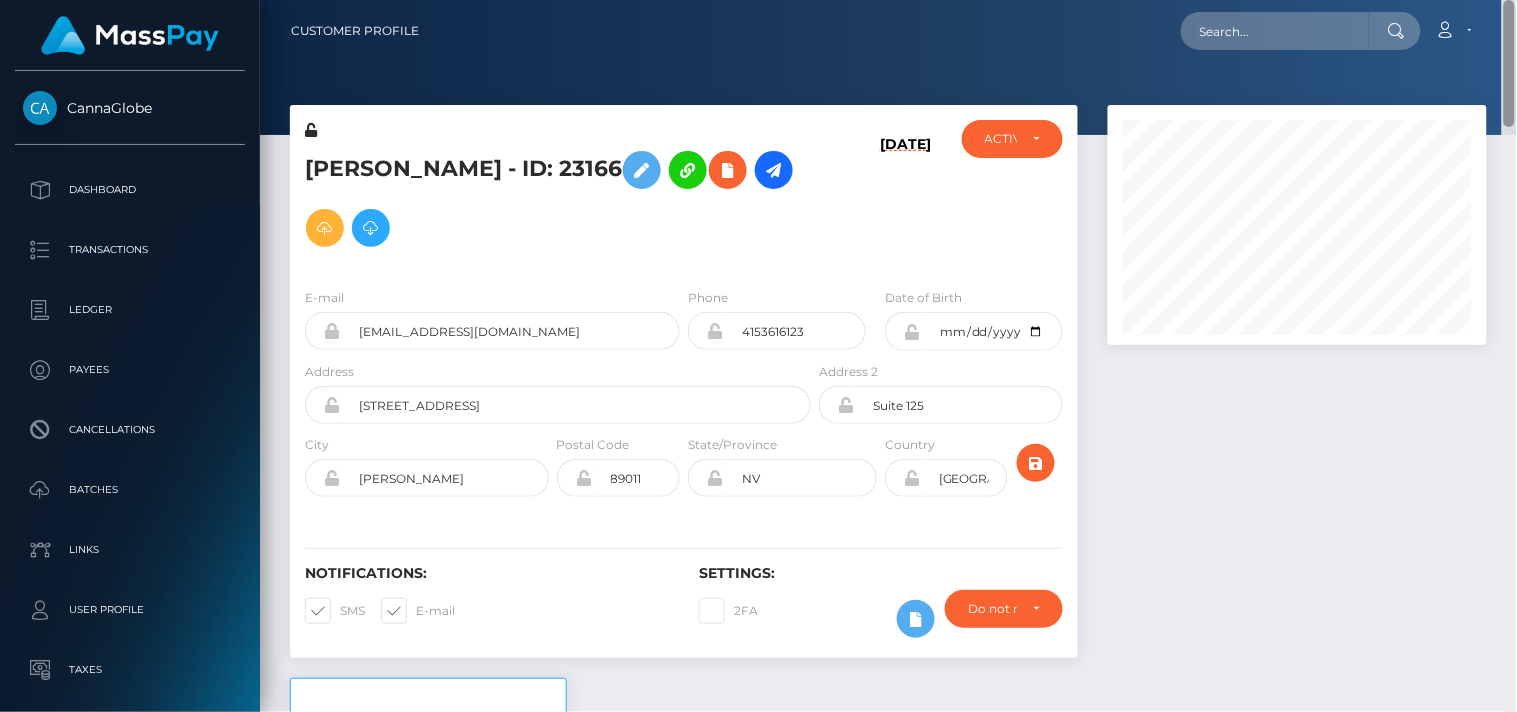 click on "Customer Profile
Loading...
Loading..." at bounding box center [888, 356] 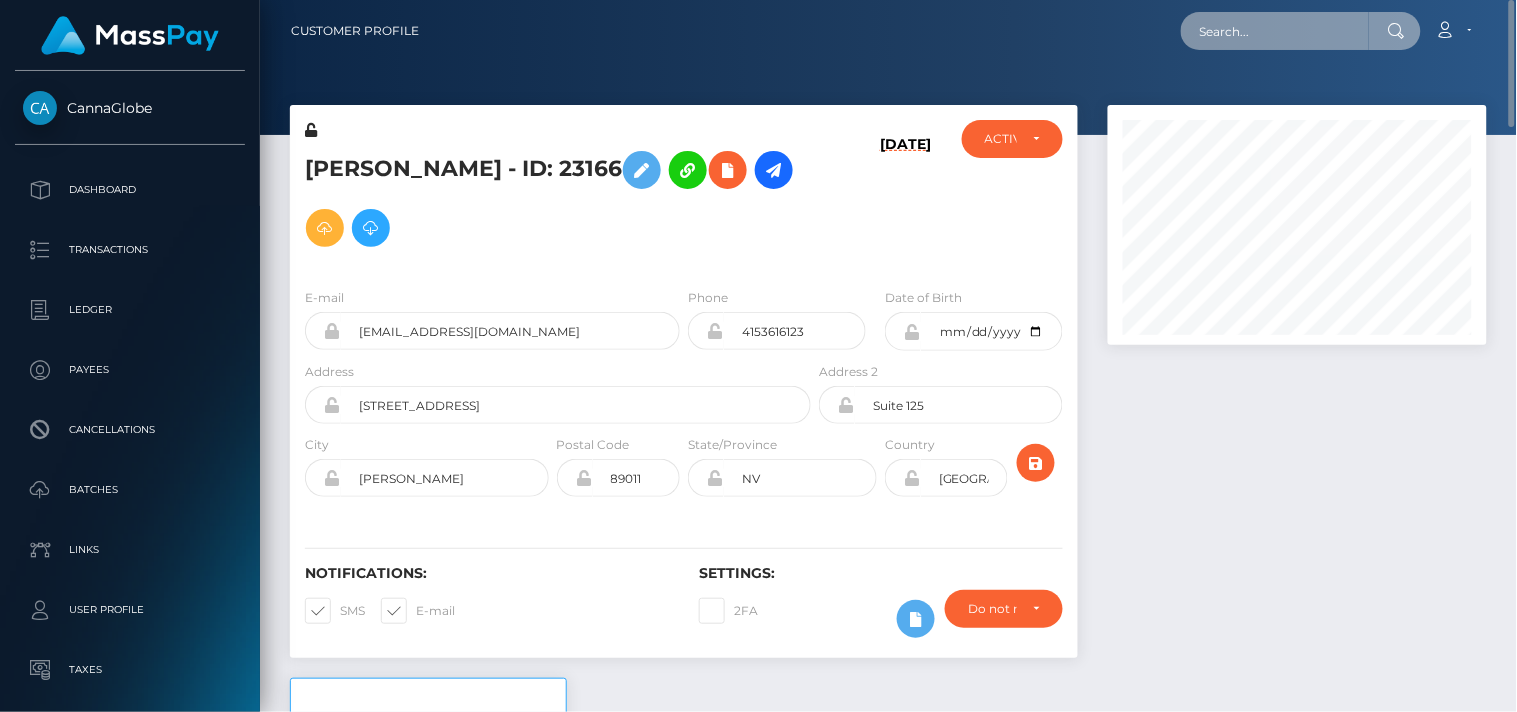 click at bounding box center (1275, 31) 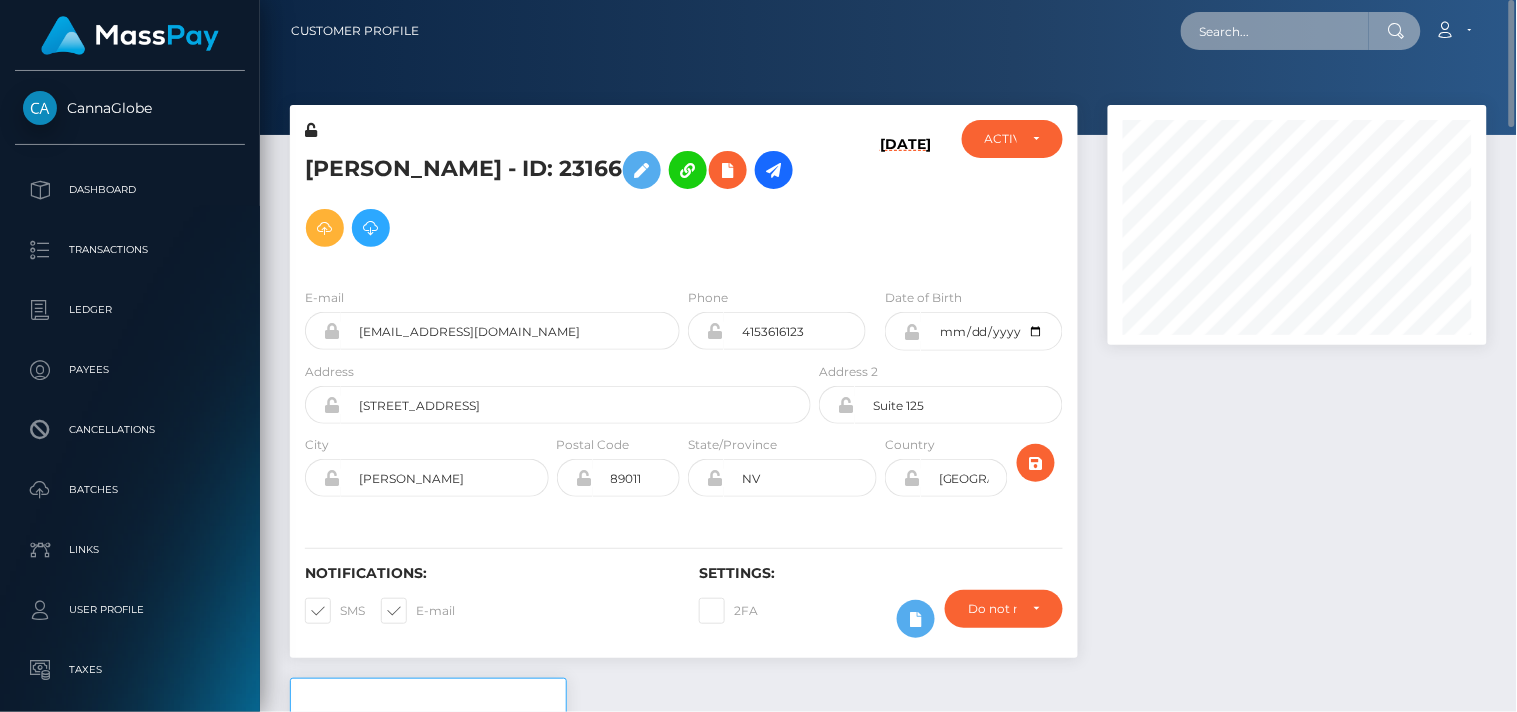 paste on "[EMAIL_ADDRESS][DOMAIN_NAME]" 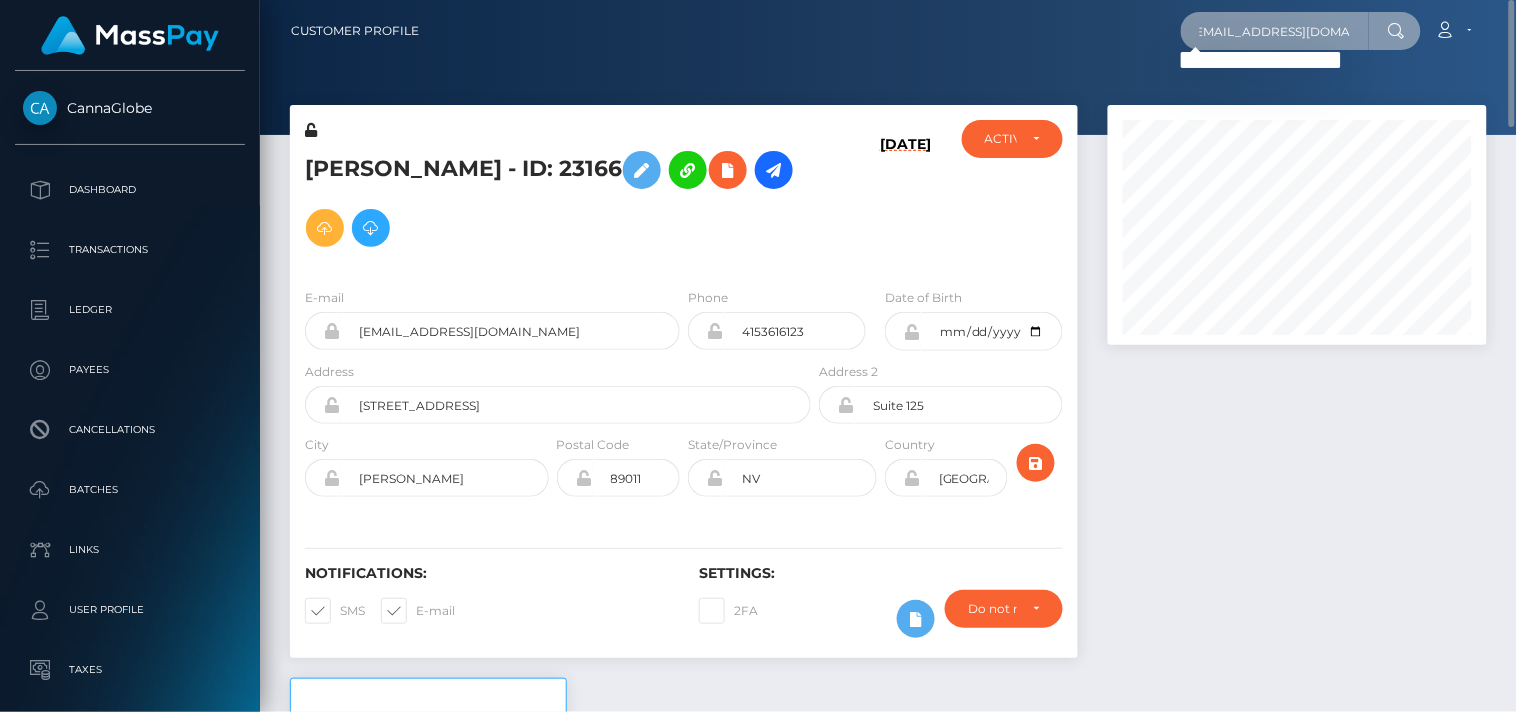 scroll, scrollTop: 0, scrollLeft: 0, axis: both 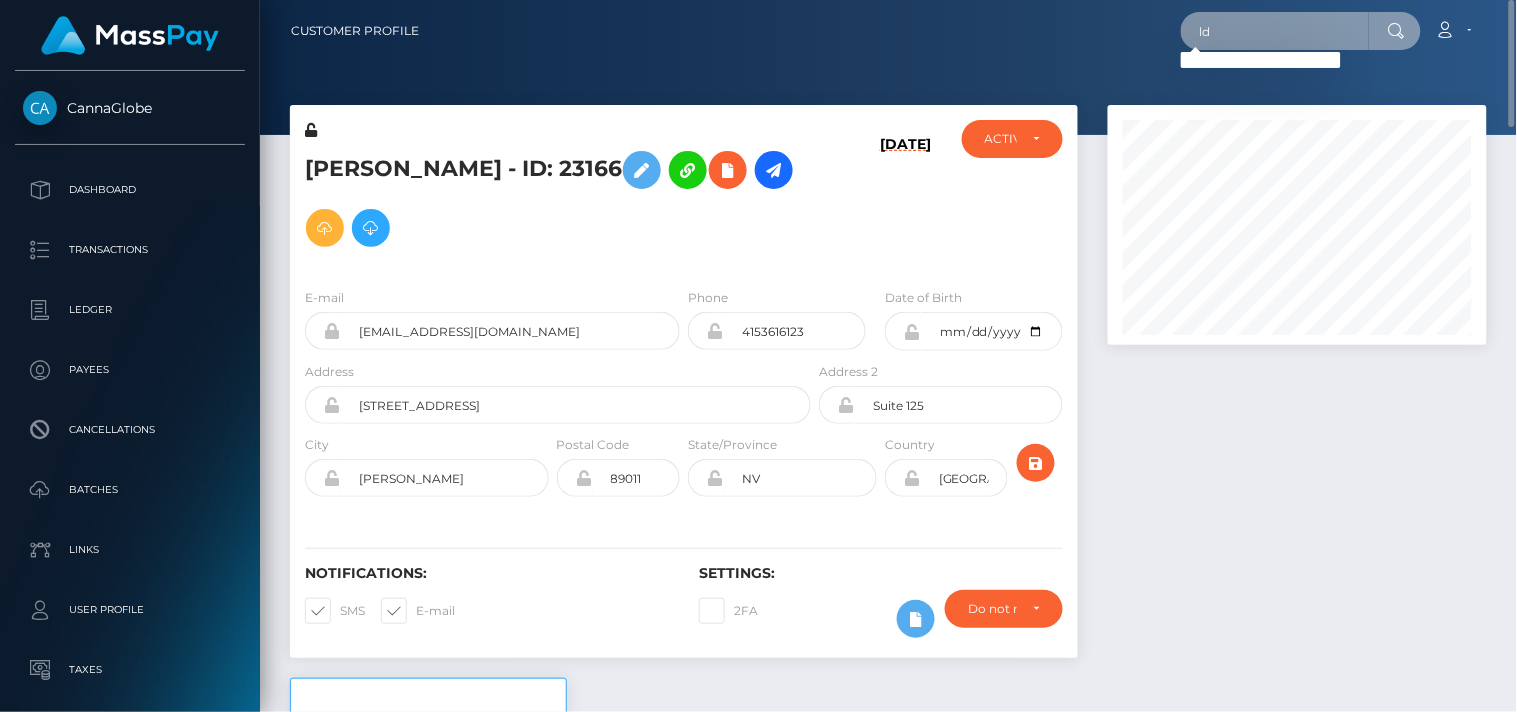 type on "l" 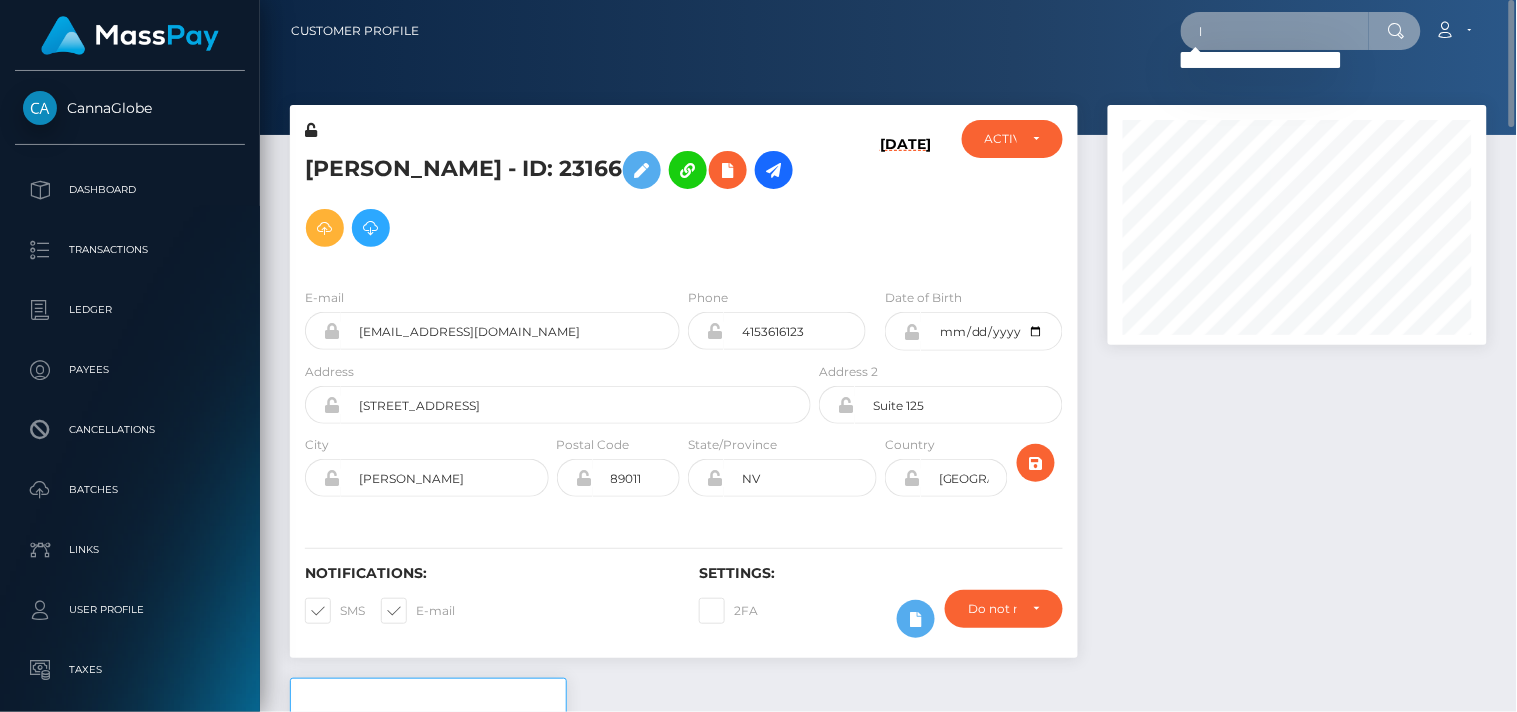 type 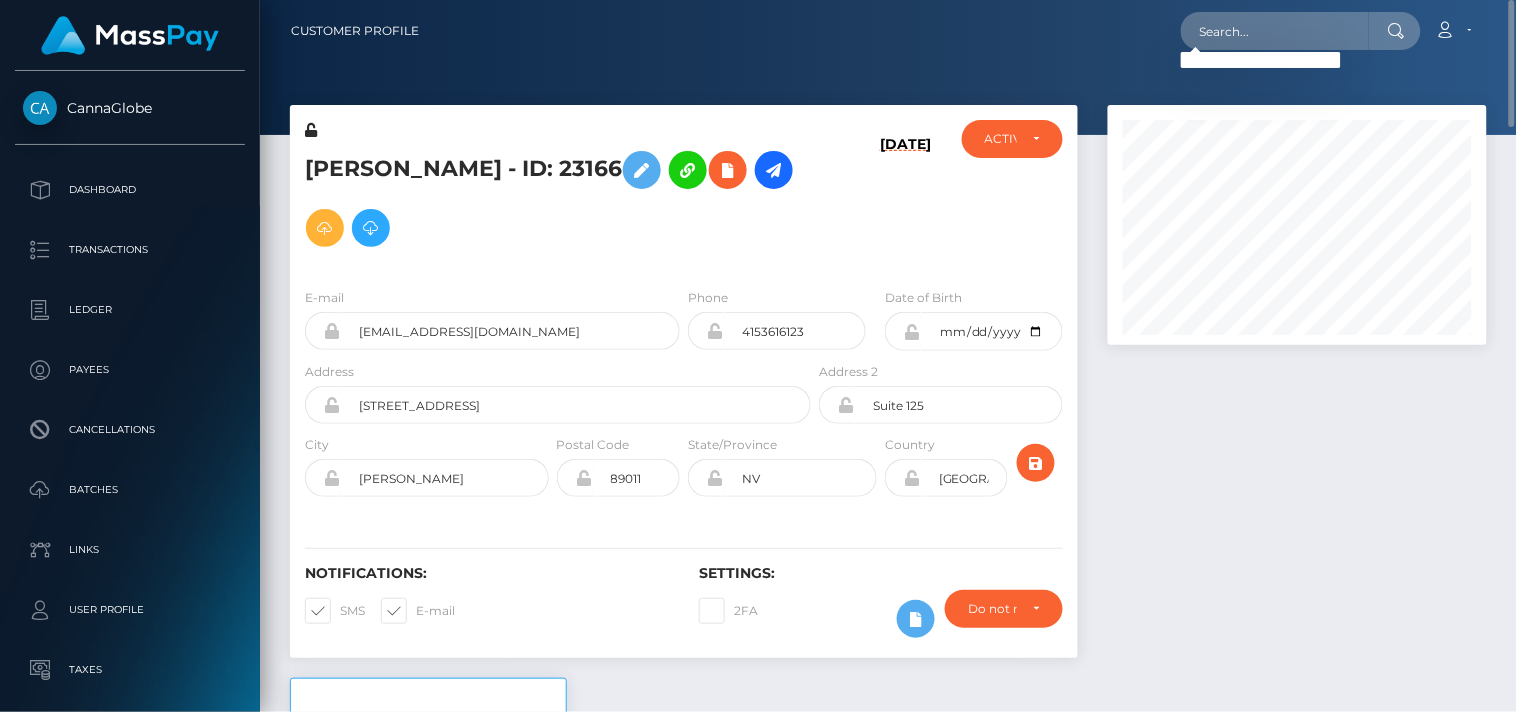 click on "Loading...
Loading...
Account
Edit Profile
Logout" at bounding box center (960, 31) 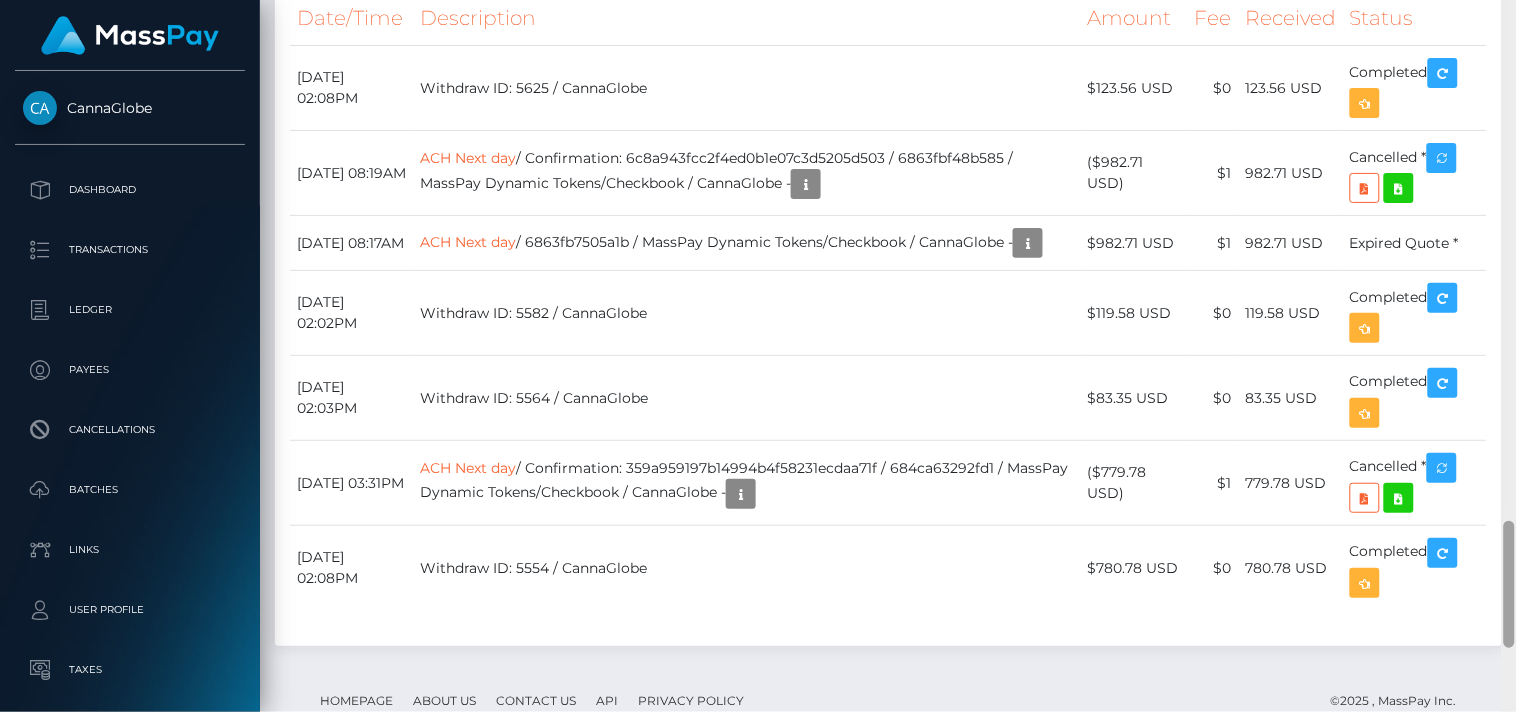 scroll, scrollTop: 2914, scrollLeft: 0, axis: vertical 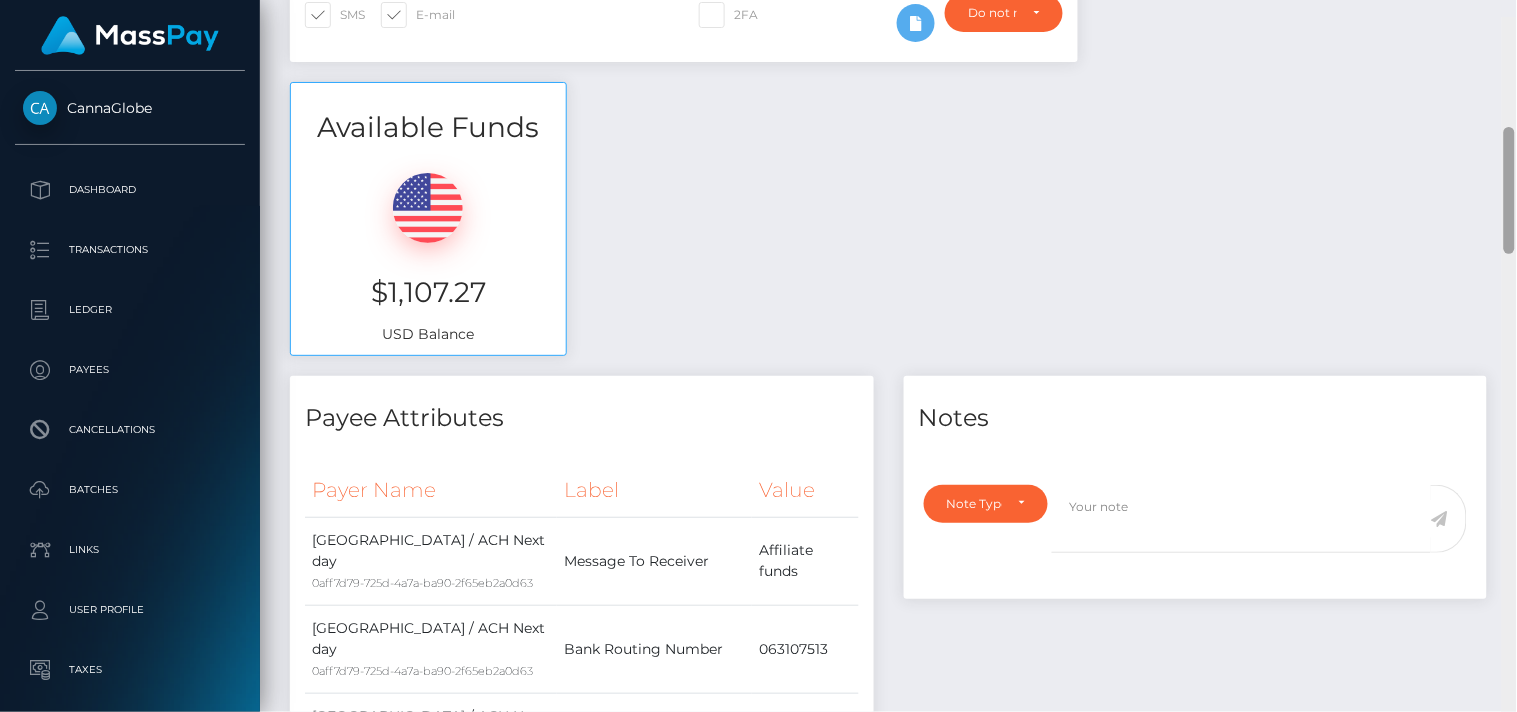 drag, startPoint x: 1512, startPoint y: 97, endPoint x: 1395, endPoint y: 206, distance: 159.90622 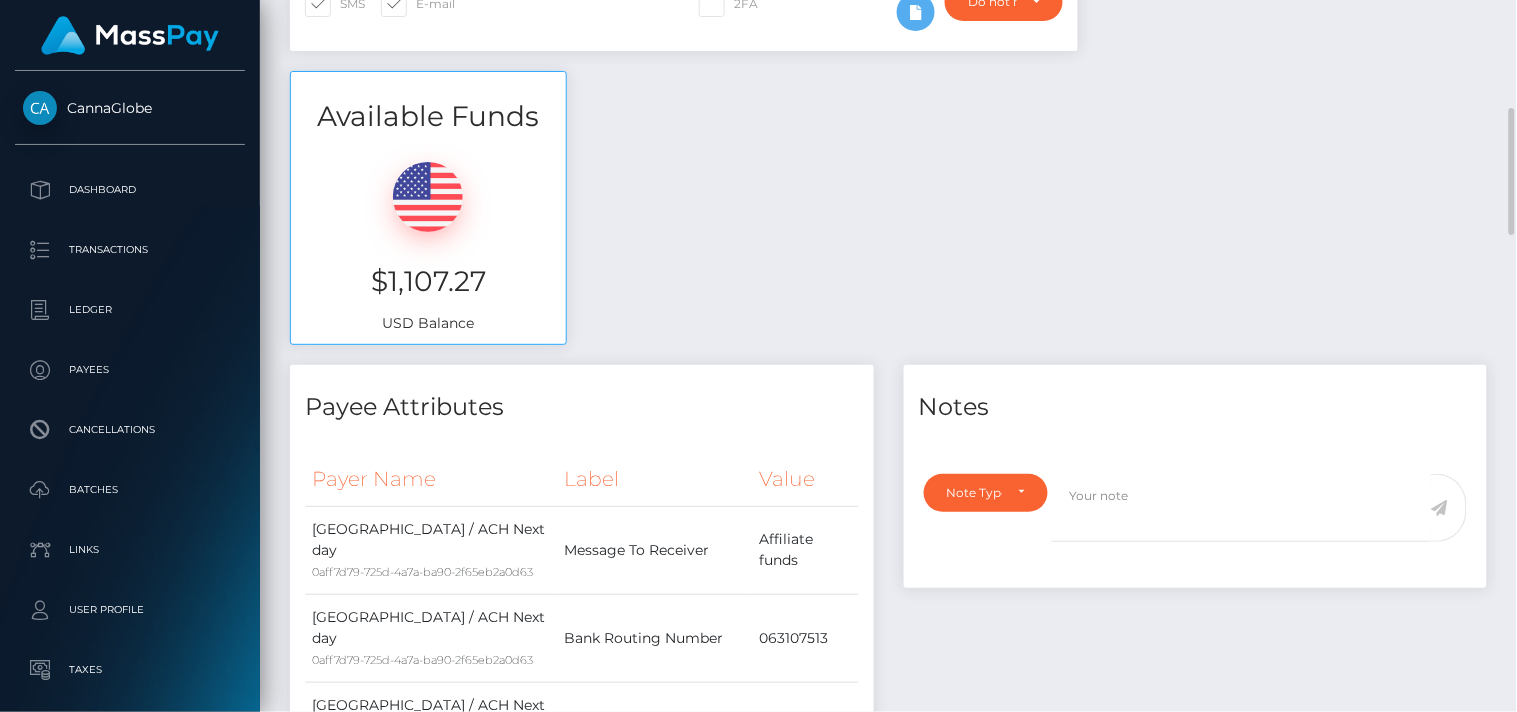 click on "Available
Funds
$1,107.27
USD Balance" at bounding box center (888, 218) 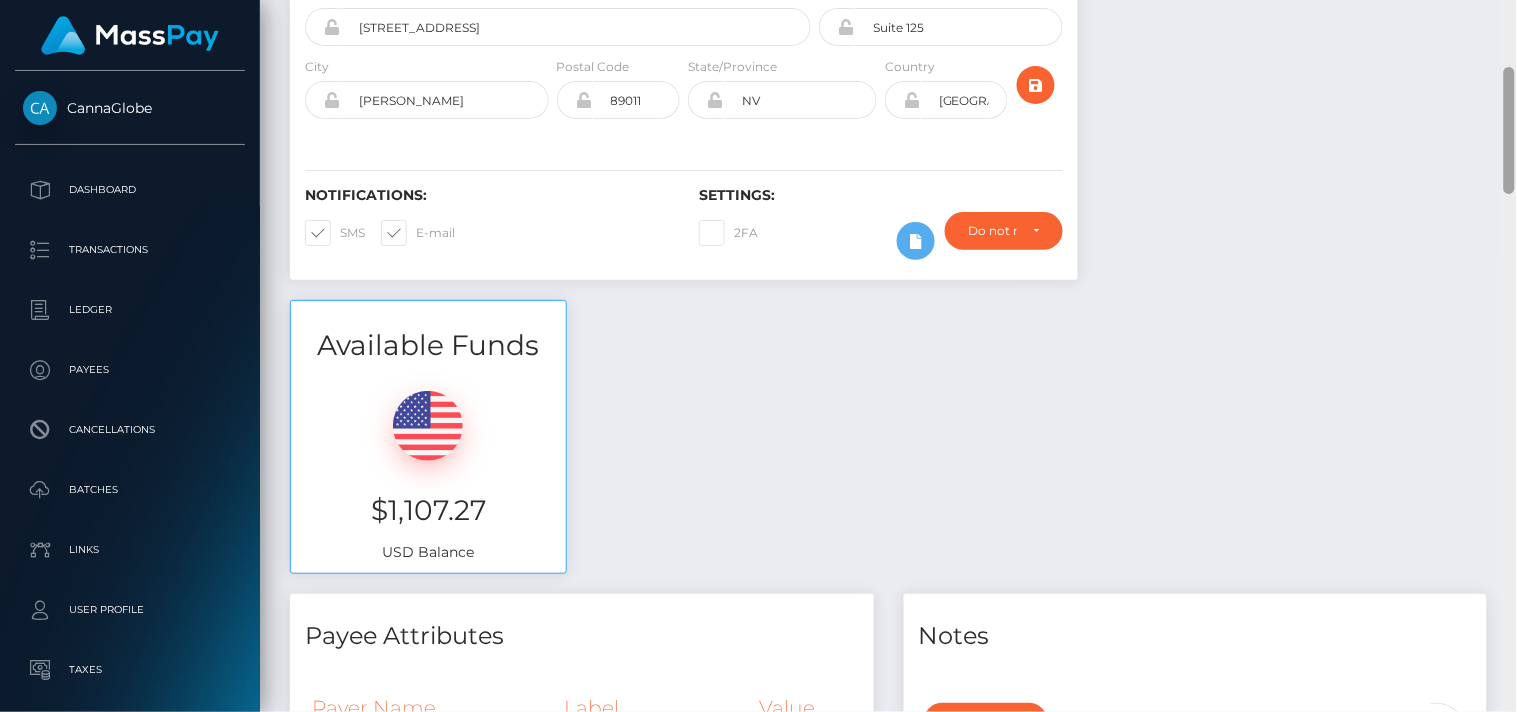 scroll, scrollTop: 0, scrollLeft: 0, axis: both 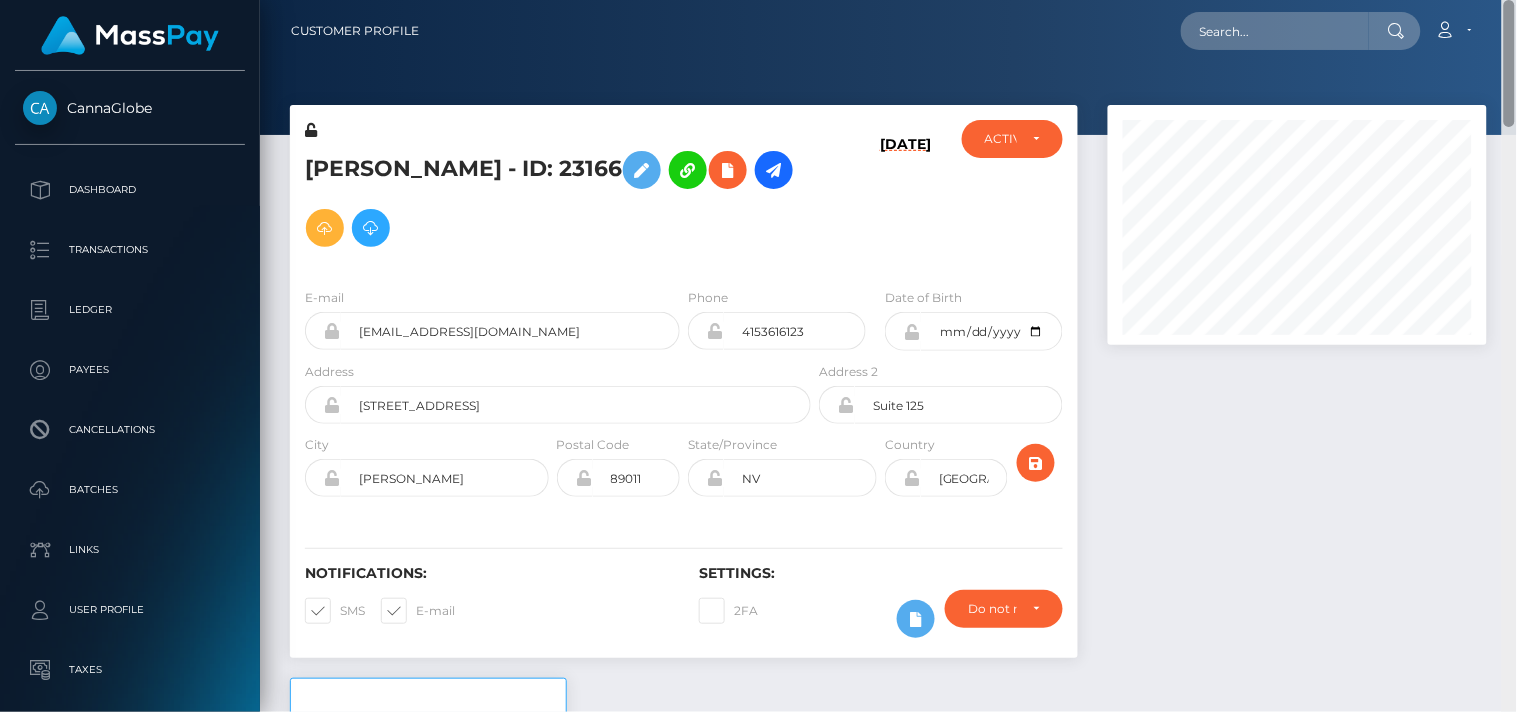 drag, startPoint x: 1512, startPoint y: 204, endPoint x: 1506, endPoint y: 72, distance: 132.13629 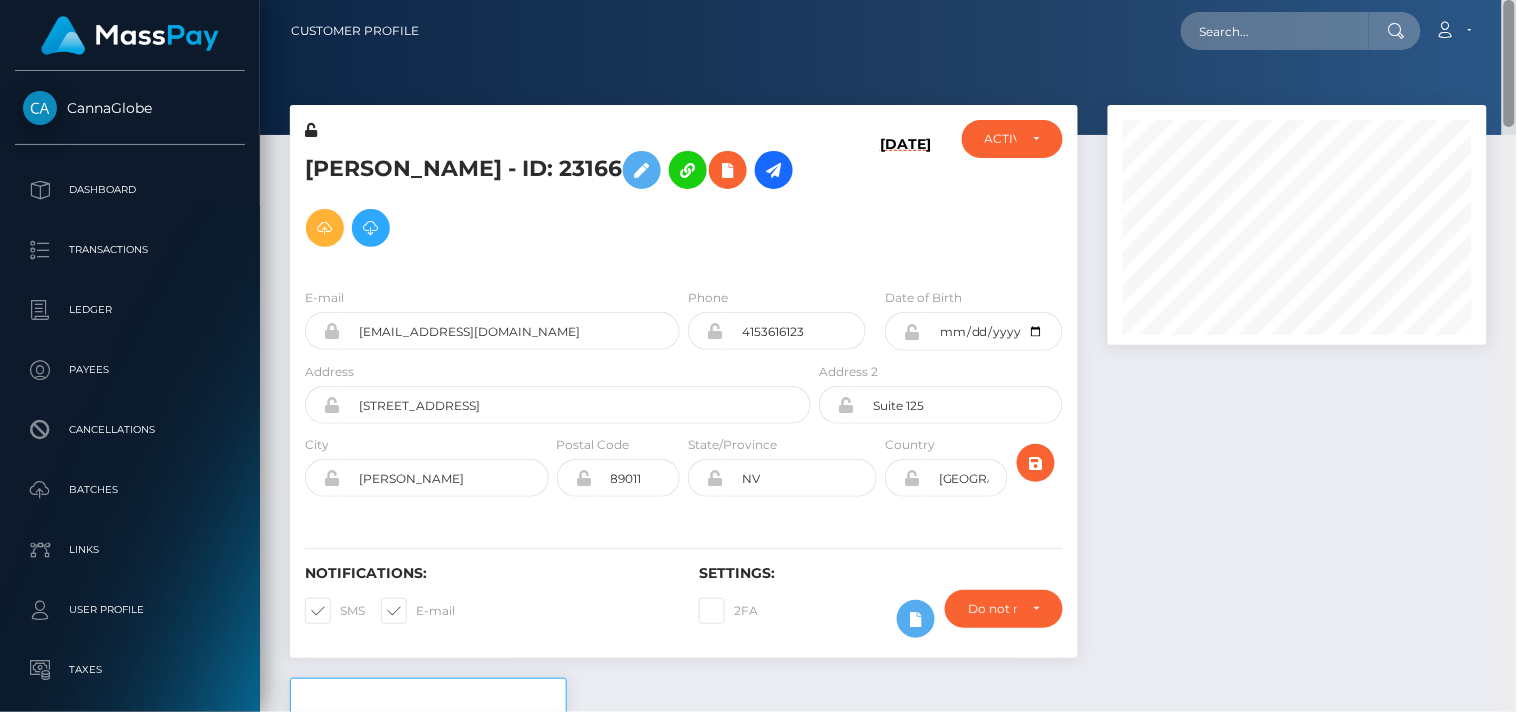 click at bounding box center [1509, 63] 